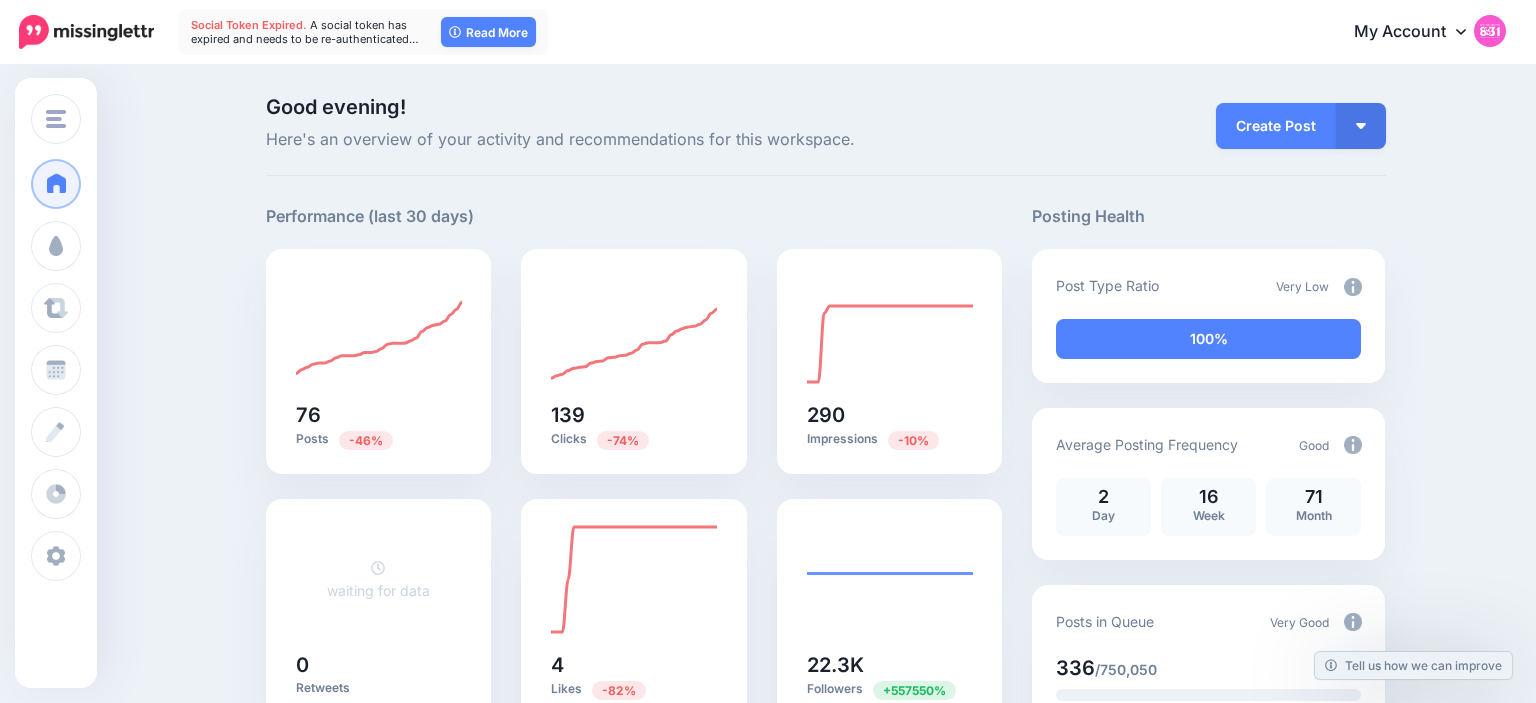 scroll, scrollTop: 0, scrollLeft: 0, axis: both 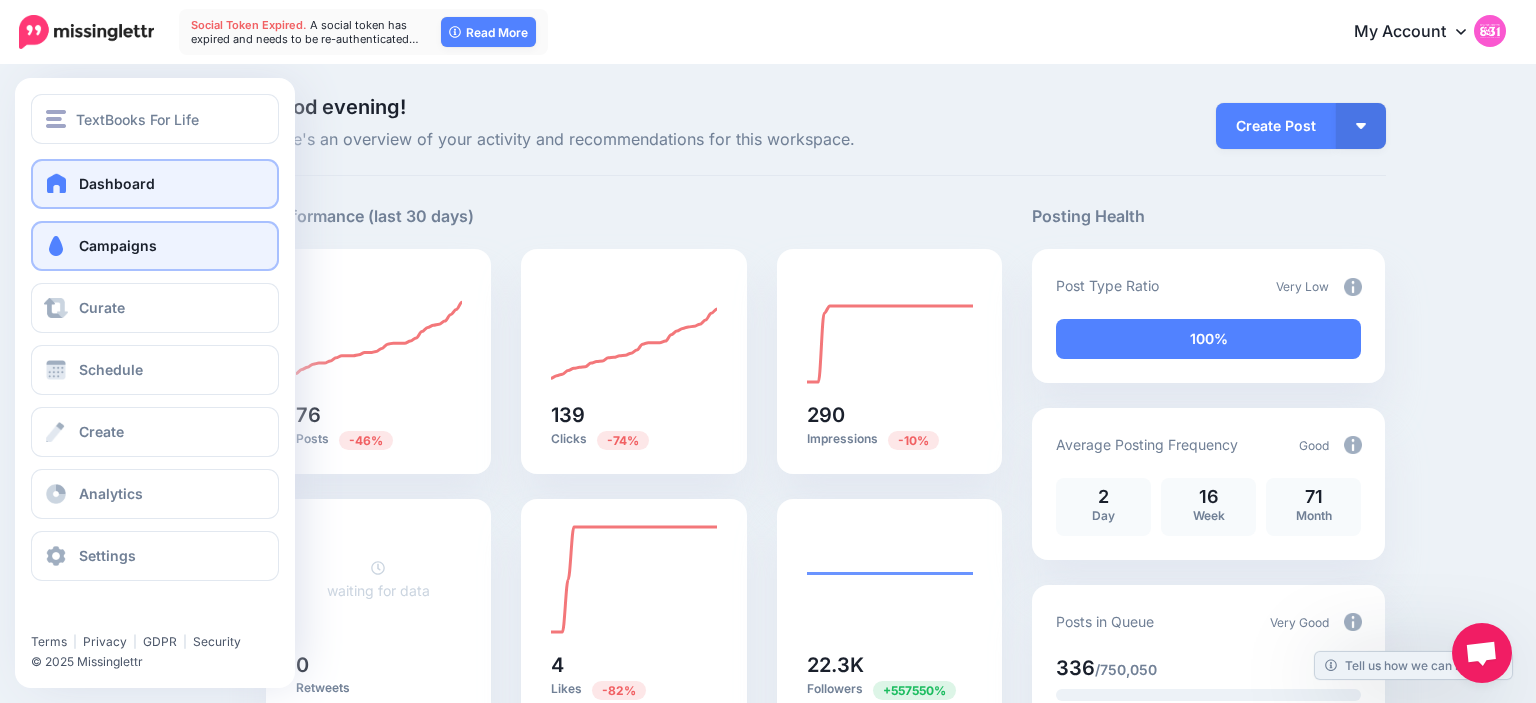 click on "Campaigns" at bounding box center (155, 246) 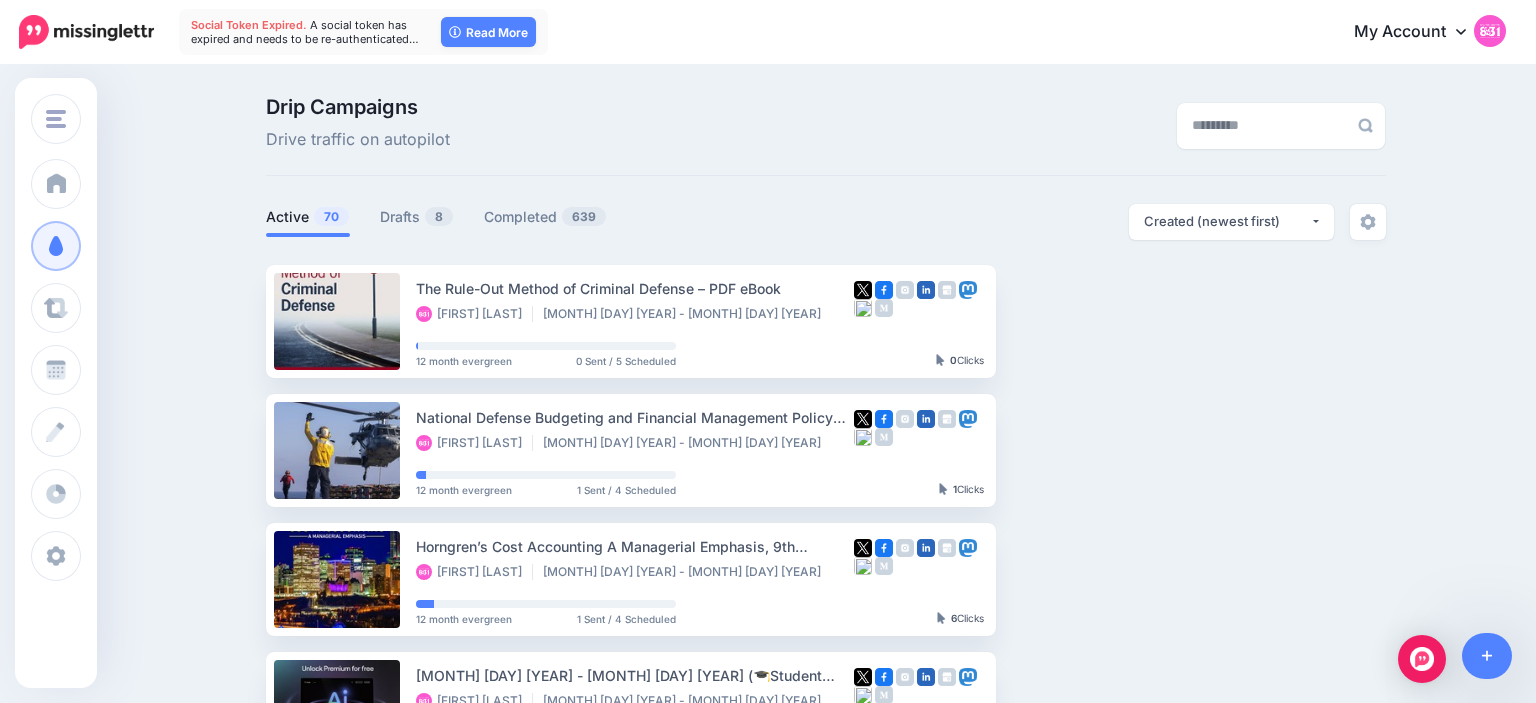 scroll, scrollTop: 0, scrollLeft: 0, axis: both 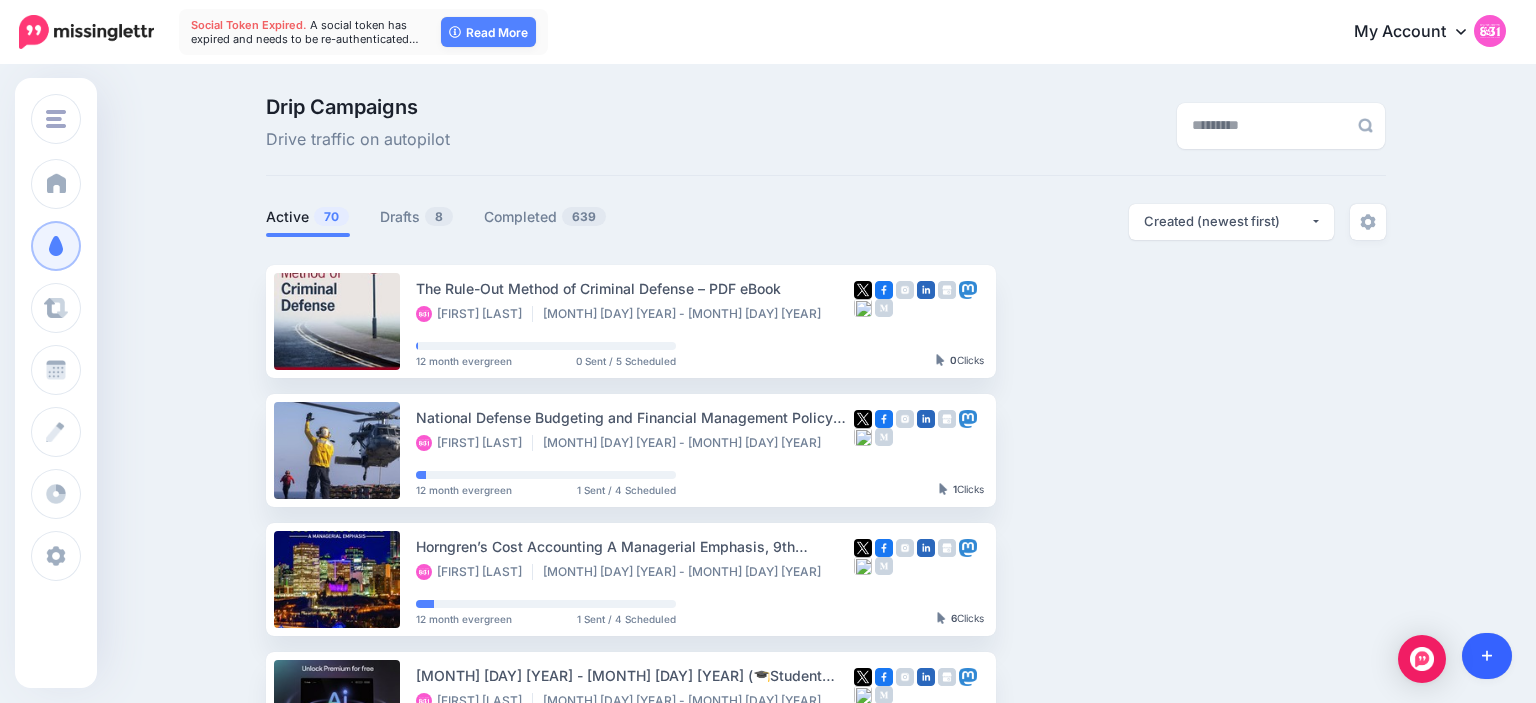click 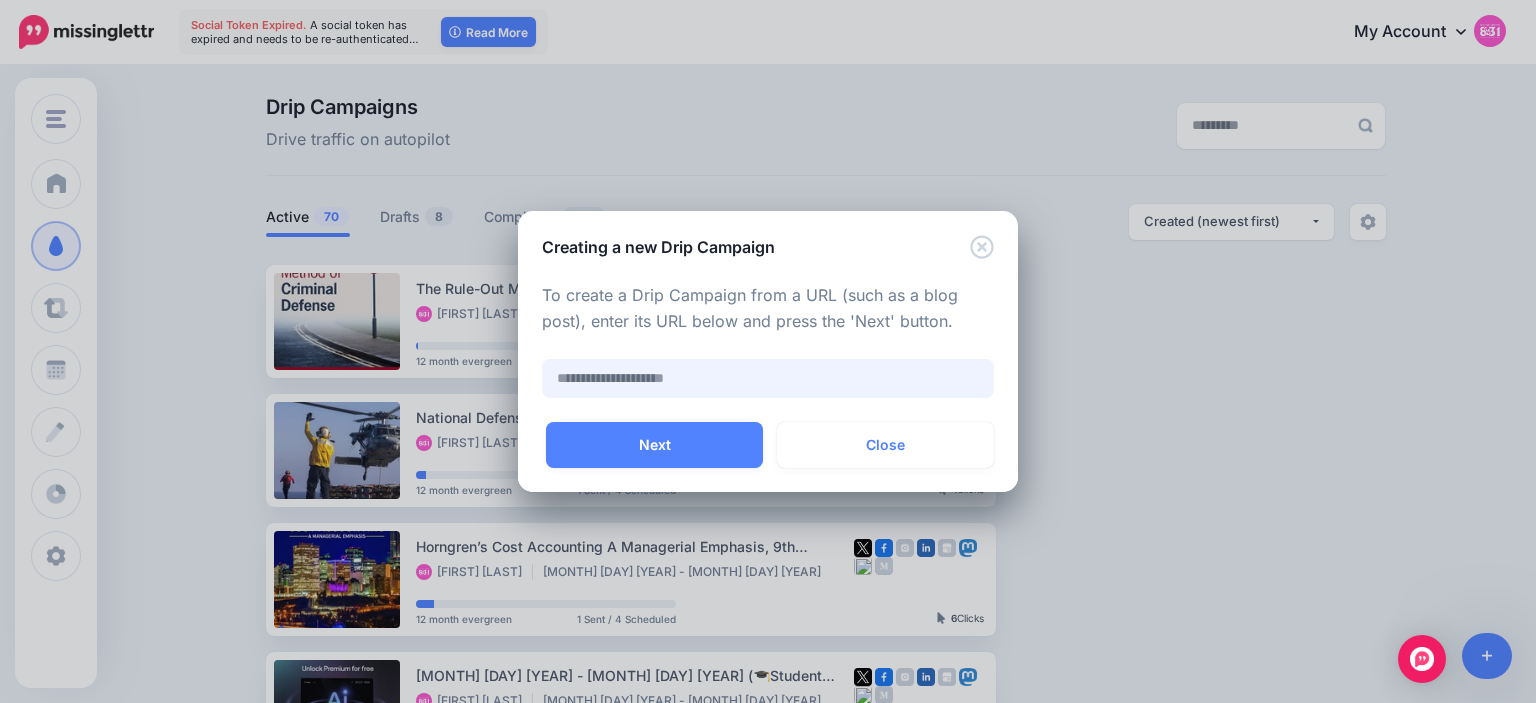 paste on "**********" 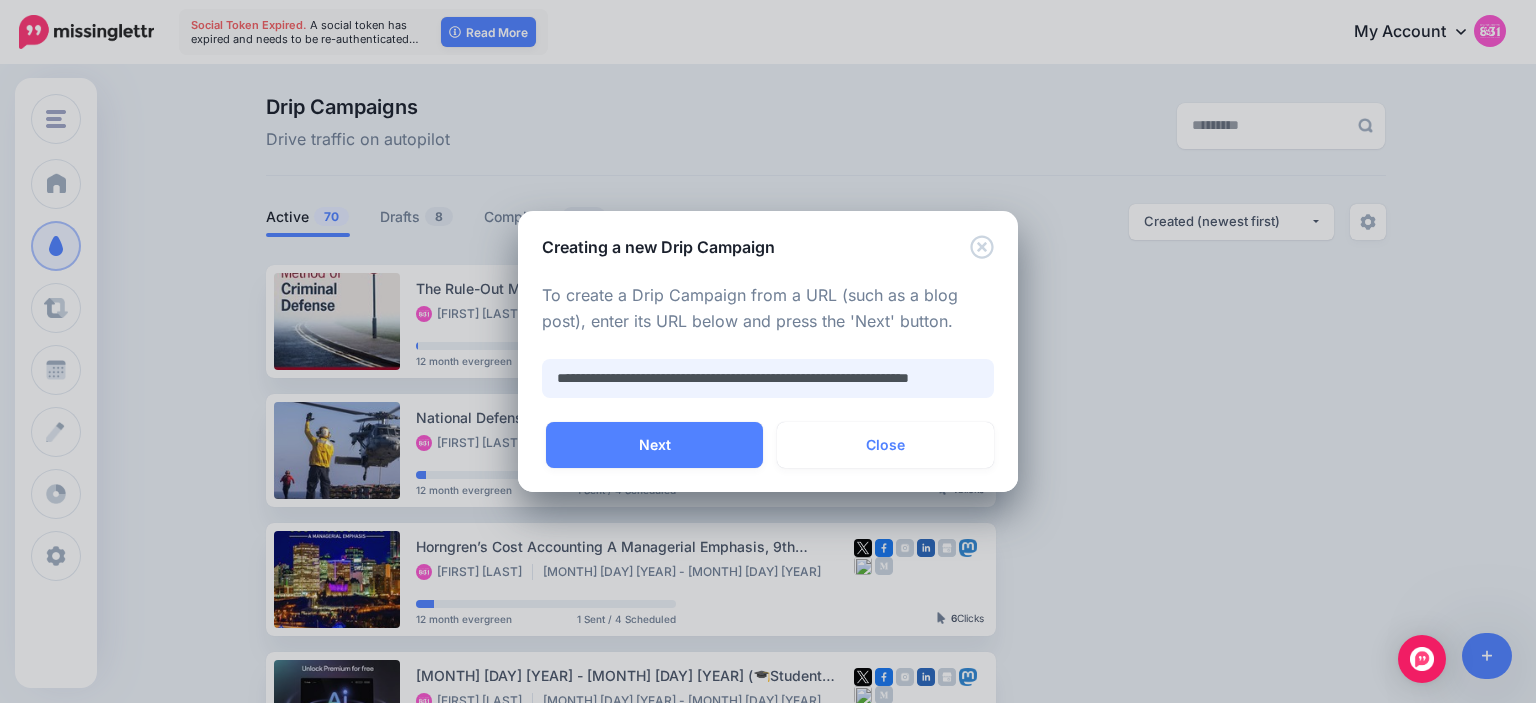 scroll, scrollTop: 0, scrollLeft: 68, axis: horizontal 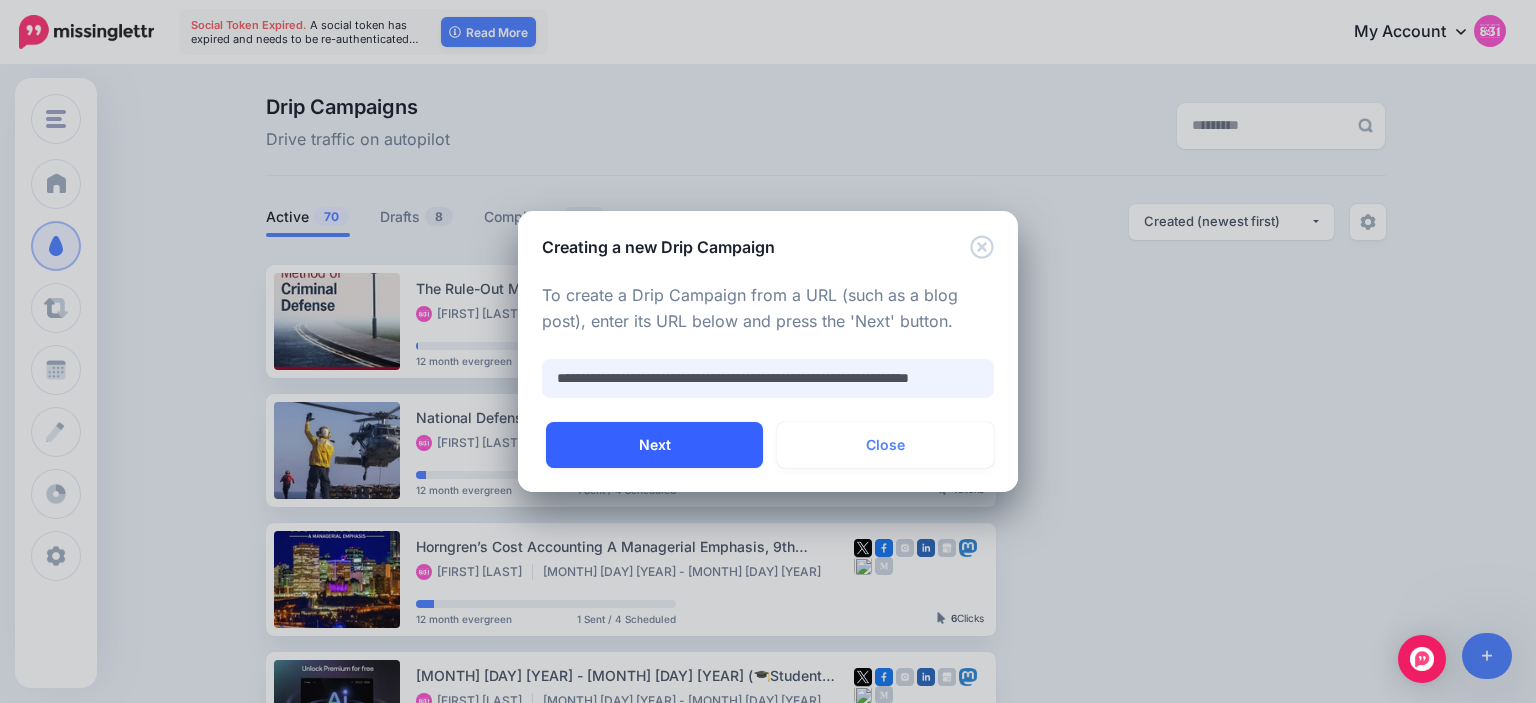 type on "**********" 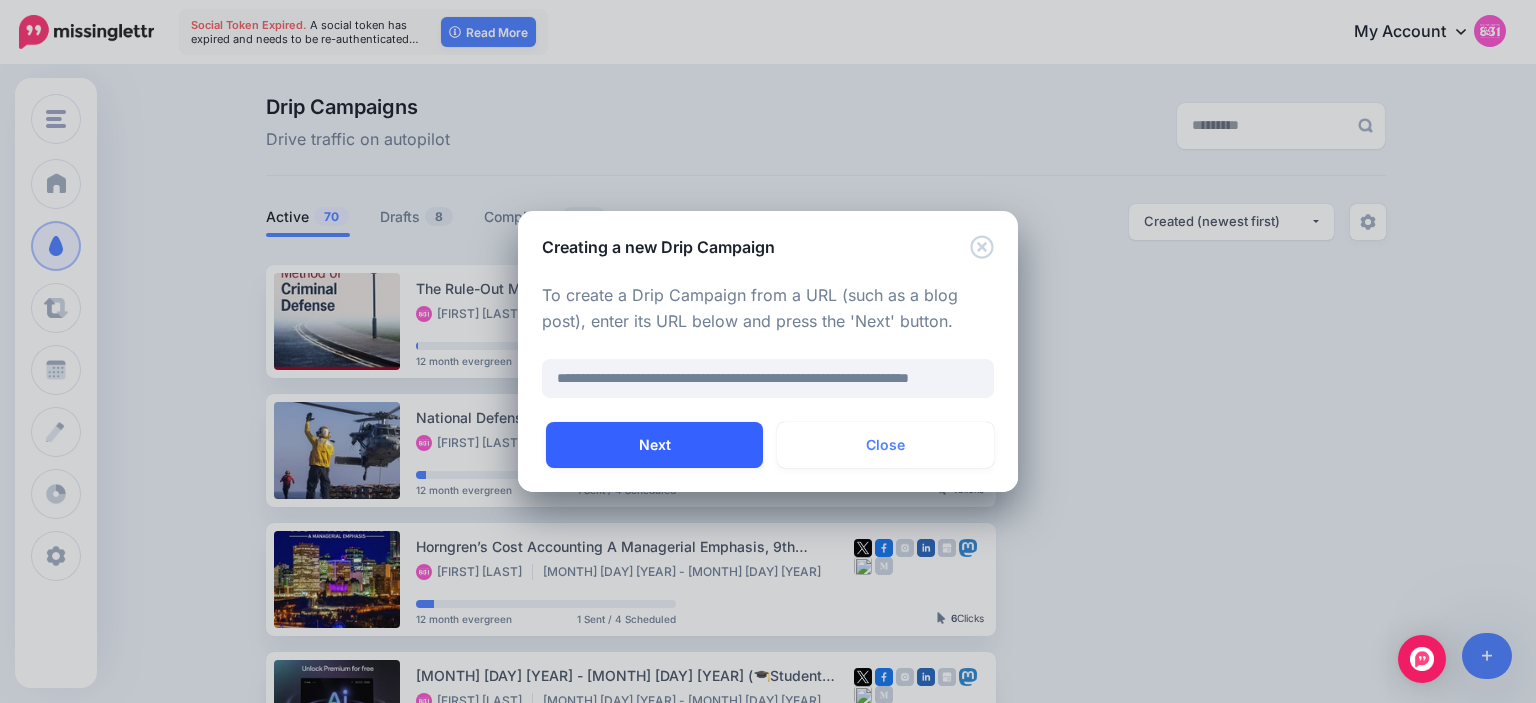 click on "Next" at bounding box center [654, 445] 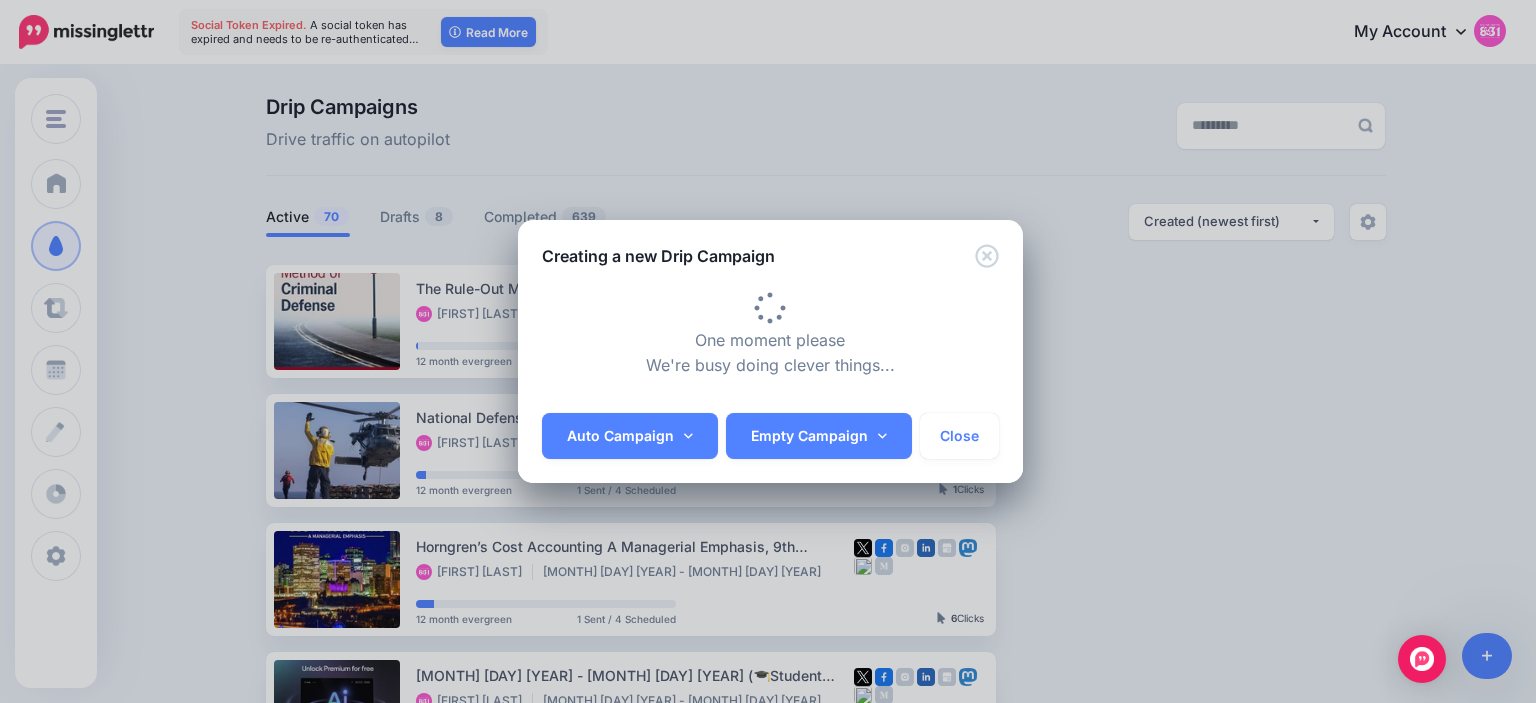 type on "**********" 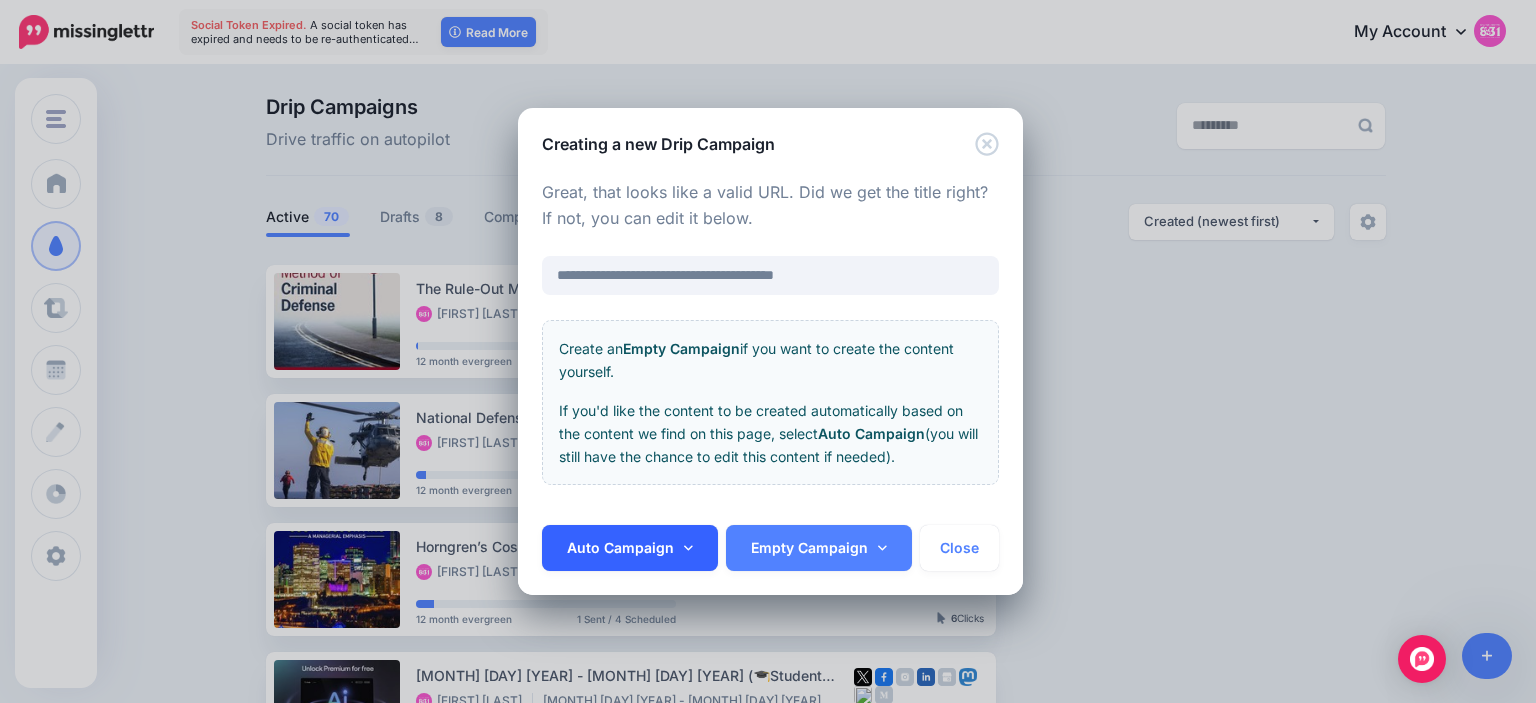 click on "Auto Campaign" at bounding box center [630, 548] 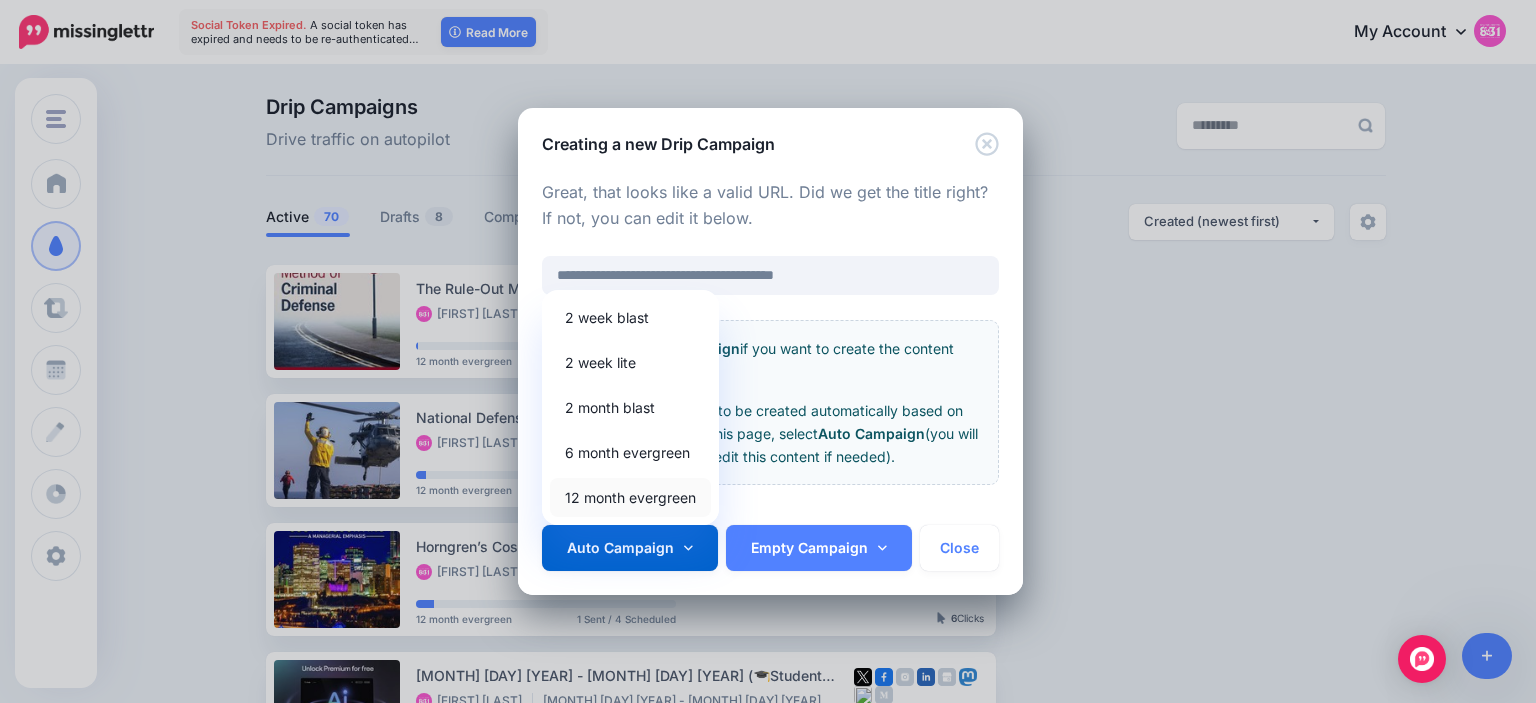 click on "12 month evergreen" at bounding box center (630, 497) 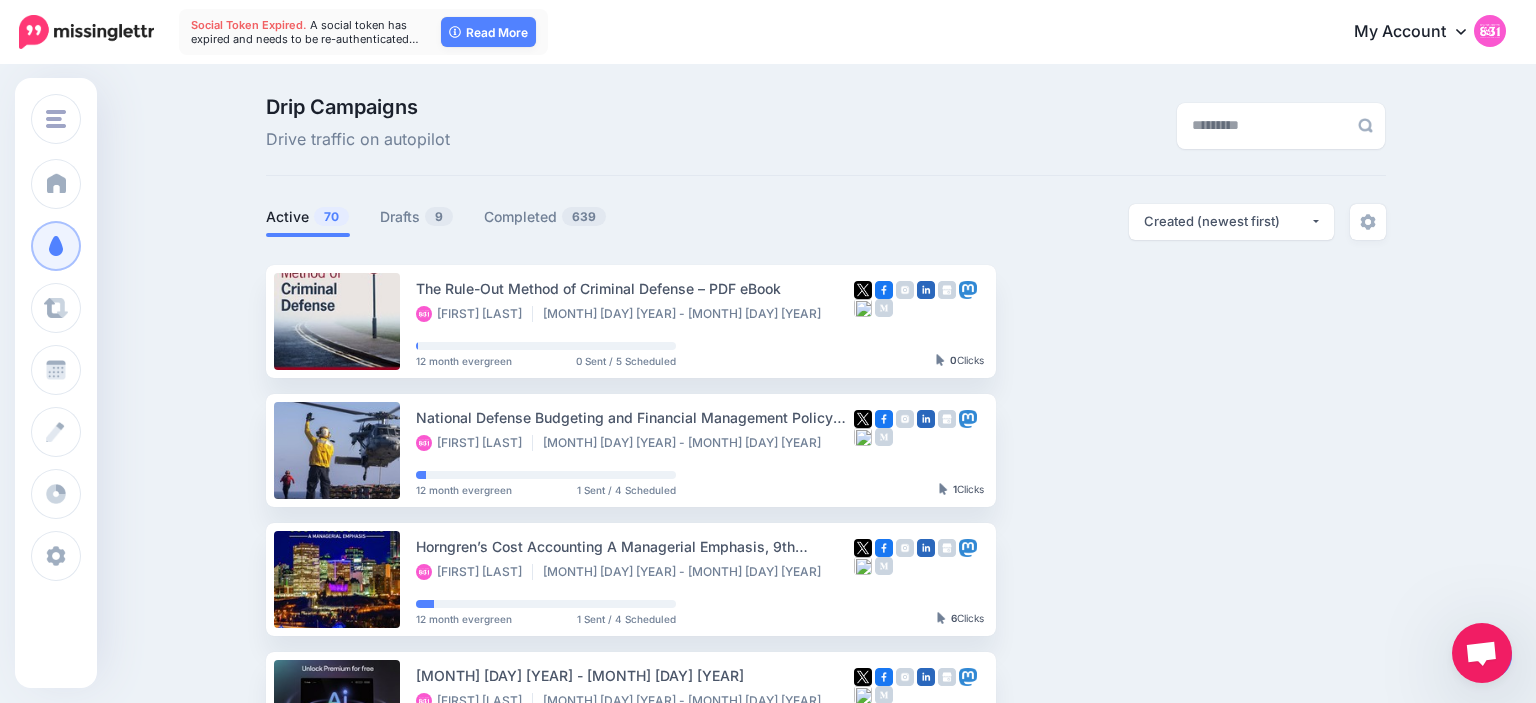 scroll, scrollTop: 0, scrollLeft: 0, axis: both 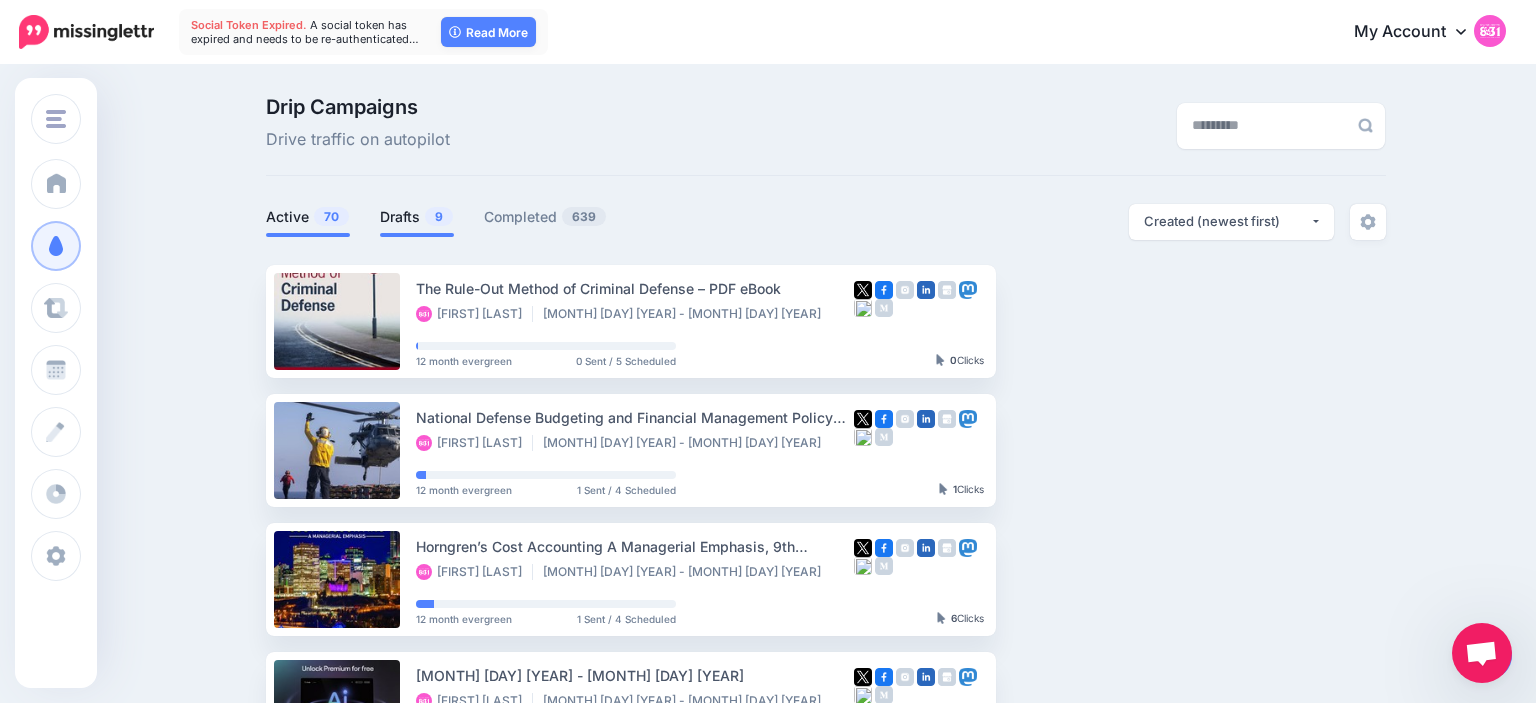 click on "Drafts  9" at bounding box center [417, 217] 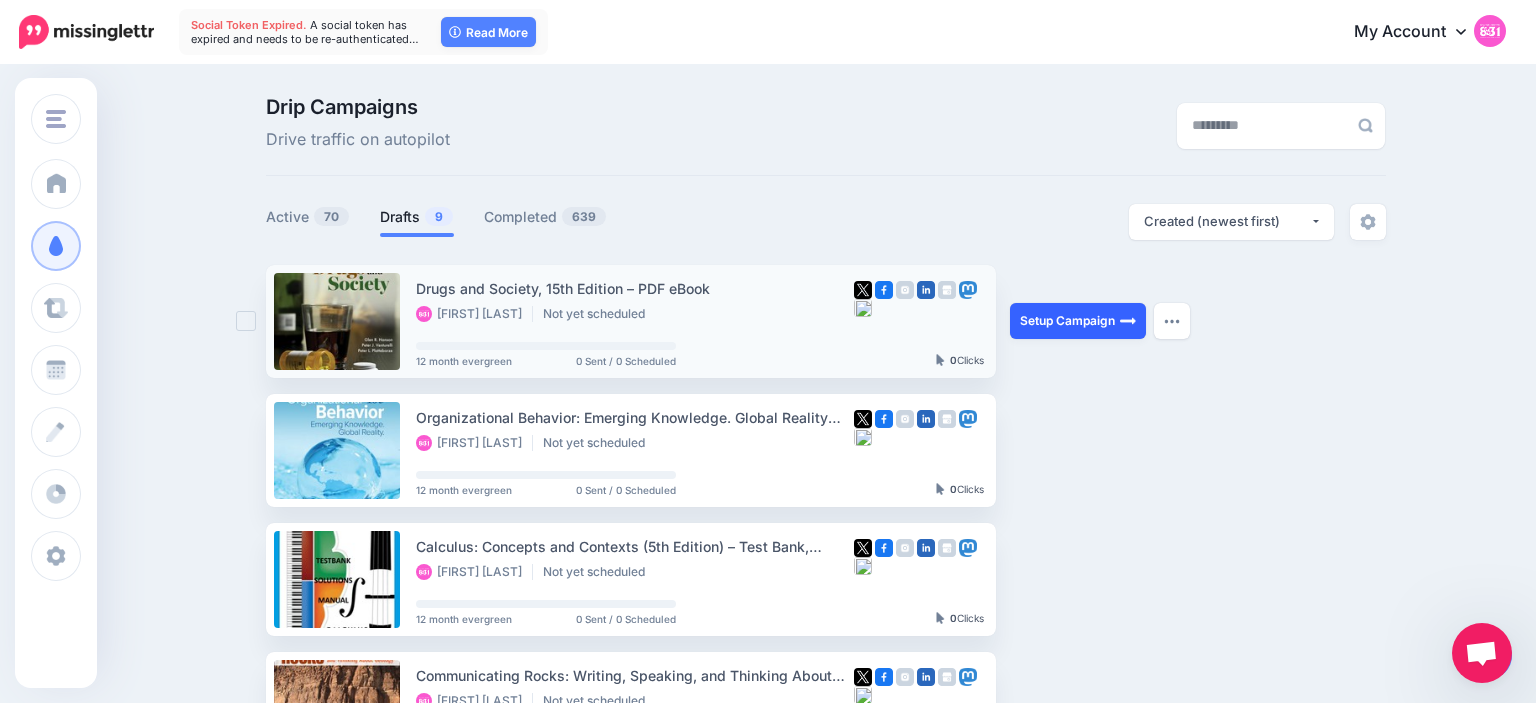 click on "Setup Campaign" at bounding box center (1078, 321) 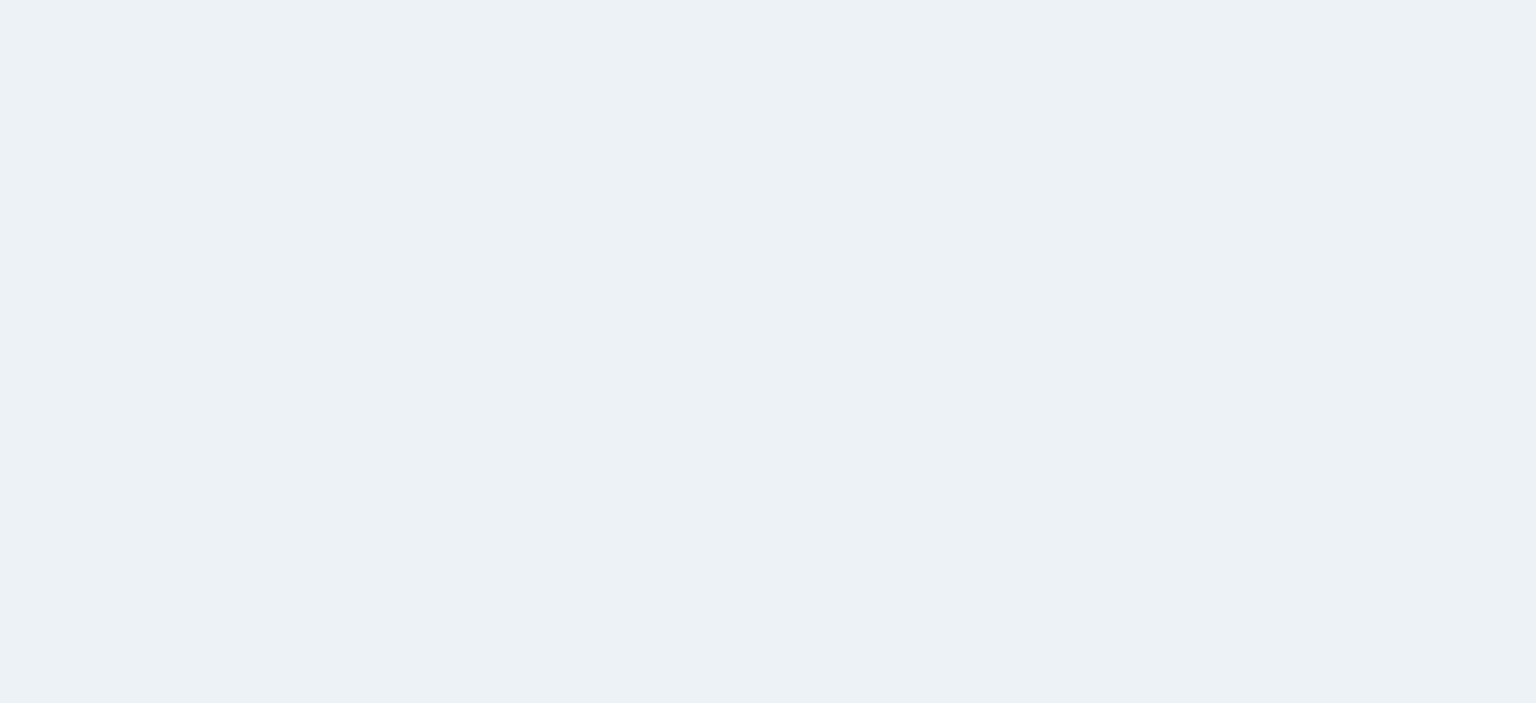scroll, scrollTop: 0, scrollLeft: 0, axis: both 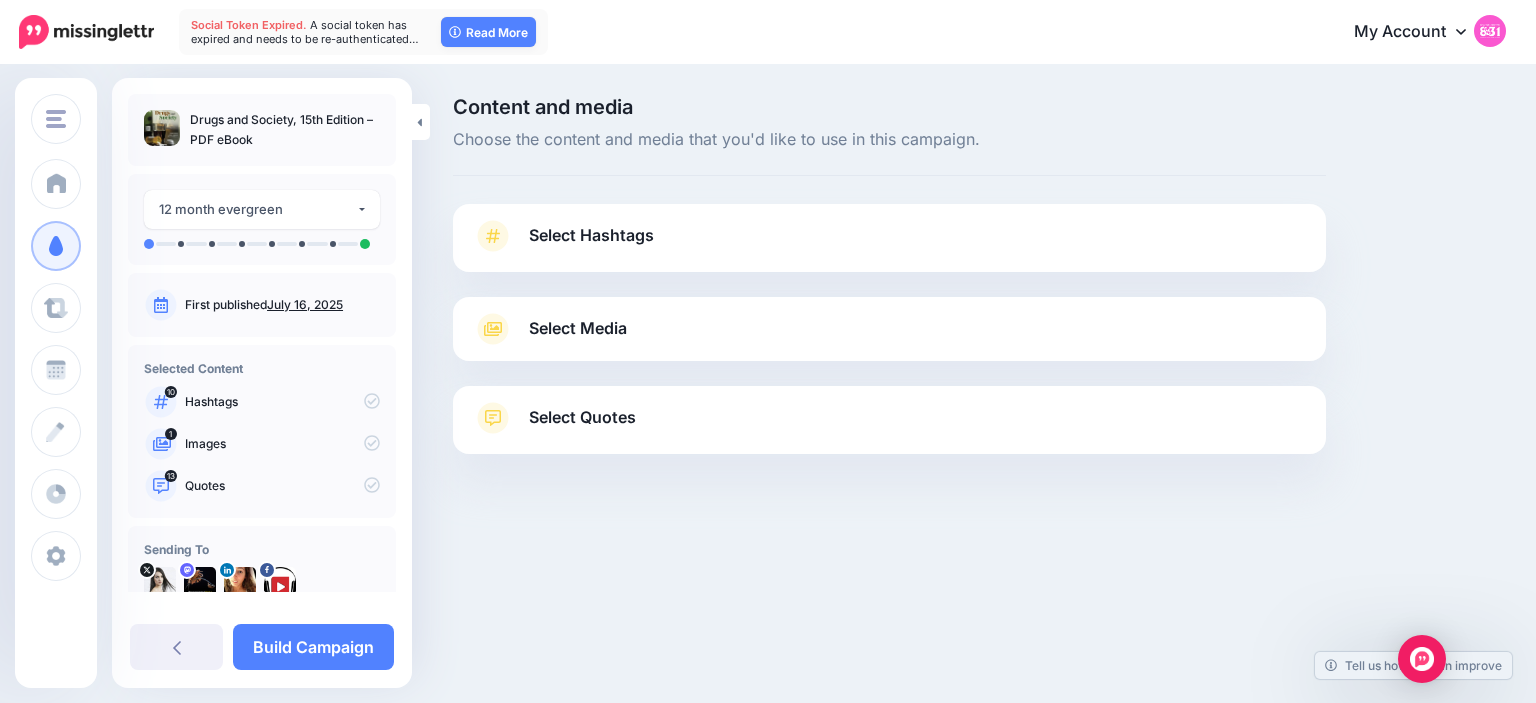 click on "Select Hashtags" at bounding box center (889, 246) 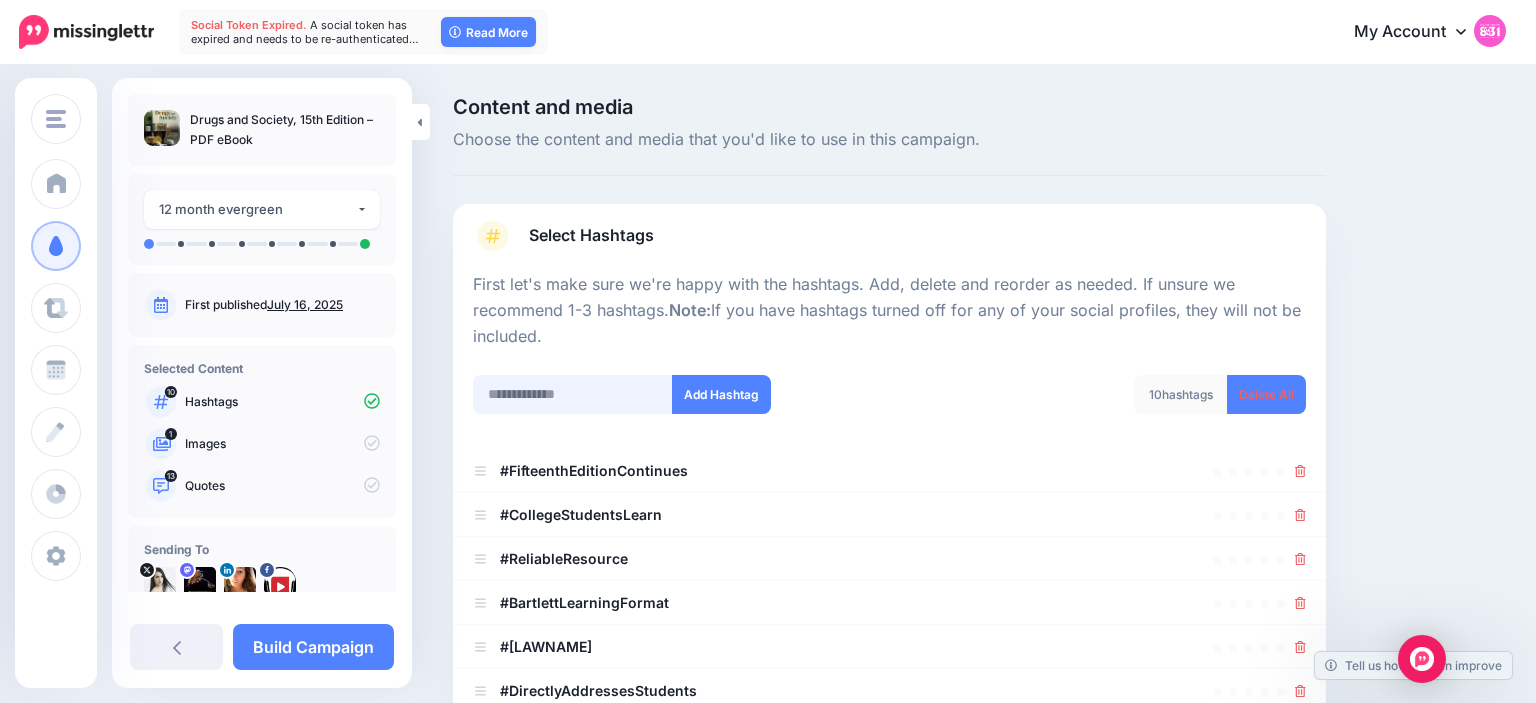 click at bounding box center (573, 394) 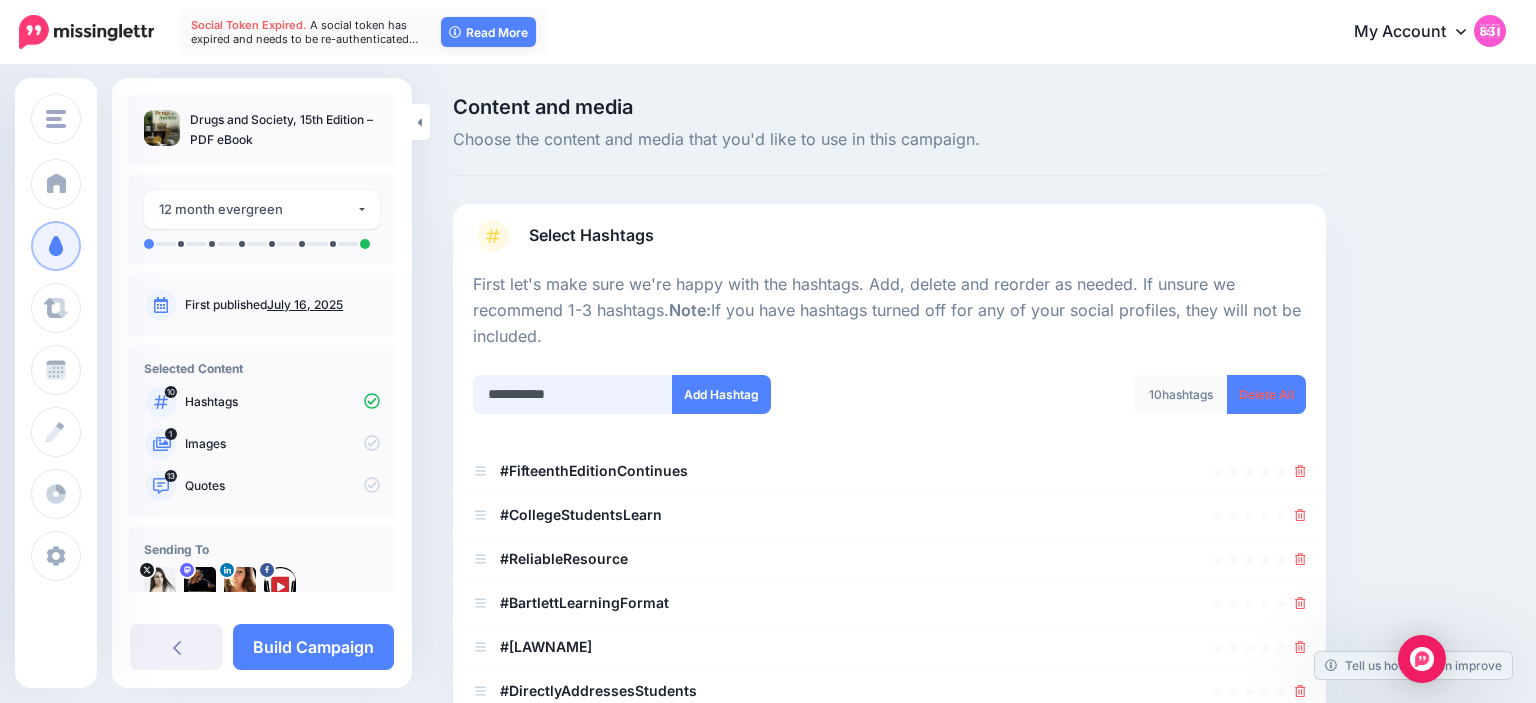 type on "**********" 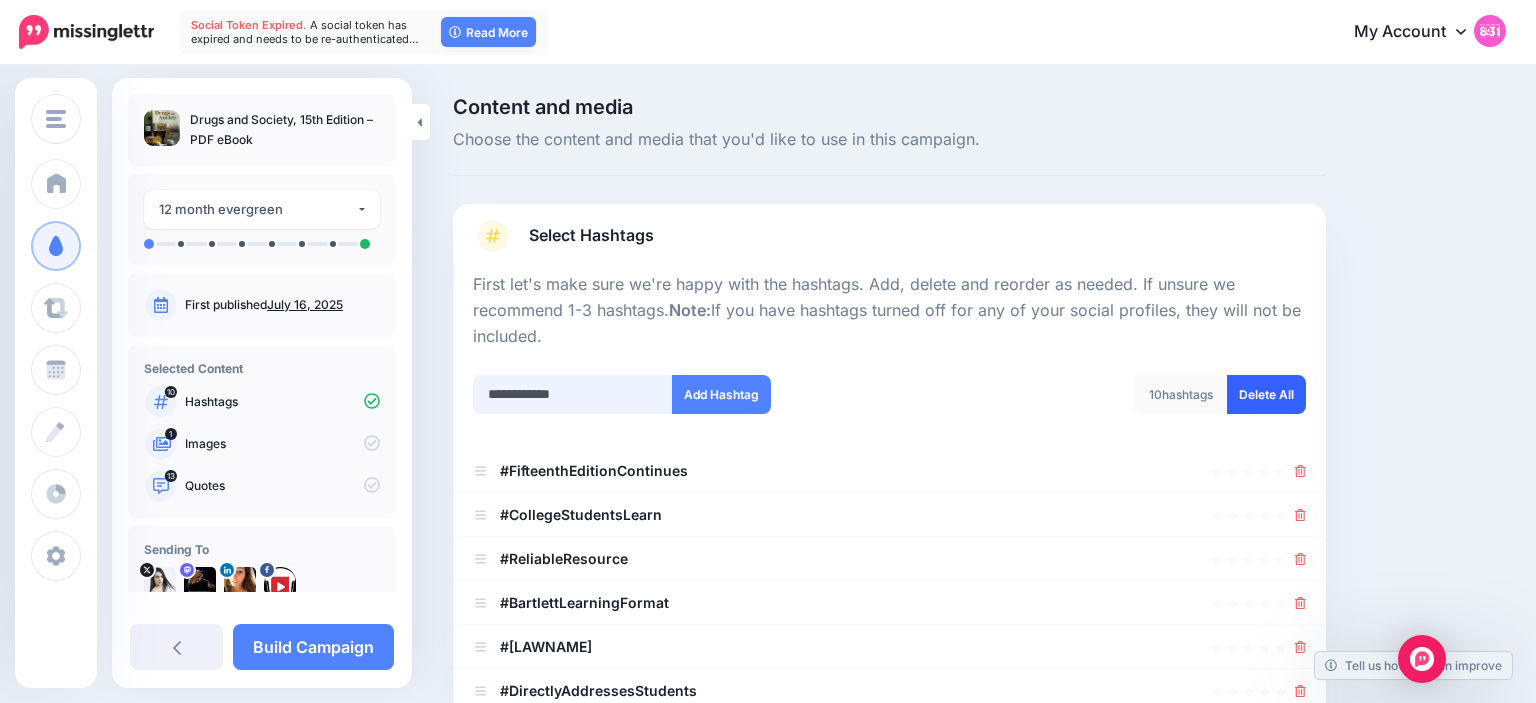 type 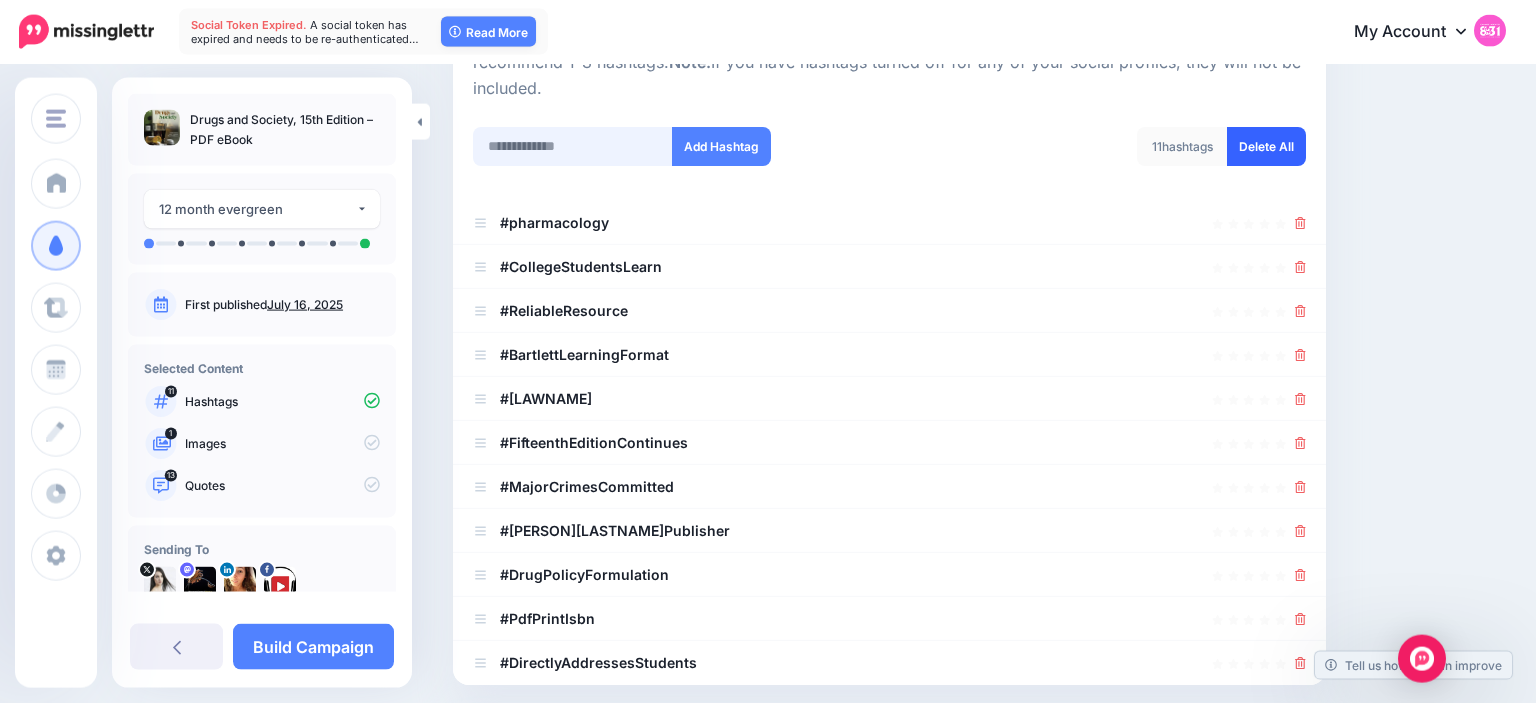 scroll, scrollTop: 247, scrollLeft: 0, axis: vertical 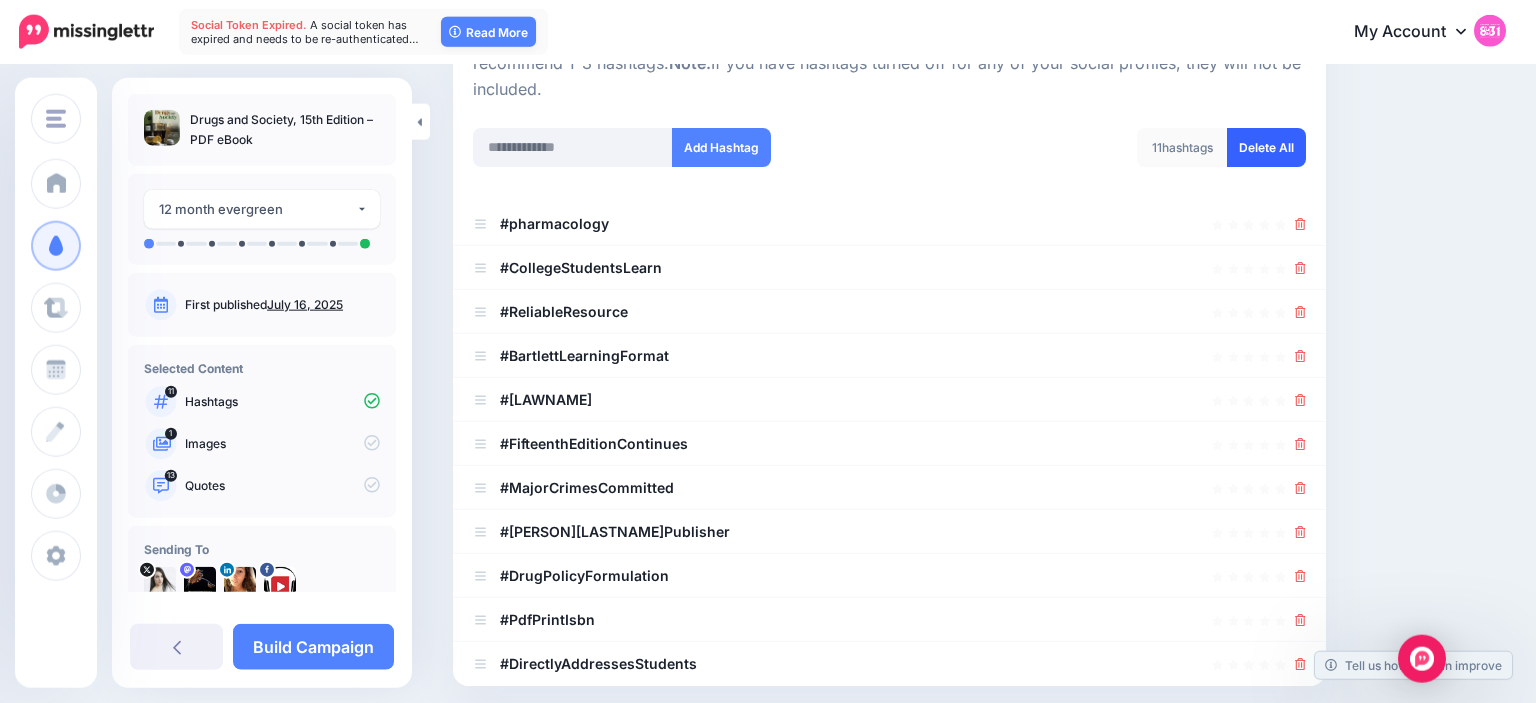 click on "Delete All" at bounding box center (1266, 147) 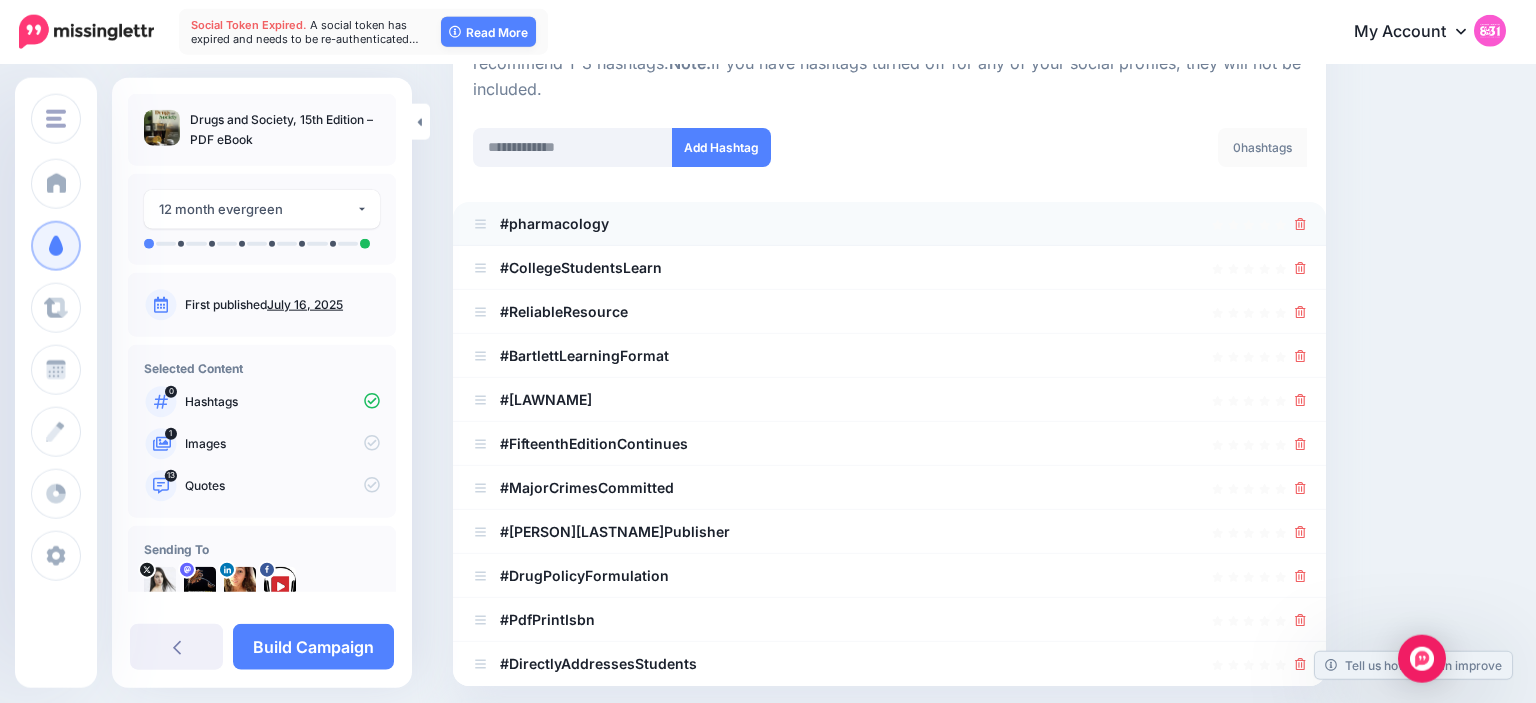 scroll, scrollTop: 77, scrollLeft: 0, axis: vertical 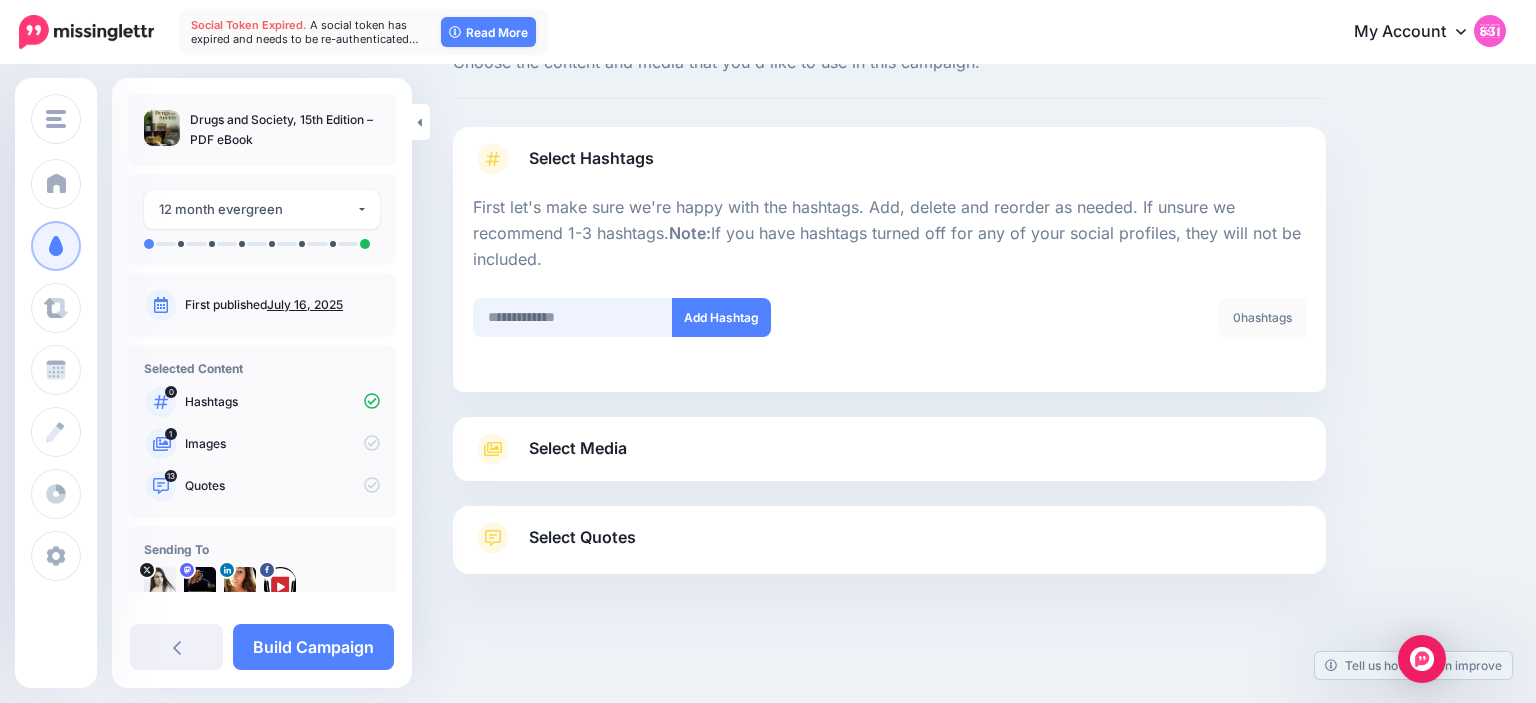 click at bounding box center [573, 317] 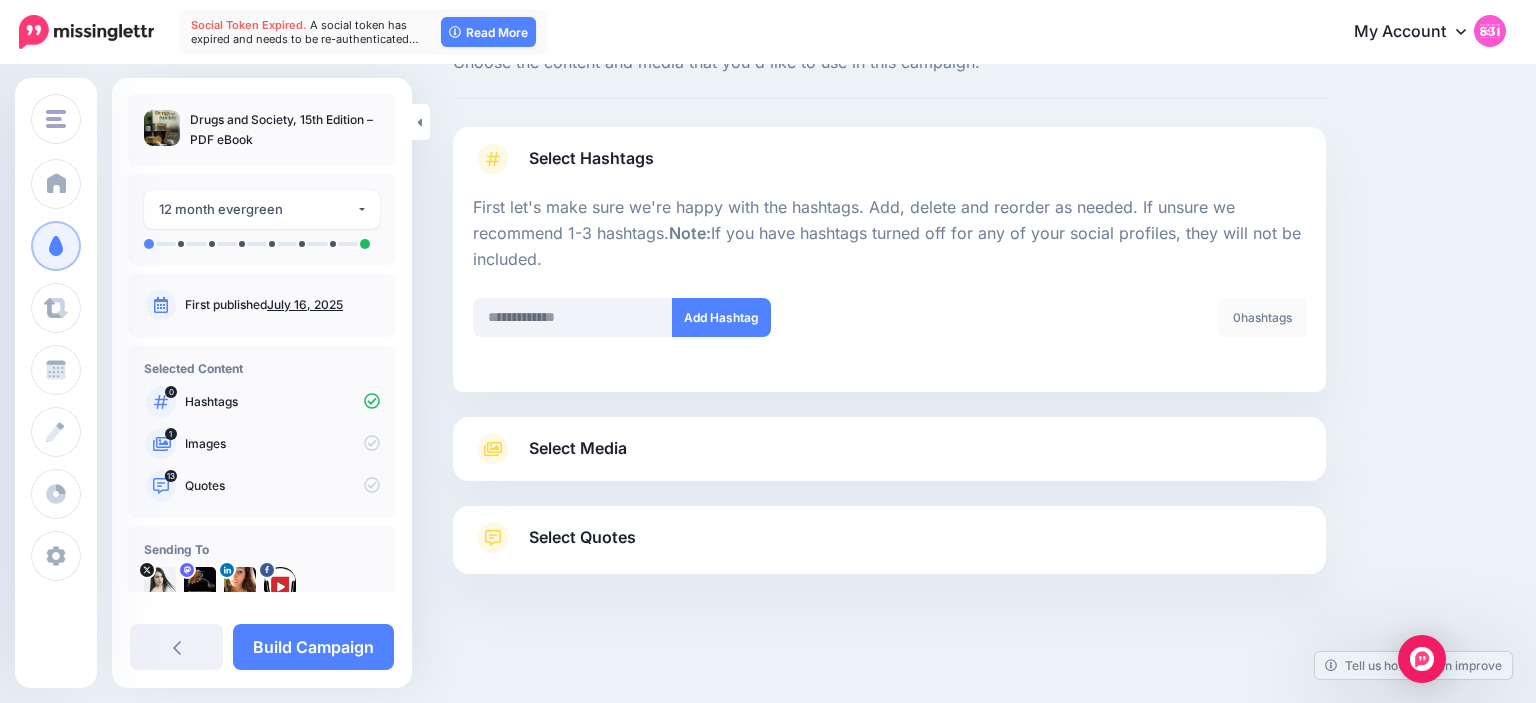 click on "Select Media" at bounding box center [578, 448] 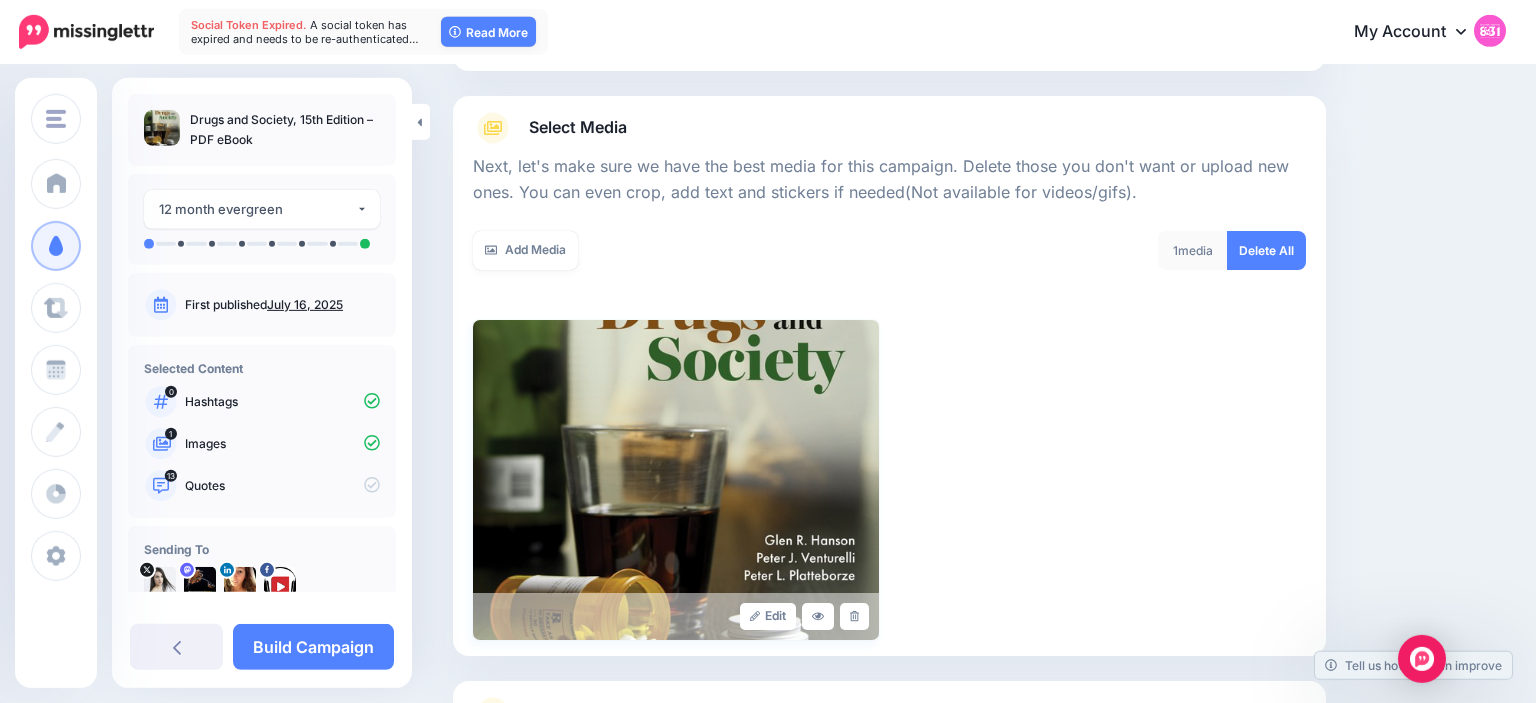 scroll, scrollTop: 200, scrollLeft: 0, axis: vertical 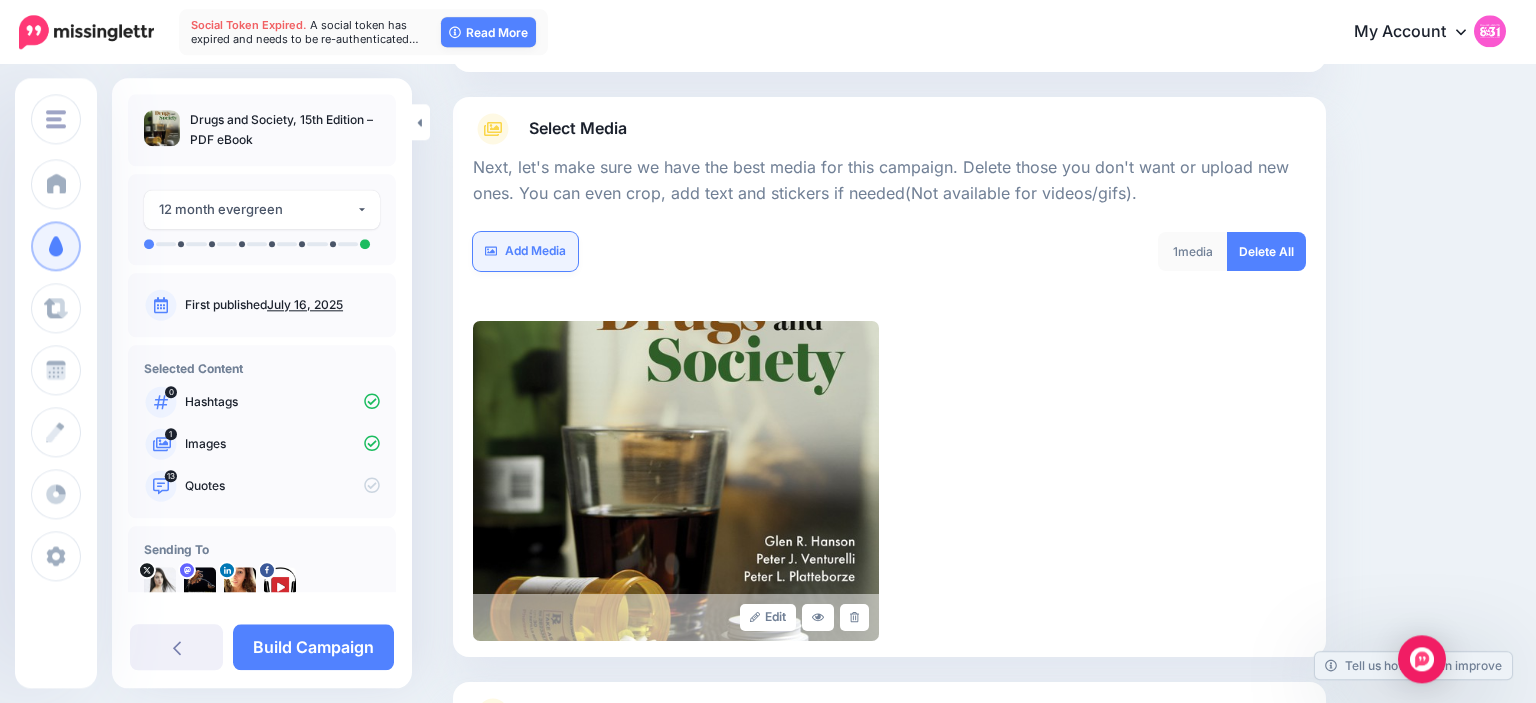 click on "Add Media" at bounding box center (525, 251) 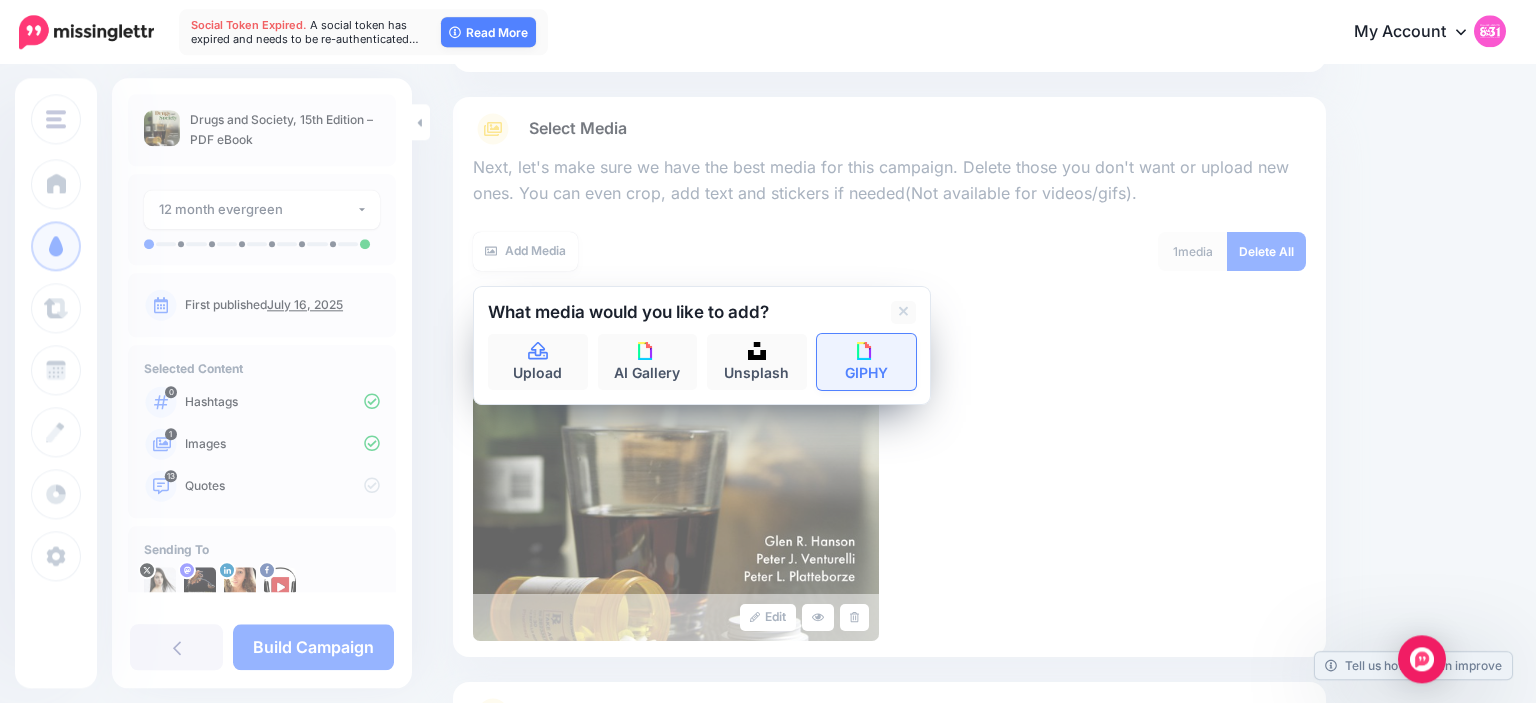 click on "GIPHY" at bounding box center (867, 362) 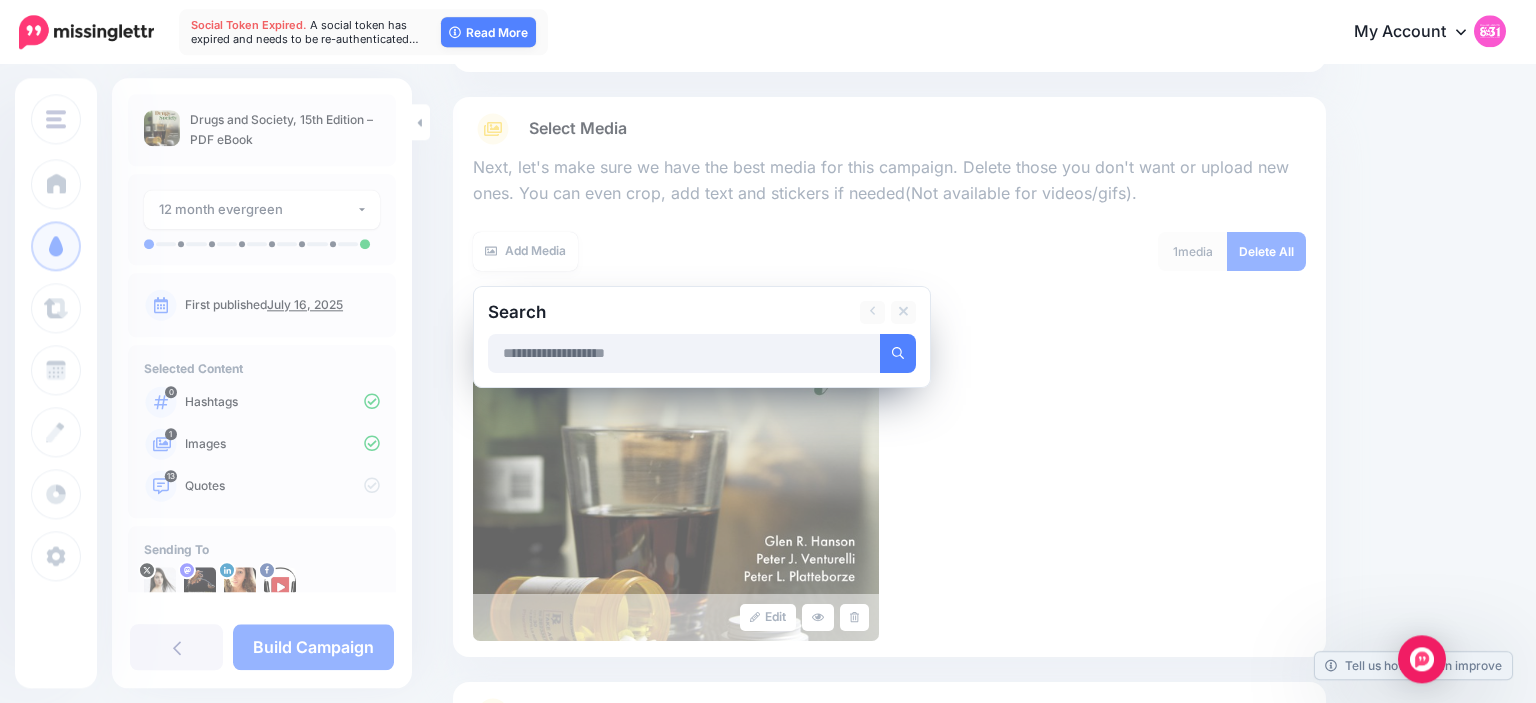 click at bounding box center [684, 353] 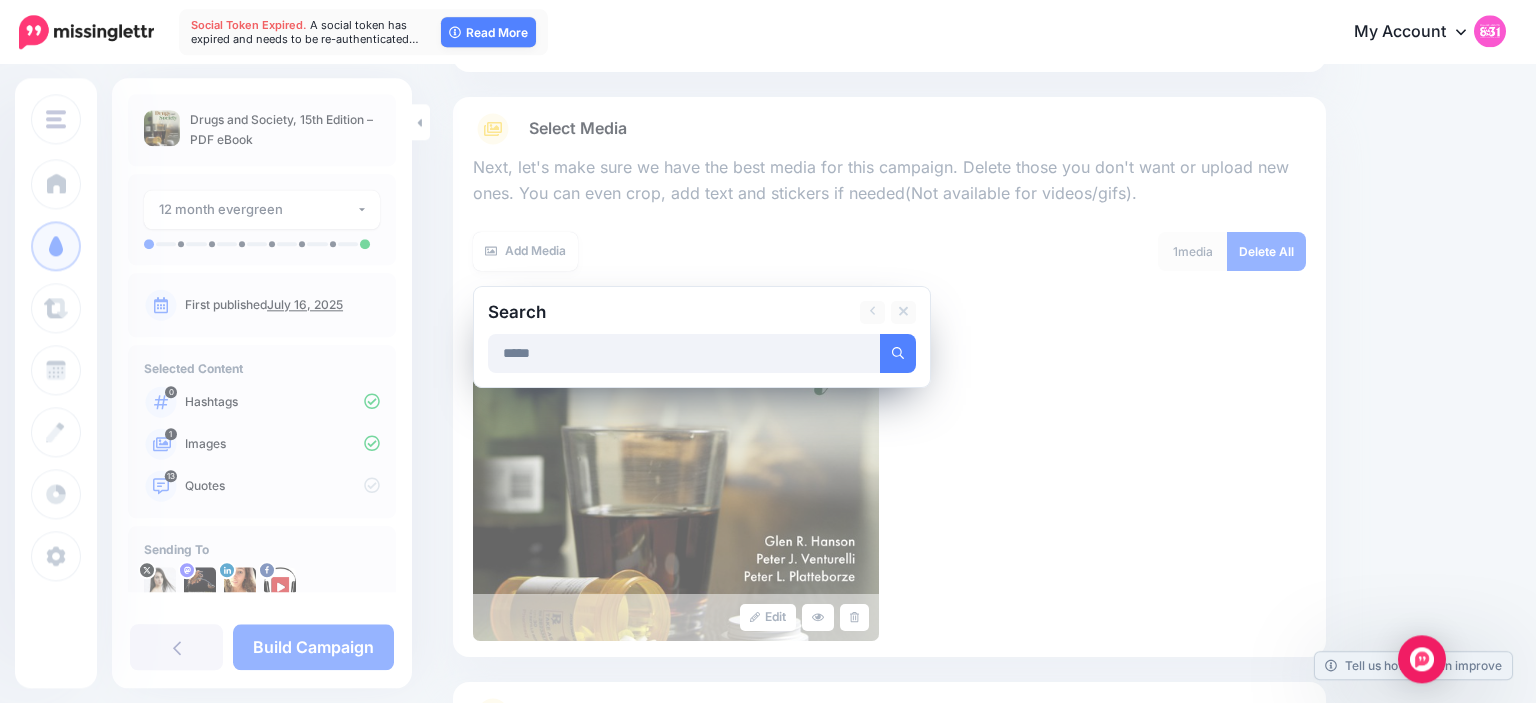 type on "*****" 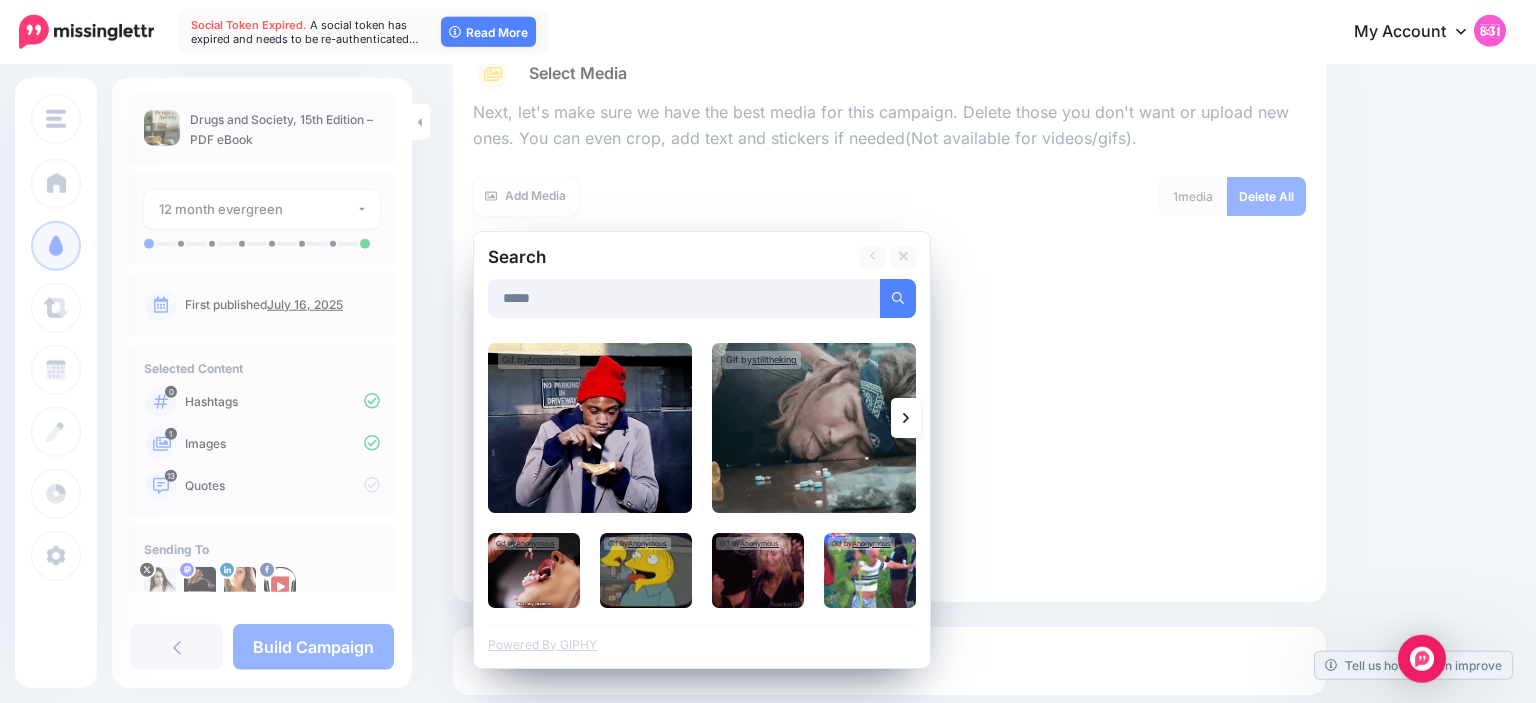 scroll, scrollTop: 259, scrollLeft: 0, axis: vertical 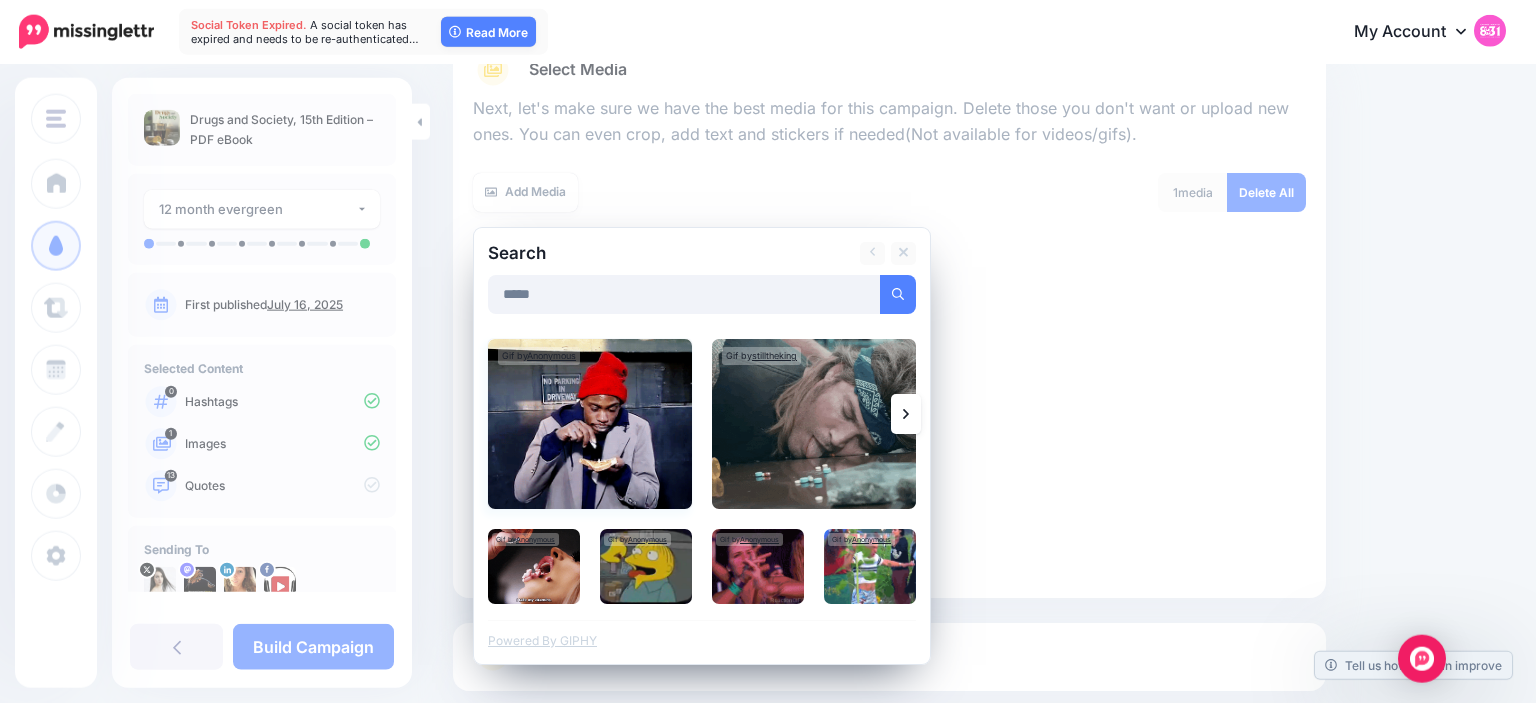 click at bounding box center (590, 424) 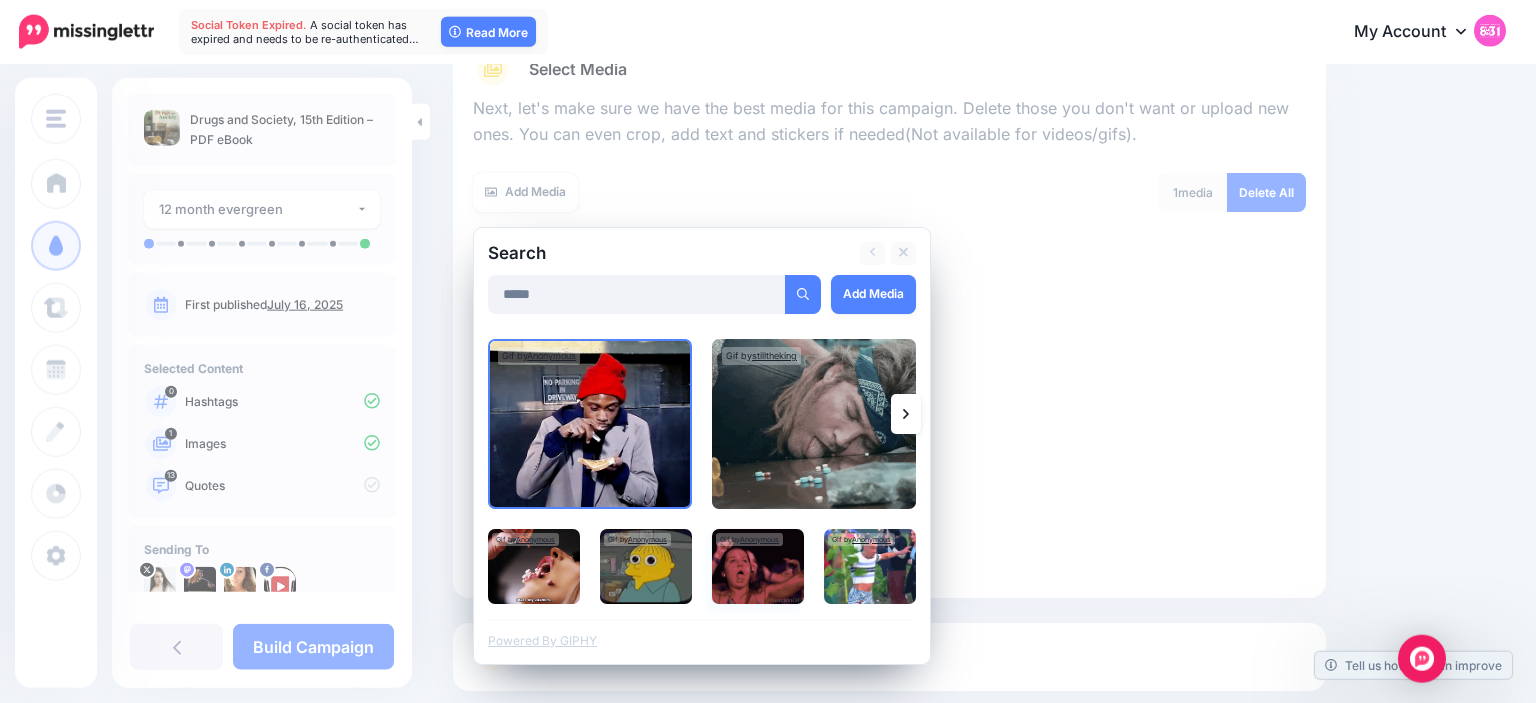 click at bounding box center [758, 566] 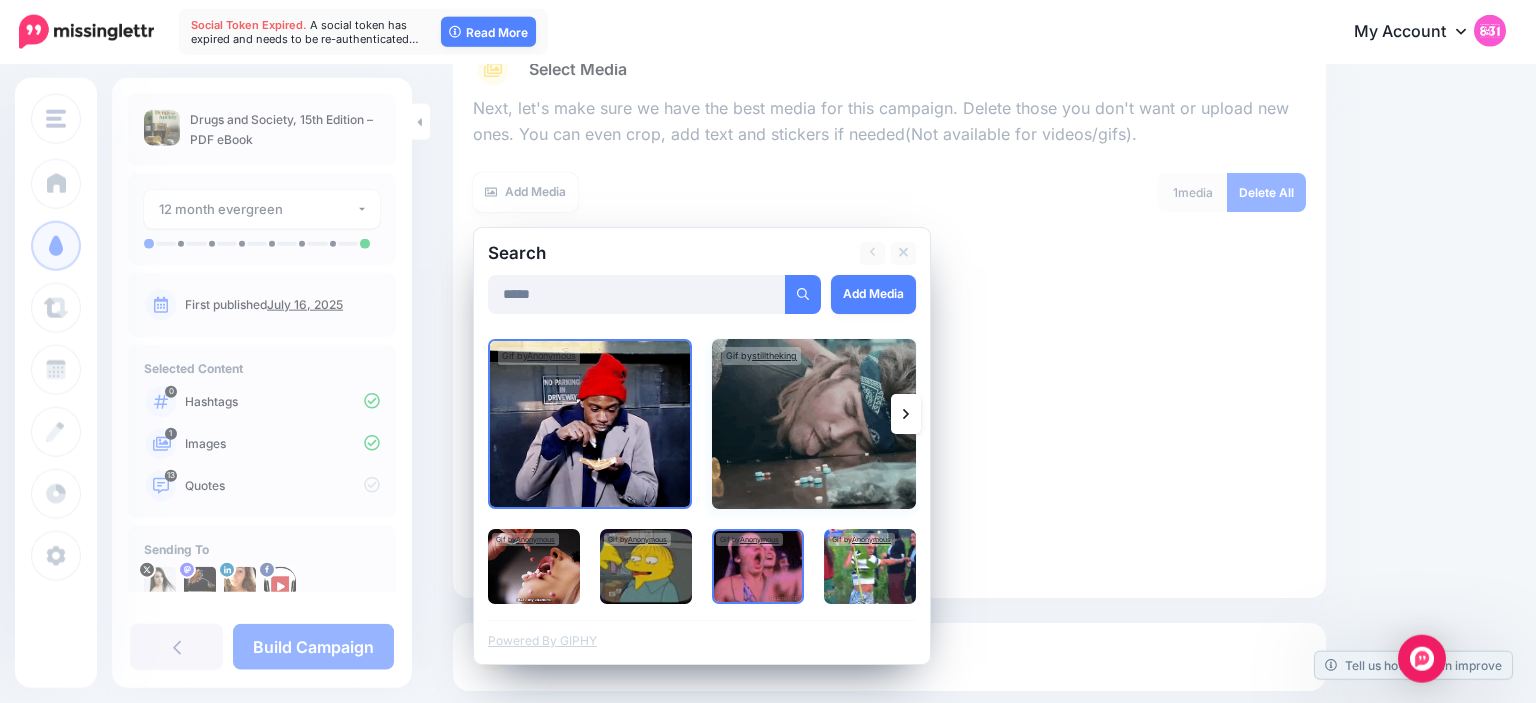 click at bounding box center (814, 424) 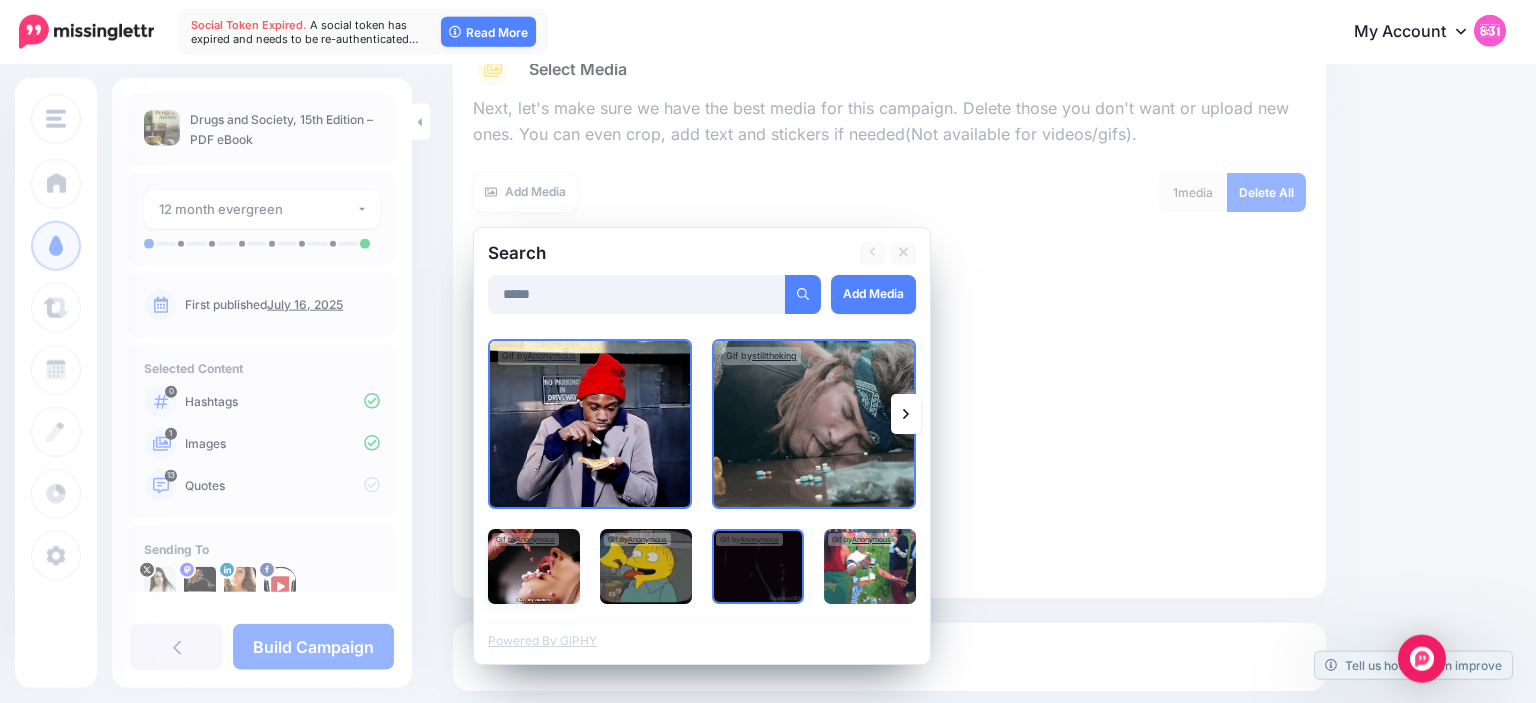 click at bounding box center [534, 566] 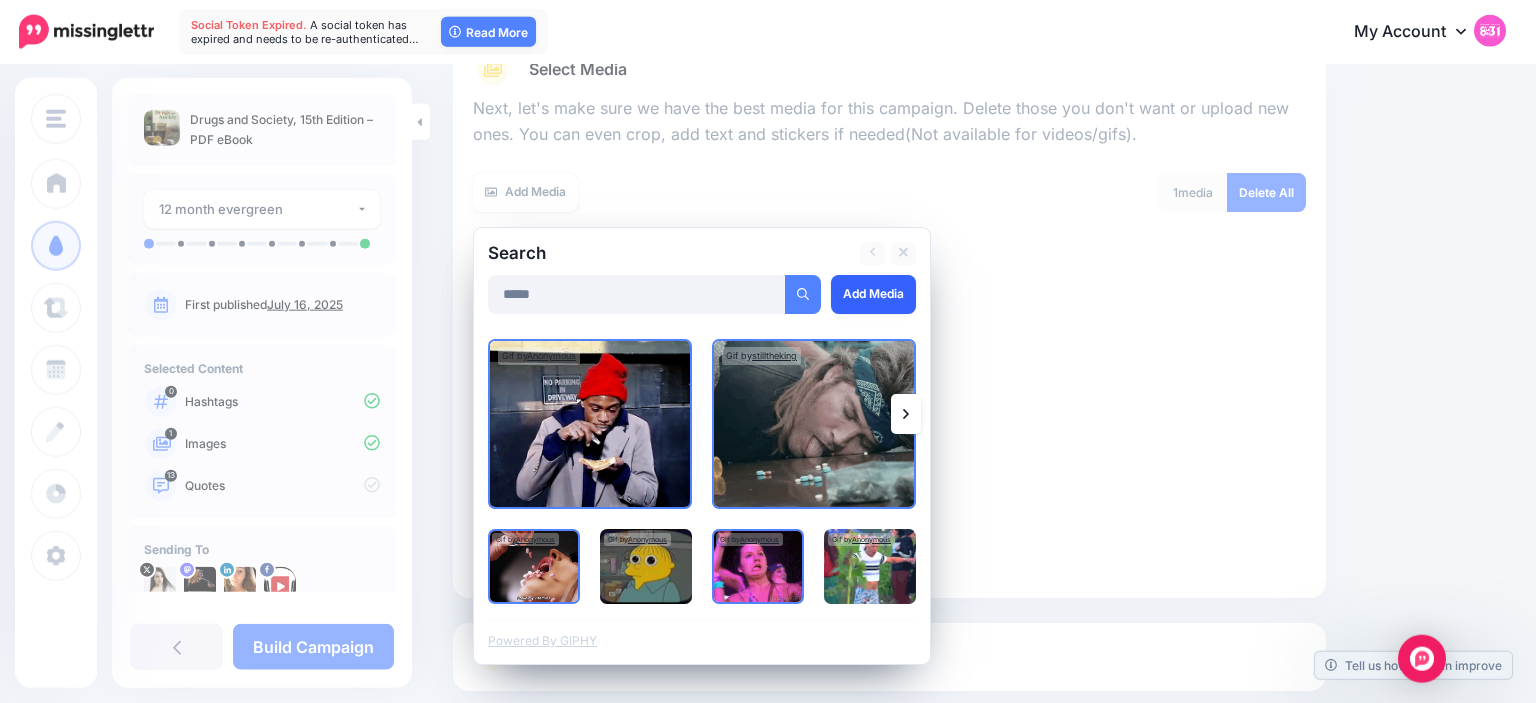 click on "Add Media" at bounding box center [873, 294] 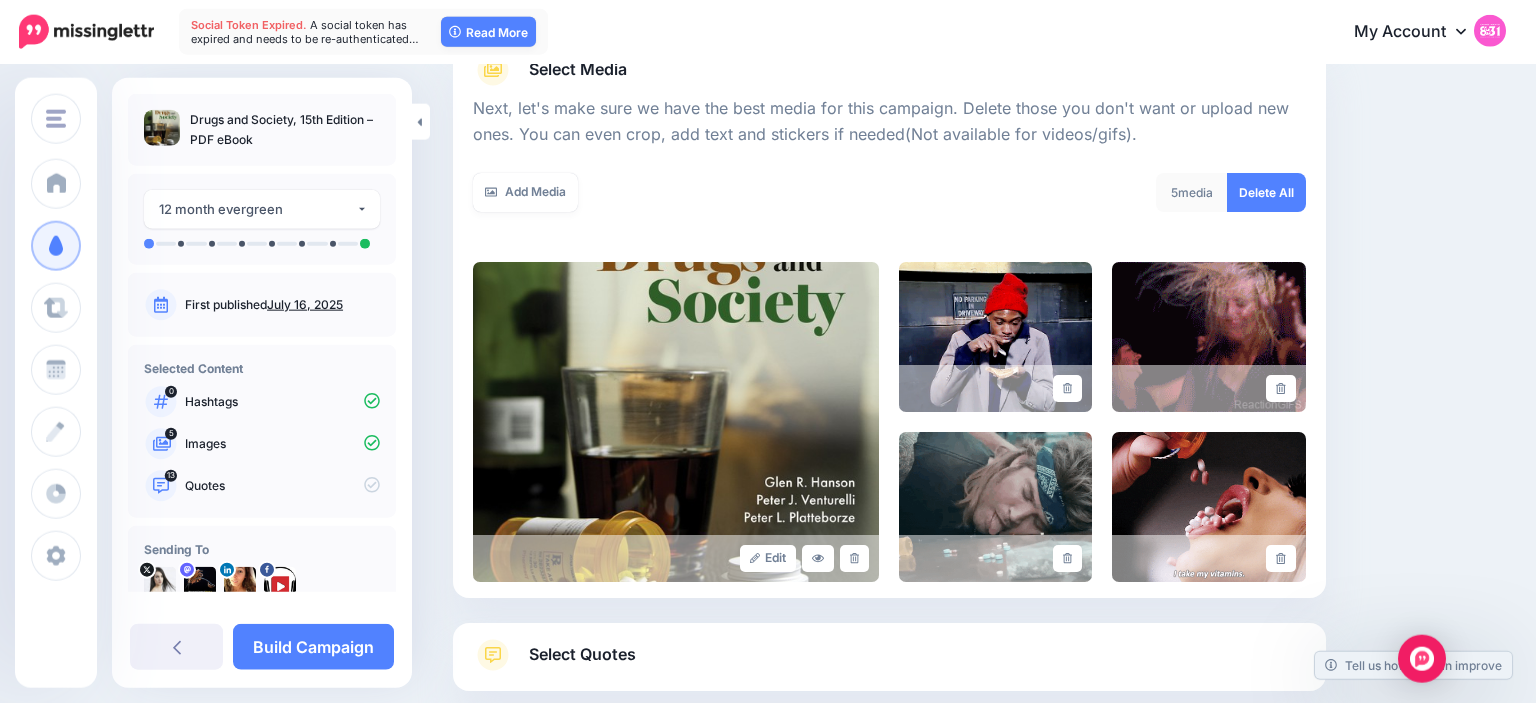 scroll, scrollTop: 376, scrollLeft: 0, axis: vertical 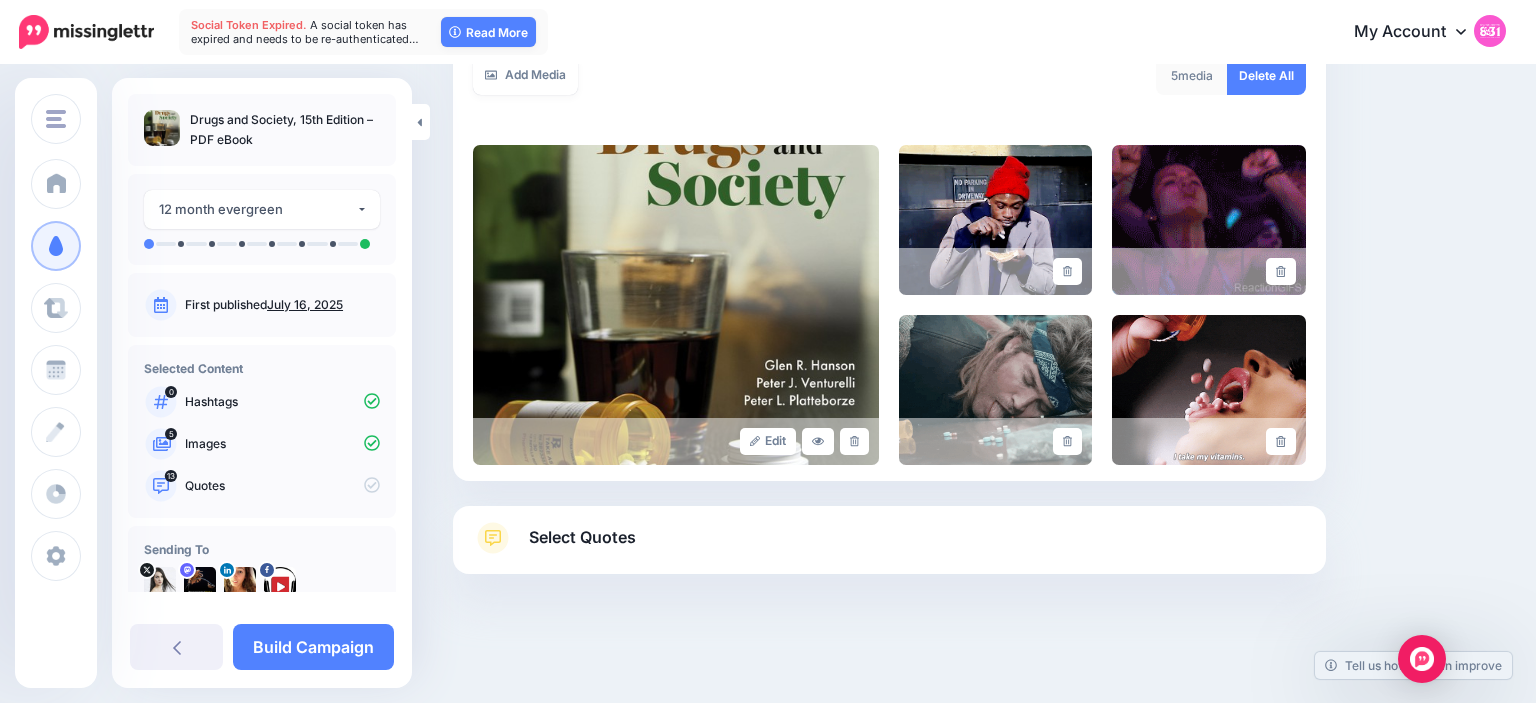 click on "Select Quotes" at bounding box center (889, 548) 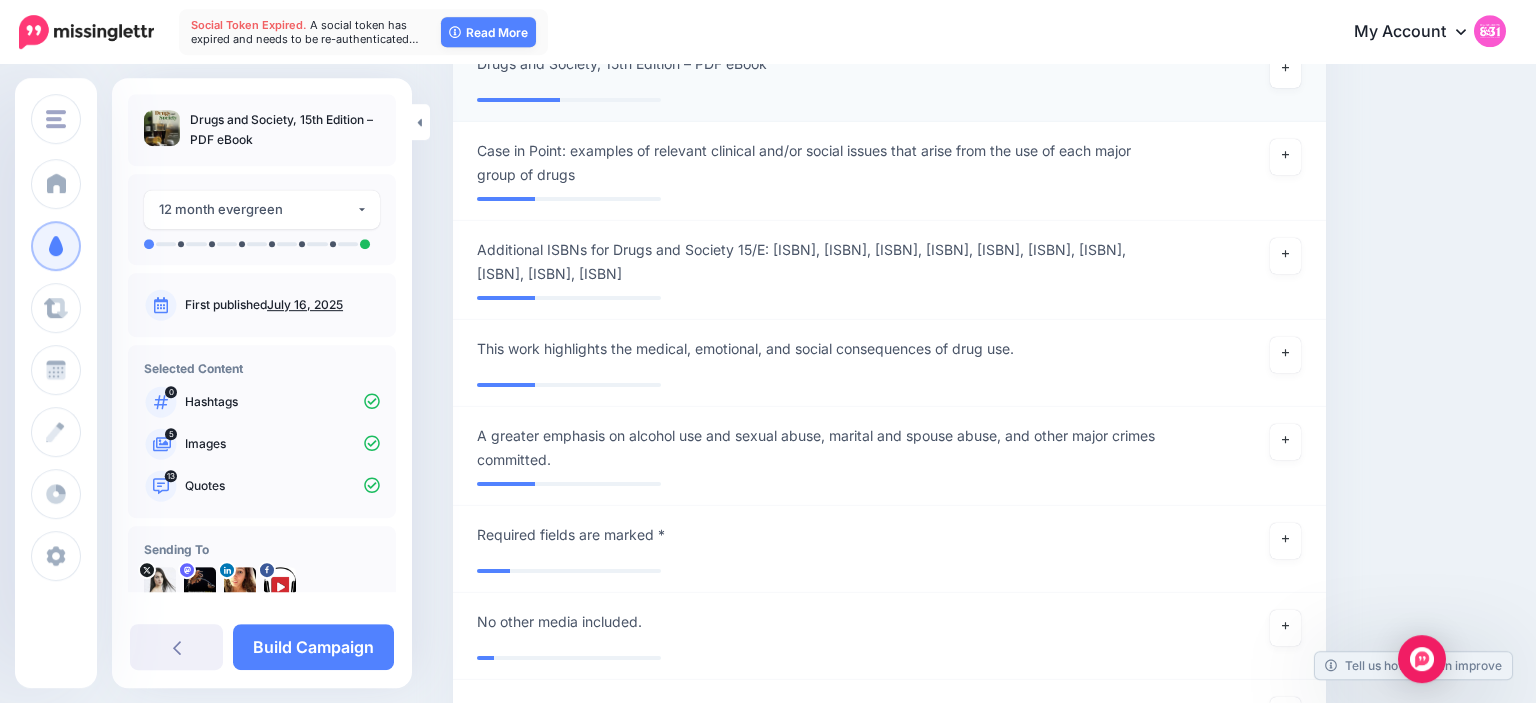scroll, scrollTop: 1892, scrollLeft: 0, axis: vertical 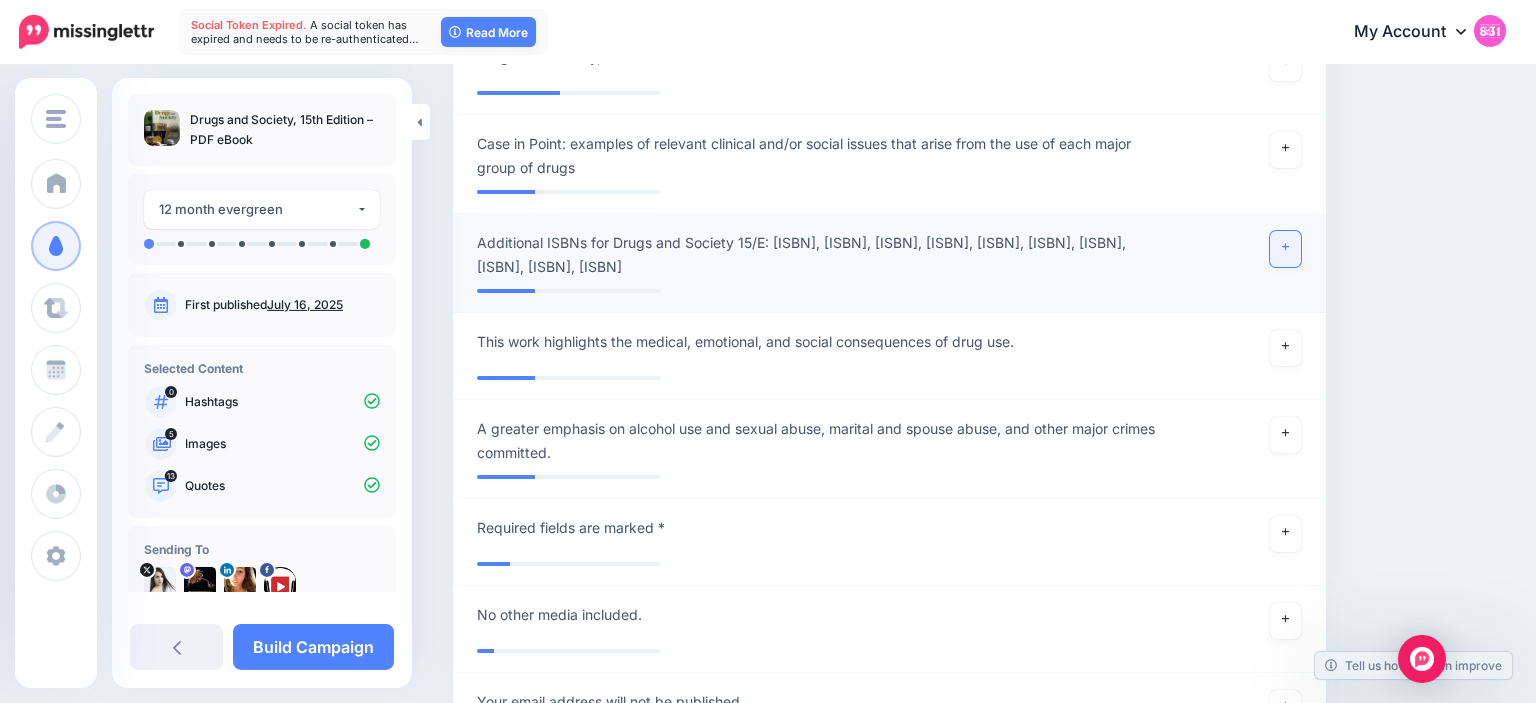 click at bounding box center [1286, 249] 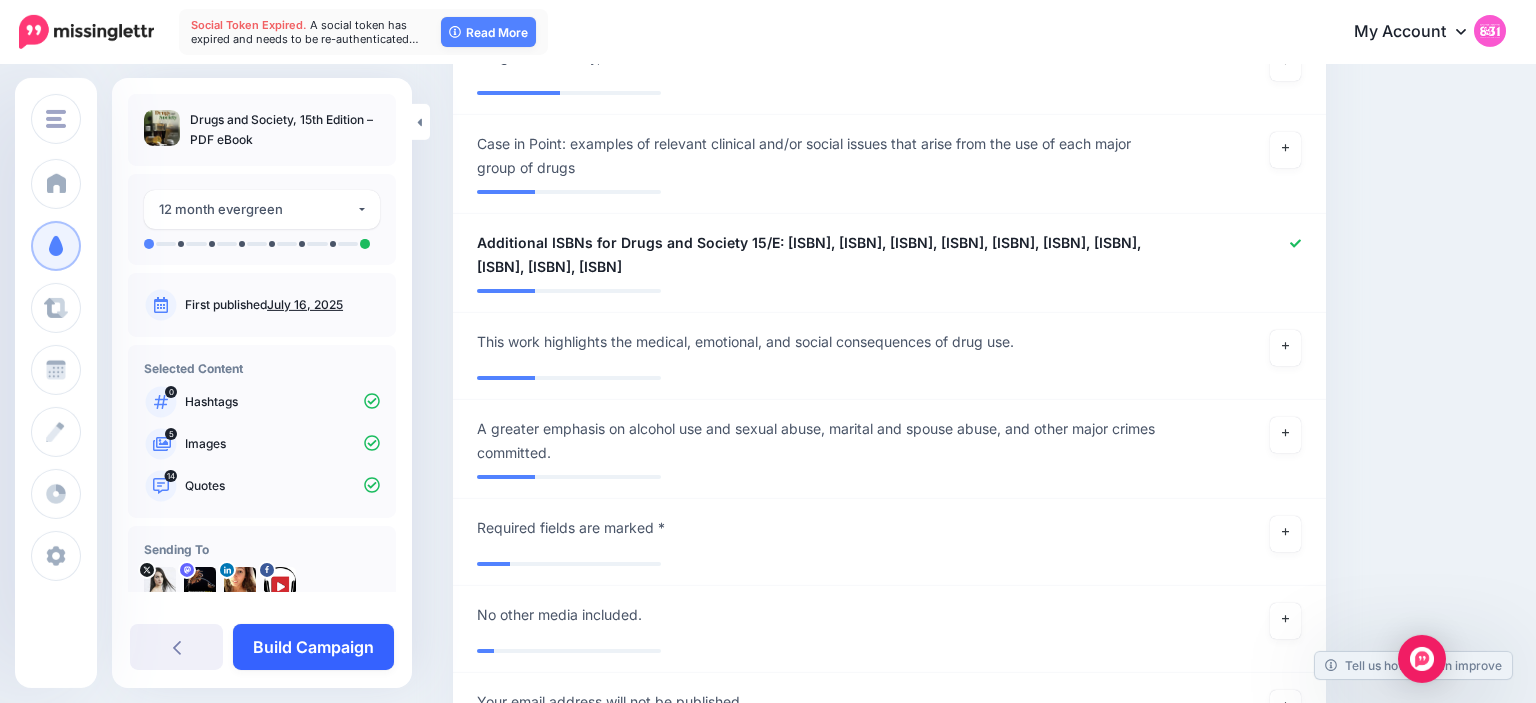 click on "Build Campaign" at bounding box center [313, 647] 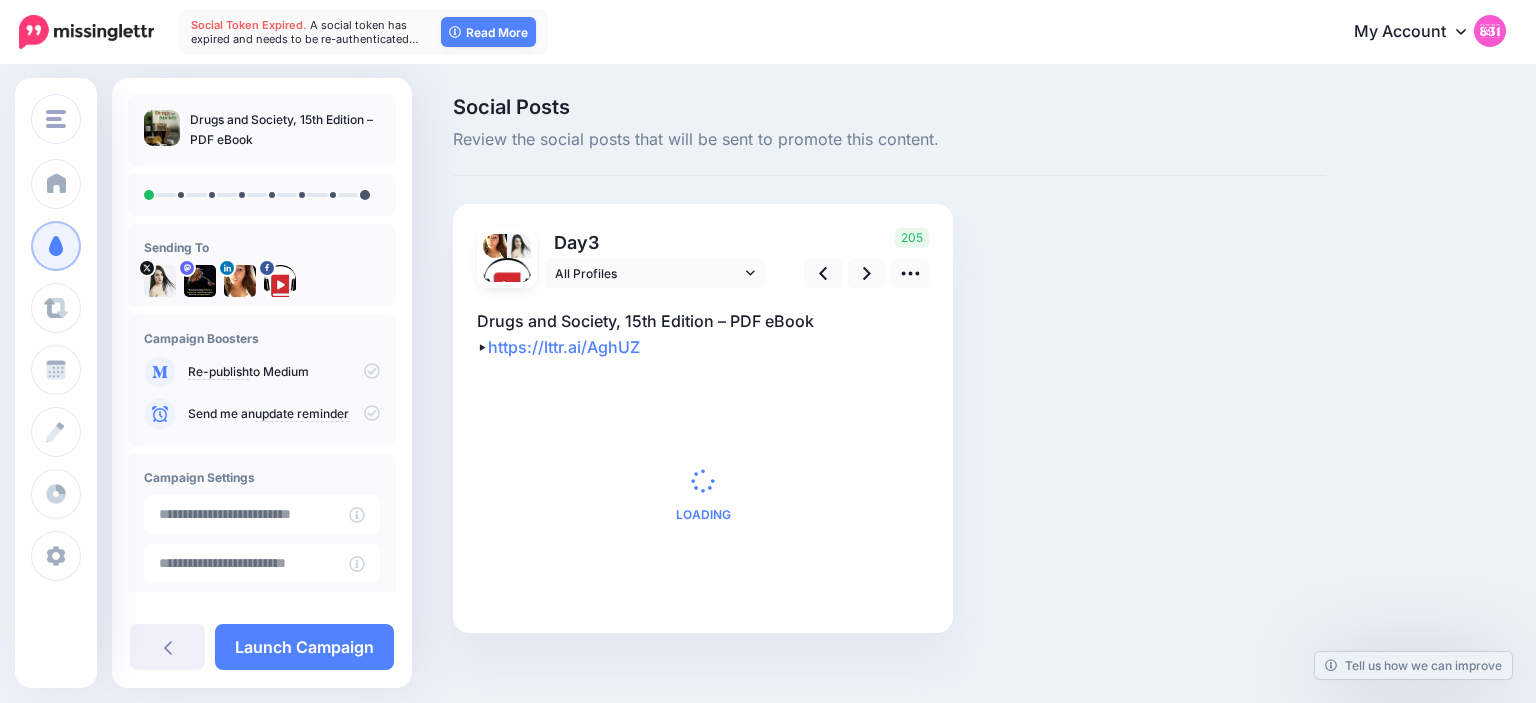 scroll, scrollTop: 0, scrollLeft: 0, axis: both 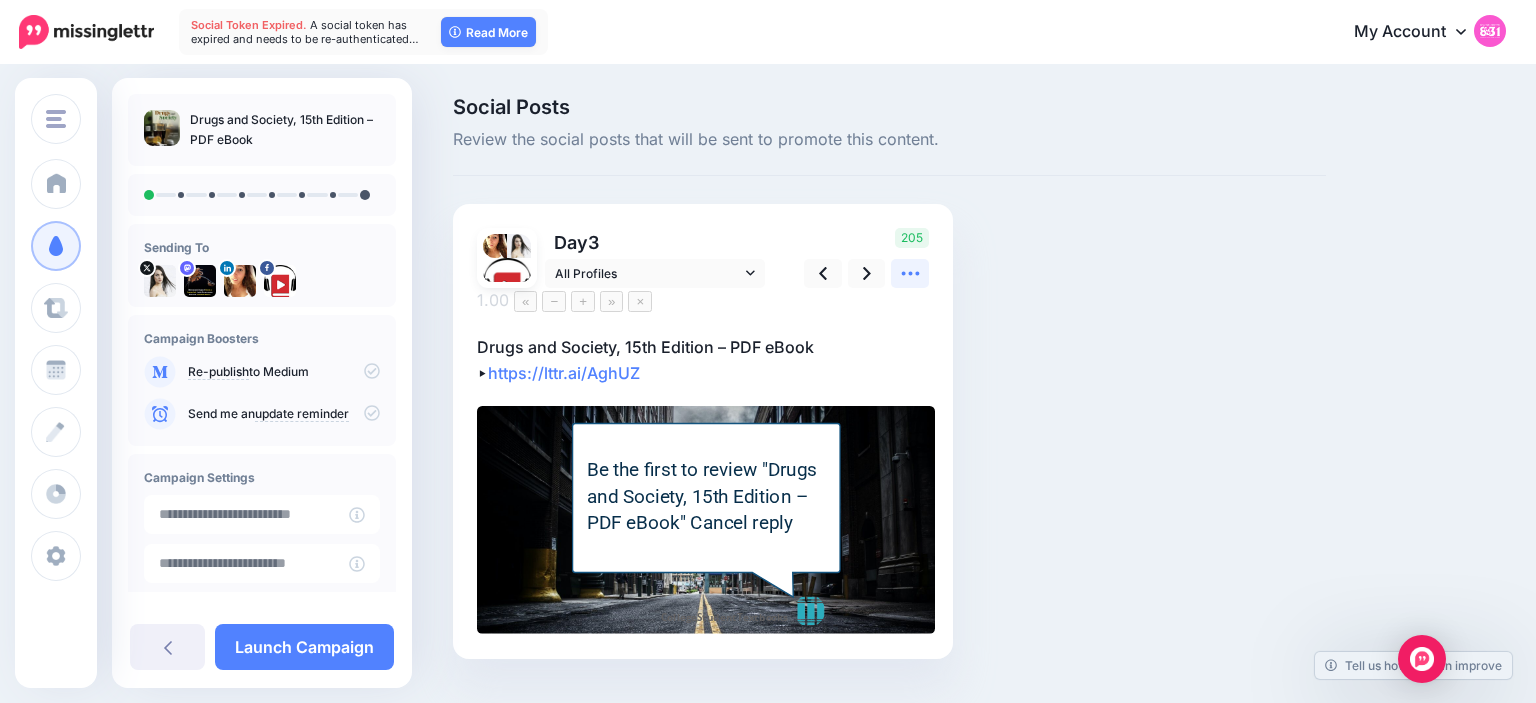 click 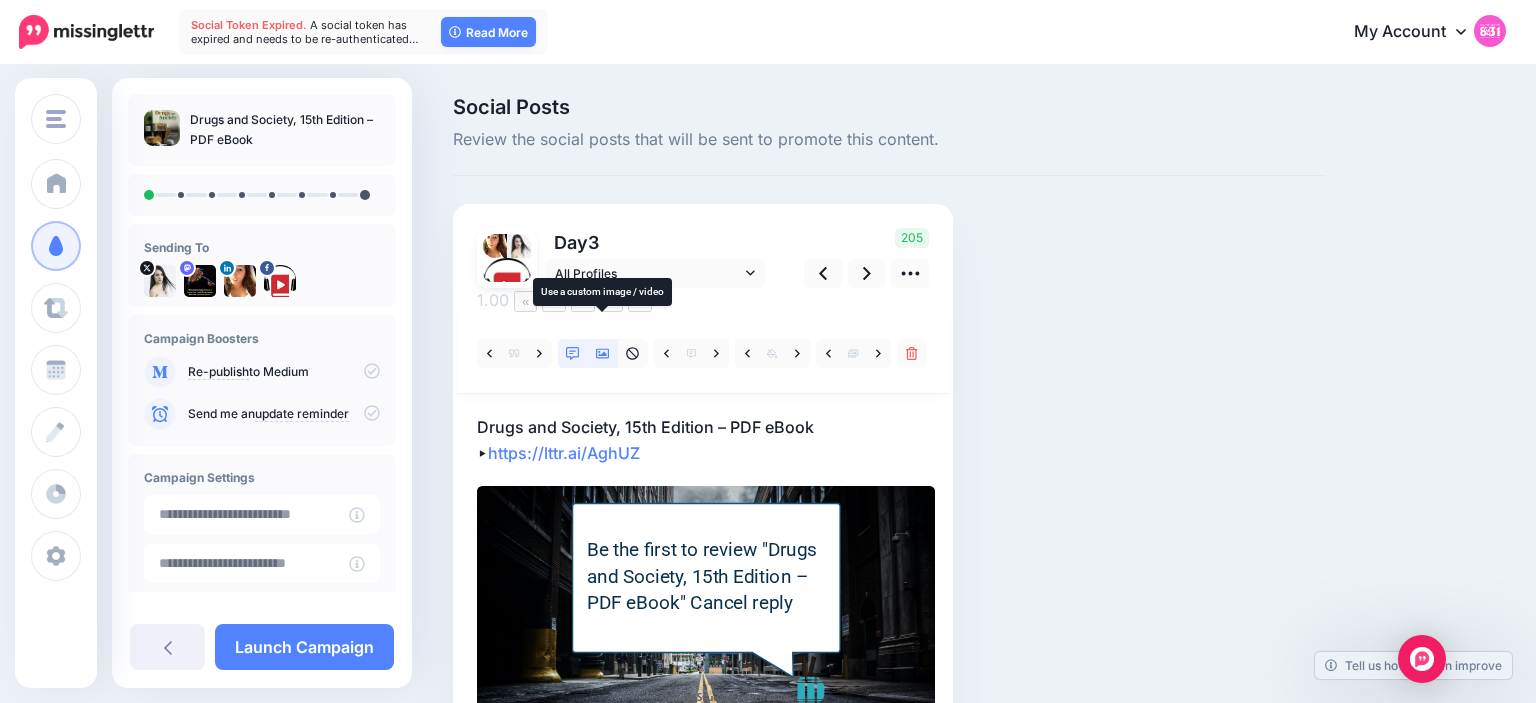 click at bounding box center (603, 353) 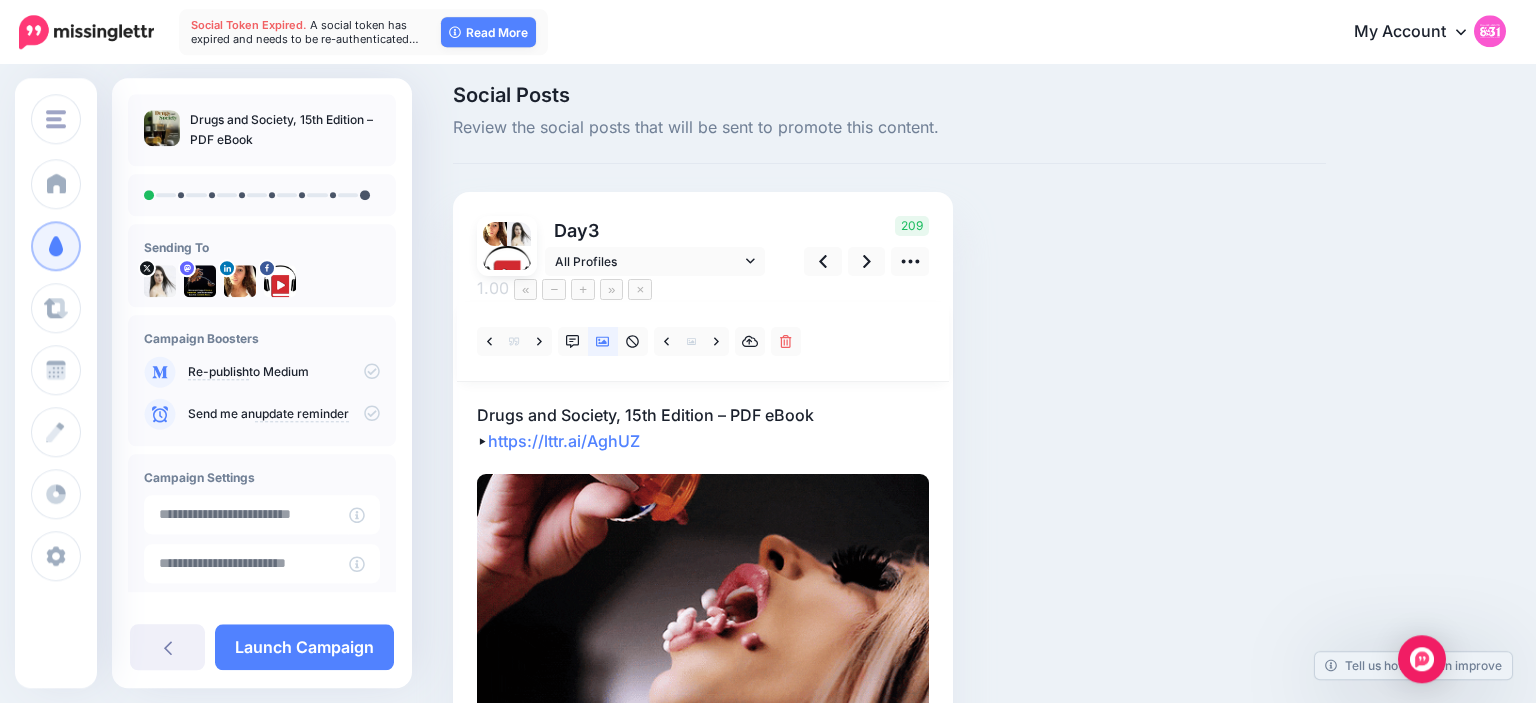 scroll, scrollTop: 122, scrollLeft: 0, axis: vertical 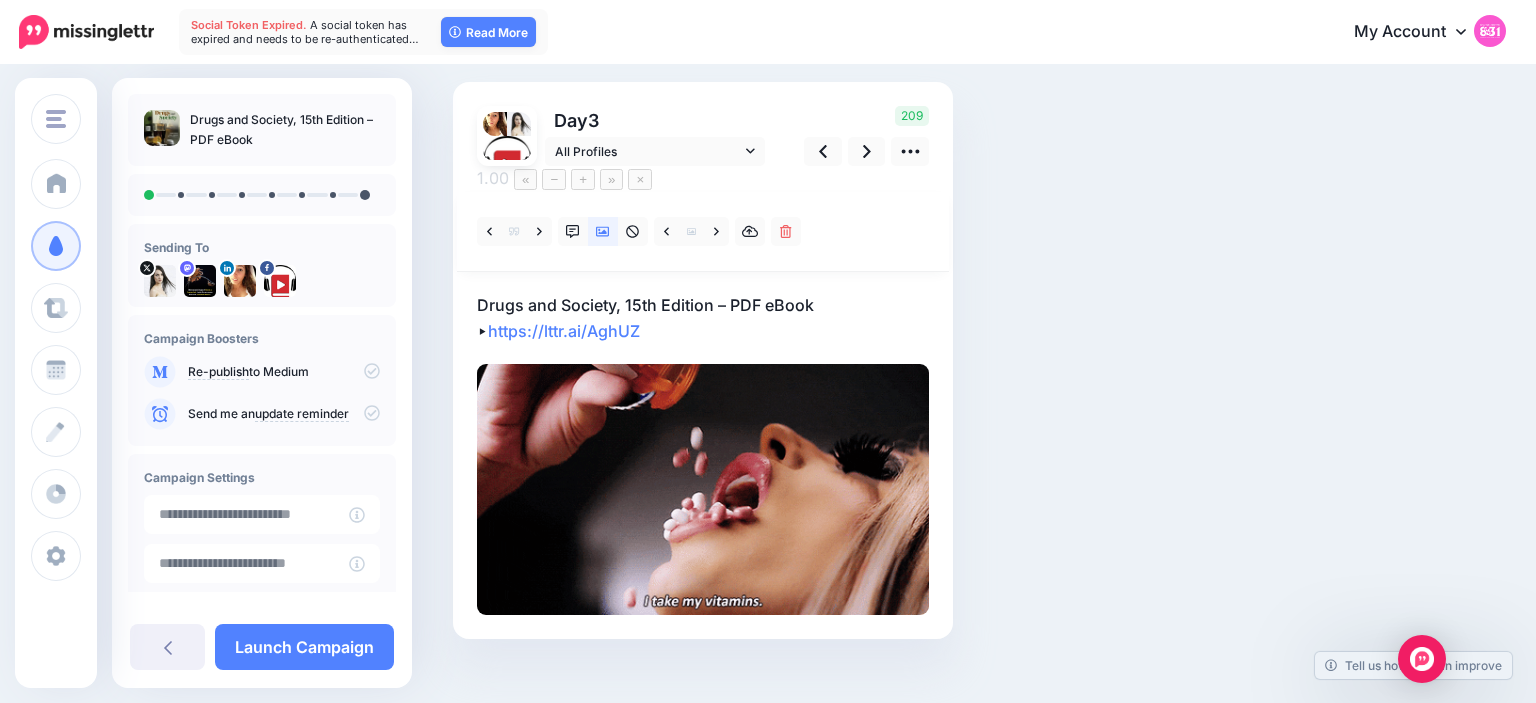 click on "Drugs and Society, 15th Edition – PDF eBook ▸  https://lttr.ai/AghUZ" at bounding box center (703, 318) 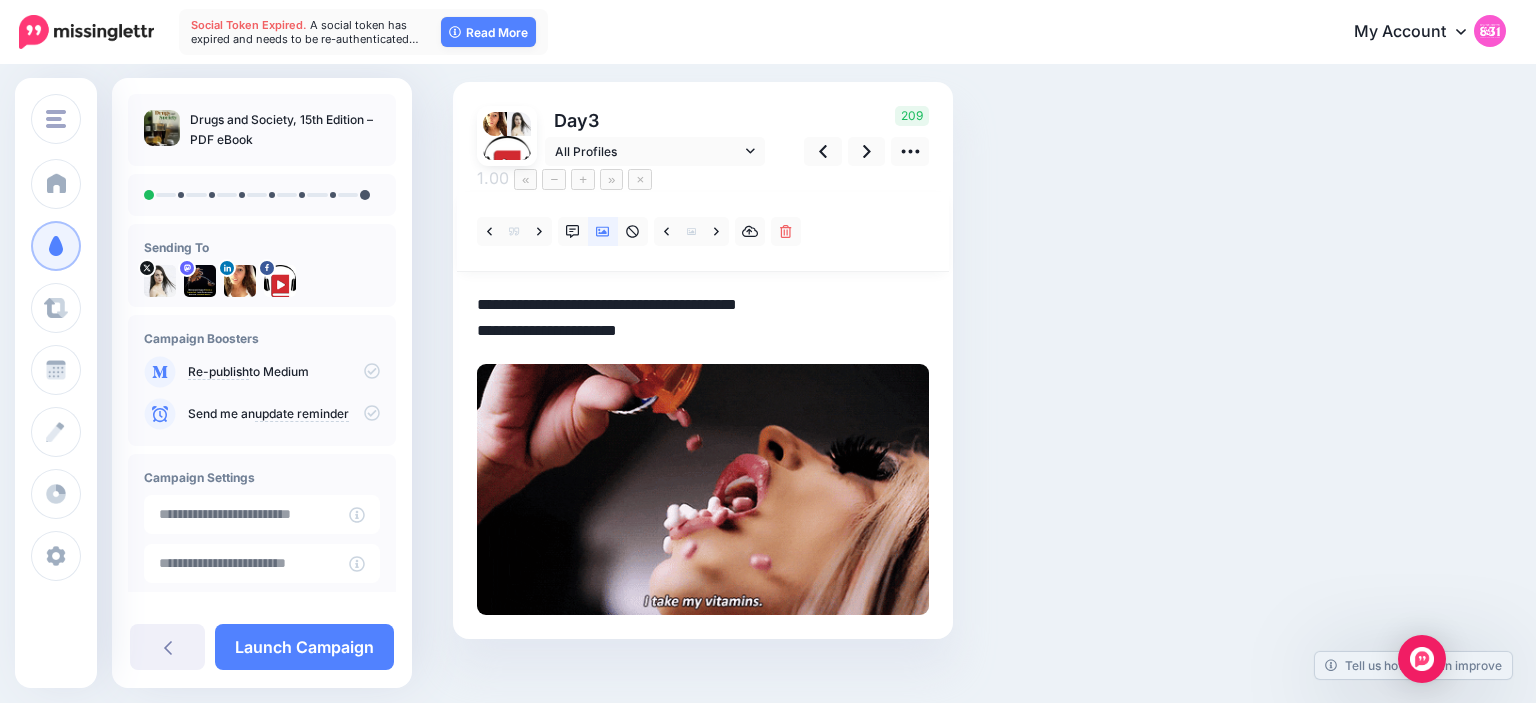 scroll, scrollTop: 108, scrollLeft: 0, axis: vertical 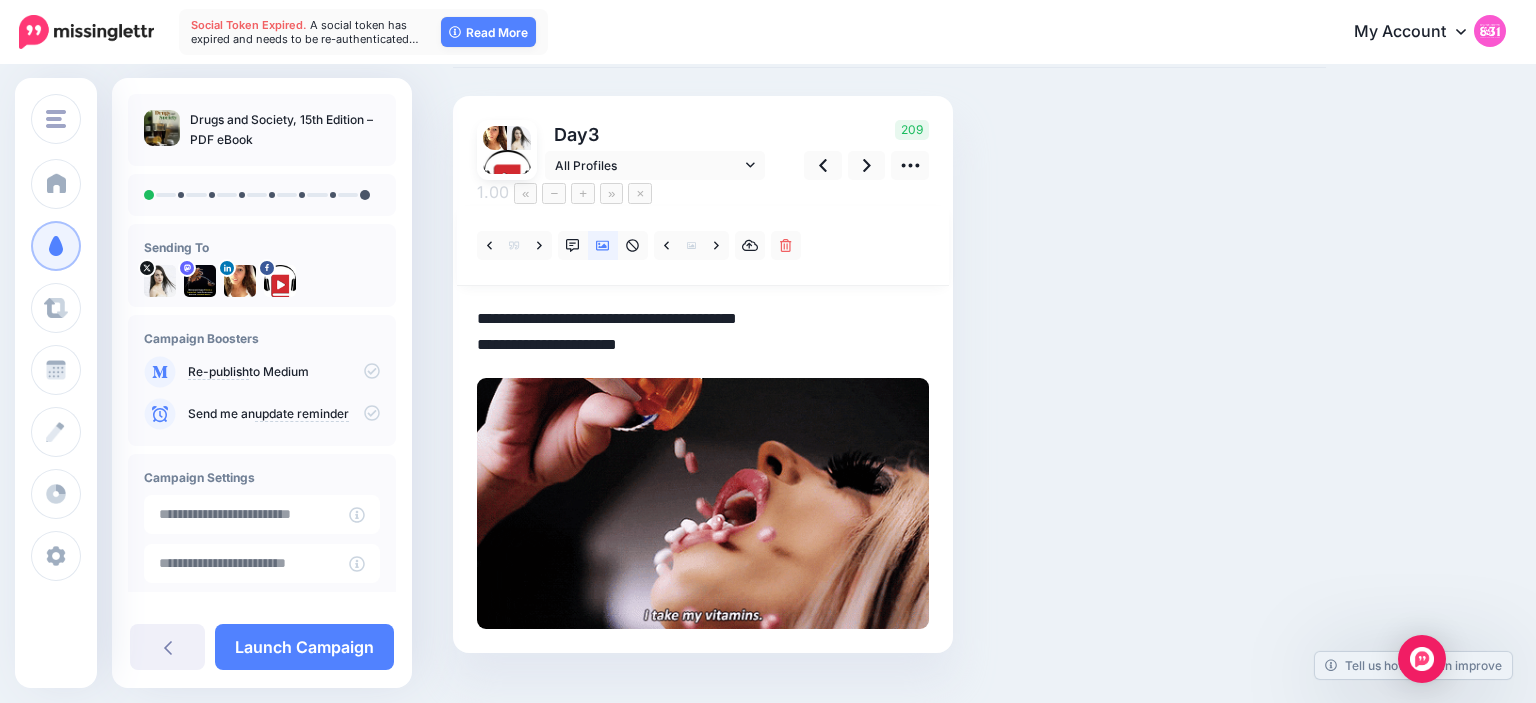 click on "**********" at bounding box center [703, 332] 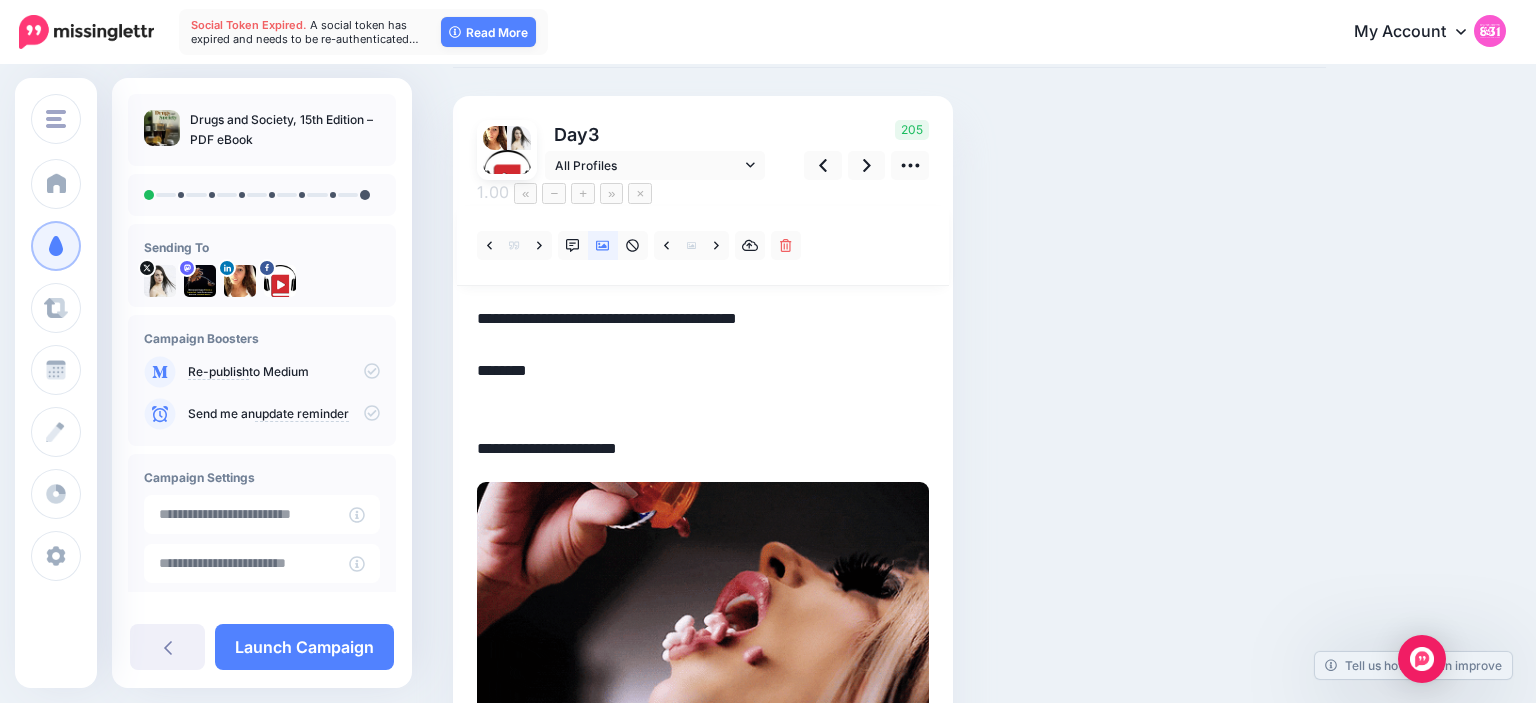 paste on "**********" 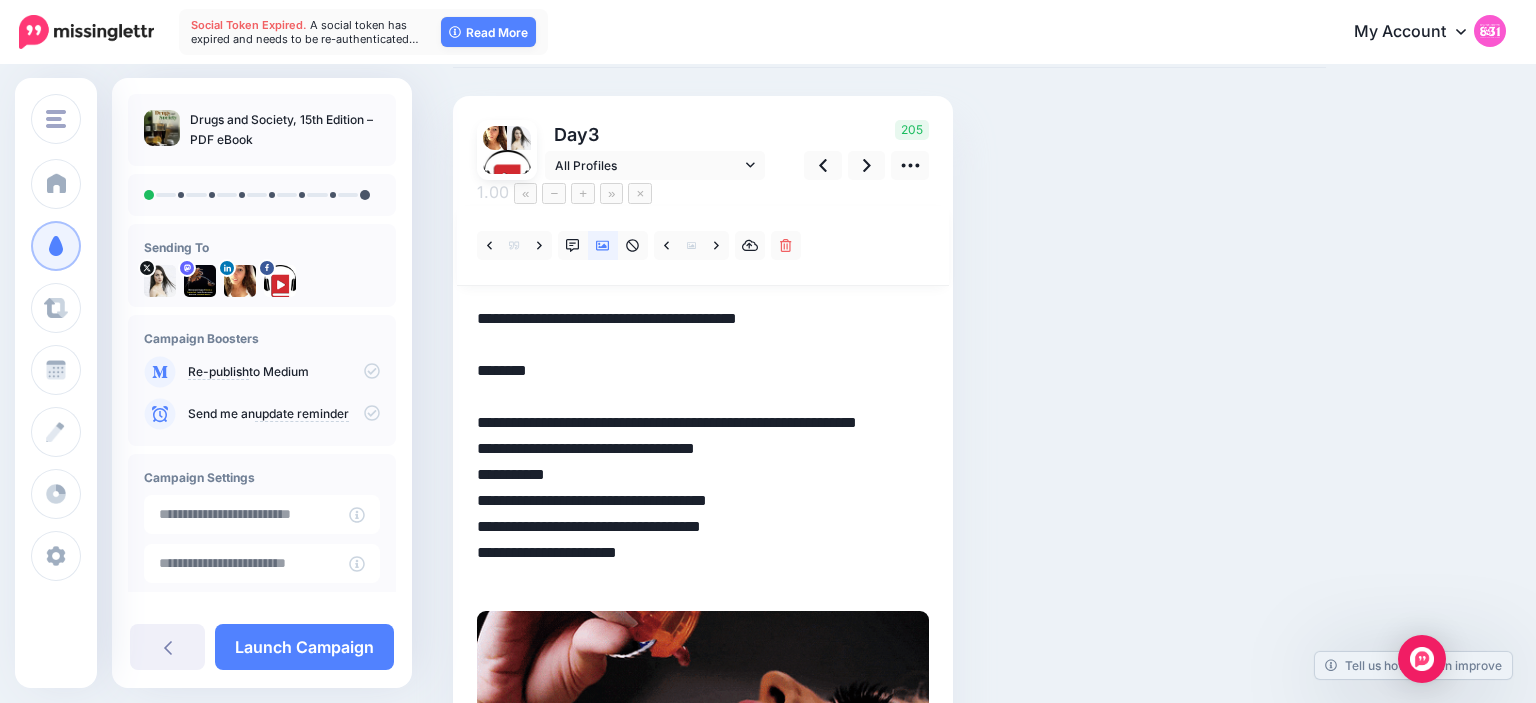 click on "**********" at bounding box center (703, 448) 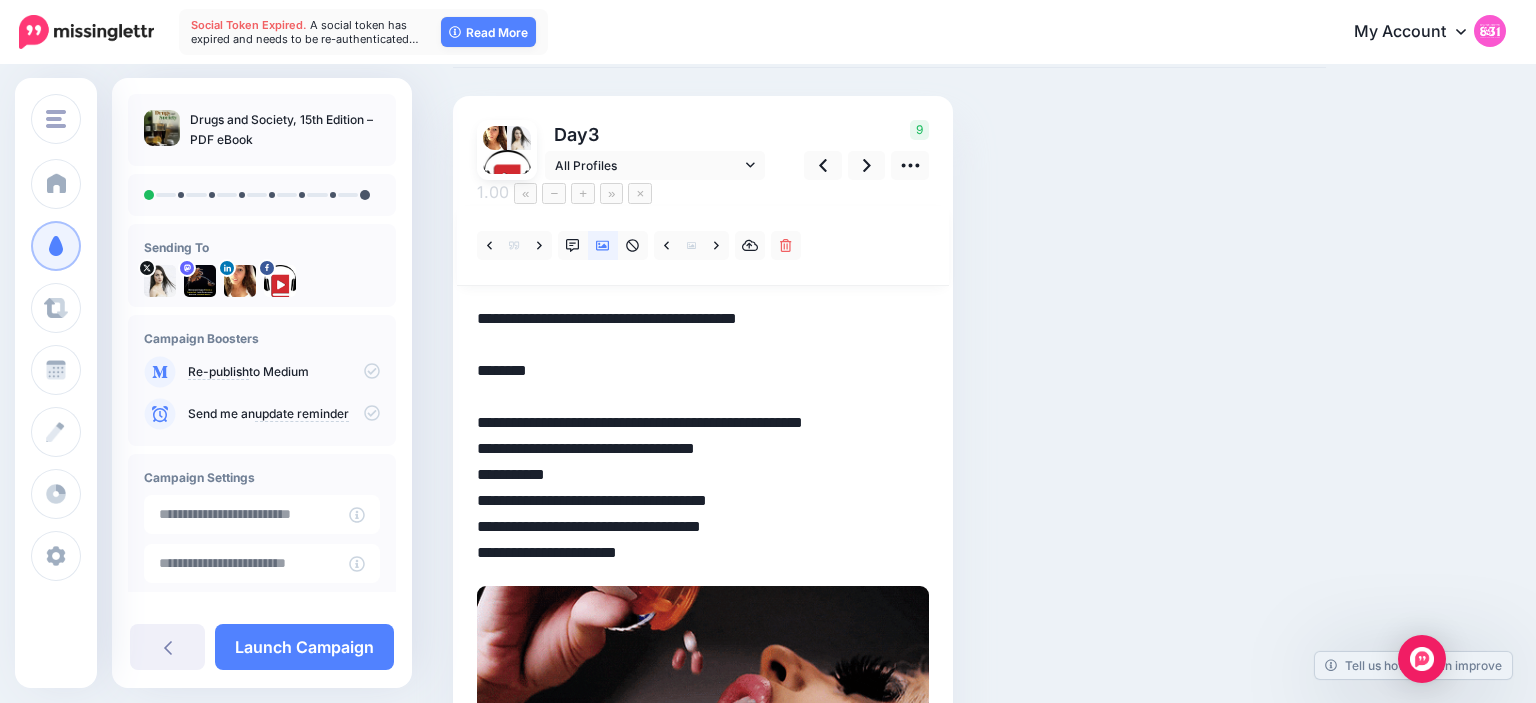 click on "**********" at bounding box center [703, 436] 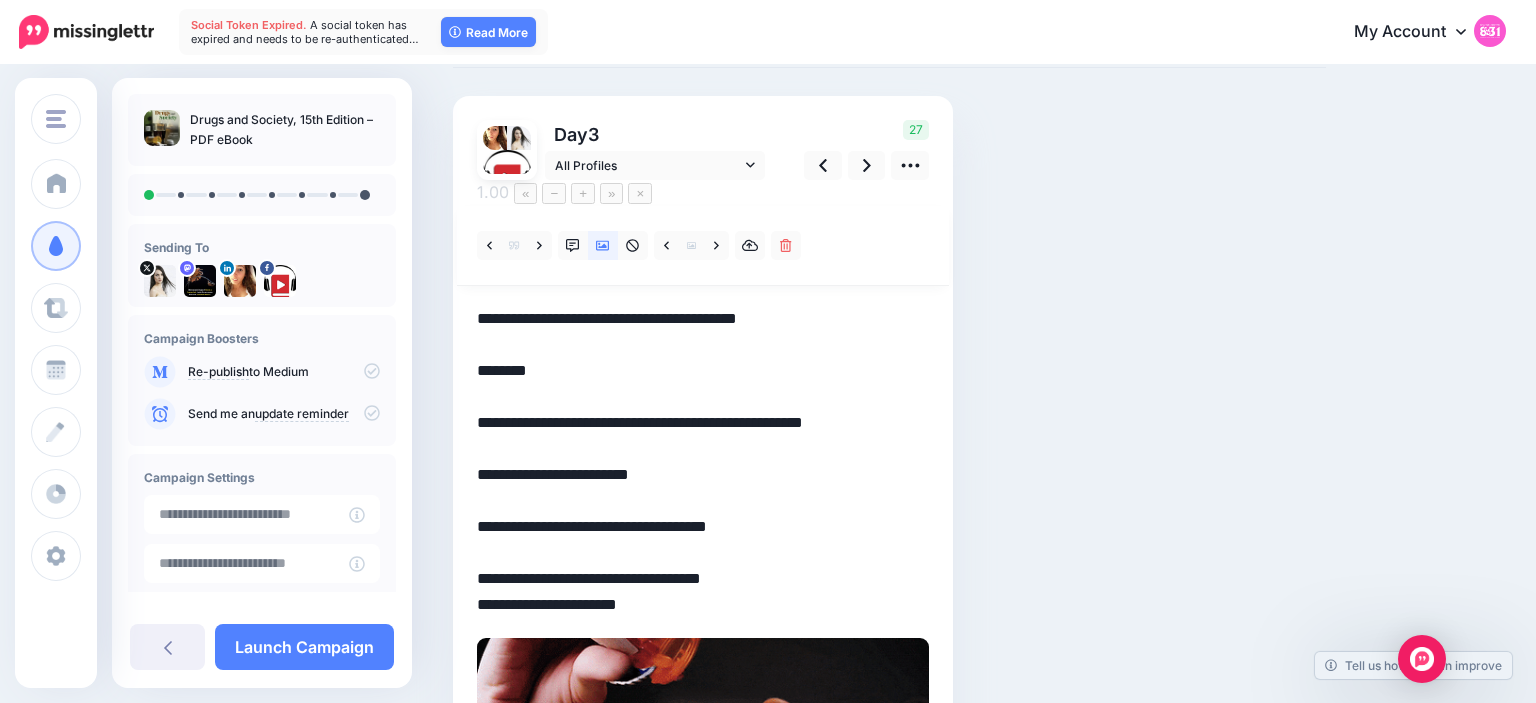 click on "**********" at bounding box center (703, 462) 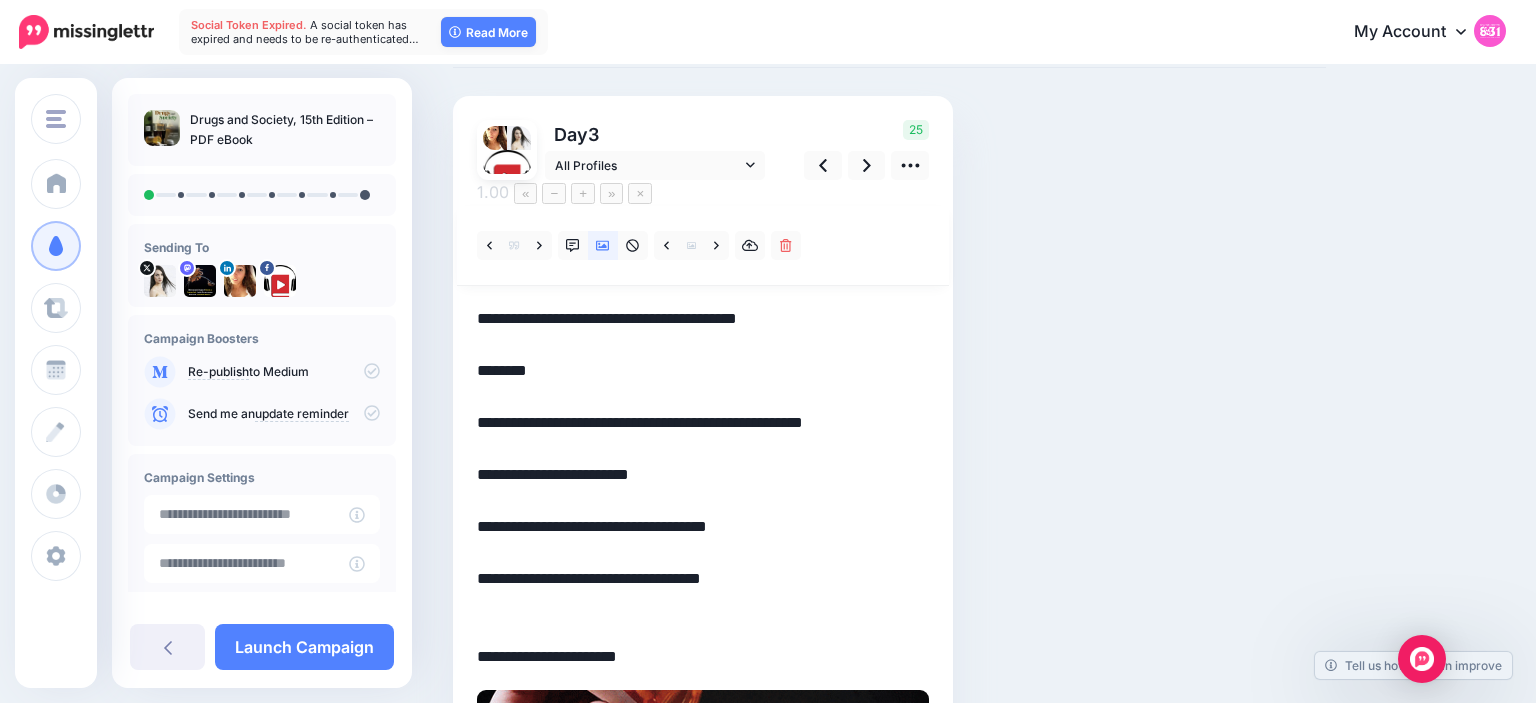 paste on "**********" 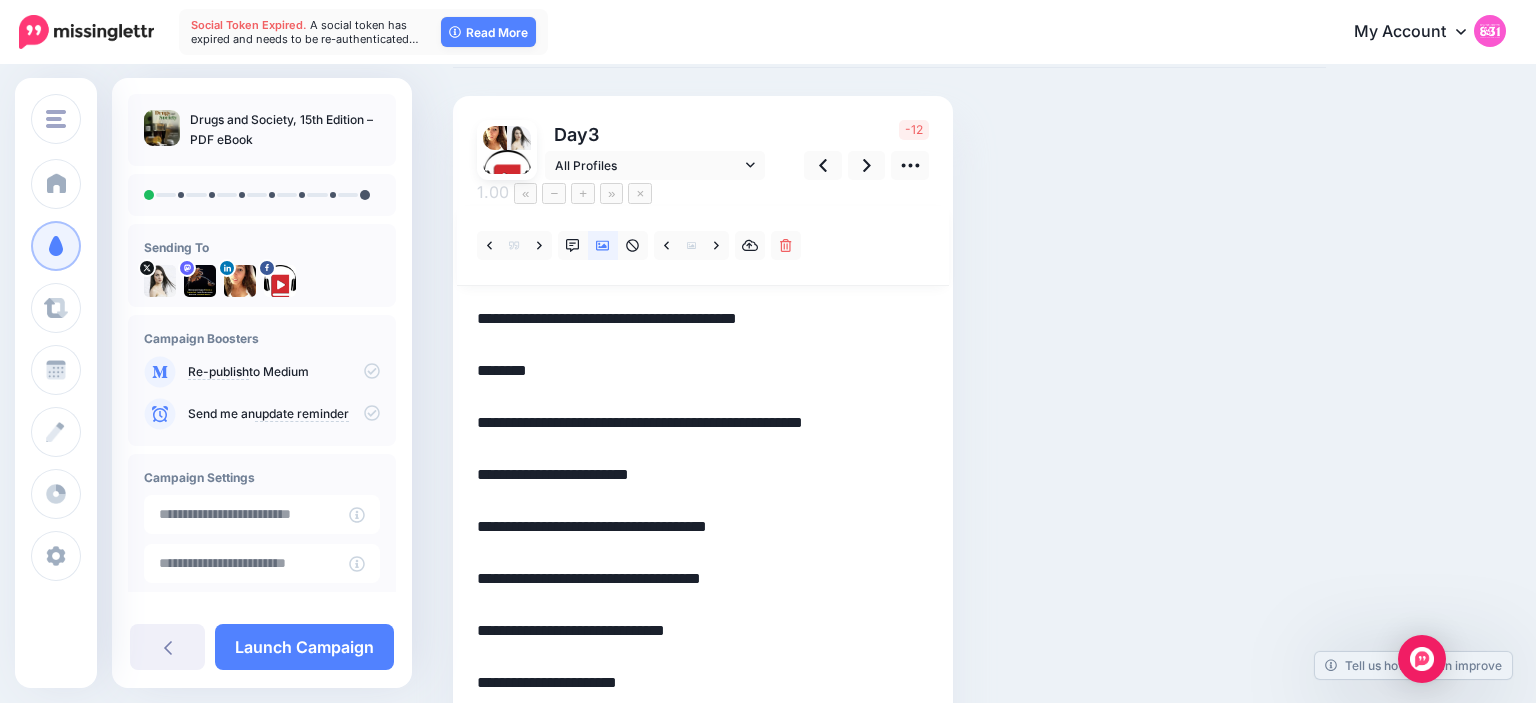 click on "Social Posts
Review the social posts that will be sent to promote this content.
Day  3" at bounding box center (889, 519) 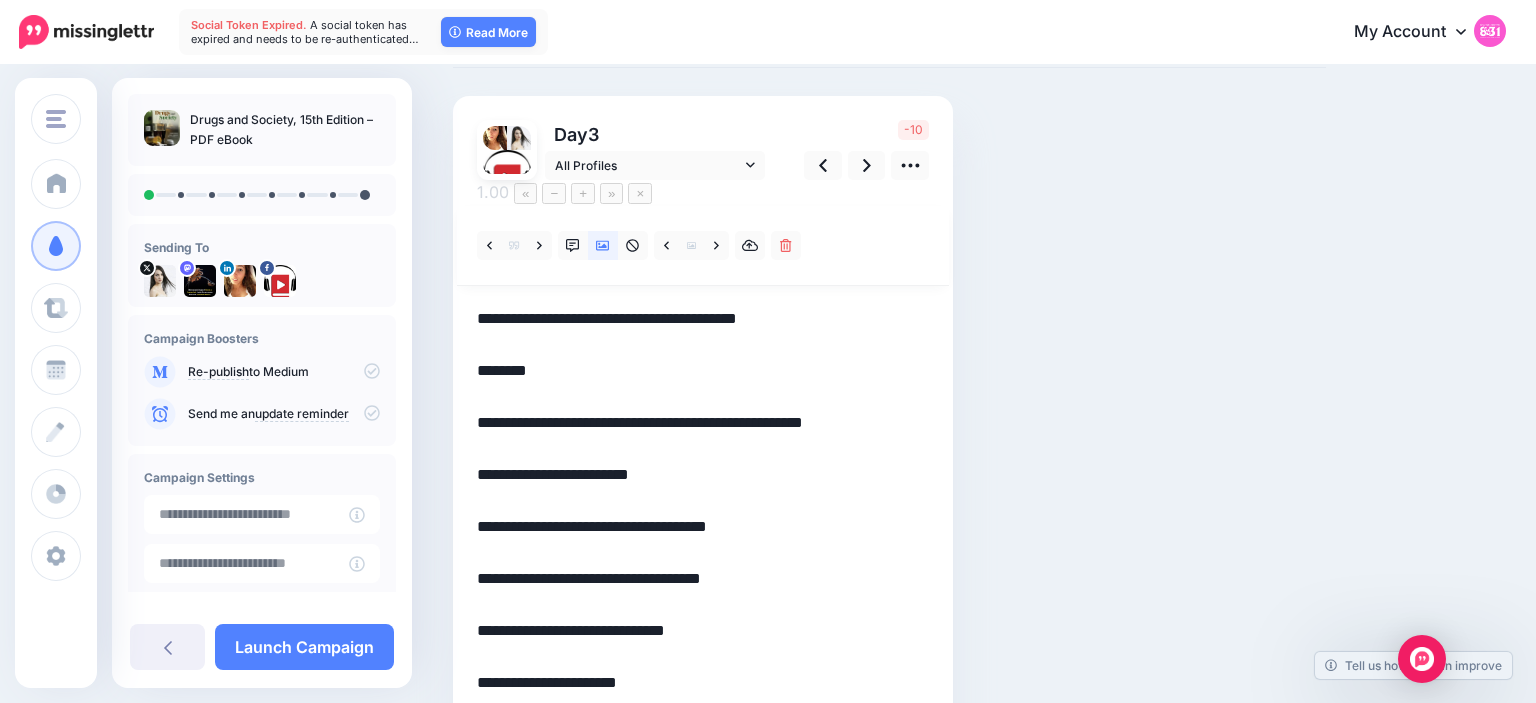 click on "**********" at bounding box center (703, 500) 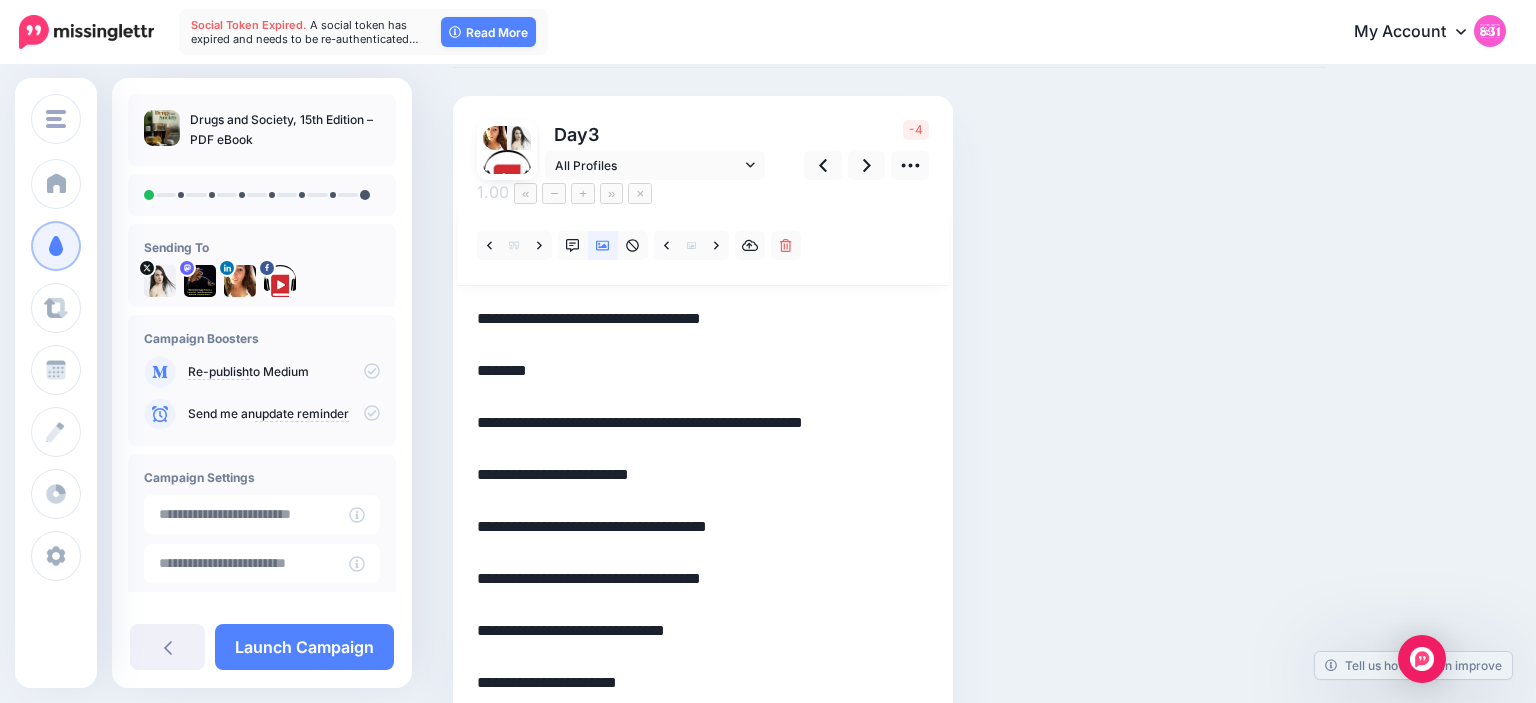 click on "**********" at bounding box center [703, 500] 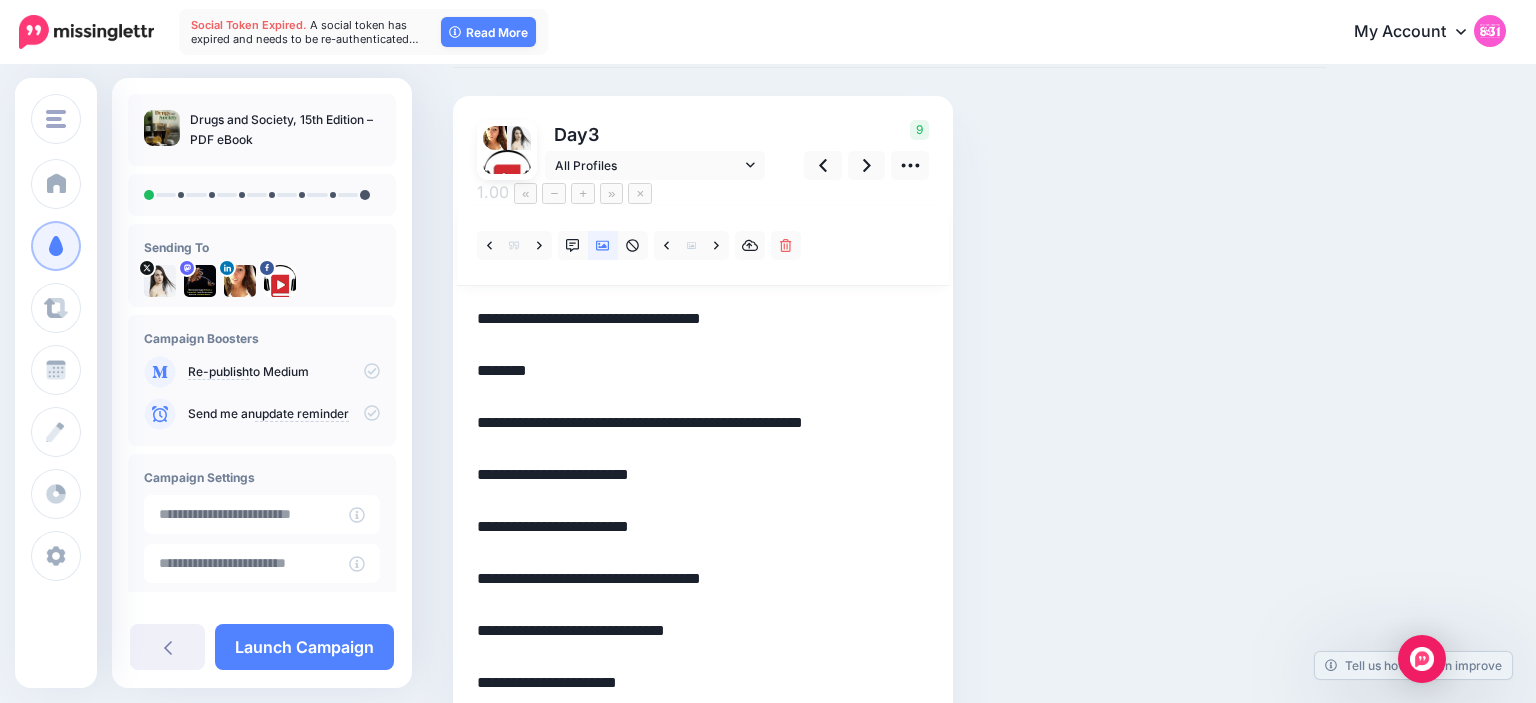 click on "**********" at bounding box center (703, 500) 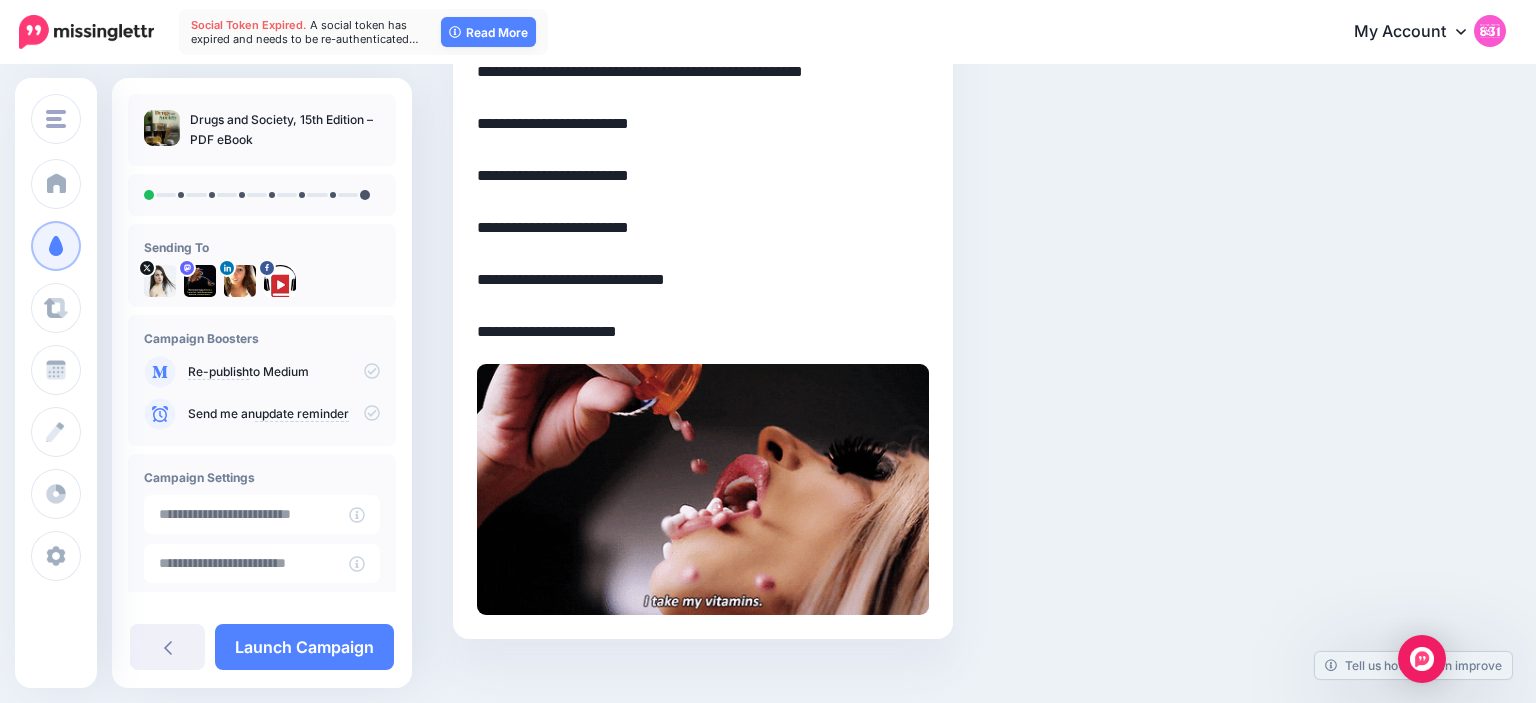 scroll, scrollTop: 378, scrollLeft: 0, axis: vertical 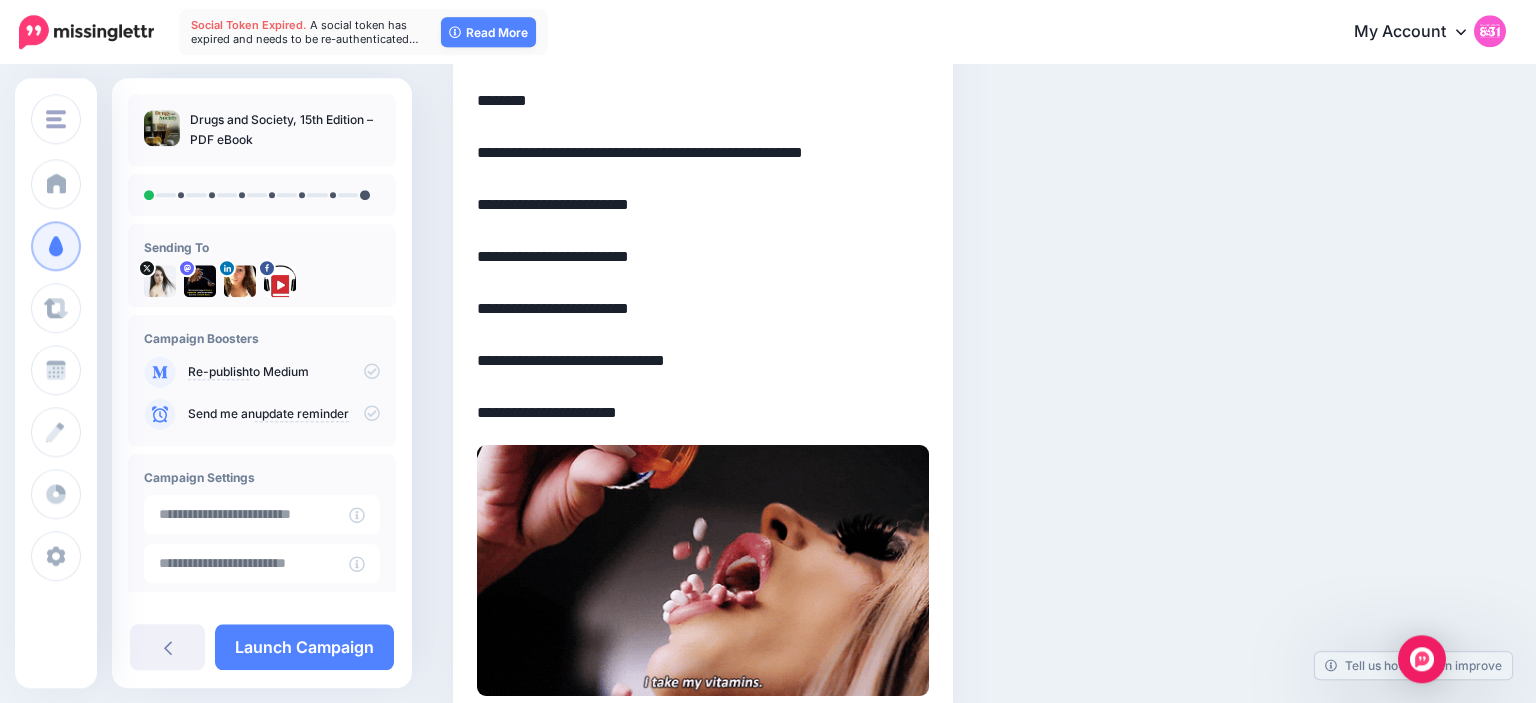 click on "**********" at bounding box center [703, 230] 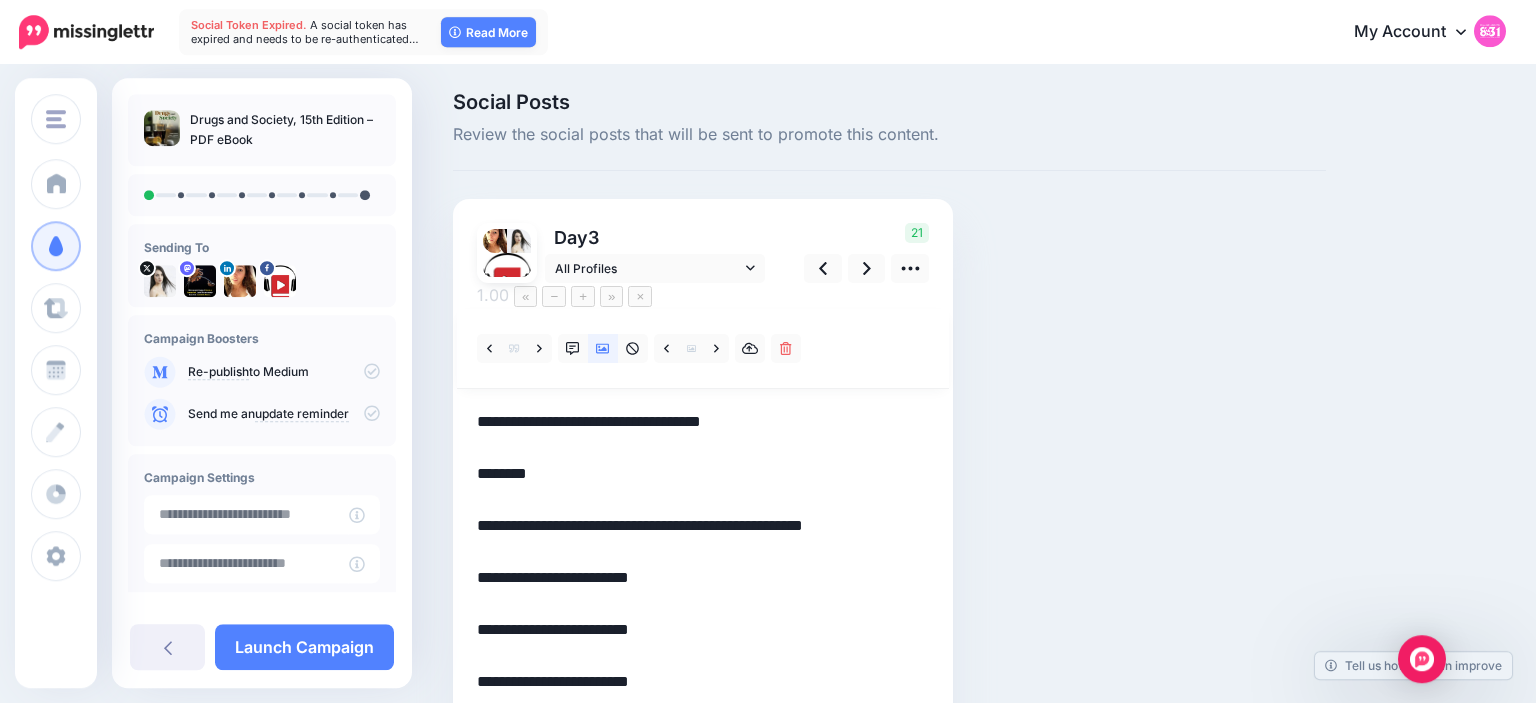 scroll, scrollTop: 0, scrollLeft: 0, axis: both 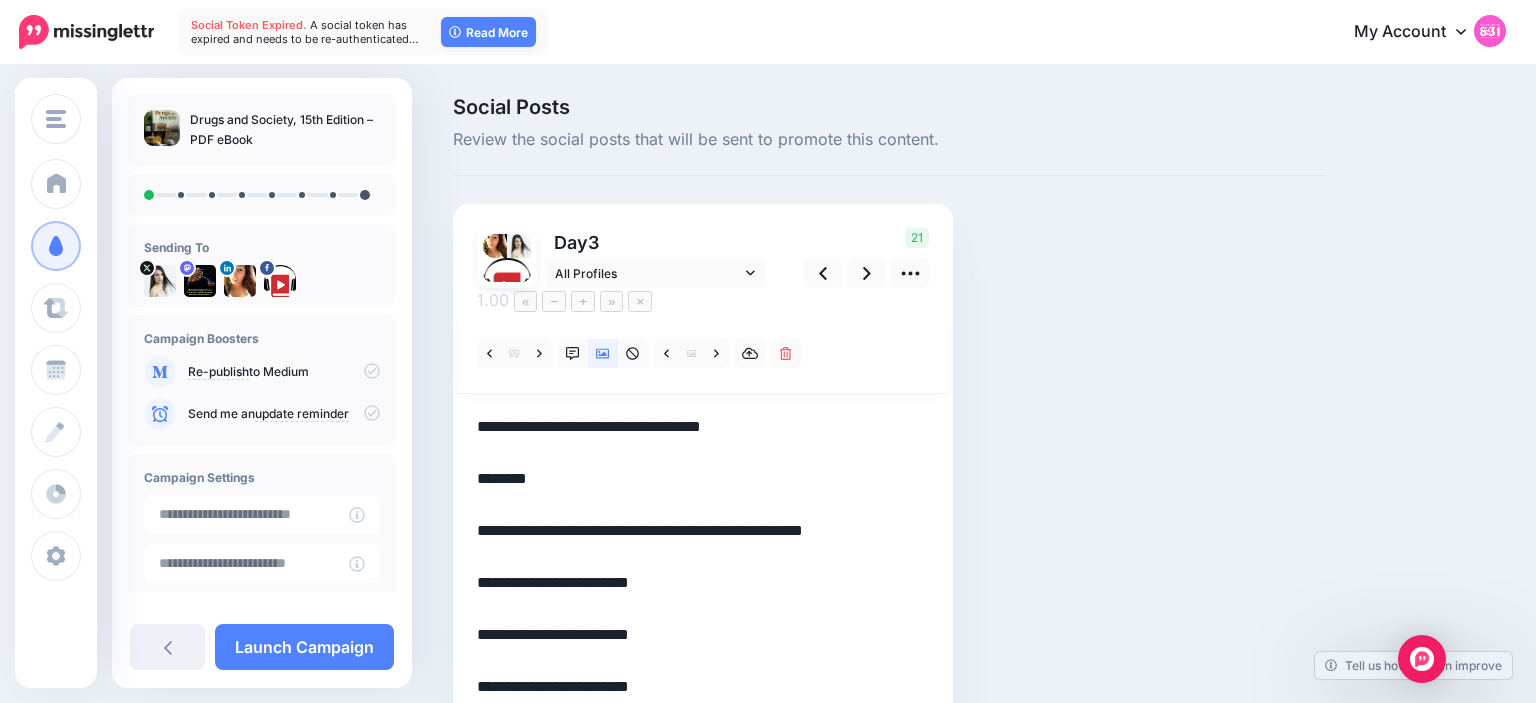 click on "**********" at bounding box center [703, 609] 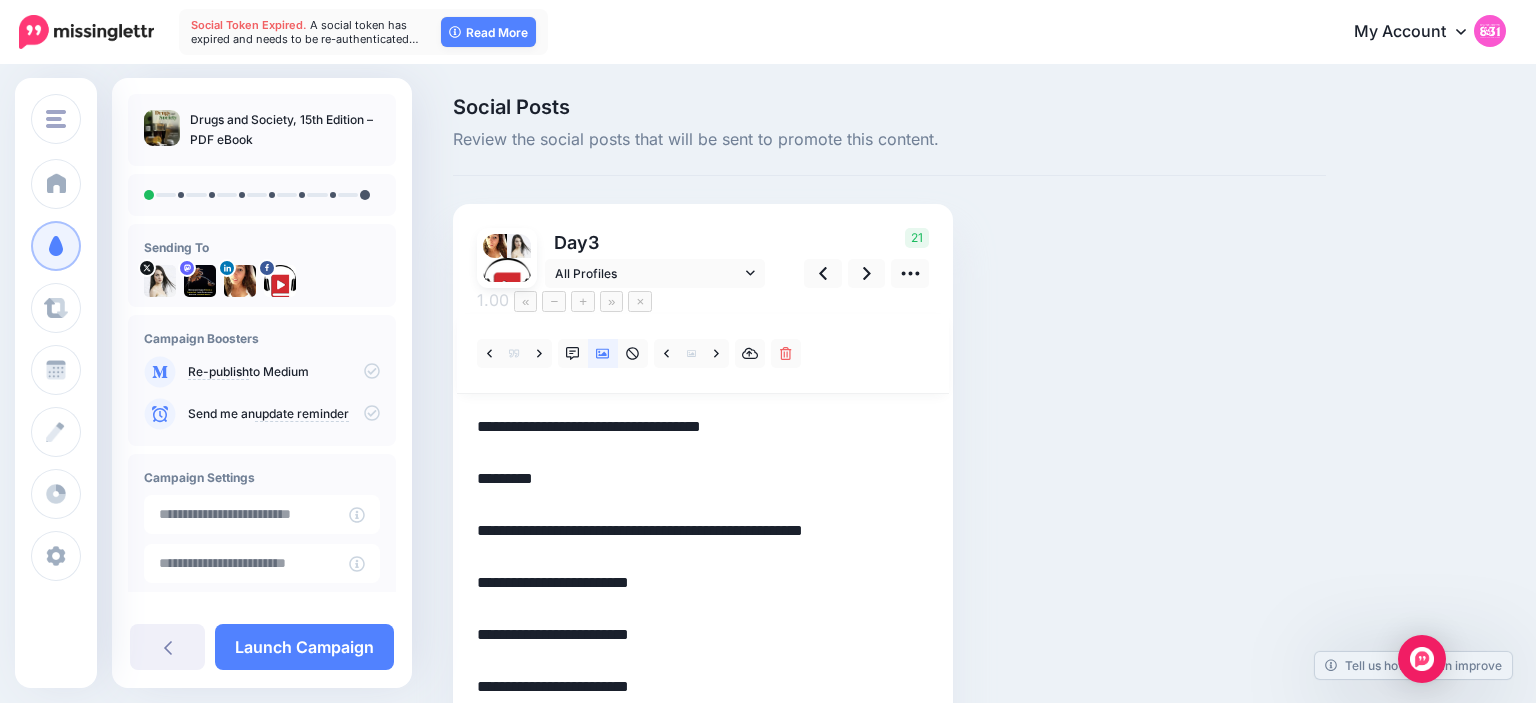 paste on "**********" 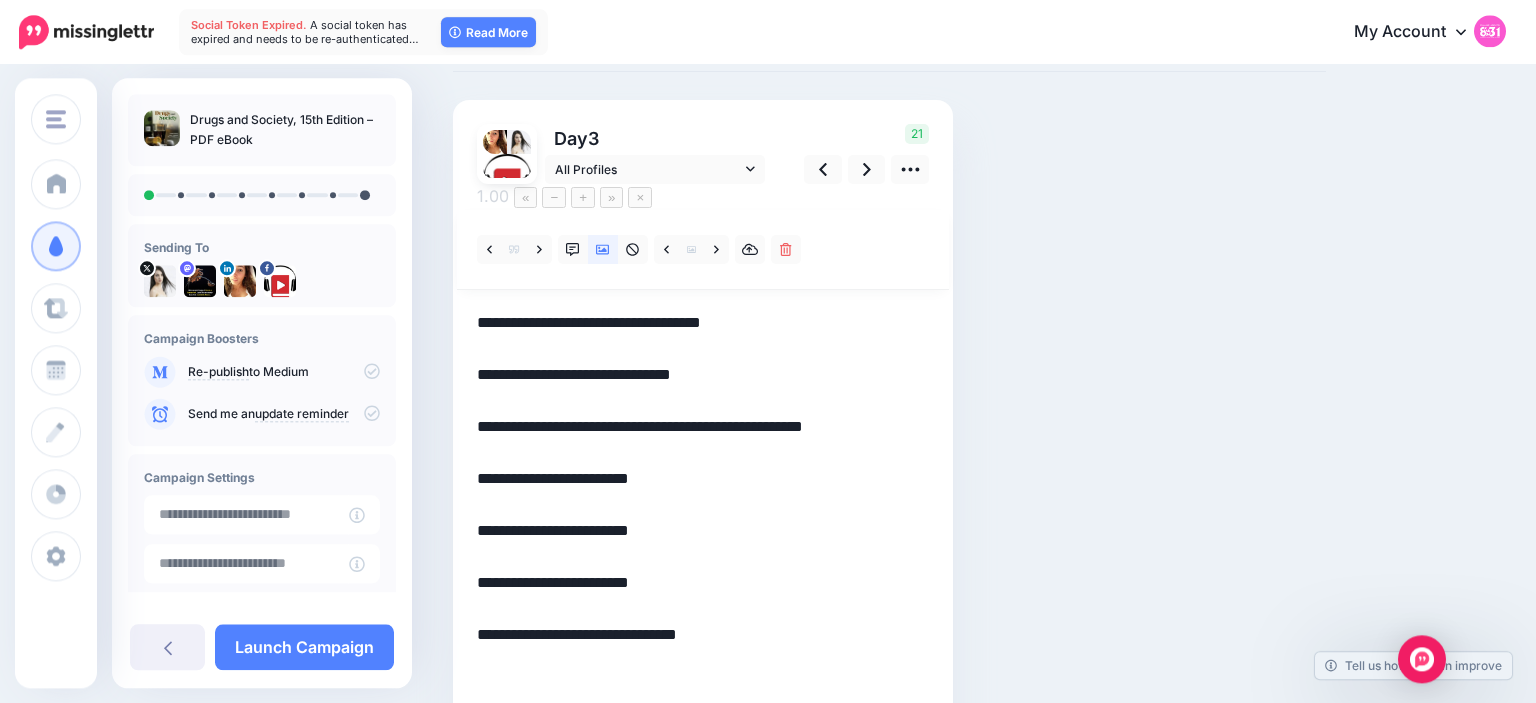scroll, scrollTop: 103, scrollLeft: 0, axis: vertical 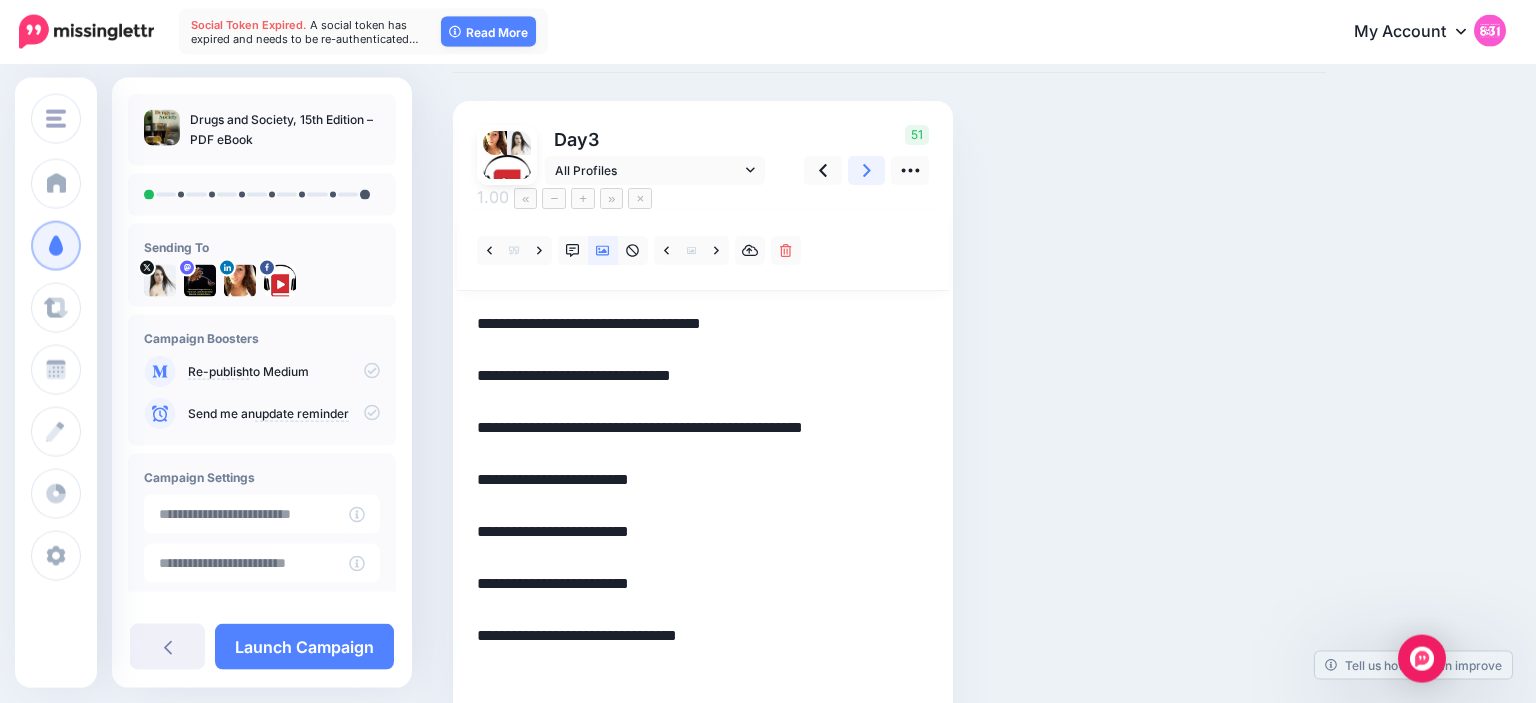 click at bounding box center [867, 170] 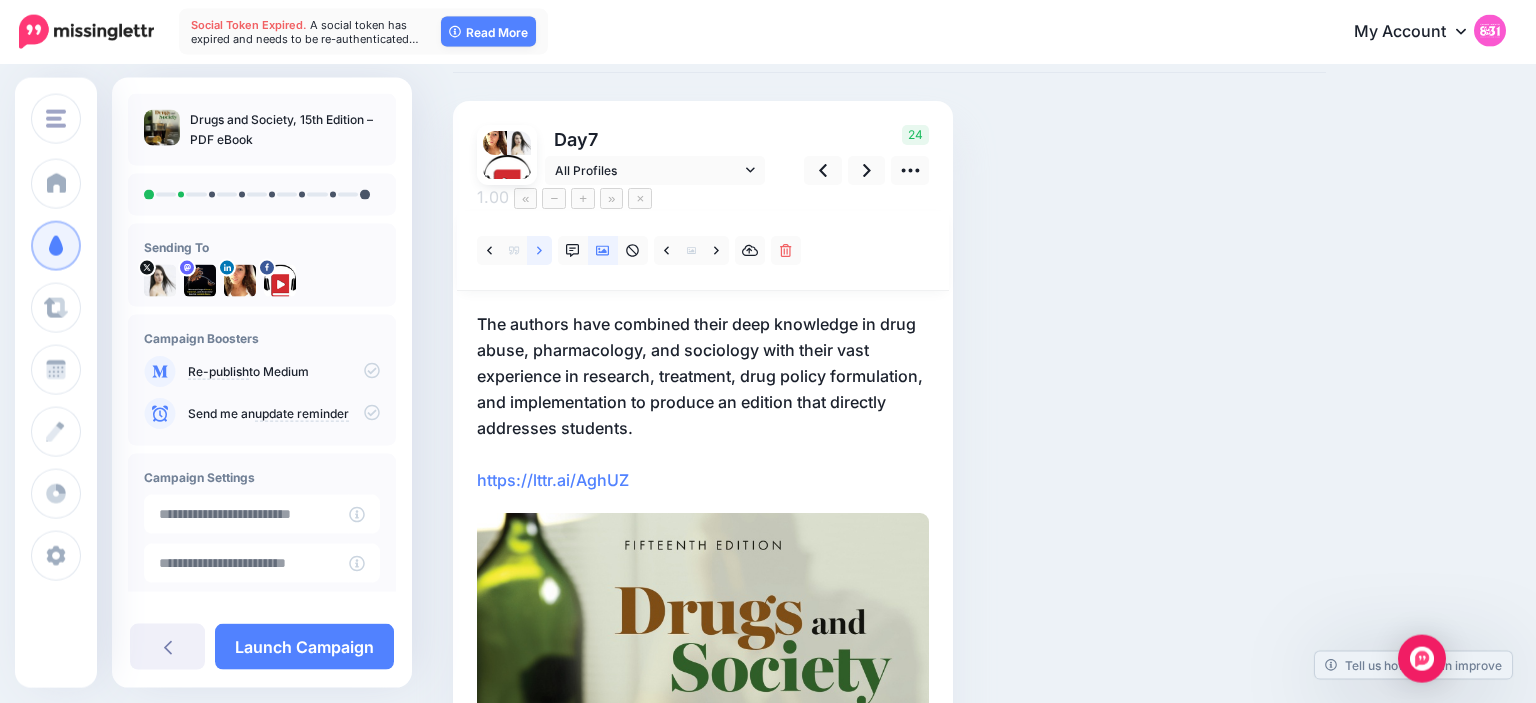 click at bounding box center [539, 250] 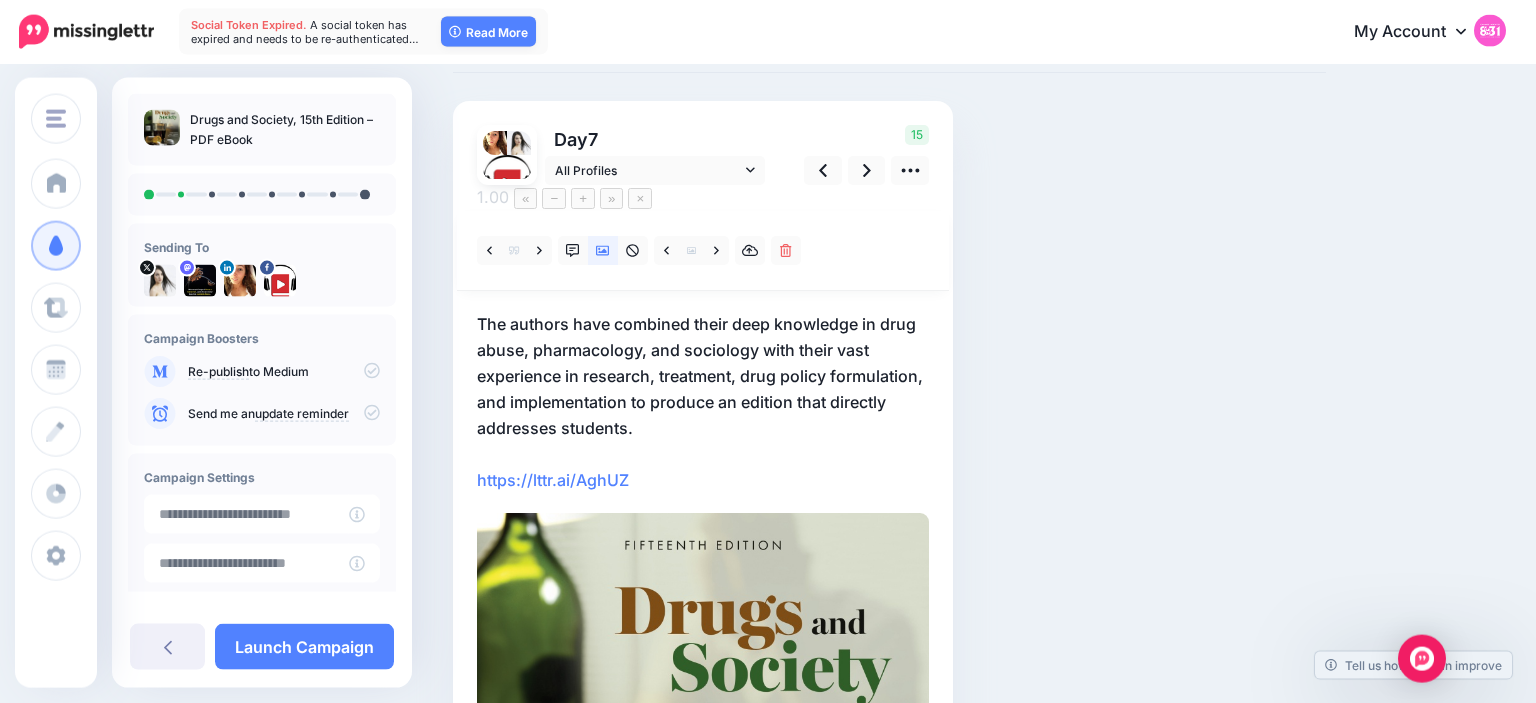 click on "Social Posts
Review the social posts that will be sent to promote this content.
Day  7" at bounding box center (889, 584) 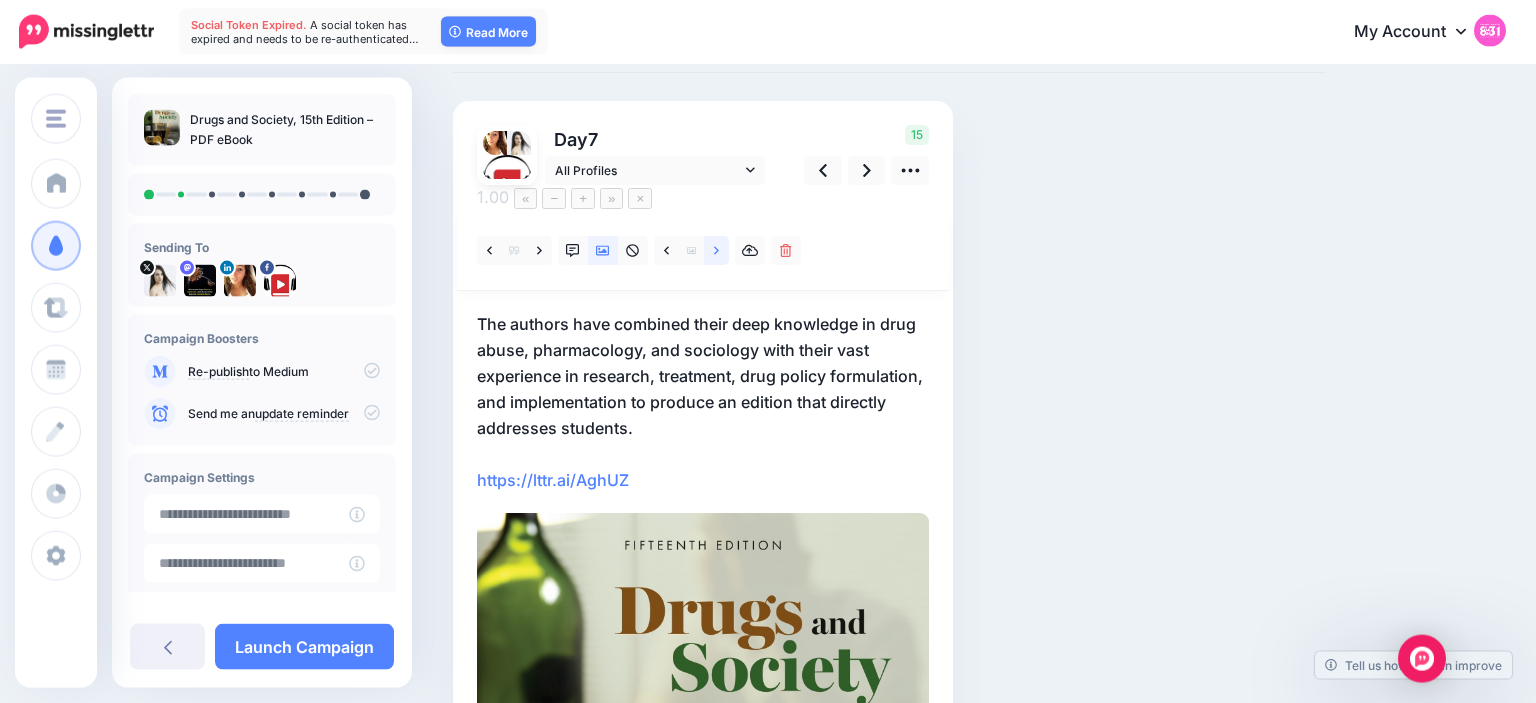 click at bounding box center [716, 250] 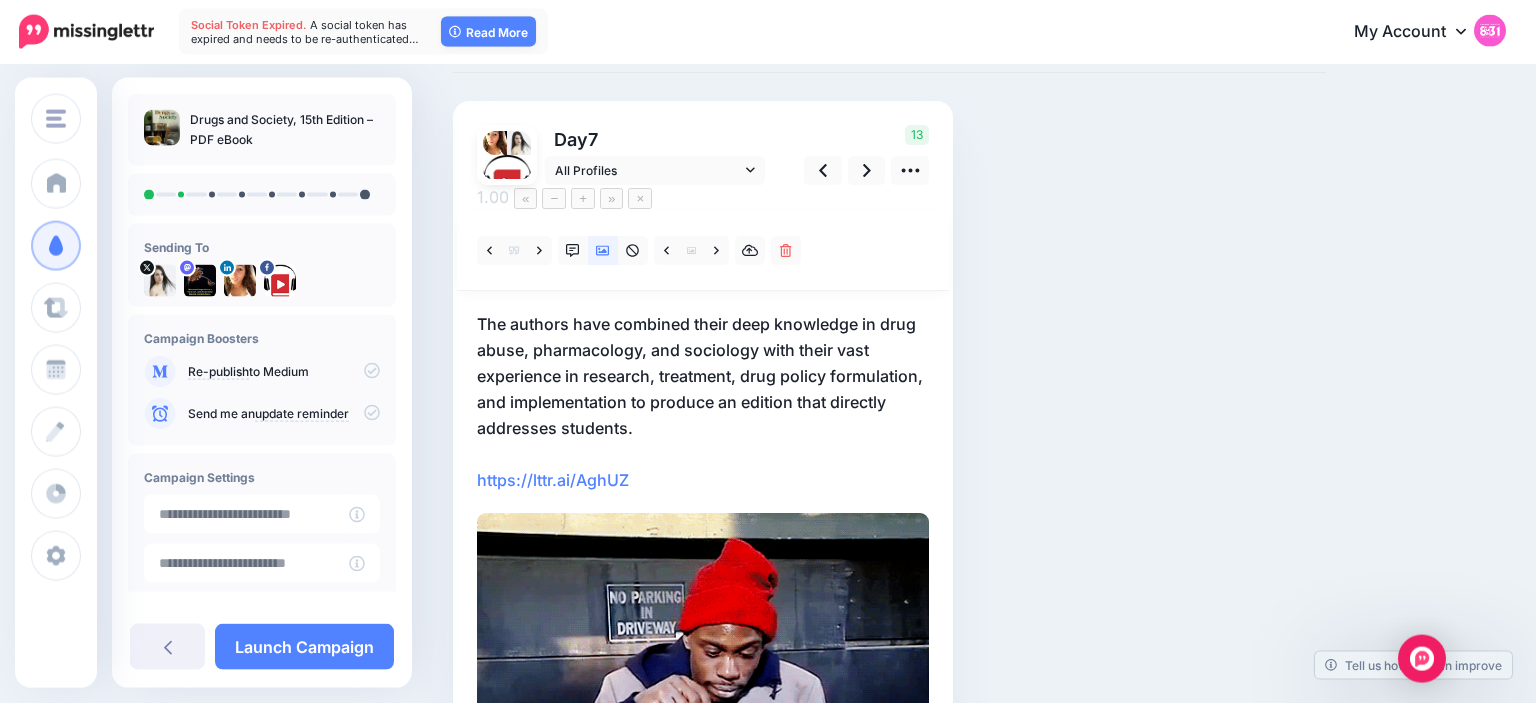 click on "Social Posts
Review the social posts that will be sent to promote this content.
Day  7" at bounding box center [889, 465] 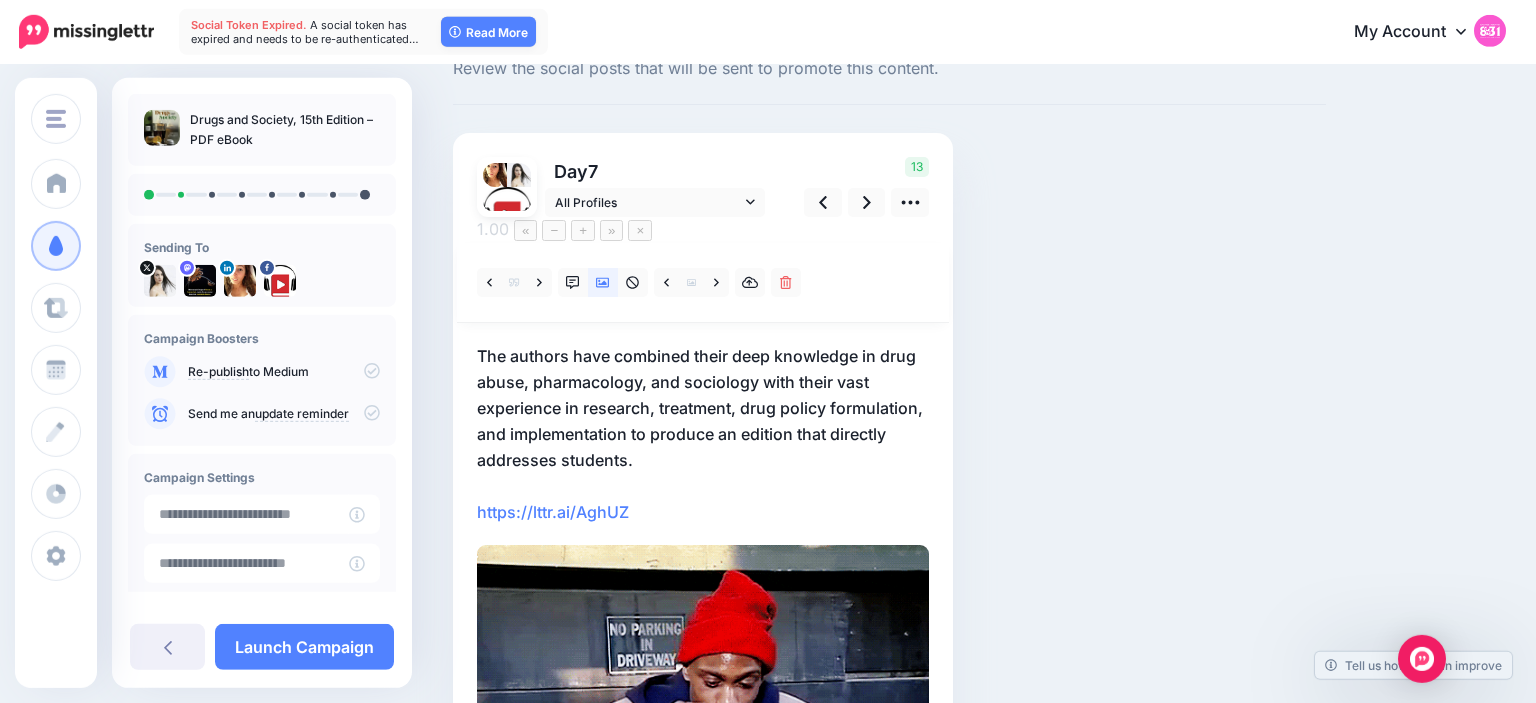 scroll, scrollTop: 70, scrollLeft: 0, axis: vertical 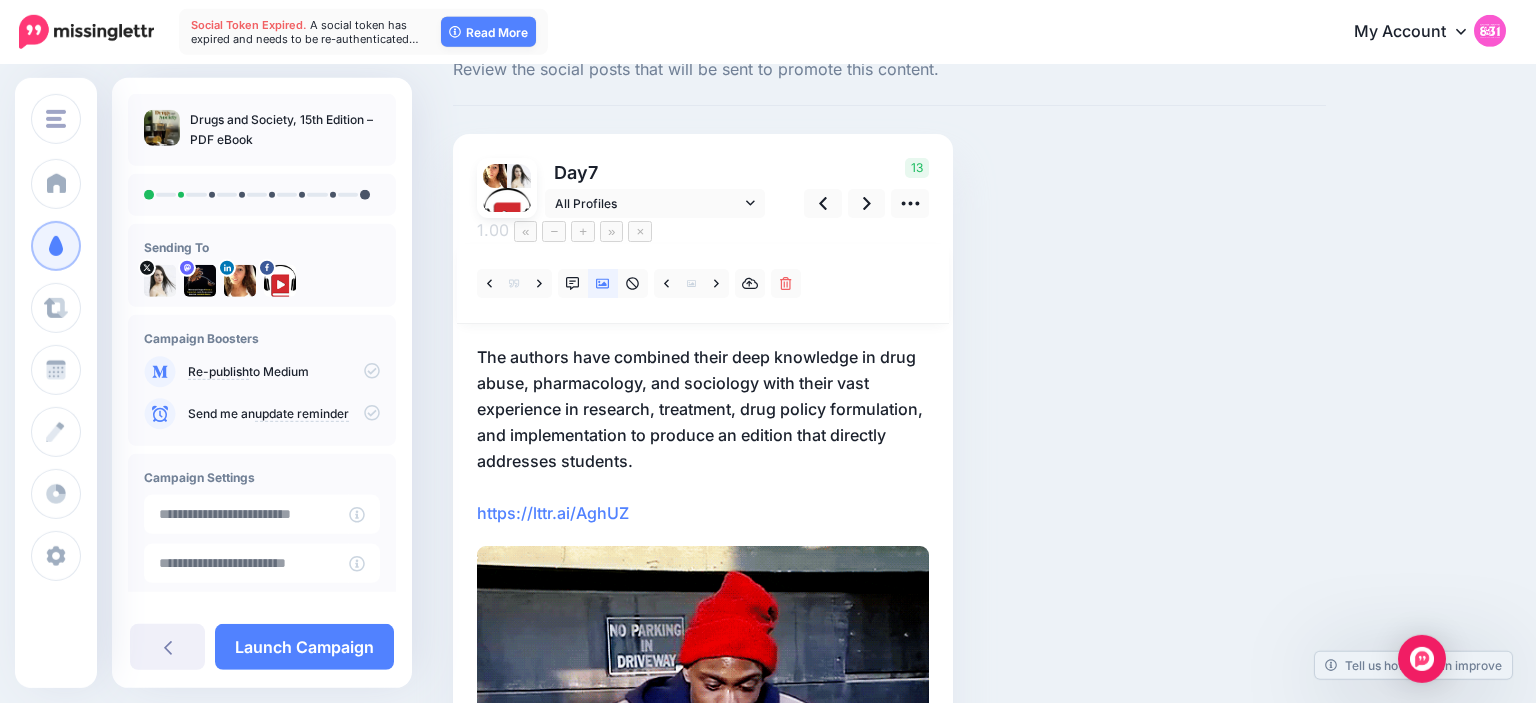 click on "The authors have combined their deep knowledge in drug abuse, pharmacology, and sociology with their vast experience in research, treatment, drug policy formulation, and implementation to produce an edition that directly addresses students. https://lttr.ai/AghUZ" at bounding box center [703, 435] 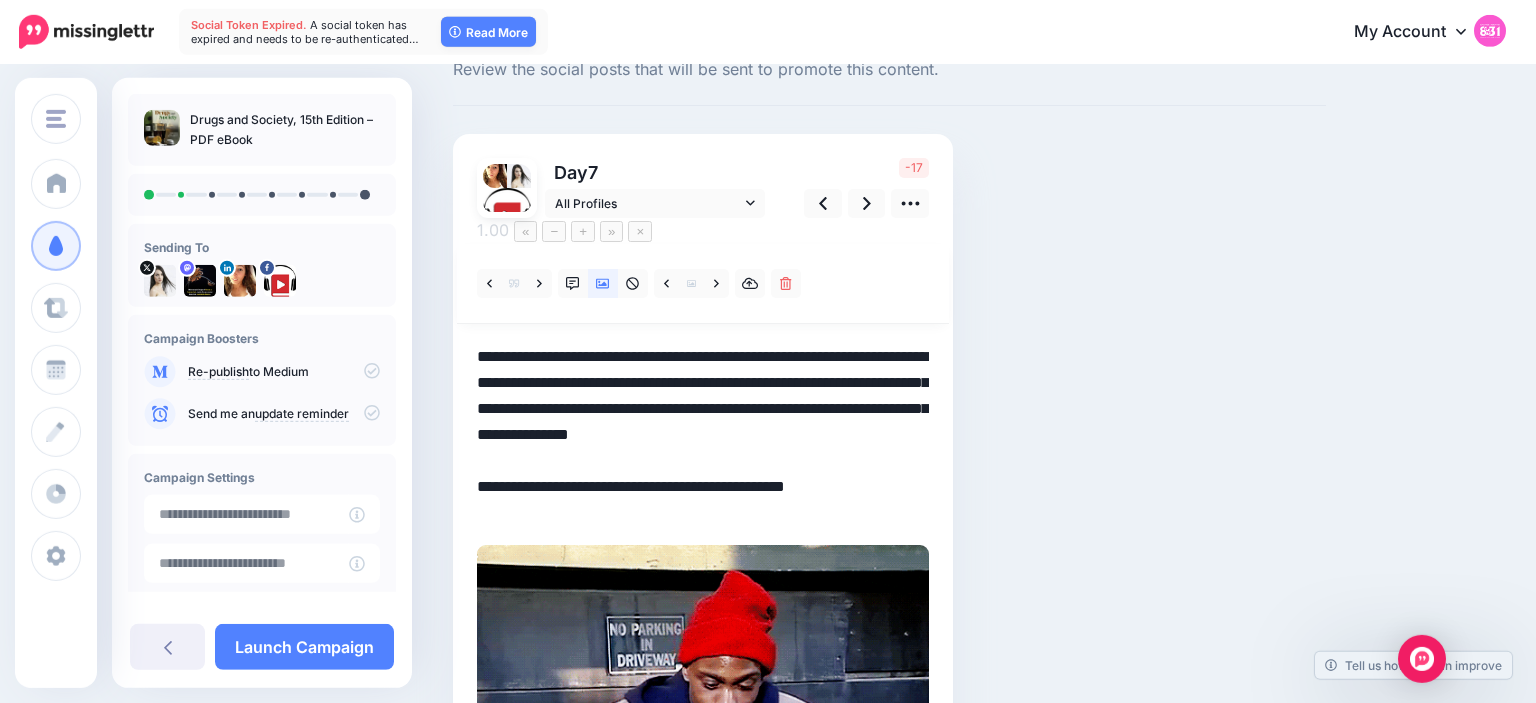 click on "**********" at bounding box center [703, 434] 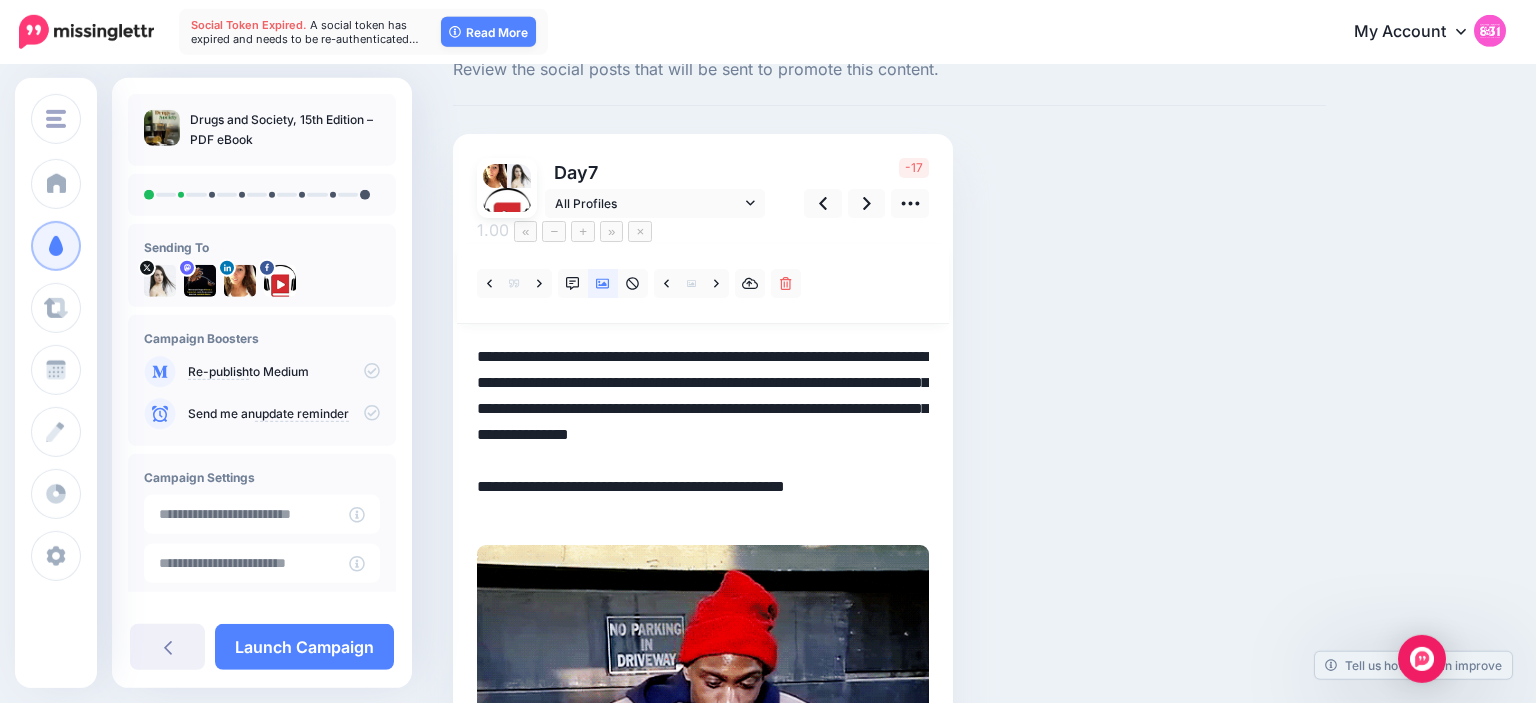 click on "**********" at bounding box center (703, 434) 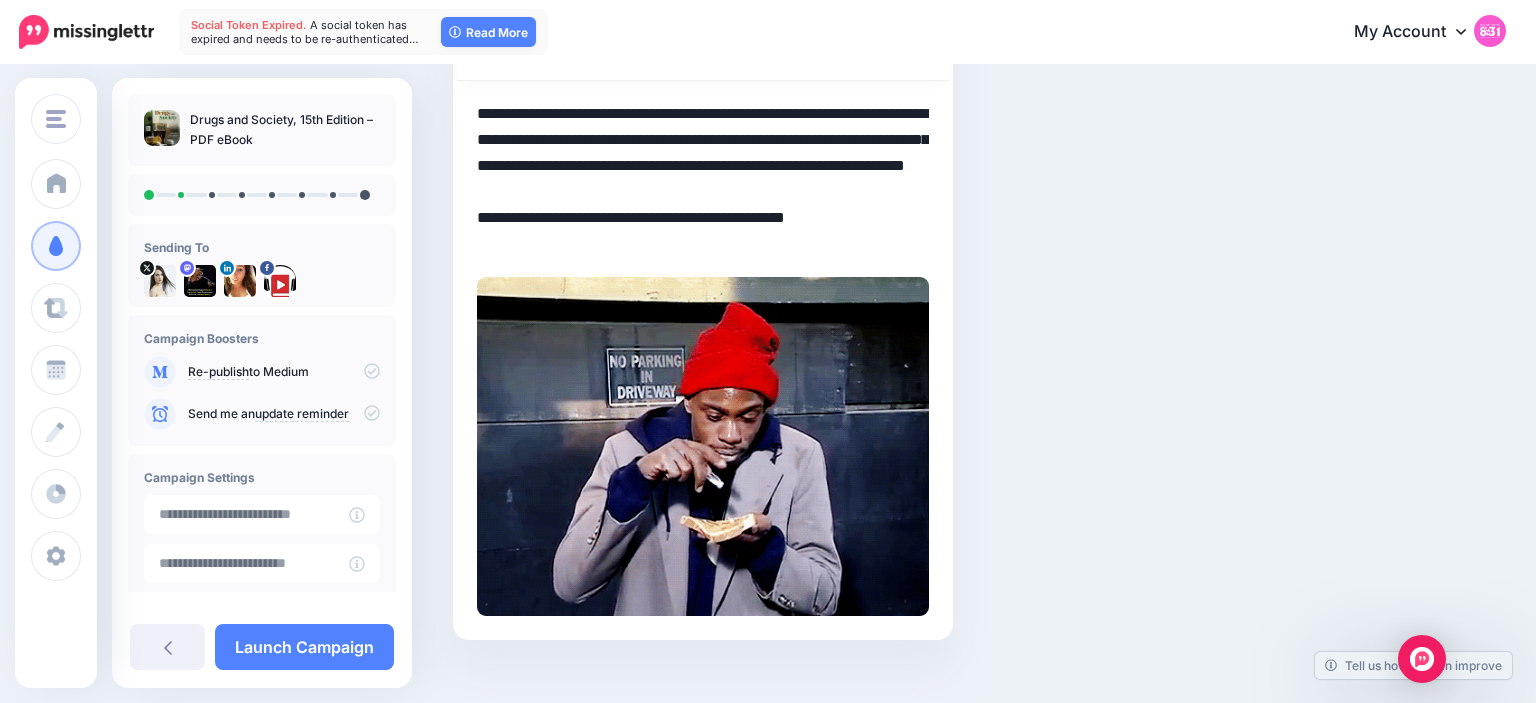 scroll, scrollTop: 0, scrollLeft: 0, axis: both 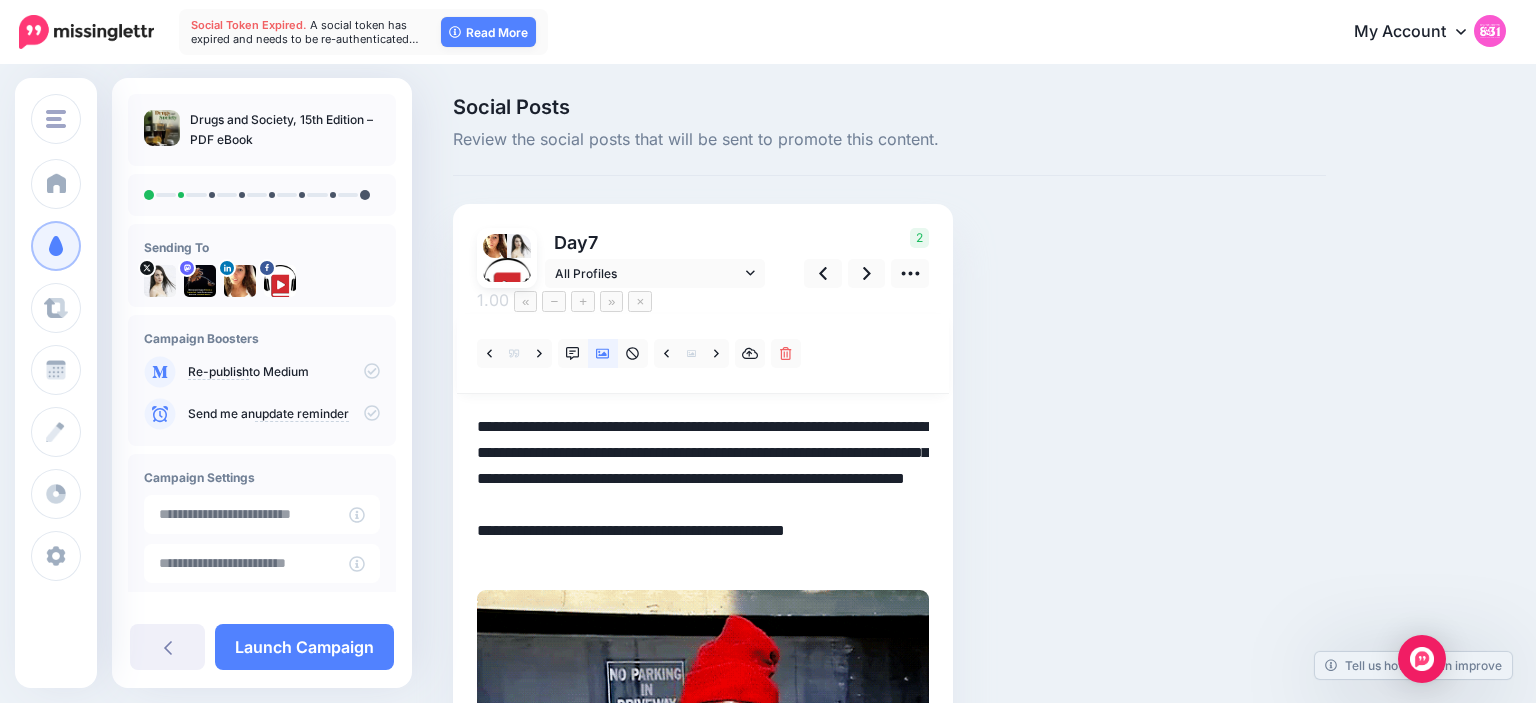 click on "Social Posts
Review the social posts that will be sent to promote this content.
Day  7" at bounding box center (889, 555) 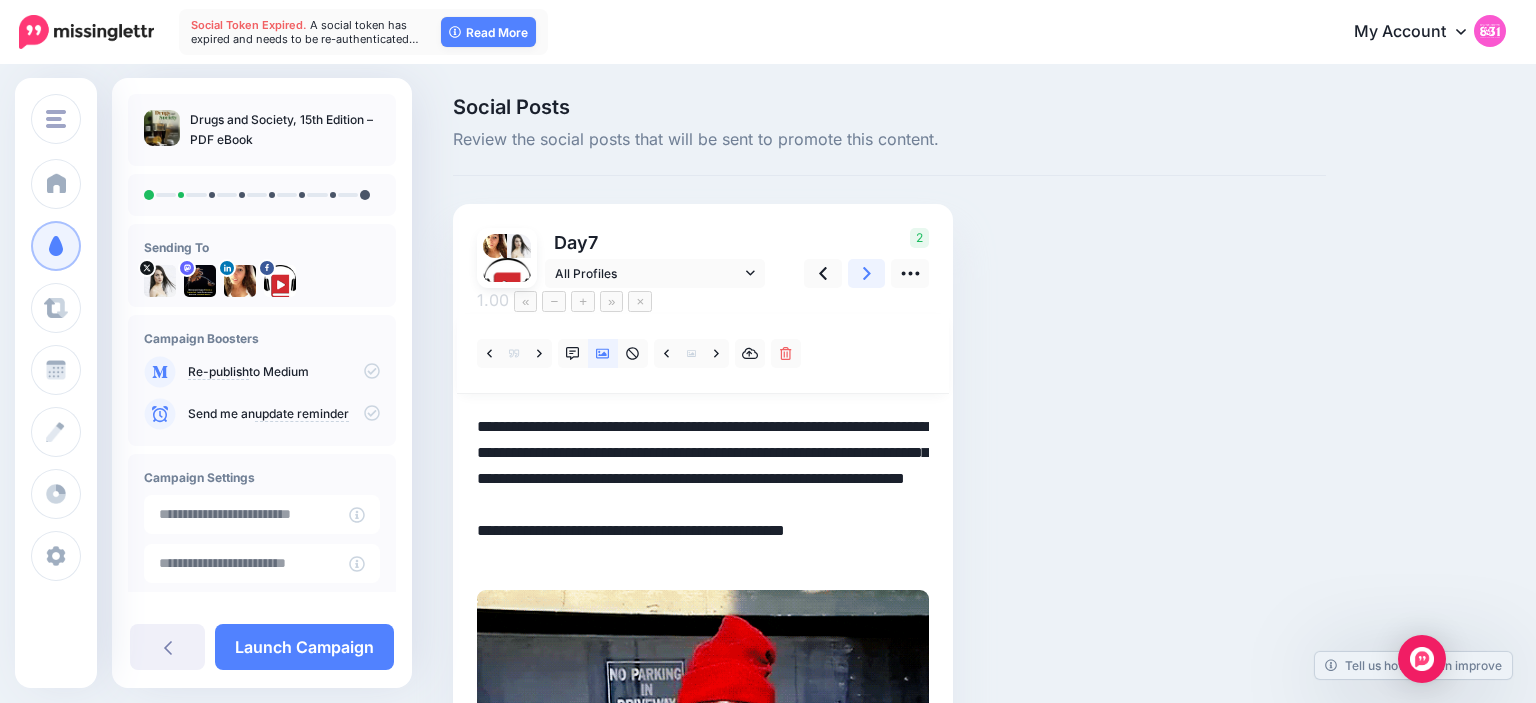 click at bounding box center (867, 273) 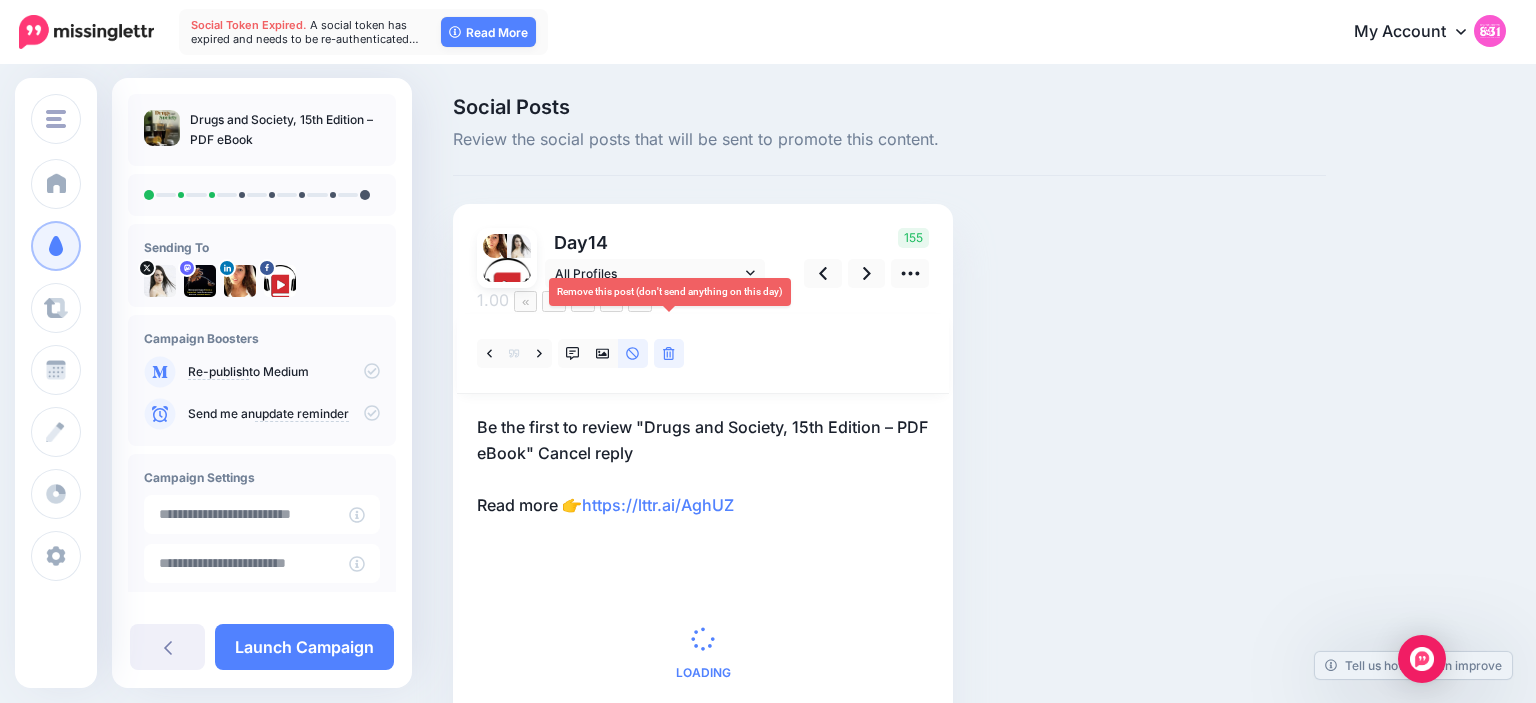 click 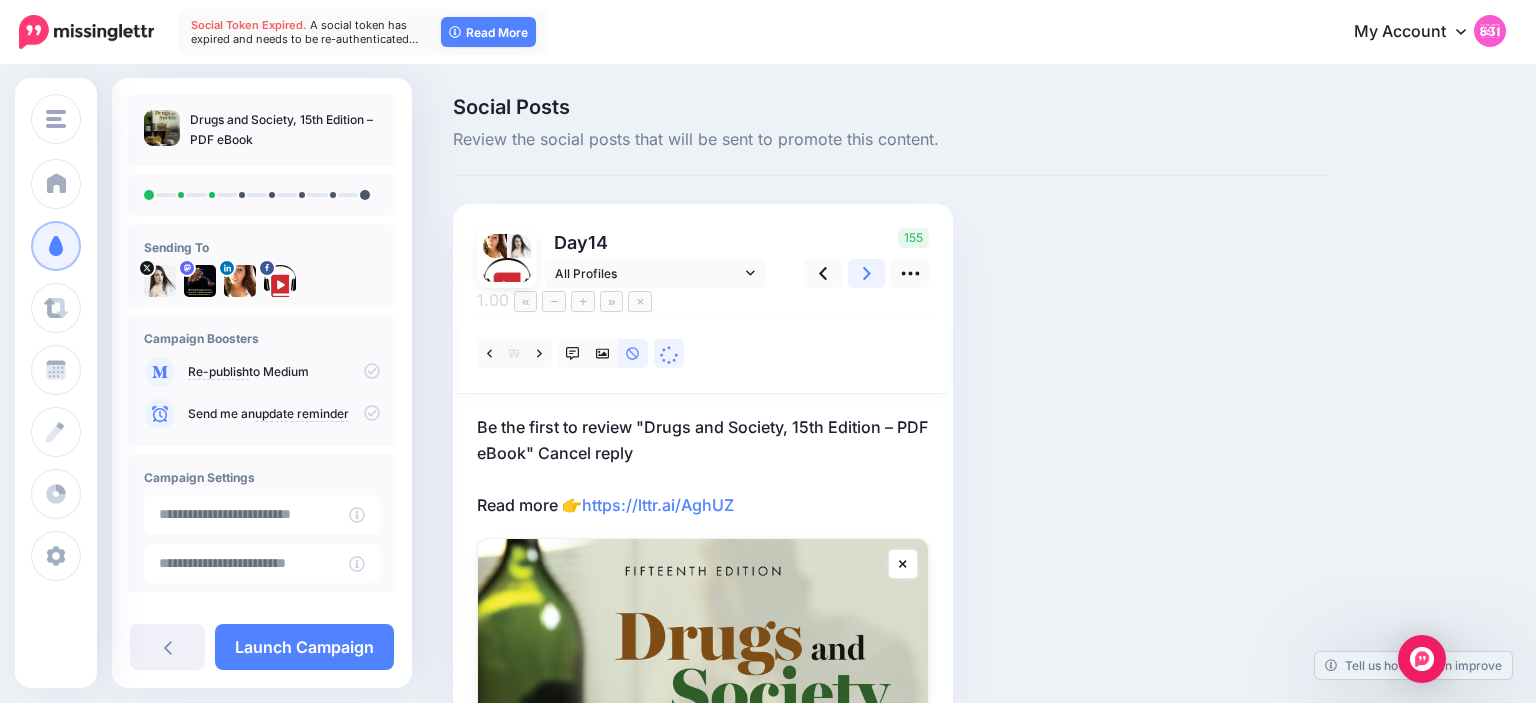 click at bounding box center (867, 273) 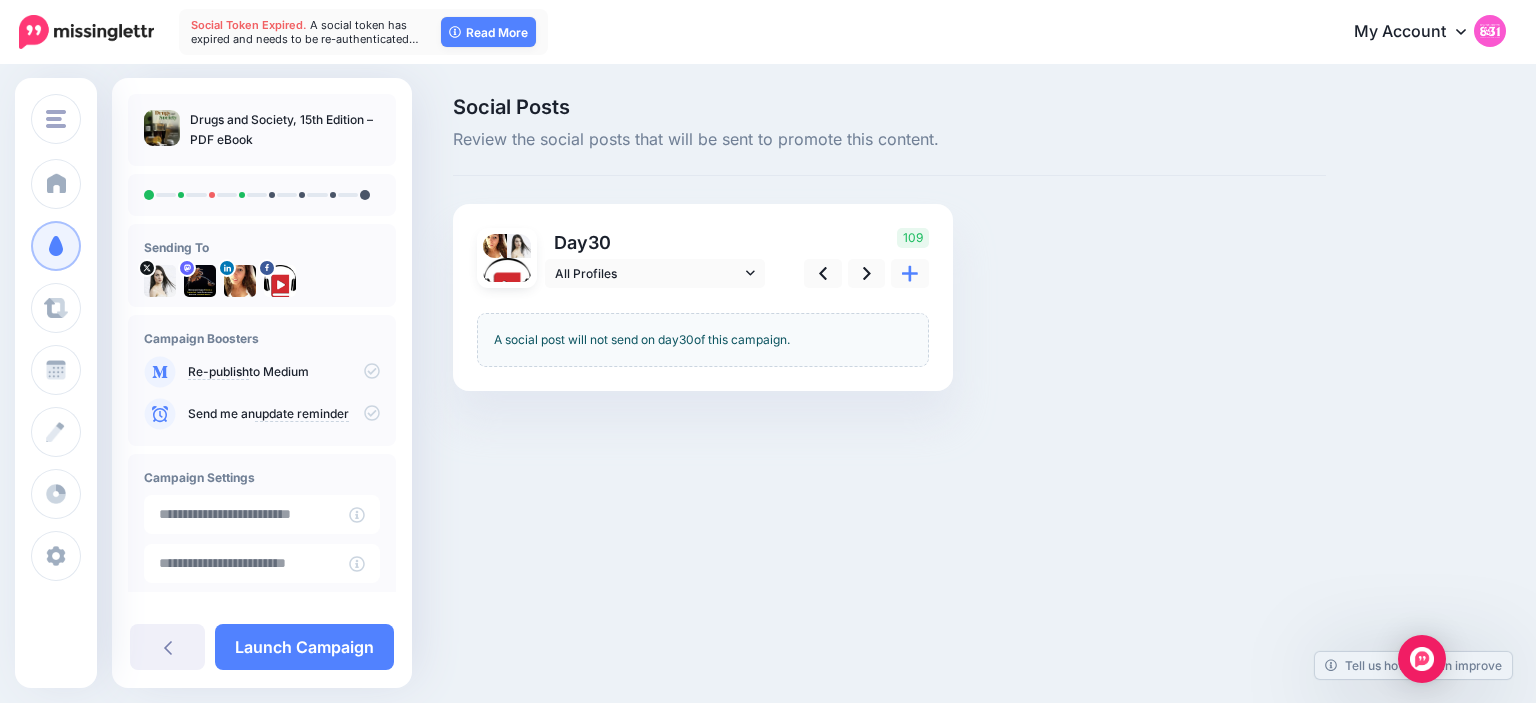 click on "Social Posts
Review the social posts that will be sent to promote this content.
Day  30" at bounding box center [889, 274] 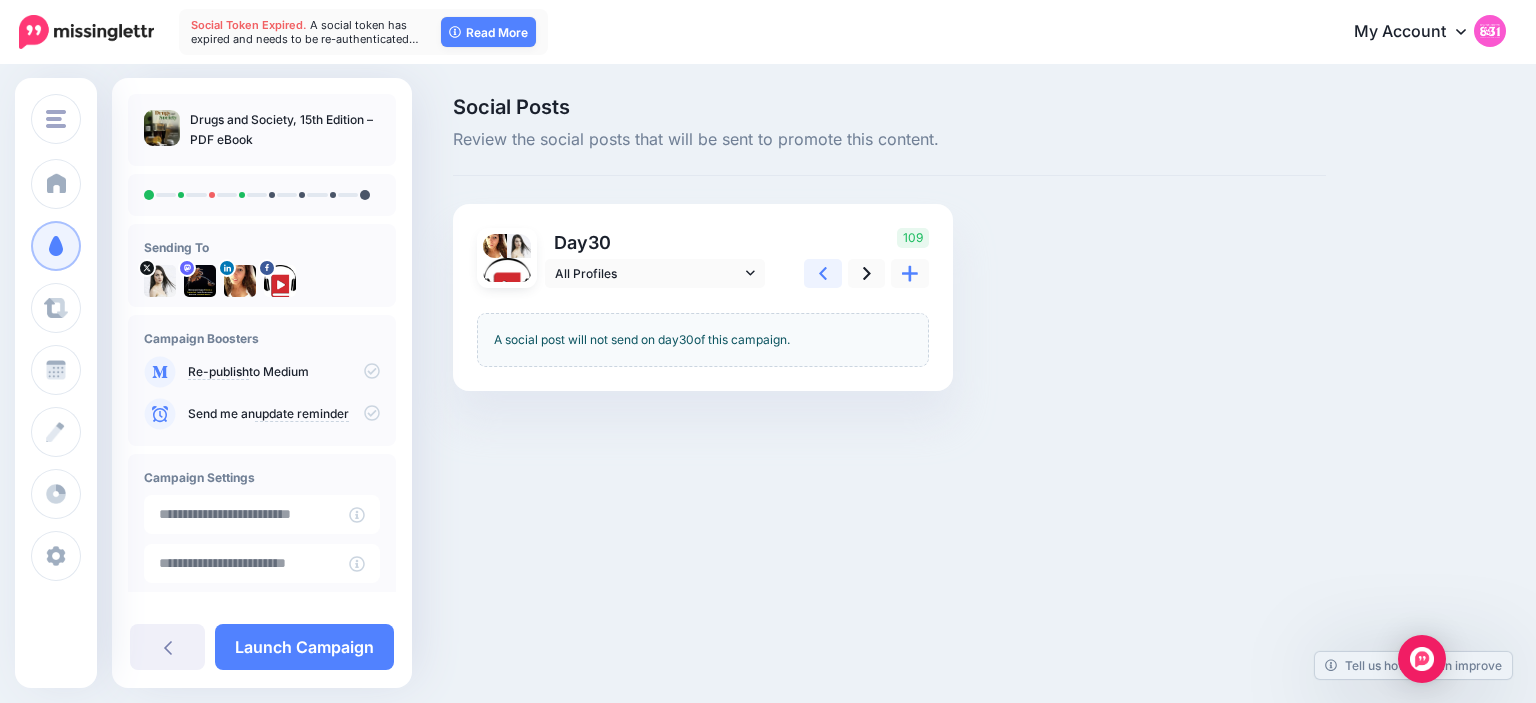 click at bounding box center (823, 273) 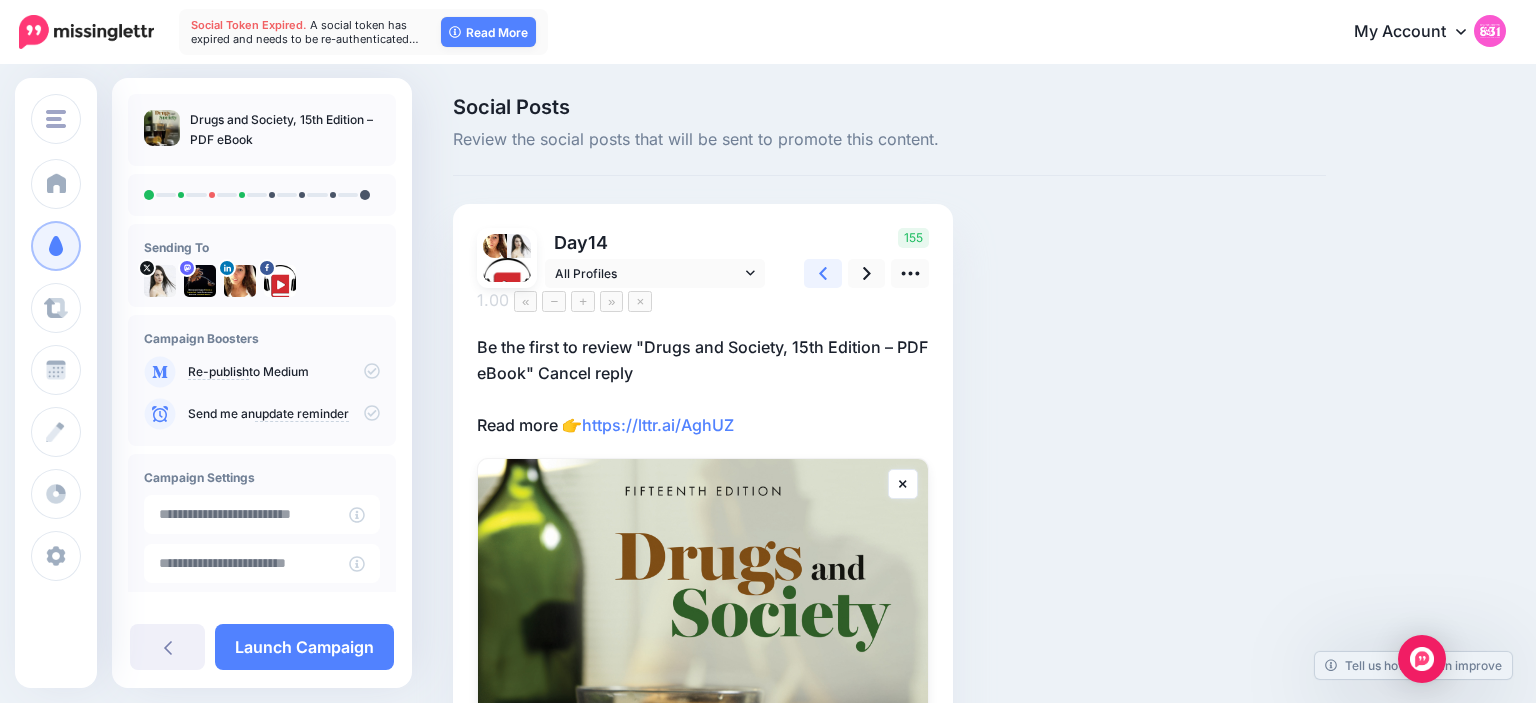 click at bounding box center (823, 273) 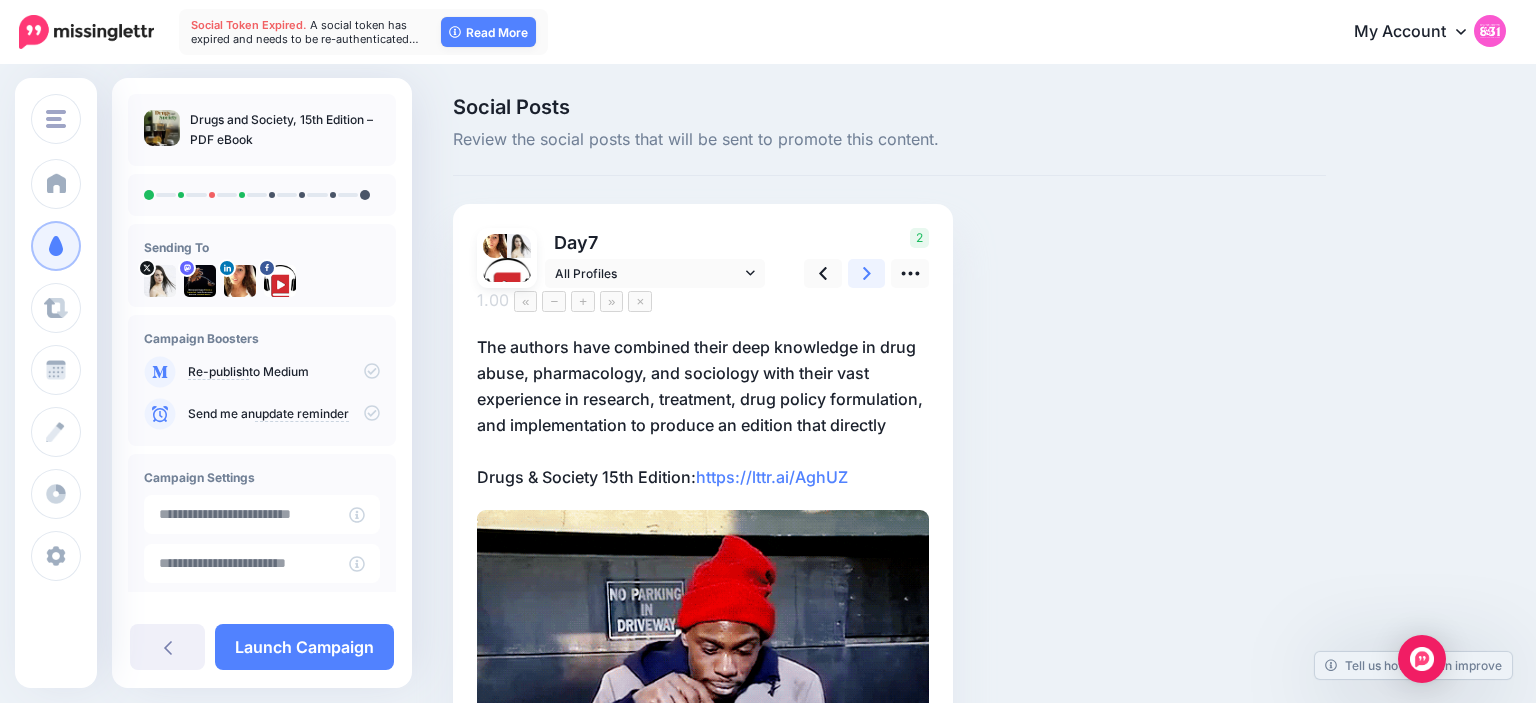 click 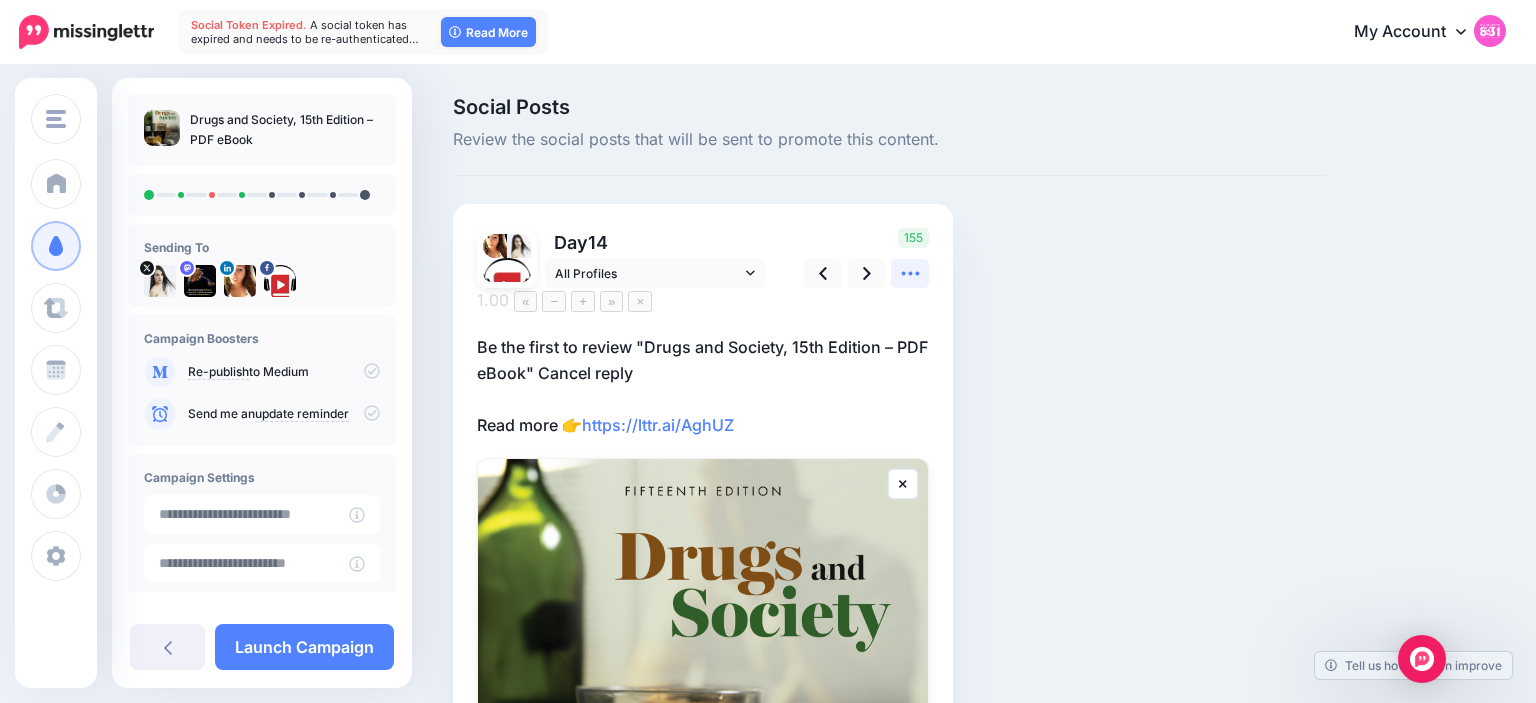 click 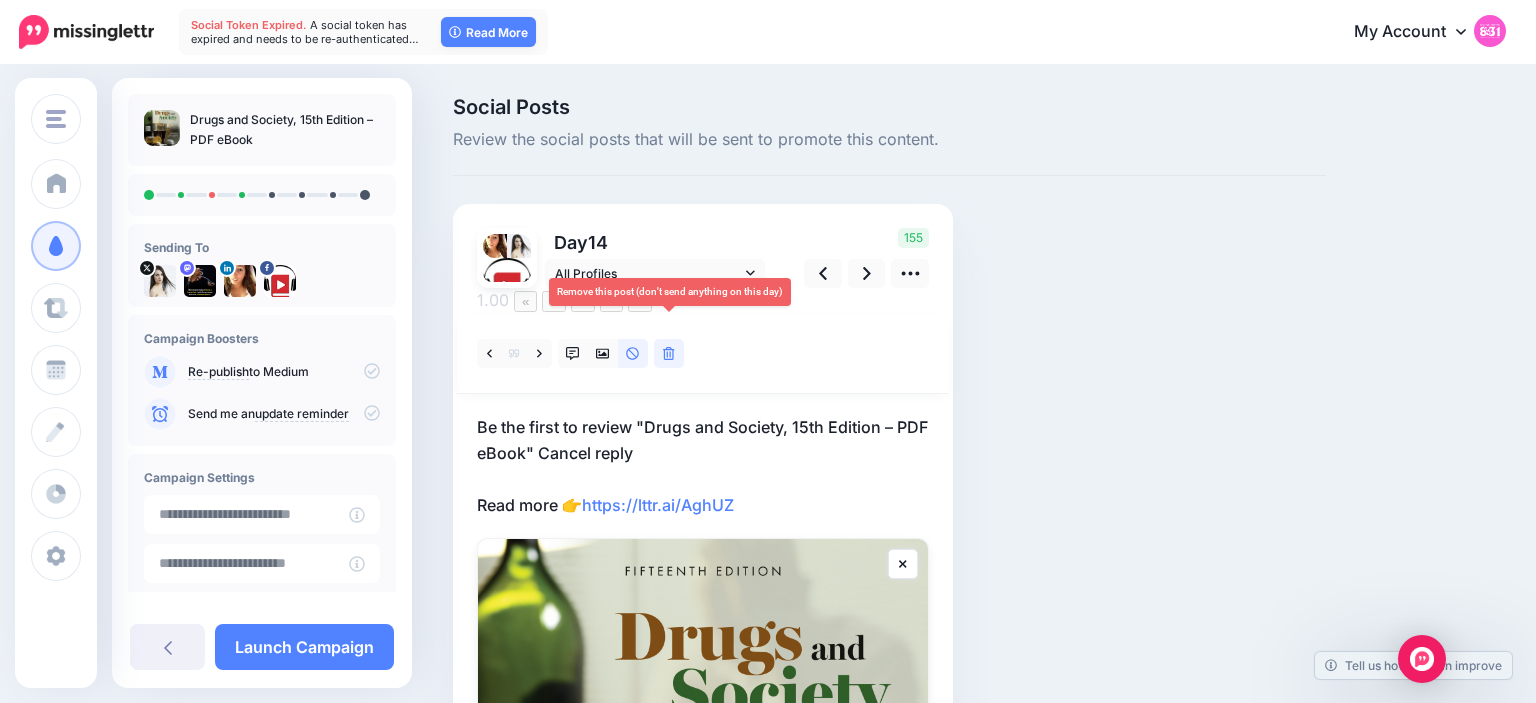 click 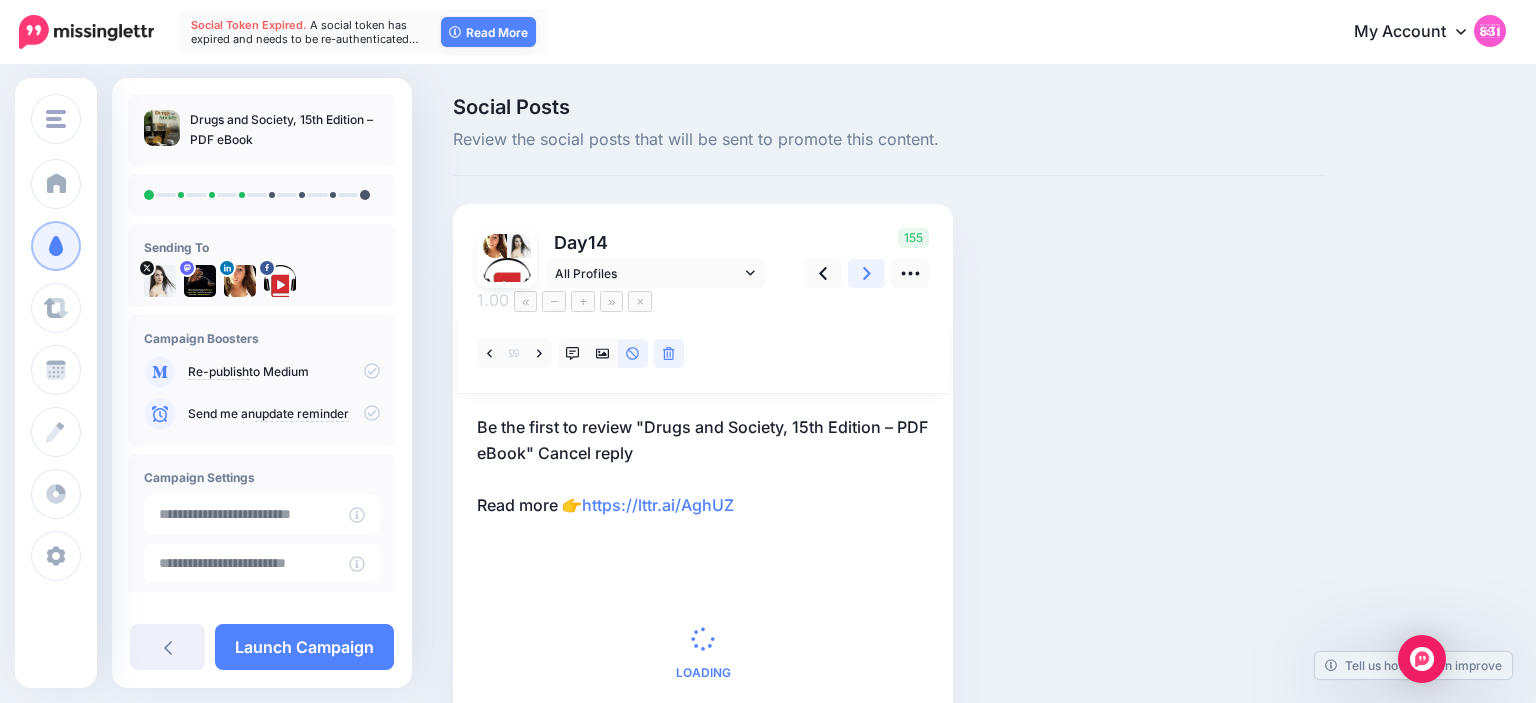 click 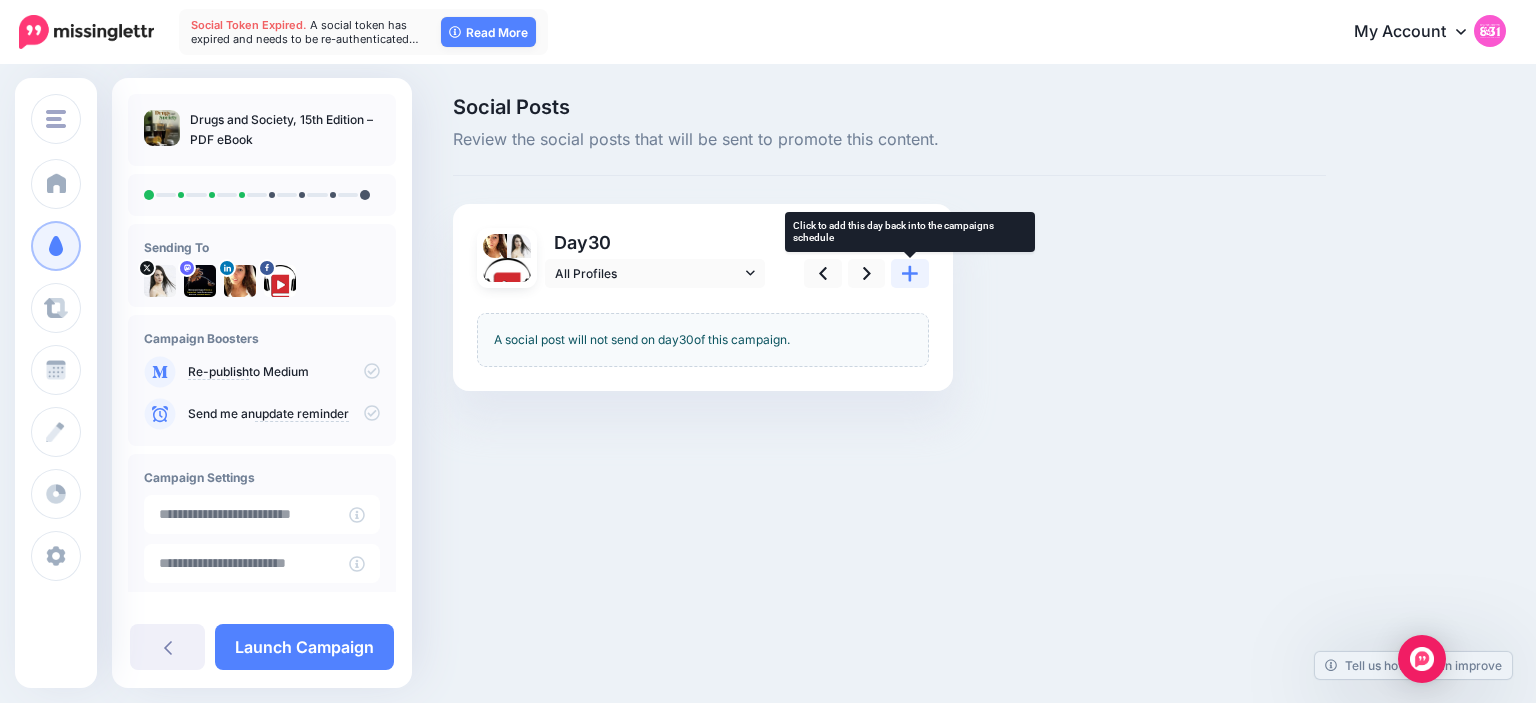 click 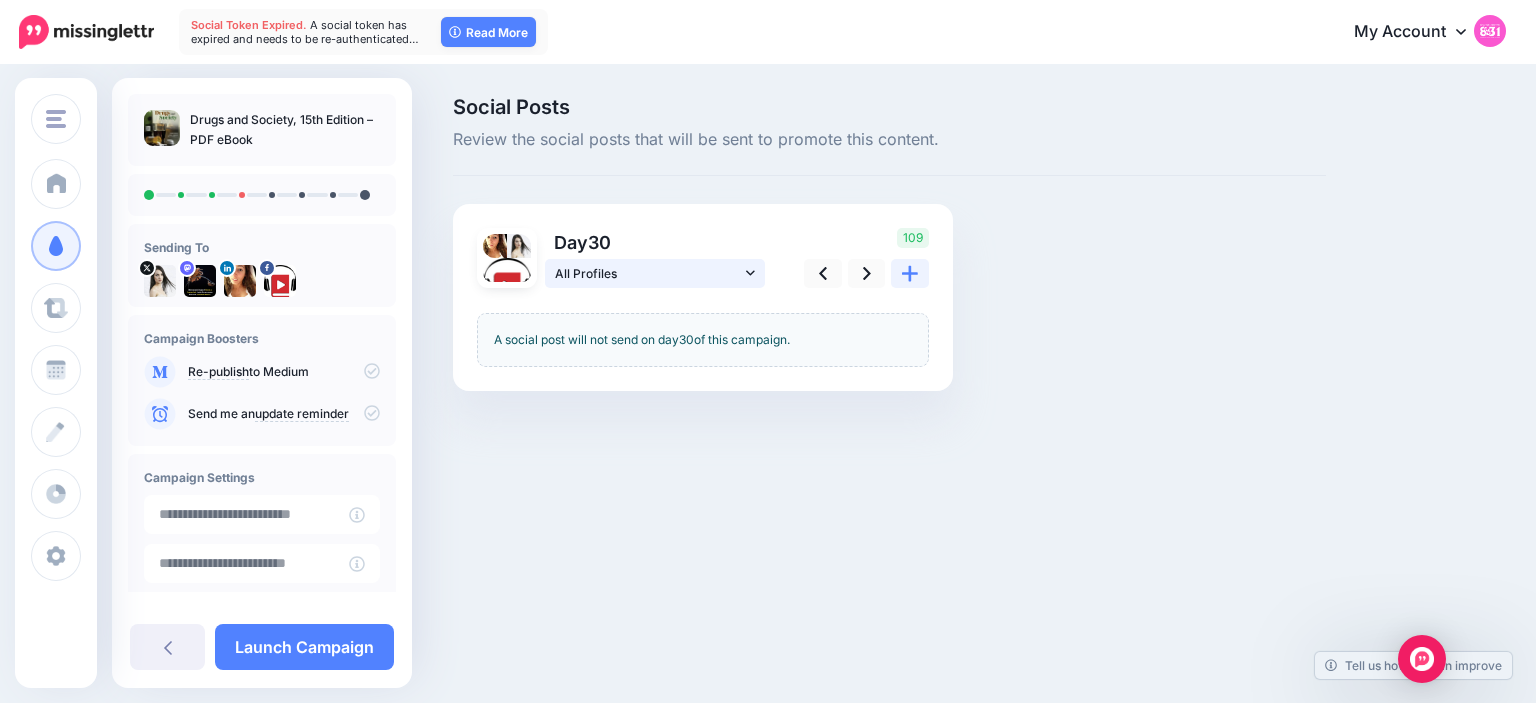 click 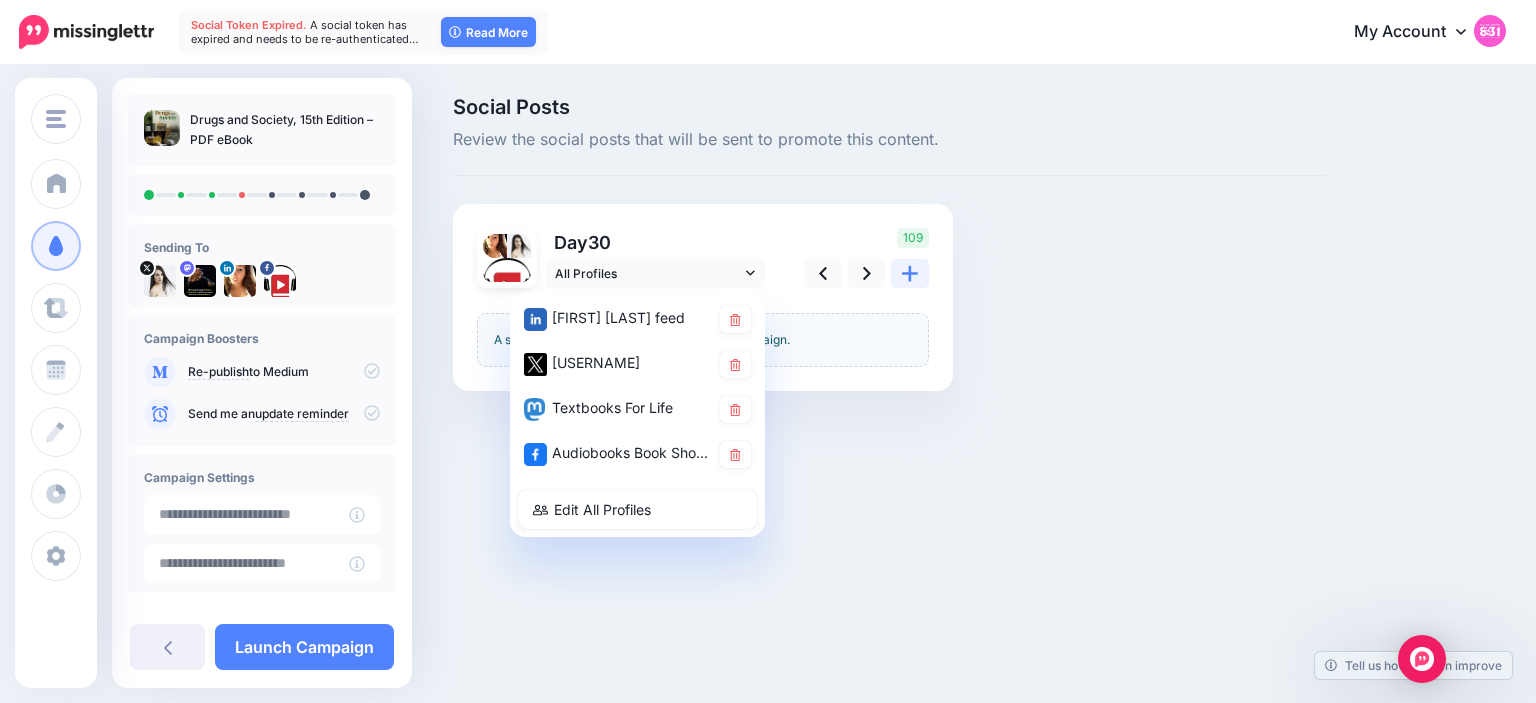 click at bounding box center (889, 421) 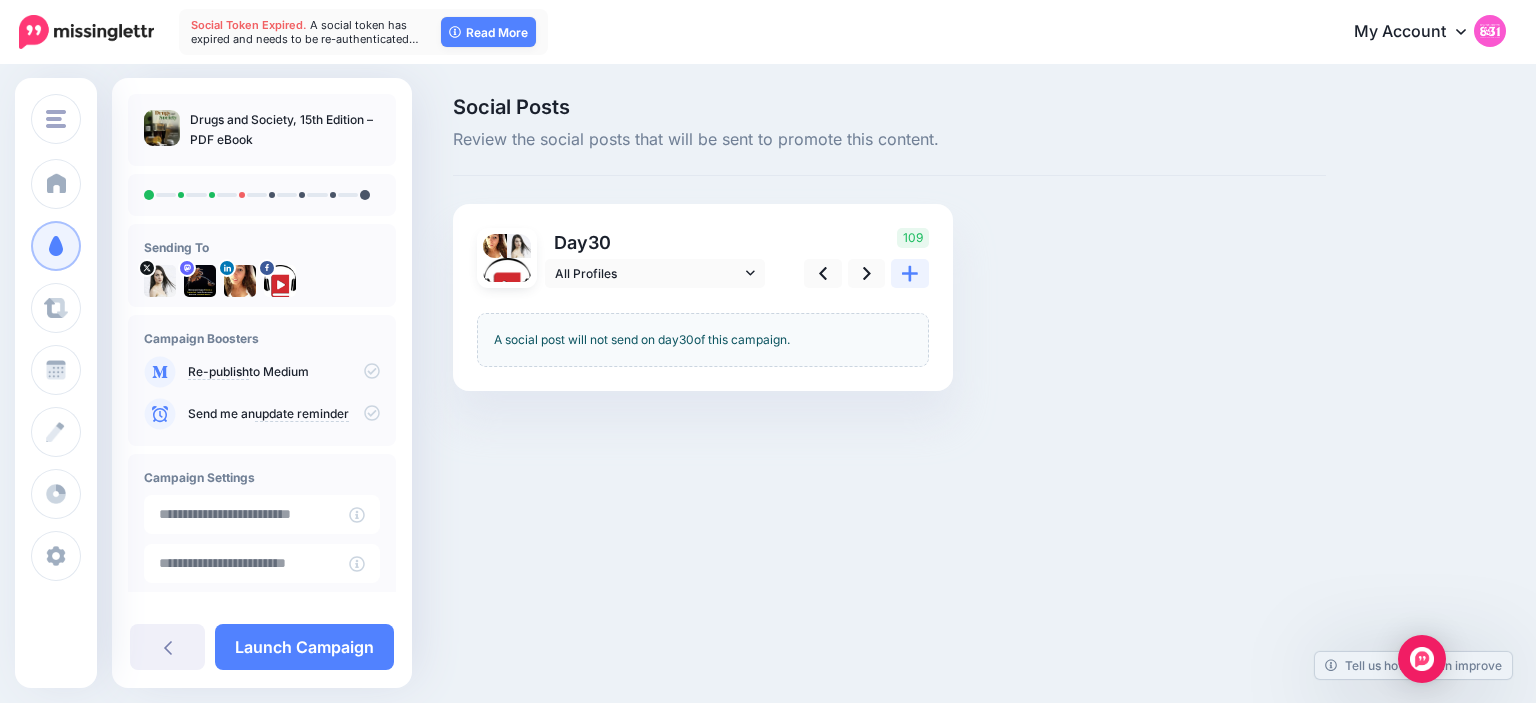 click on "Social Posts
Review the social posts that will be sent to promote this content.
Day  30" at bounding box center (768, 274) 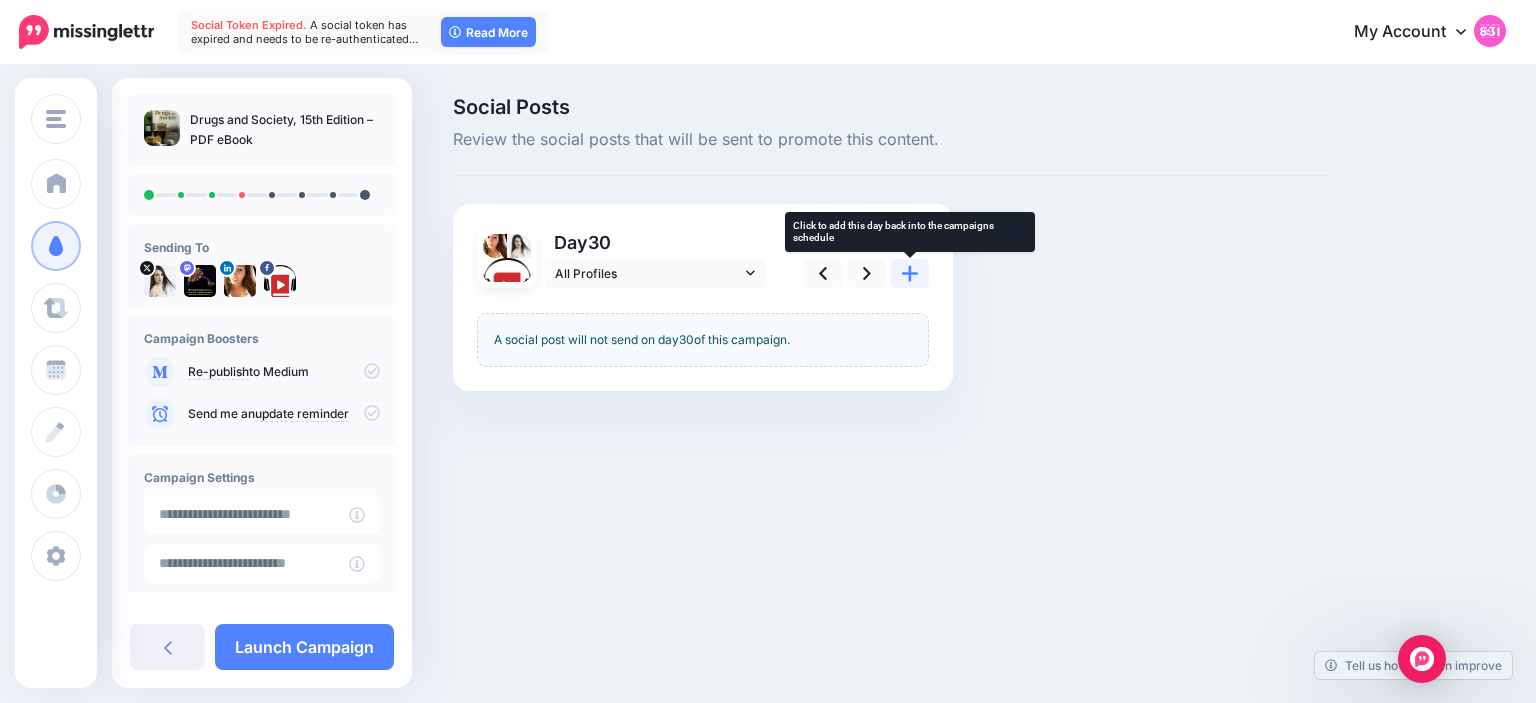 click at bounding box center [910, 273] 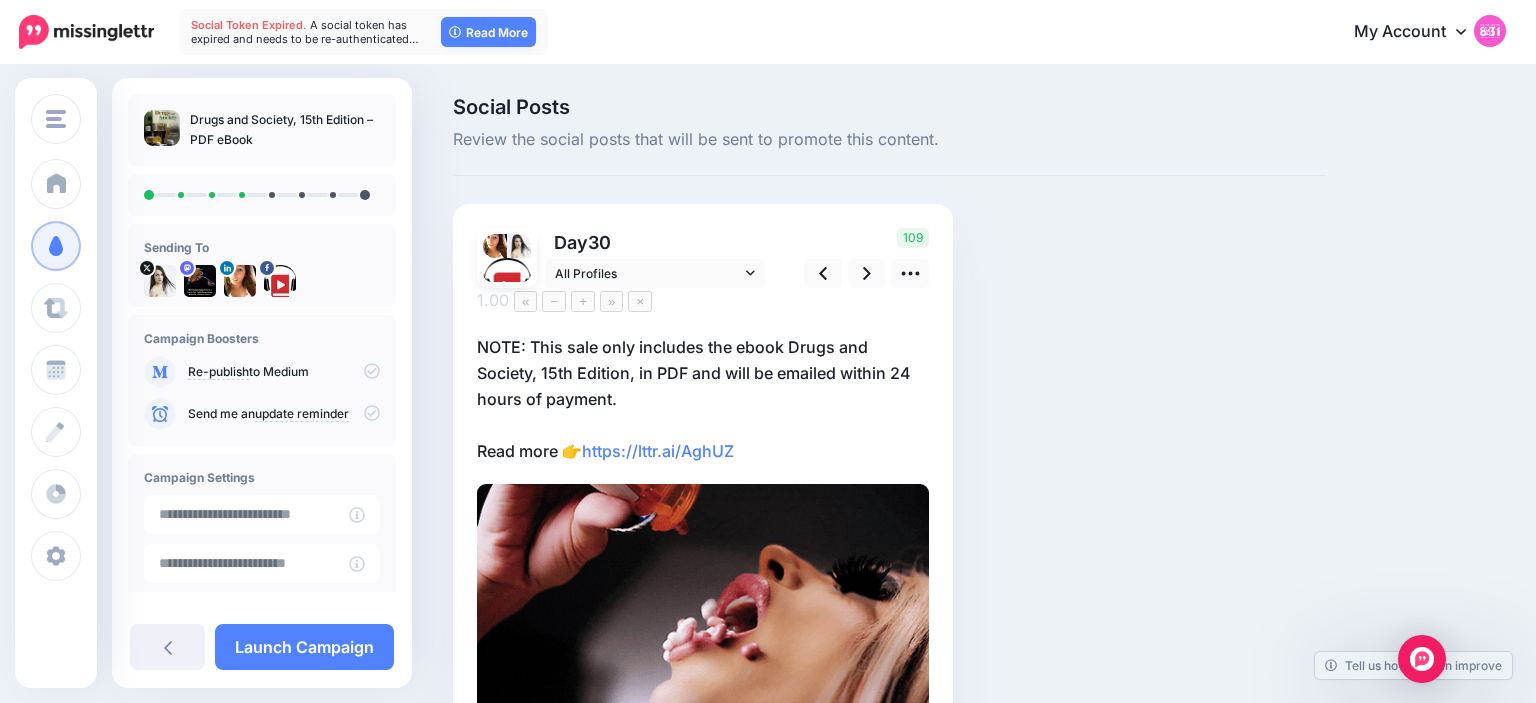 click on "NOTE: This sale only includes the ebook Drugs and Society, 15th Edition, in PDF and will be emailed within 24 hours of payment. Read more 👉  https://lttr.ai/AghUZ" at bounding box center [703, 399] 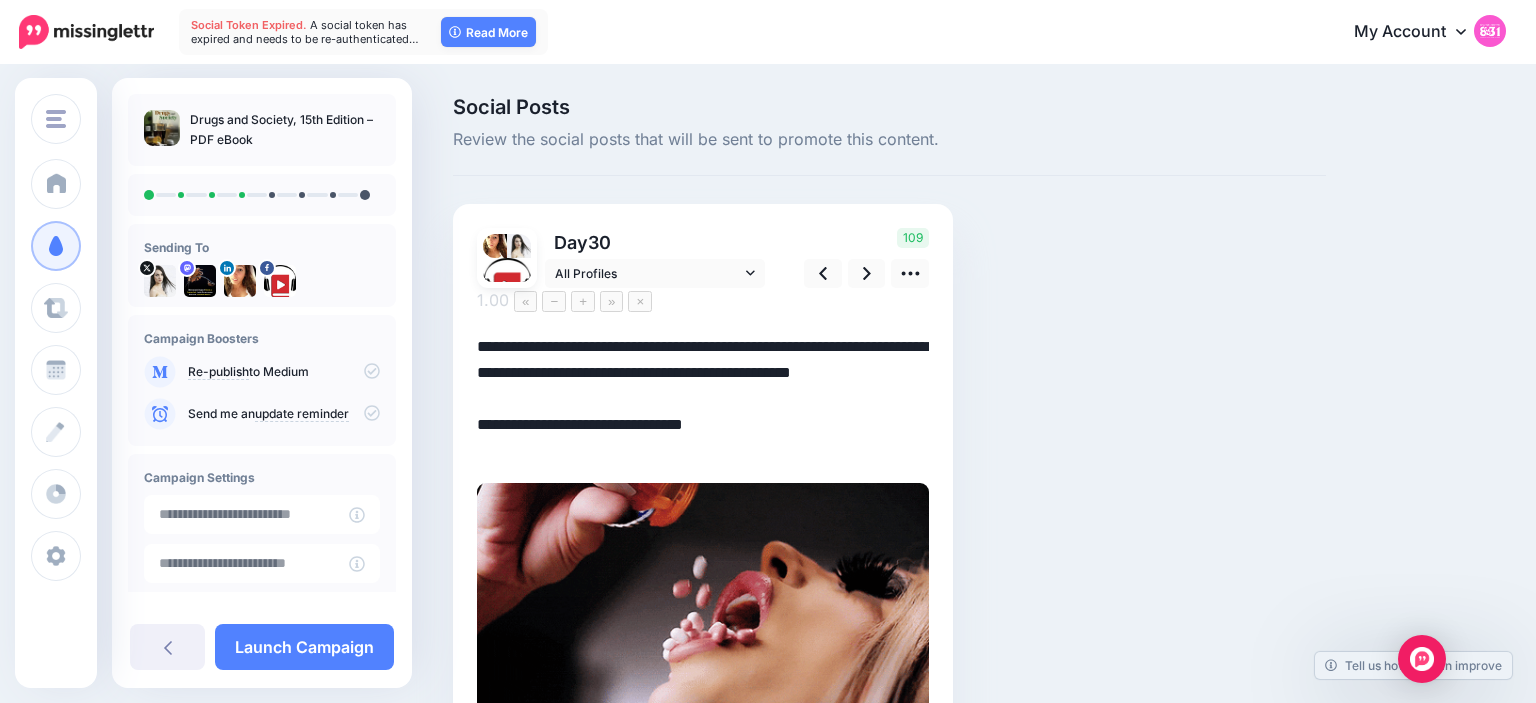 click on "**********" at bounding box center (703, 398) 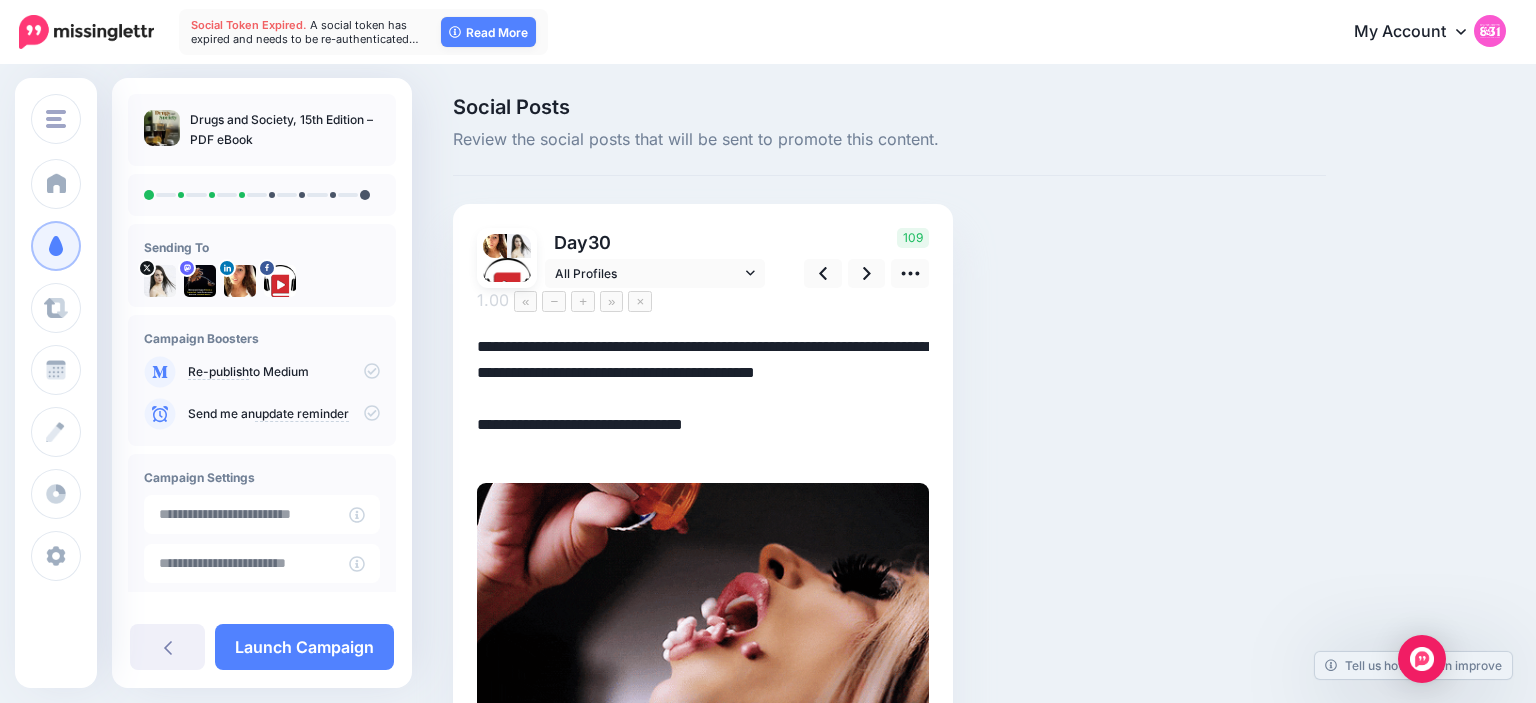 click on "**********" at bounding box center (703, 398) 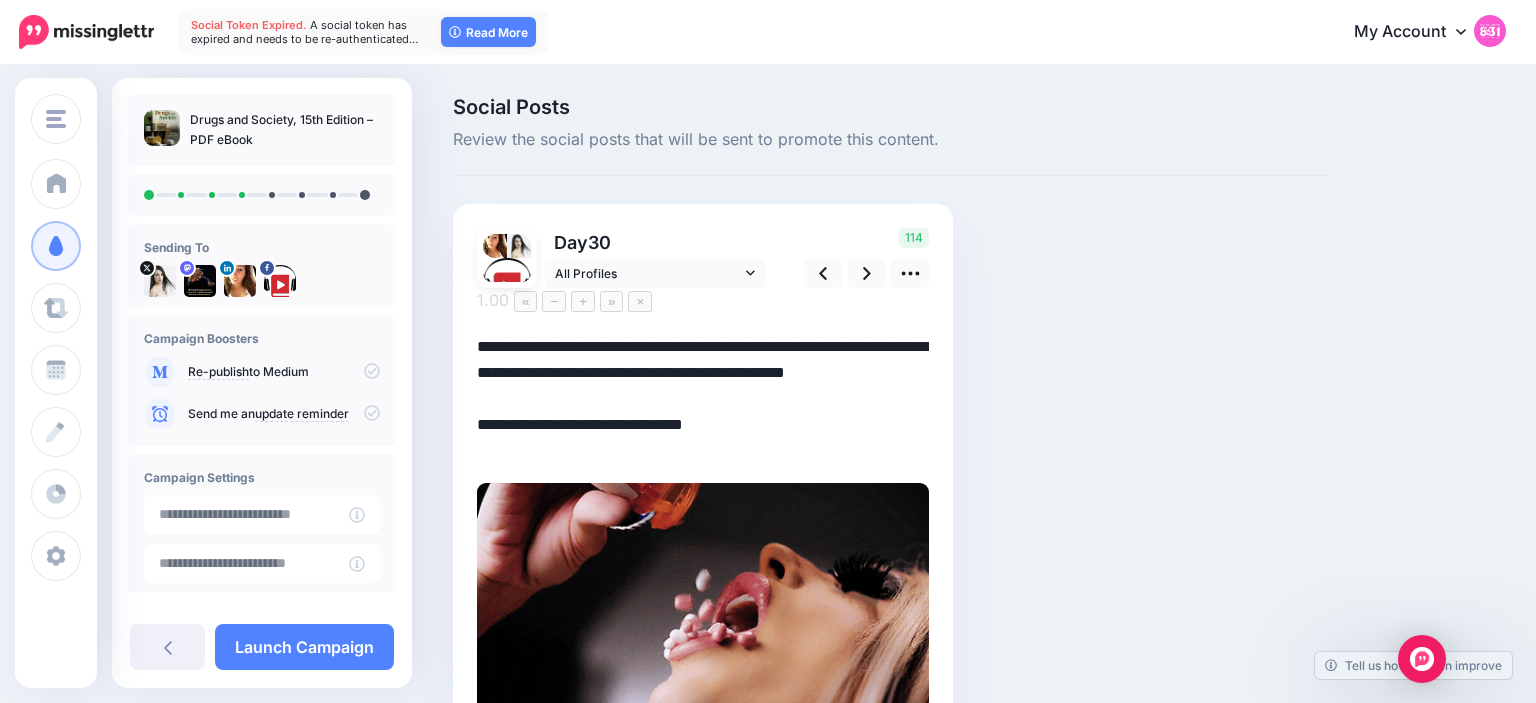 click on "**********" at bounding box center (703, 398) 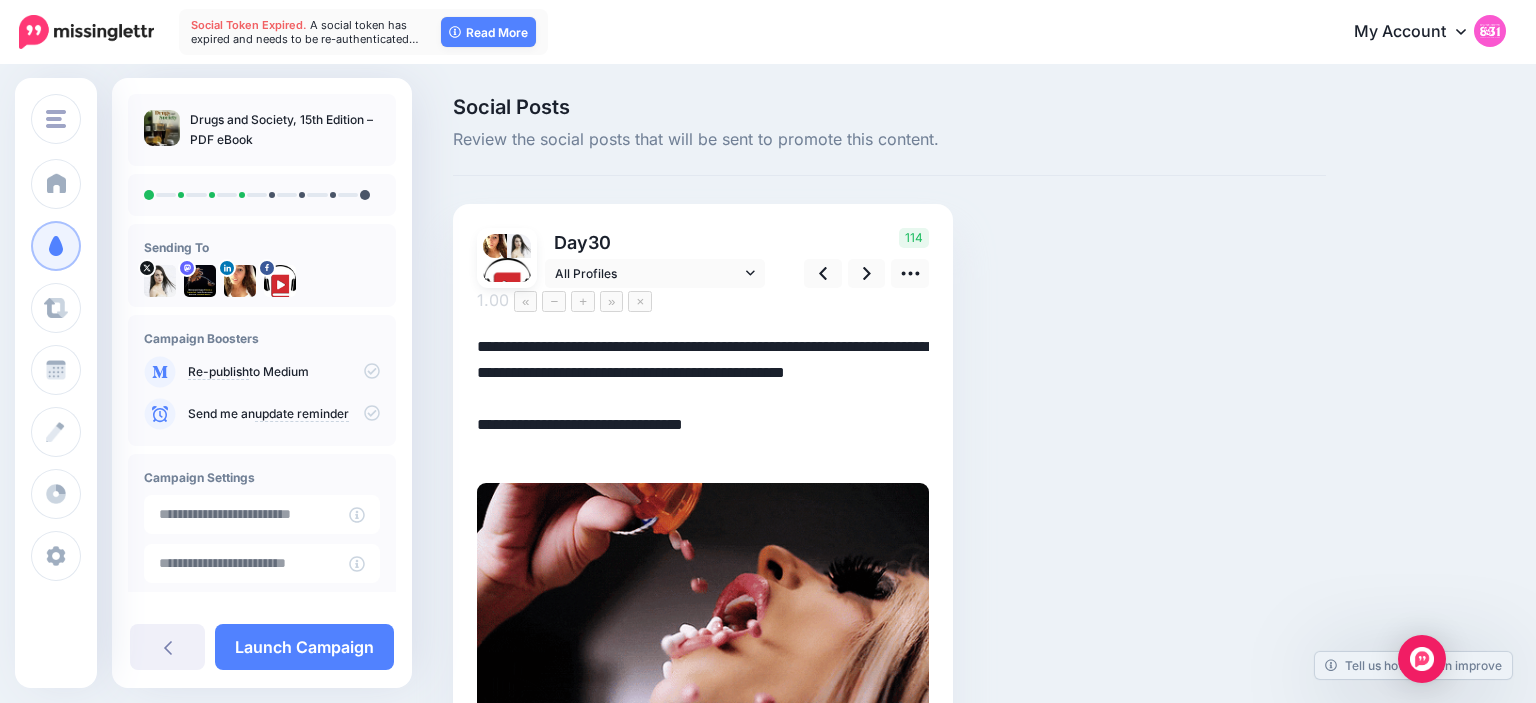 drag, startPoint x: 816, startPoint y: 350, endPoint x: 826, endPoint y: 368, distance: 20.59126 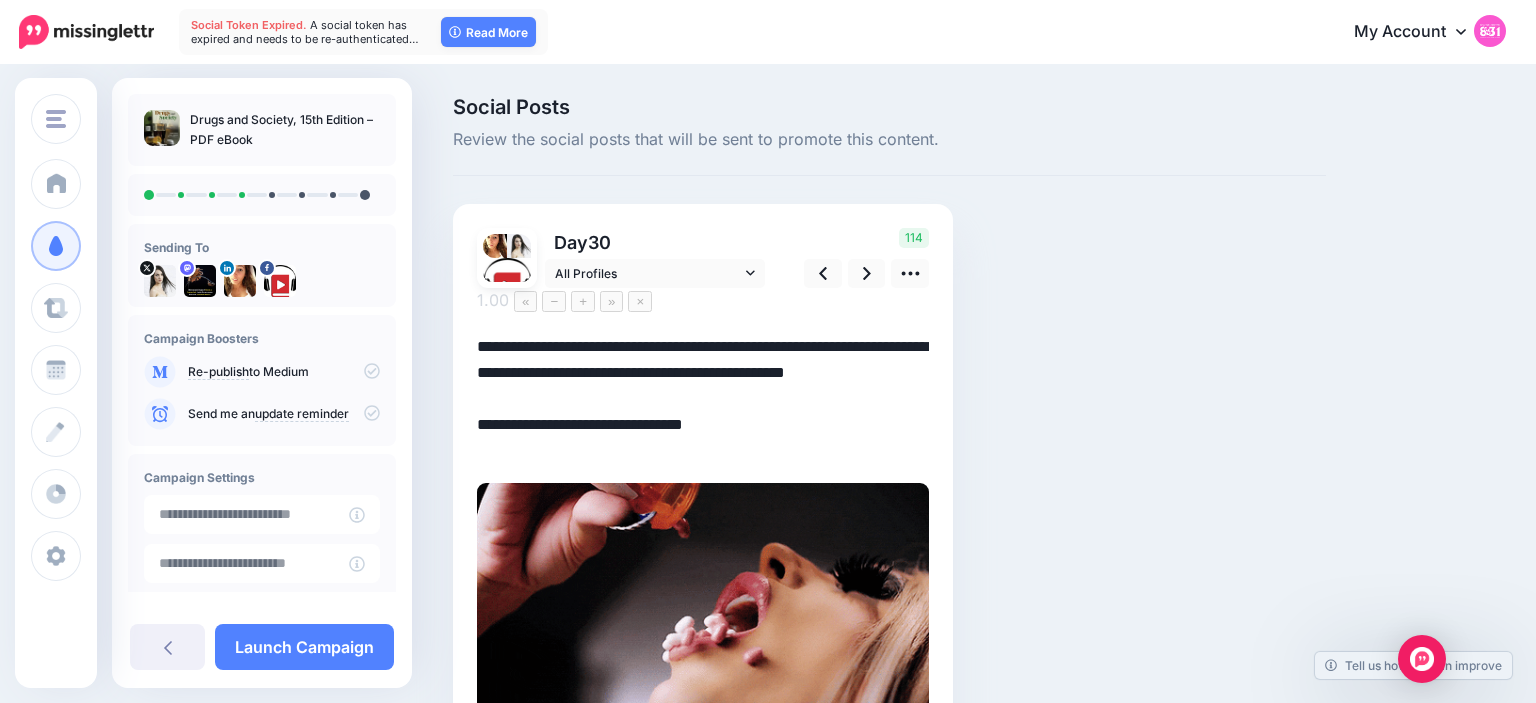 click on "**********" at bounding box center (703, 398) 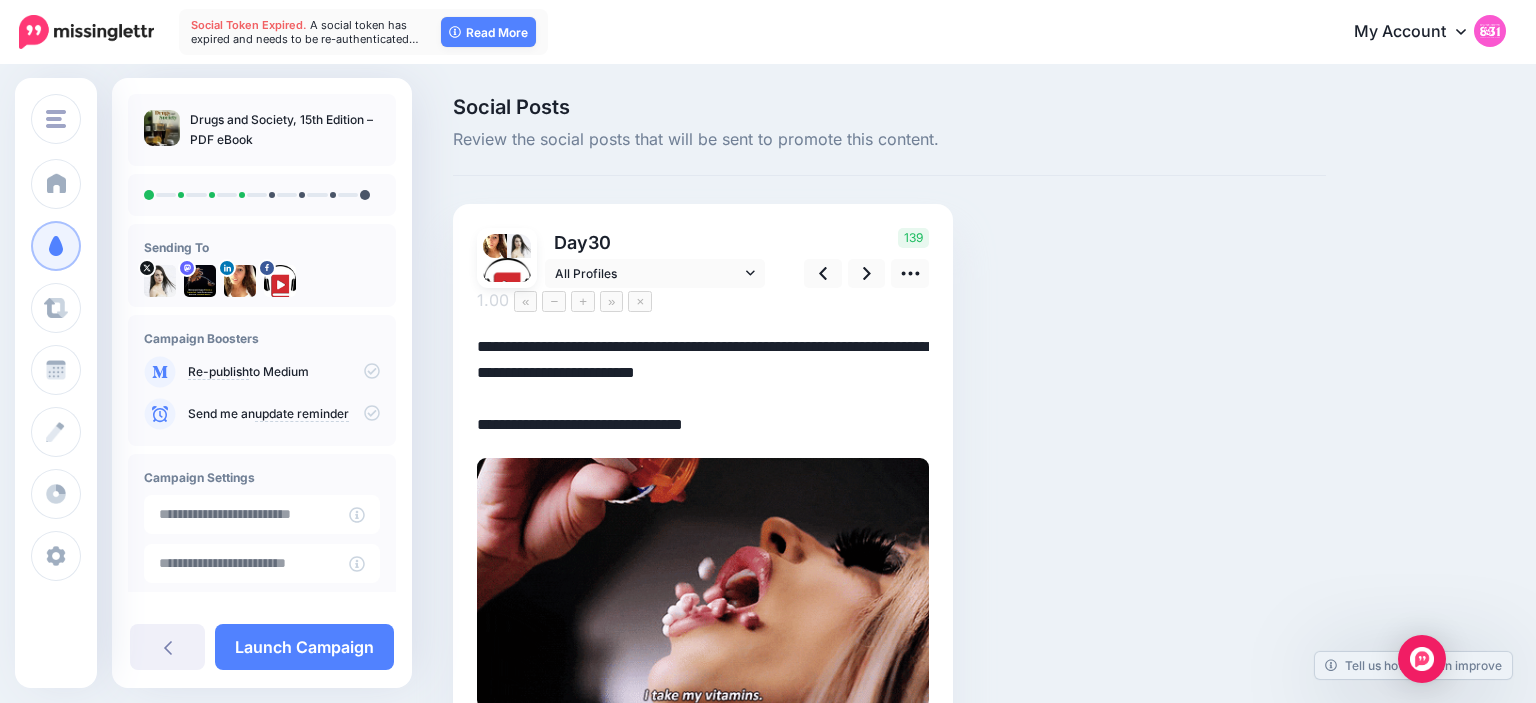 click on "**********" at bounding box center (703, 386) 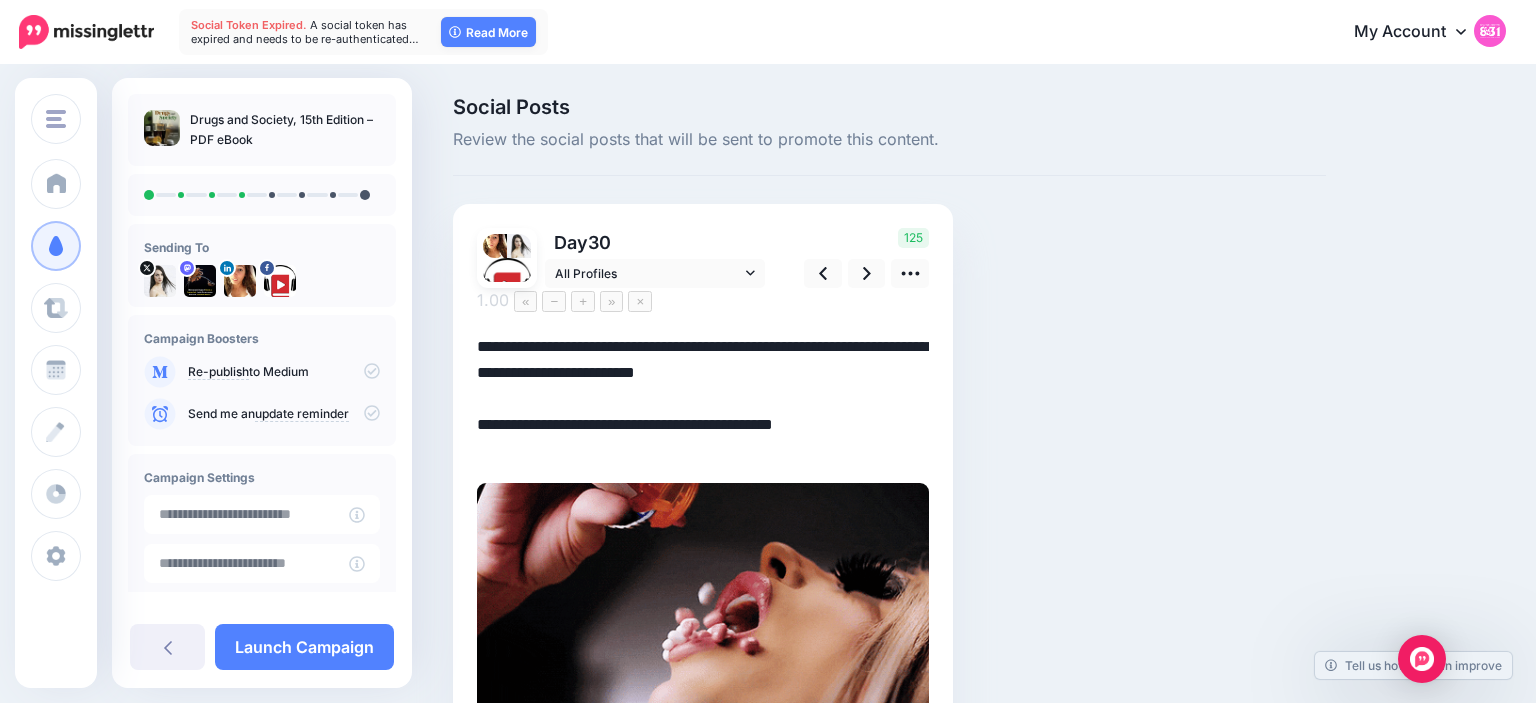 scroll, scrollTop: 0, scrollLeft: 0, axis: both 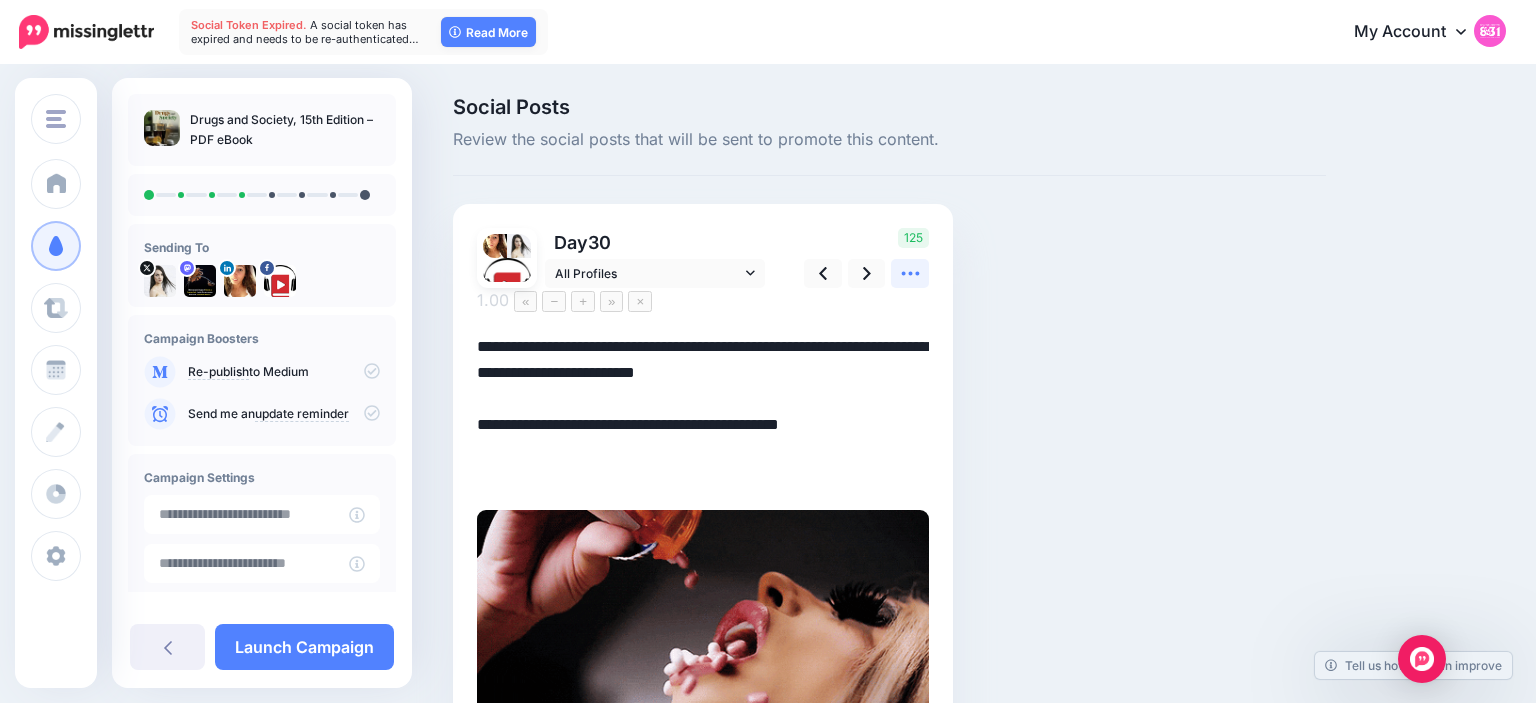 click 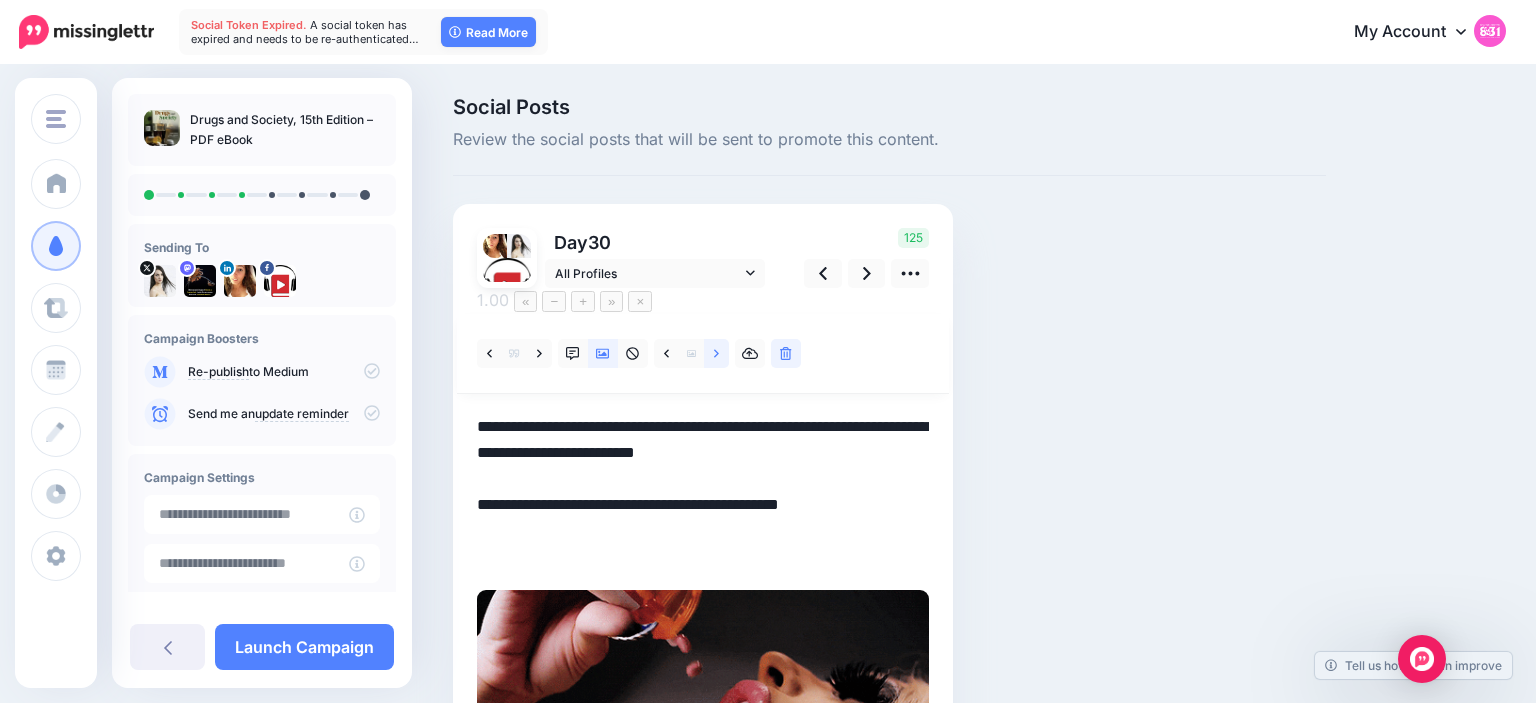 click at bounding box center (716, 353) 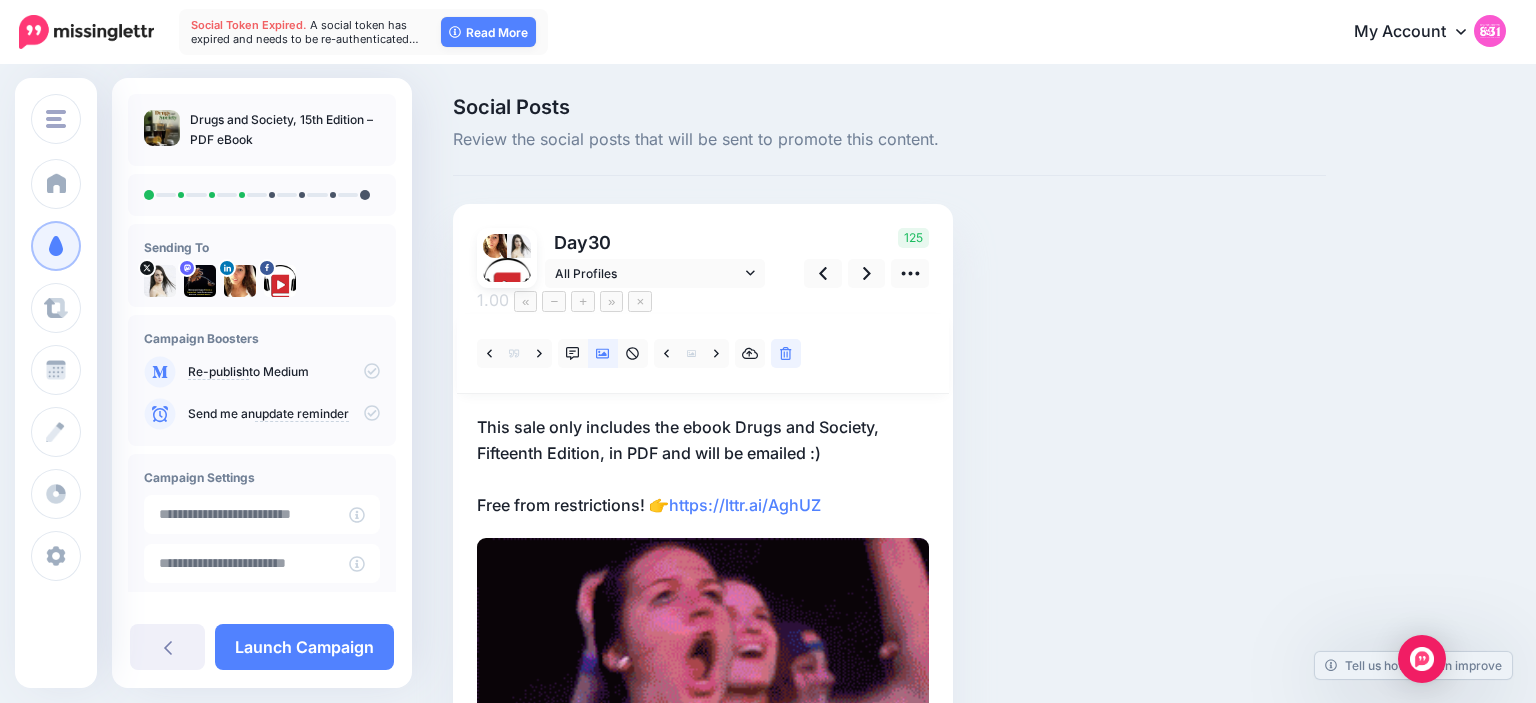 click on "This sale only includes the ebook Drugs and Society, Fifteenth Edition, in PDF and will be emailed :) Free from restrictions! 👉  https://lttr.ai/AghUZ" at bounding box center [703, 466] 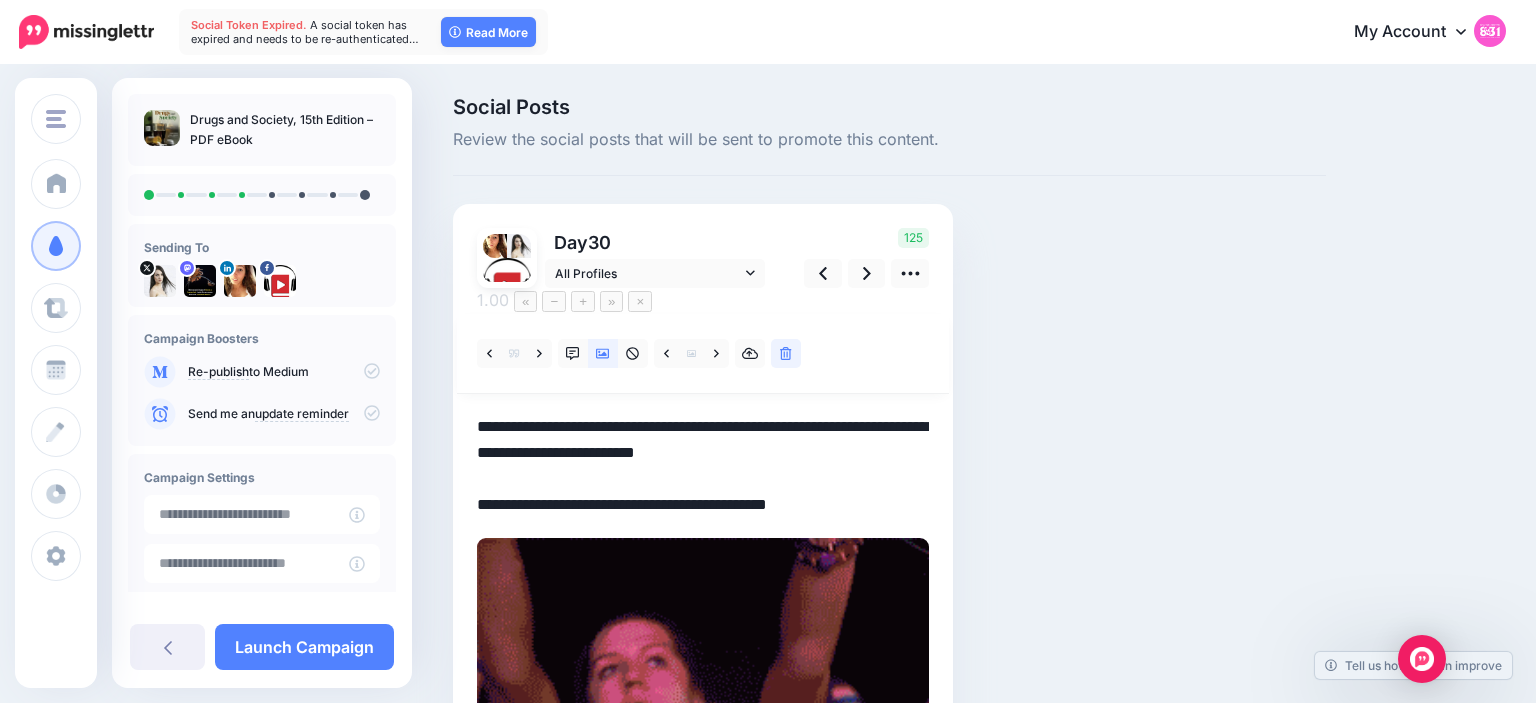 click on "**********" at bounding box center [703, 466] 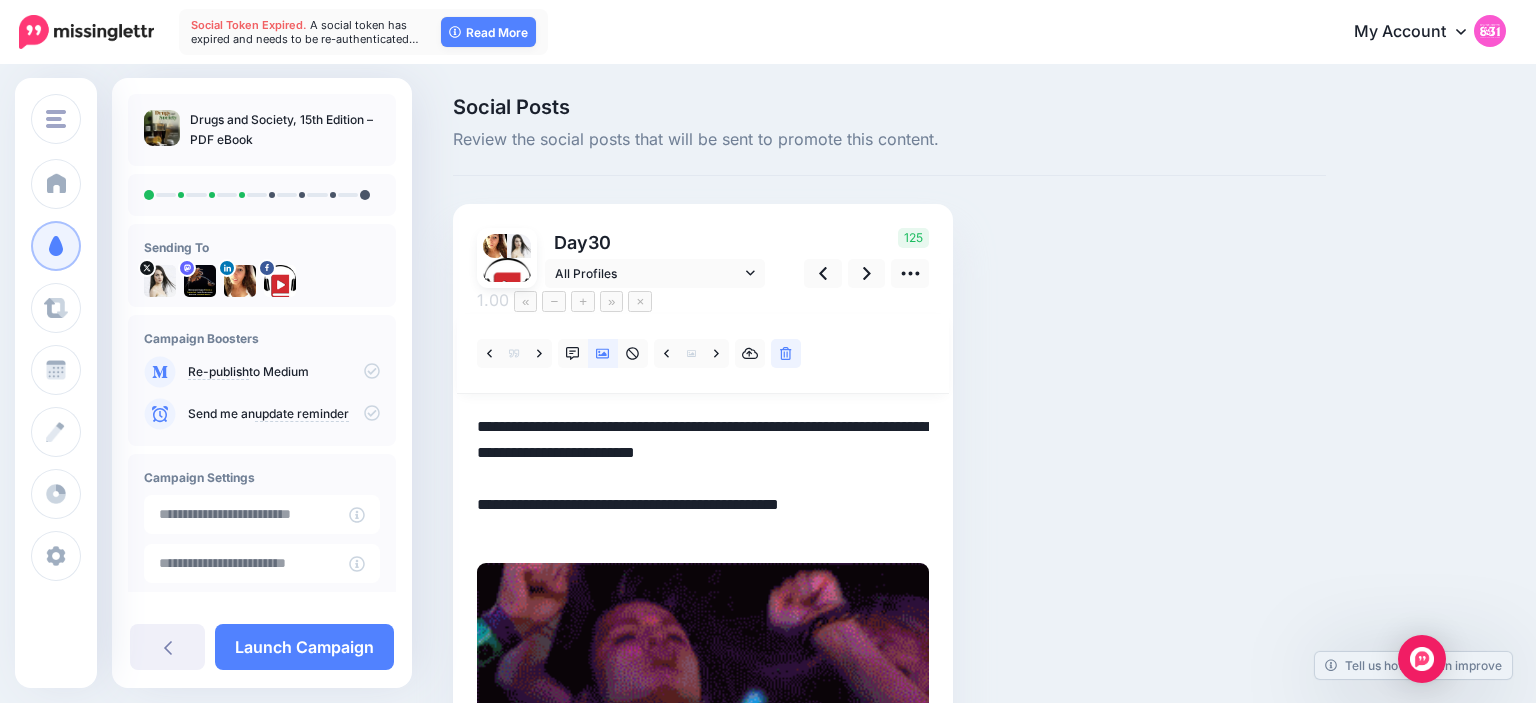 scroll, scrollTop: 0, scrollLeft: 0, axis: both 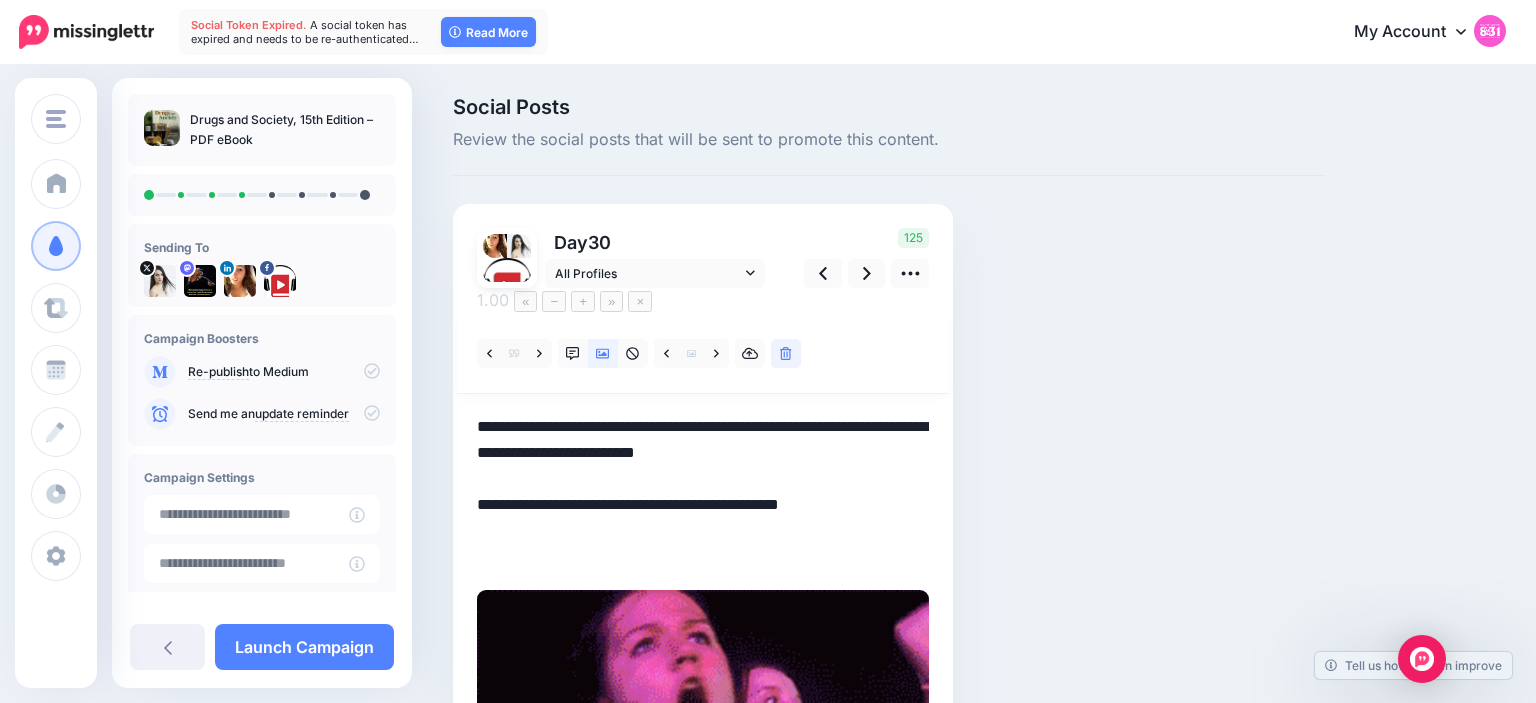 paste on "**********" 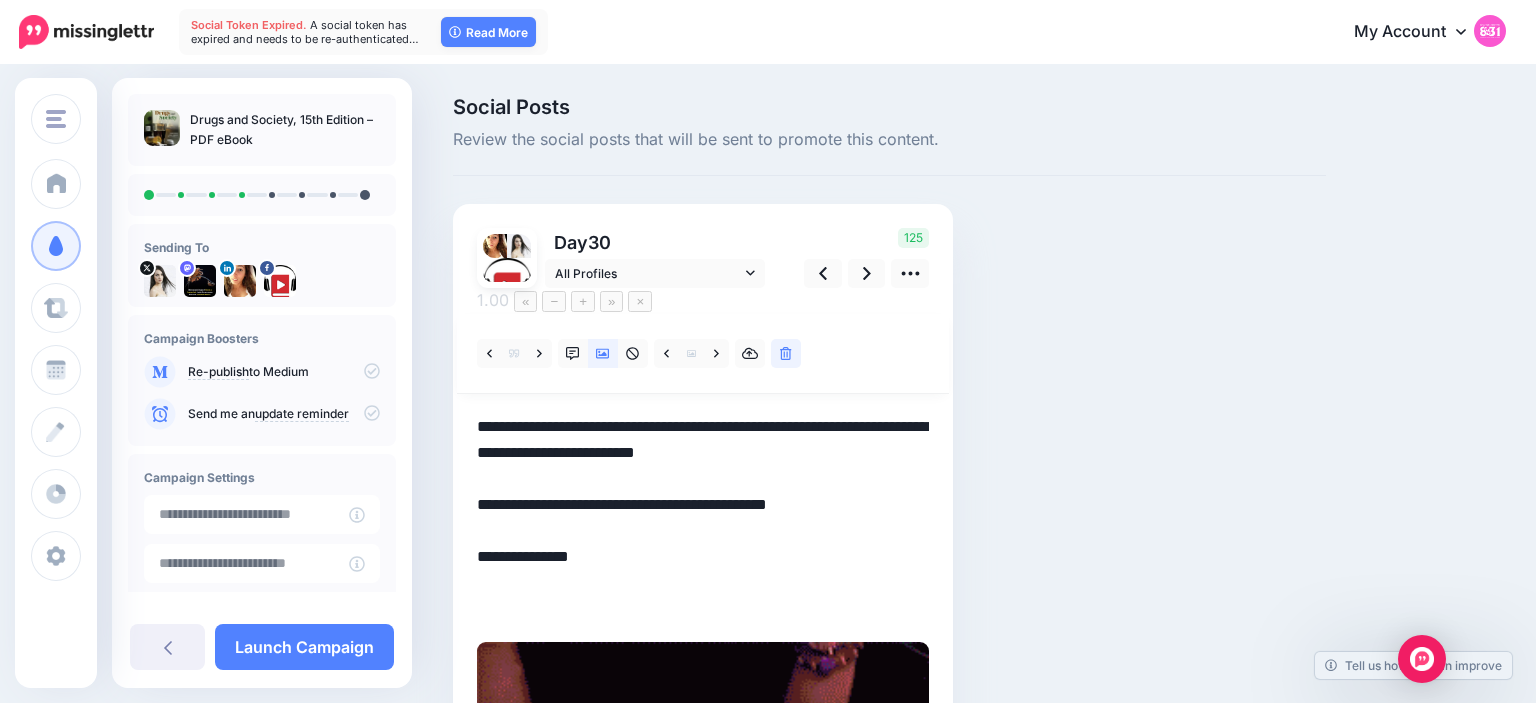 scroll, scrollTop: 0, scrollLeft: 0, axis: both 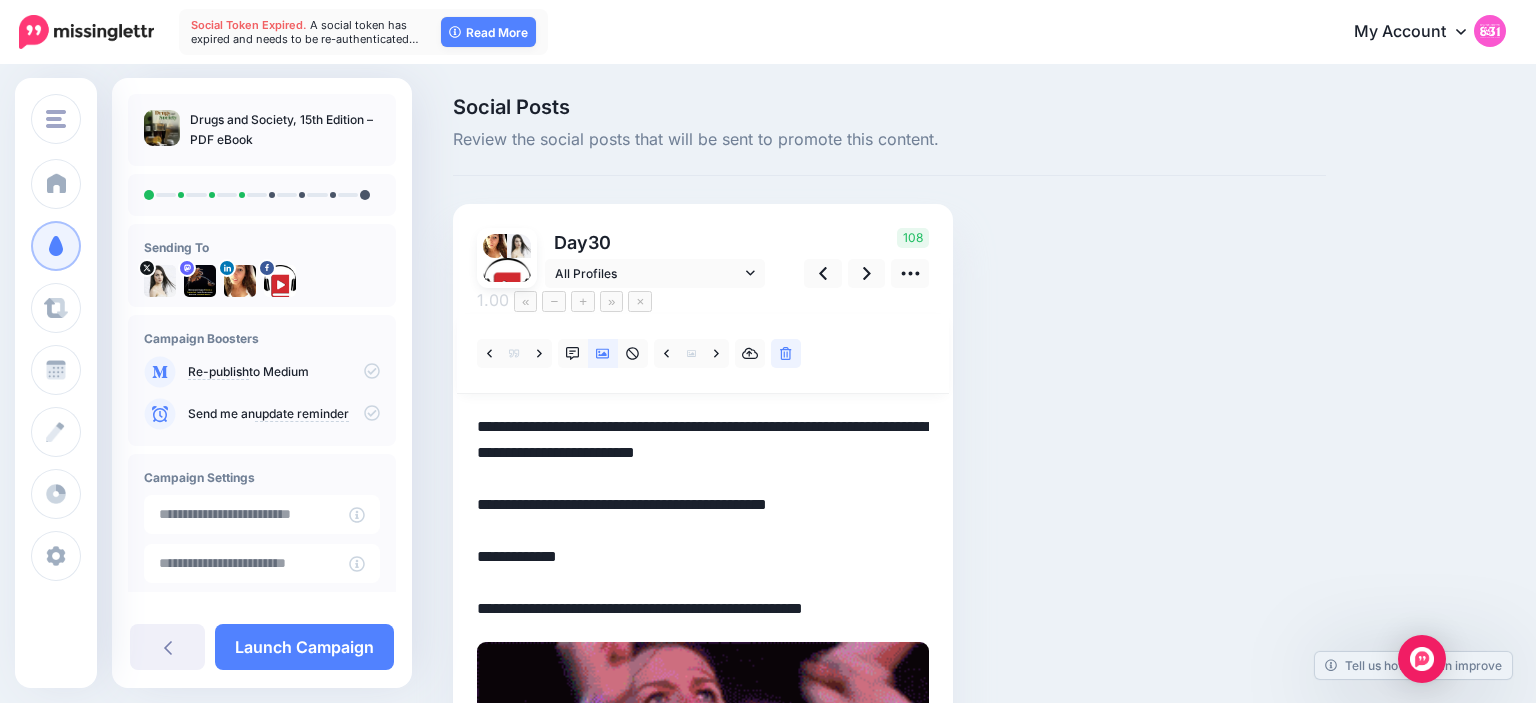 click on "**********" at bounding box center [703, 518] 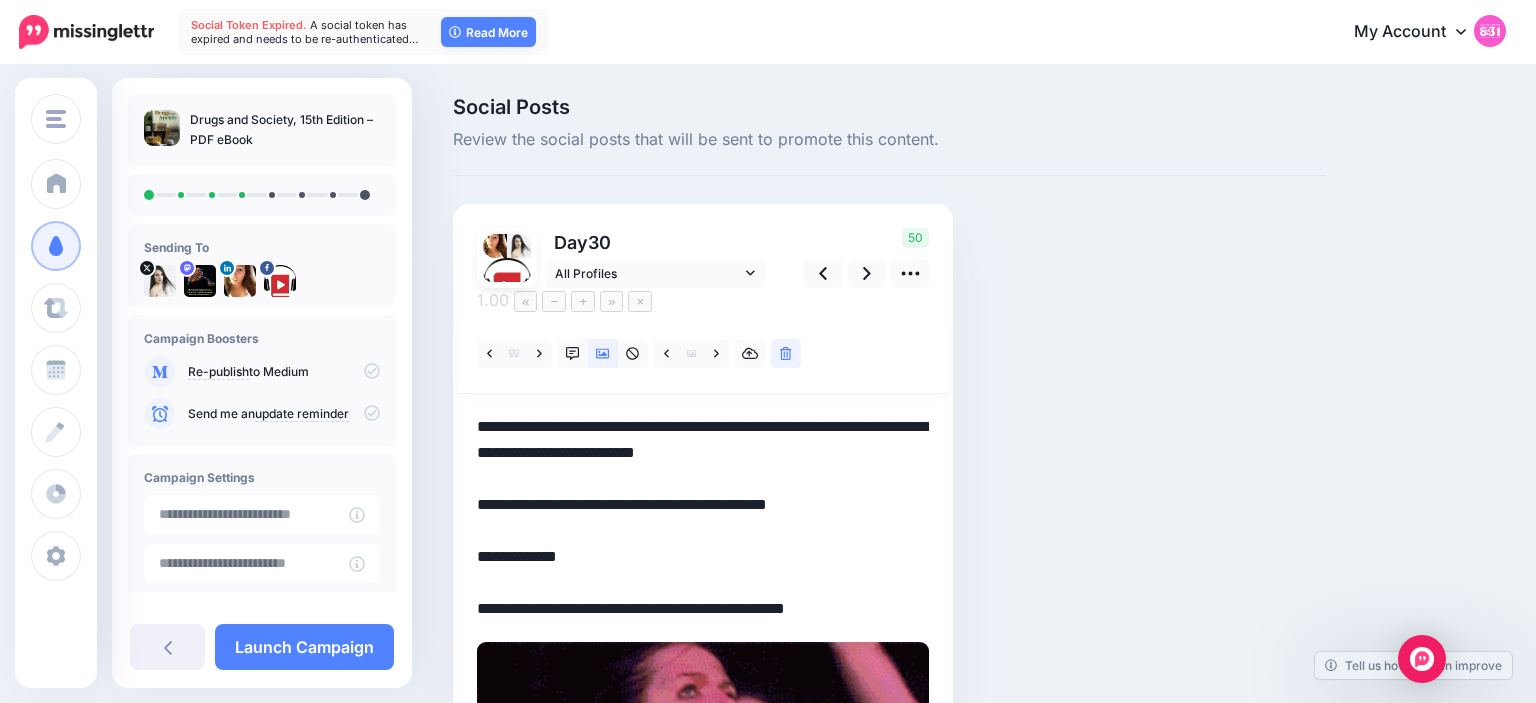 click on "**********" at bounding box center (703, 518) 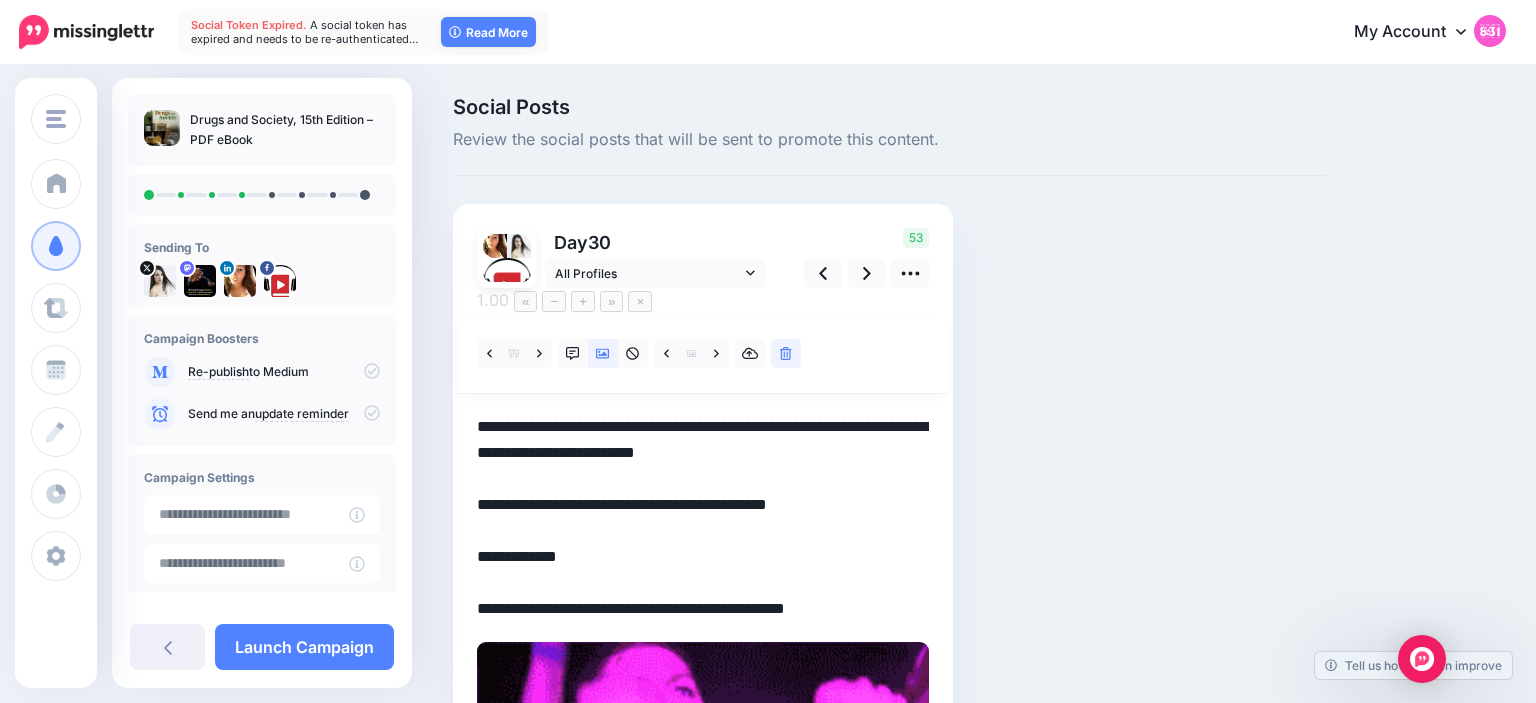 click on "**********" at bounding box center (703, 518) 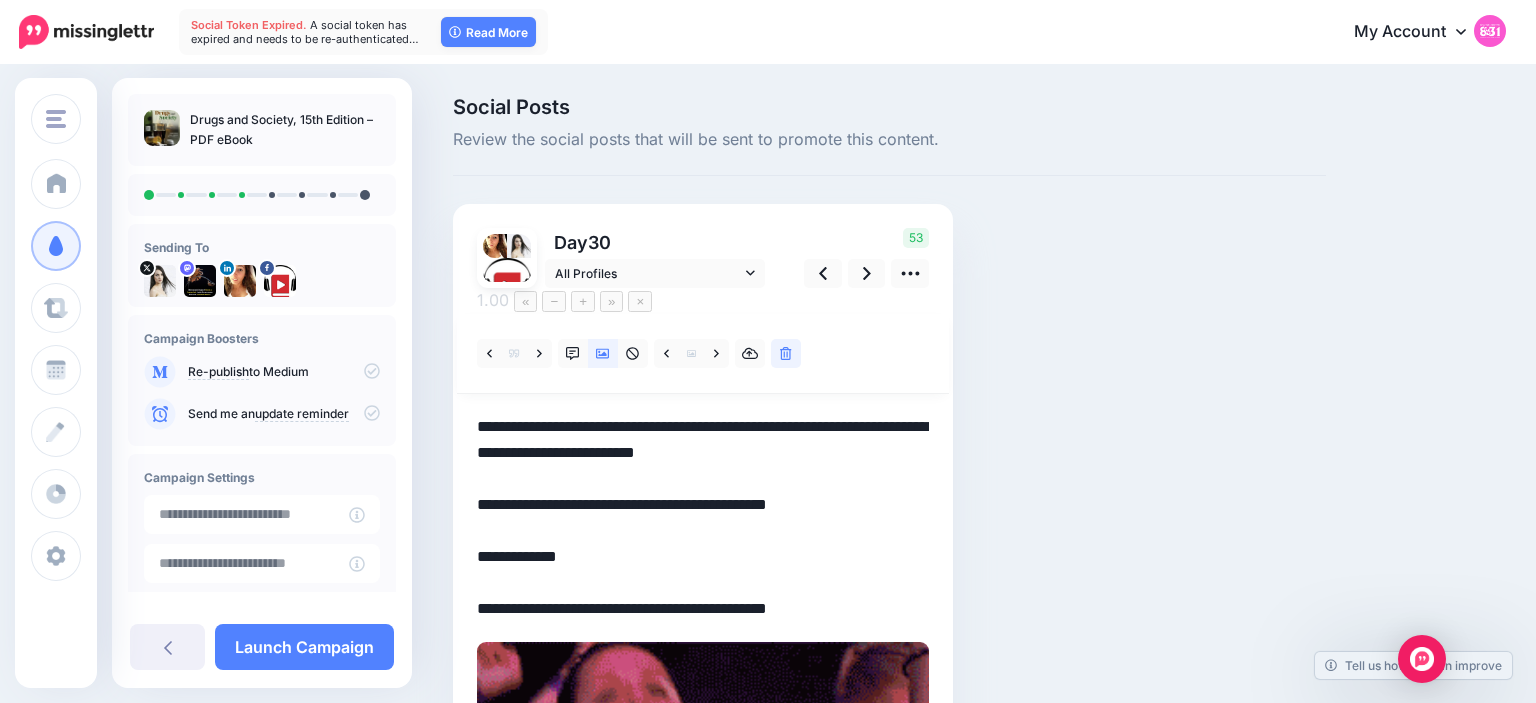 click on "**********" at bounding box center [703, 518] 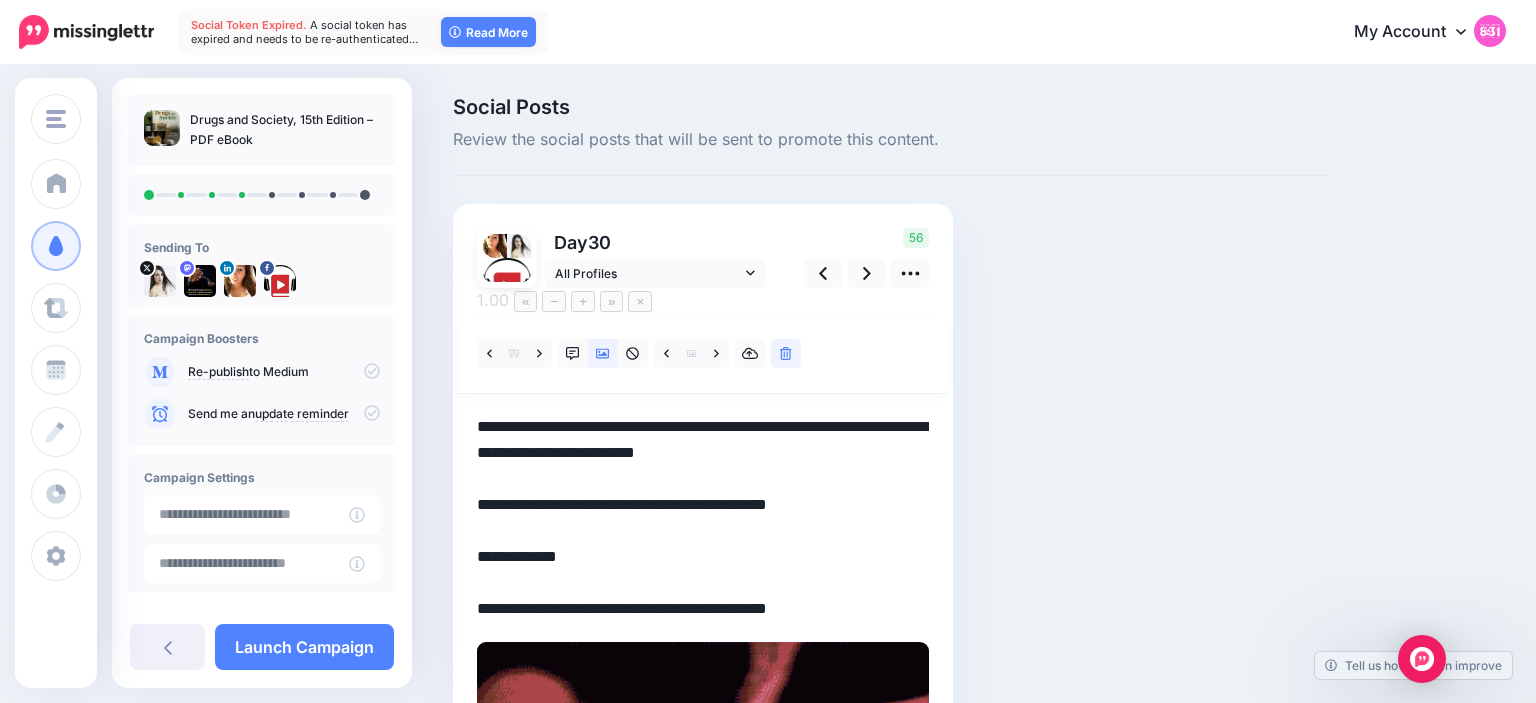 scroll, scrollTop: 100, scrollLeft: 0, axis: vertical 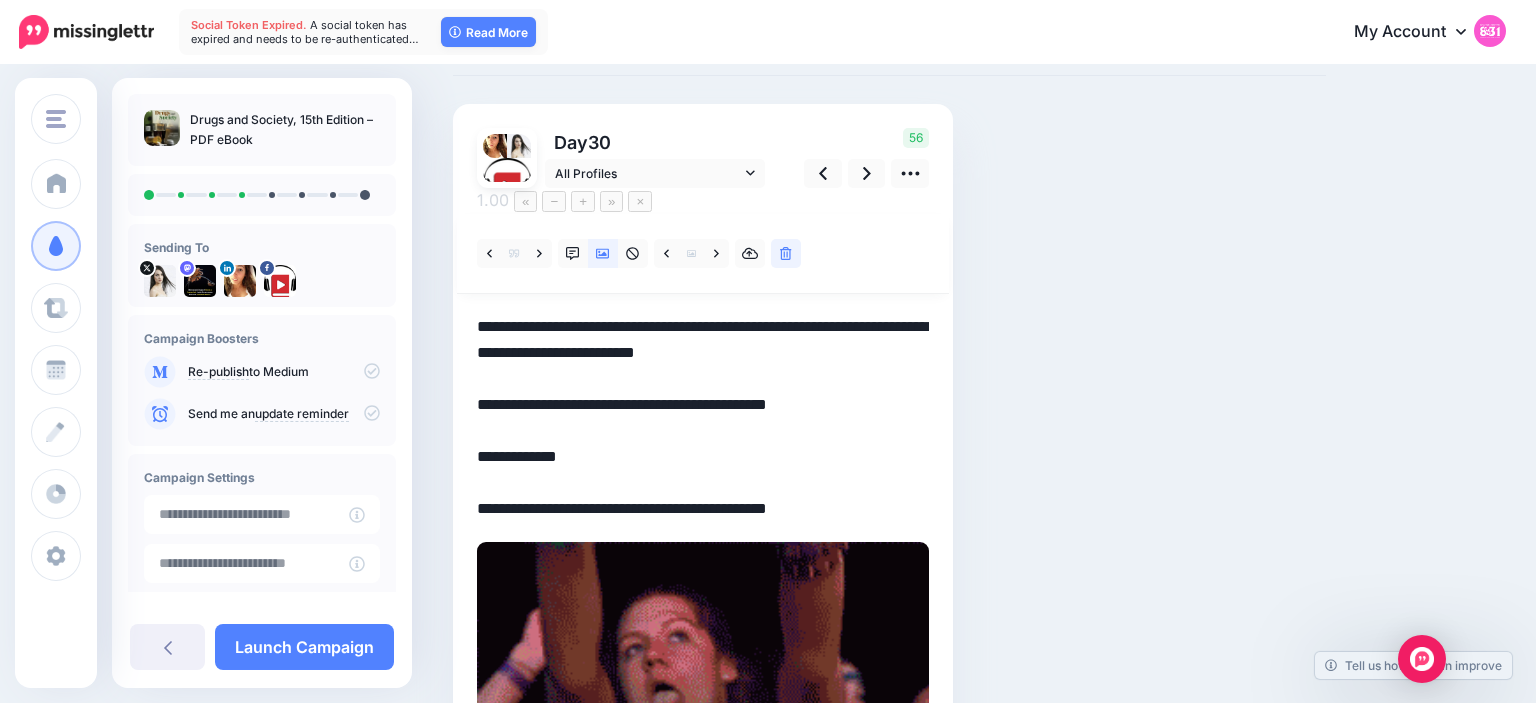 type on "**********" 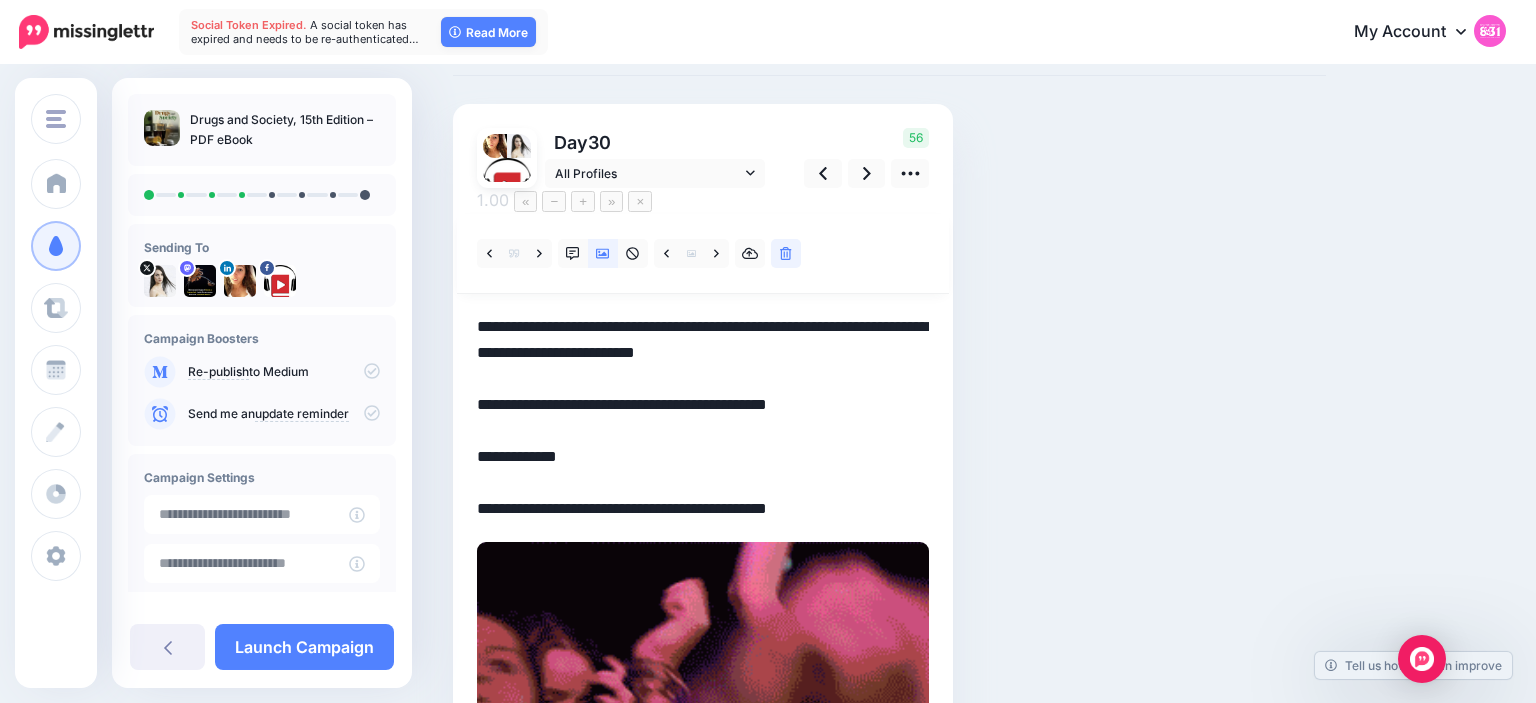 click on "Social Posts
Review the social posts that will be sent to promote this content.
Day  30" at bounding box center [889, 460] 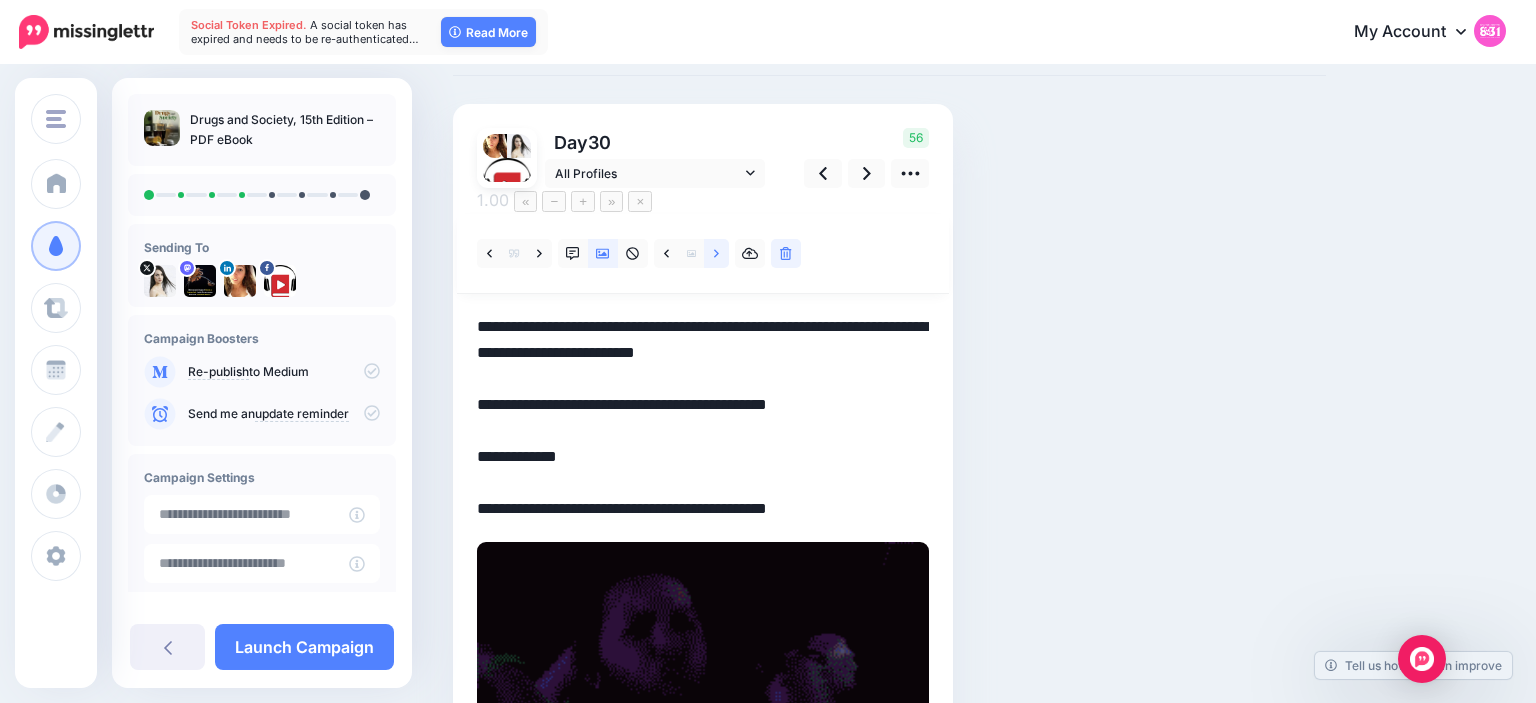 click 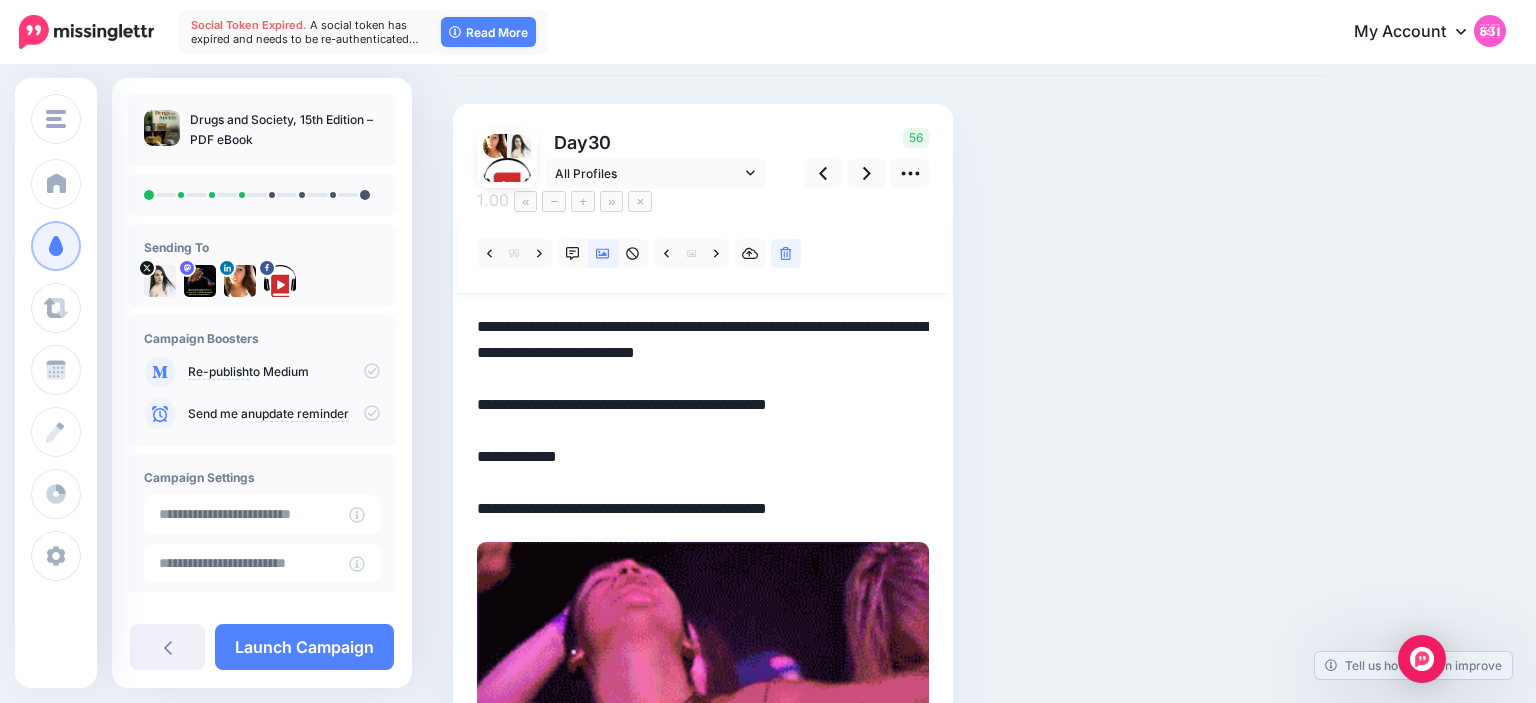 click on "Social Posts
Review the social posts that will be sent to promote this content.
Day  30" at bounding box center [889, 460] 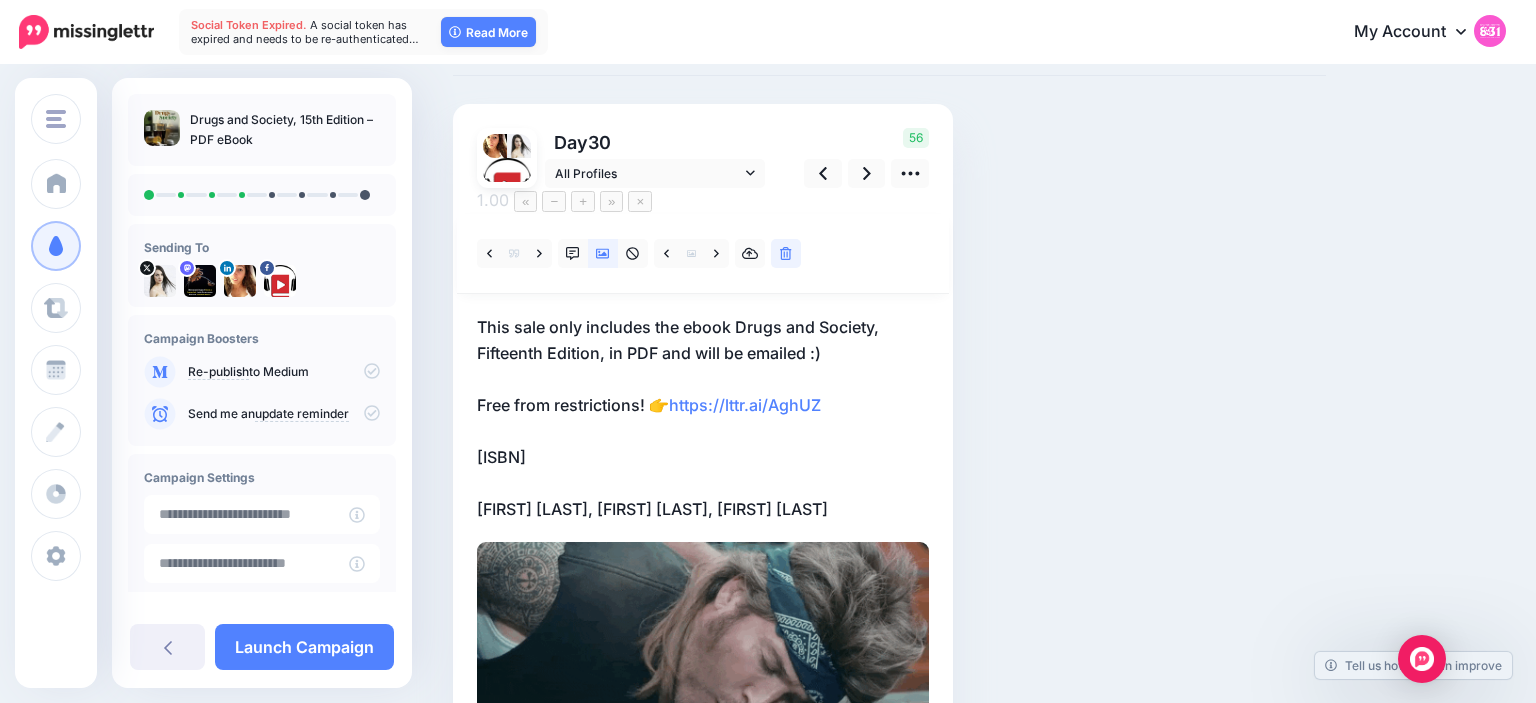 click on "This sale only includes the ebook Drugs and Society, Fifteenth Edition, in PDF and will be emailed :) Free from restrictions! 👉  https://lttr.ai/AghUZ 9781284288568 Glen Hanson, Peter Venturelli, Peter Platteborze" at bounding box center (703, 418) 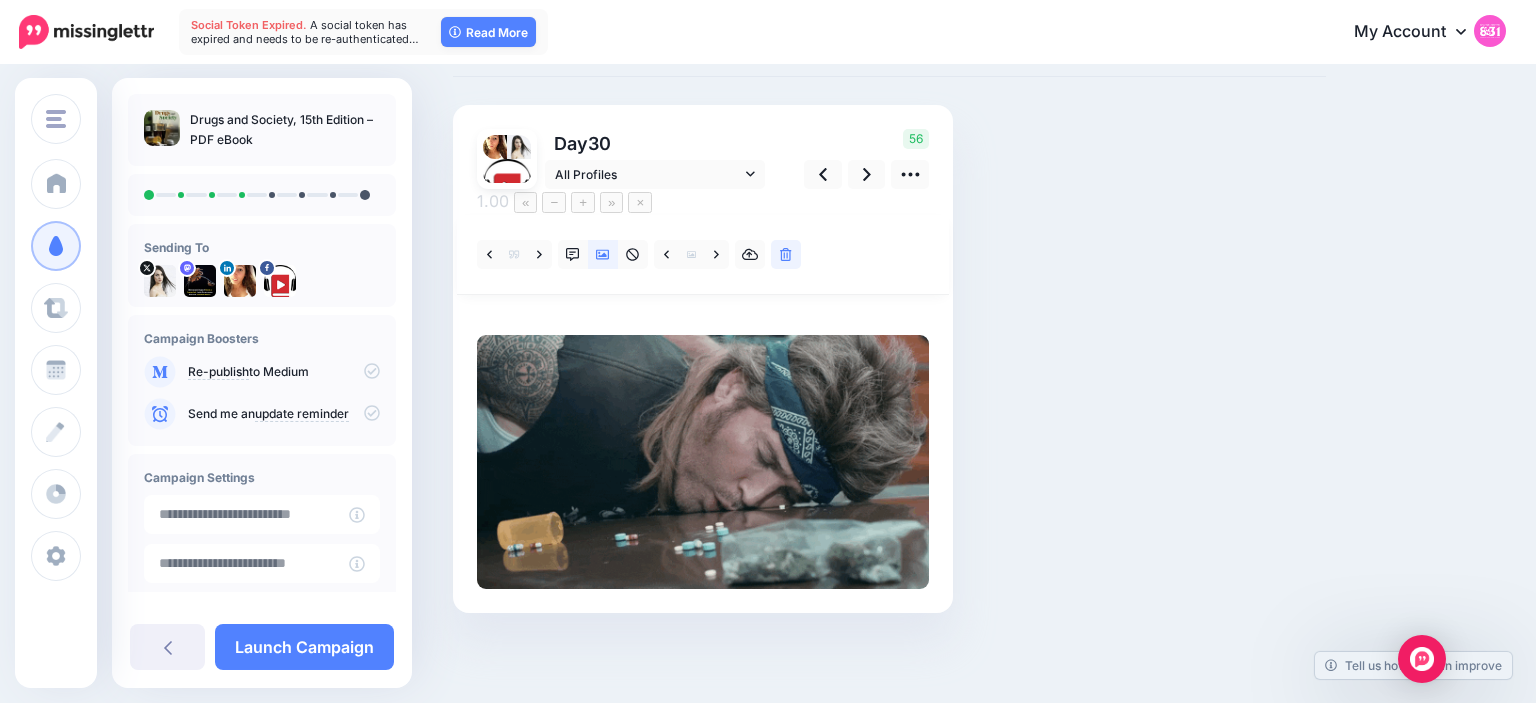 click on "**********" at bounding box center (477, 315) 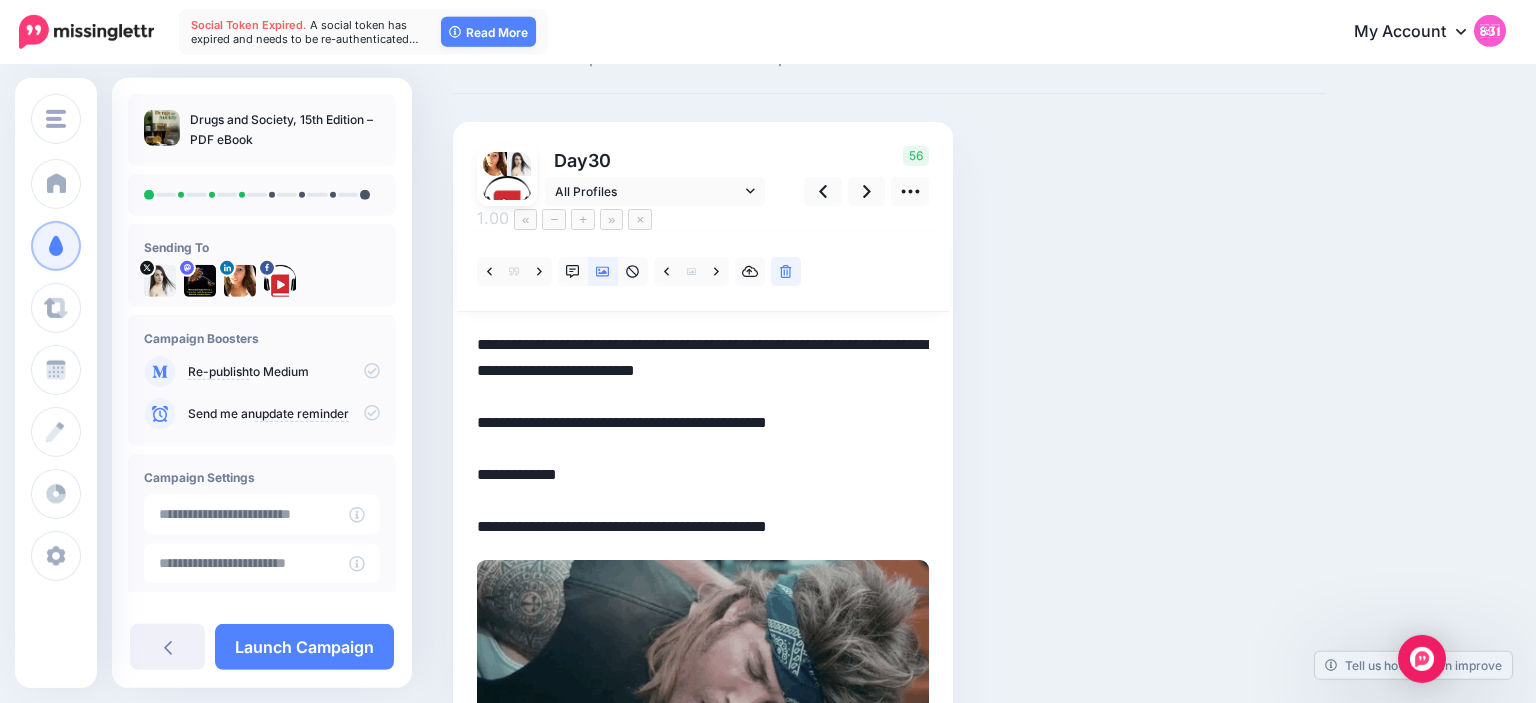 scroll, scrollTop: 80, scrollLeft: 0, axis: vertical 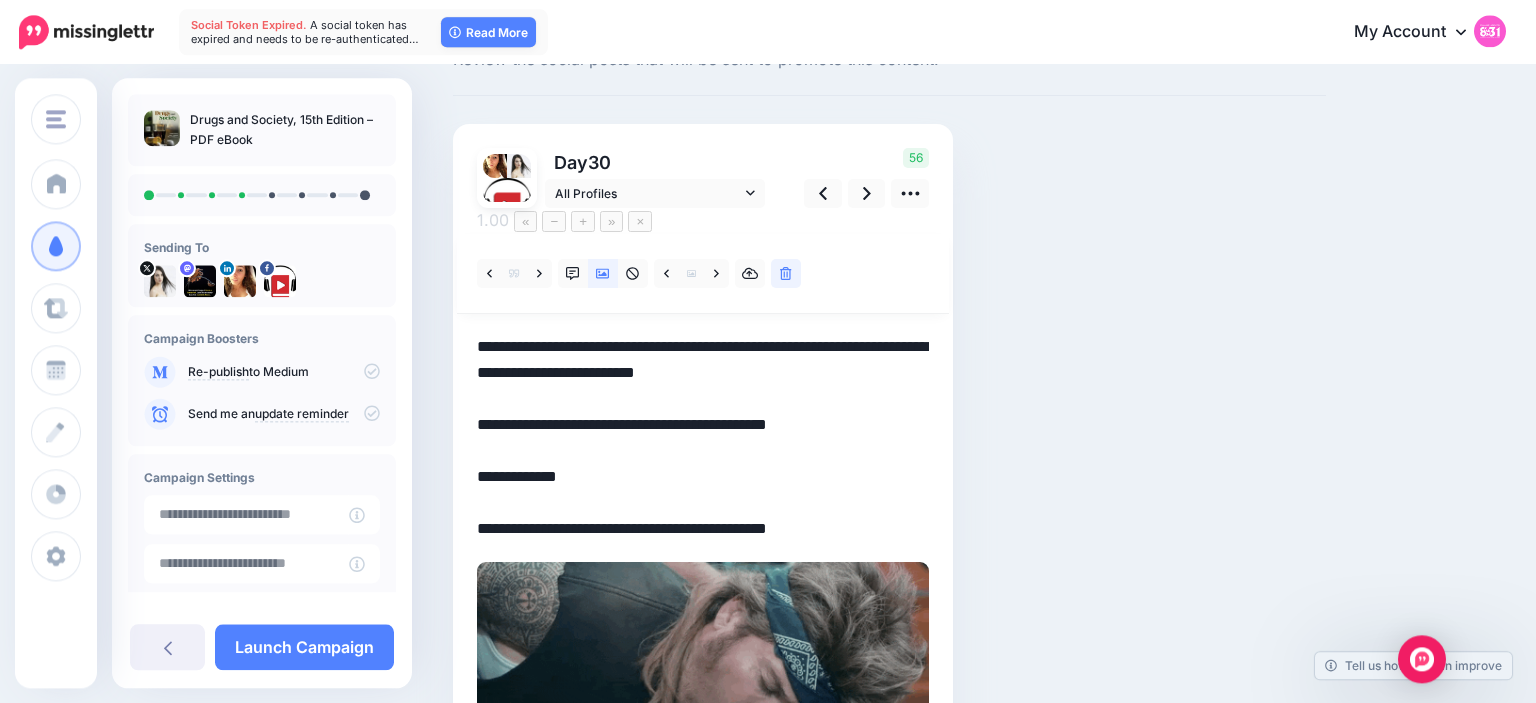 click on "**********" at bounding box center (703, 438) 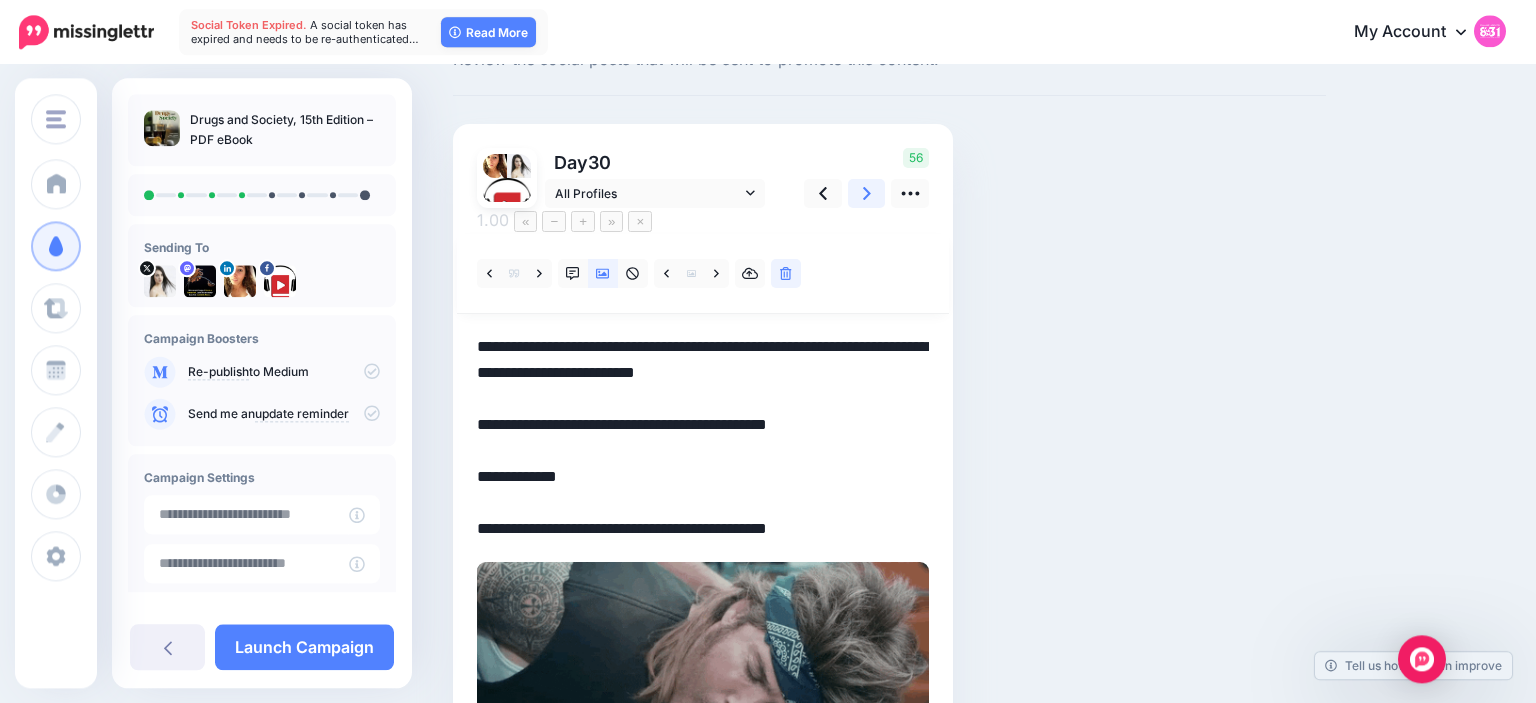 click 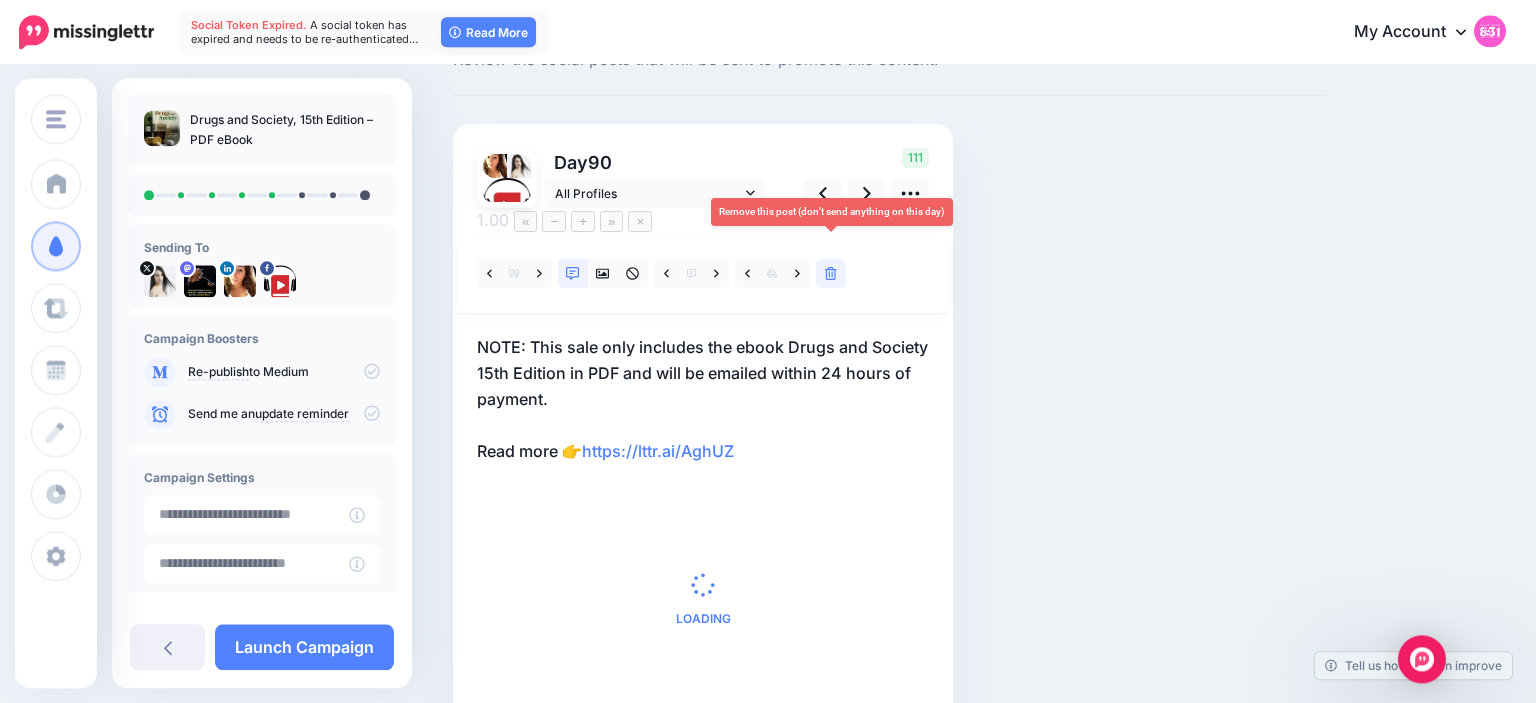 click 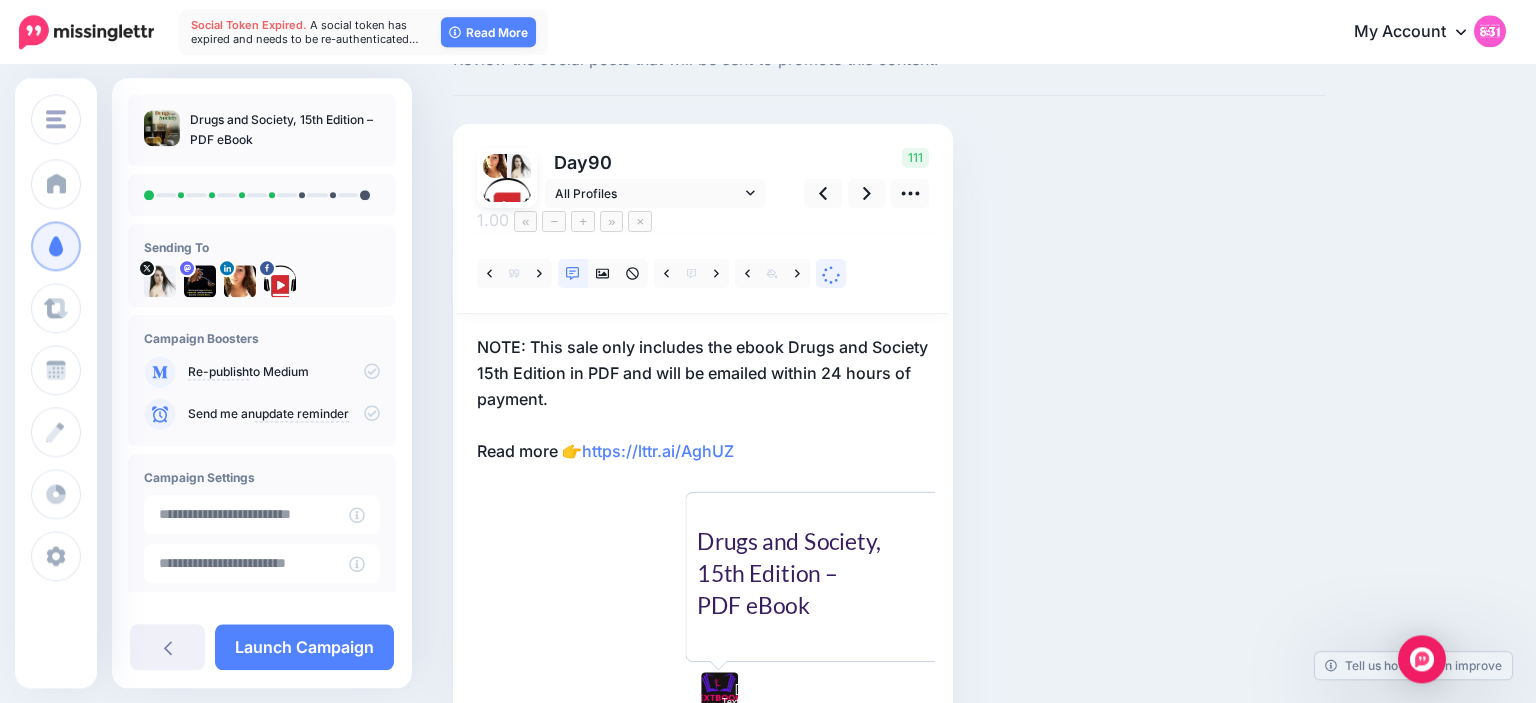 scroll, scrollTop: 0, scrollLeft: 0, axis: both 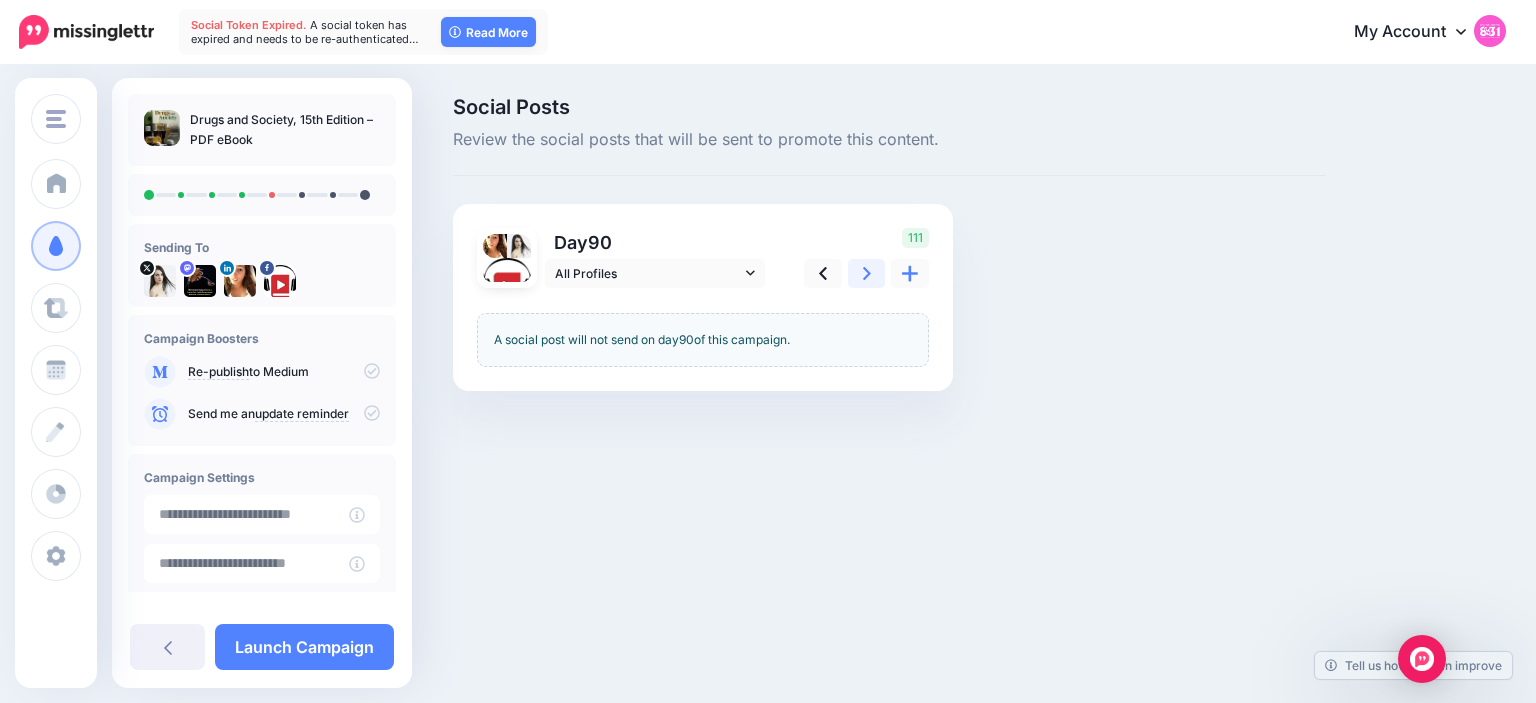 click at bounding box center (867, 273) 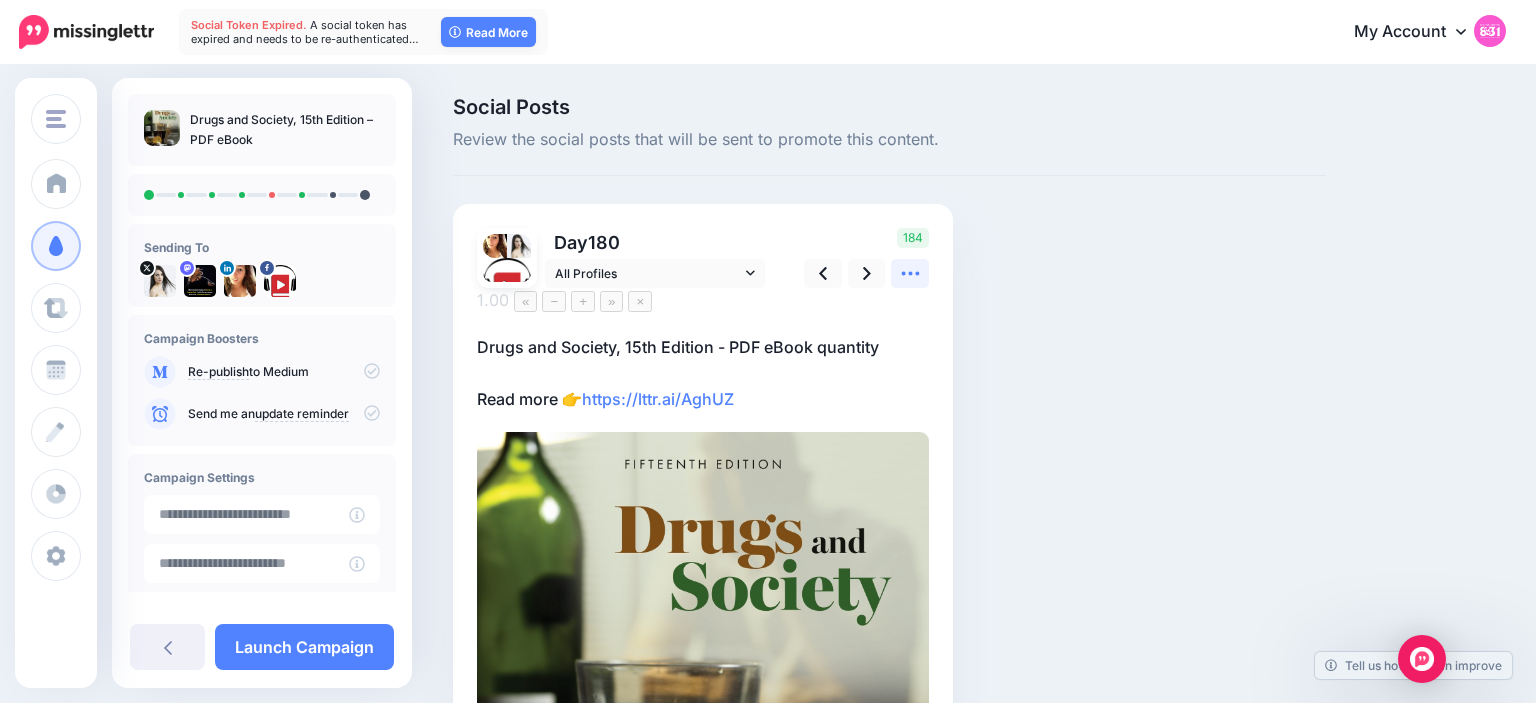 click 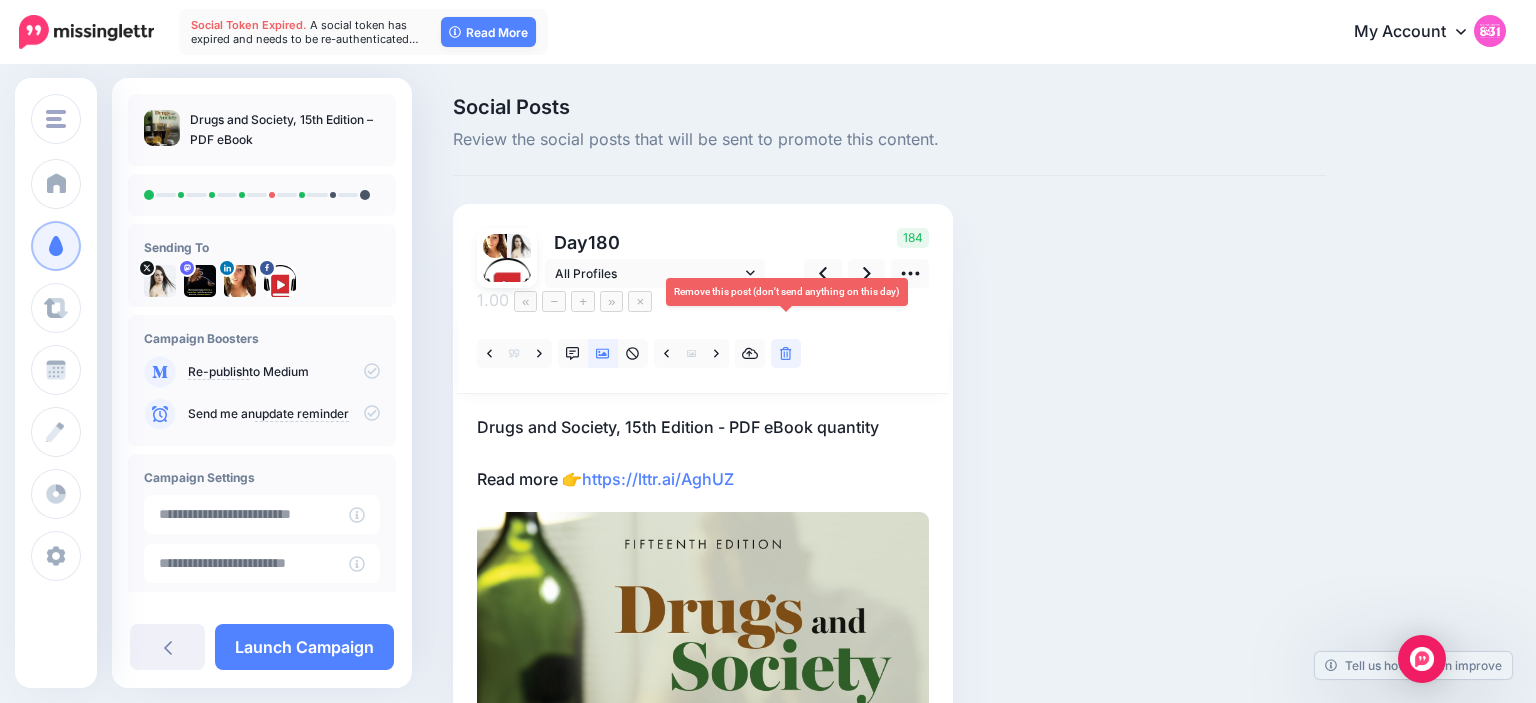 click 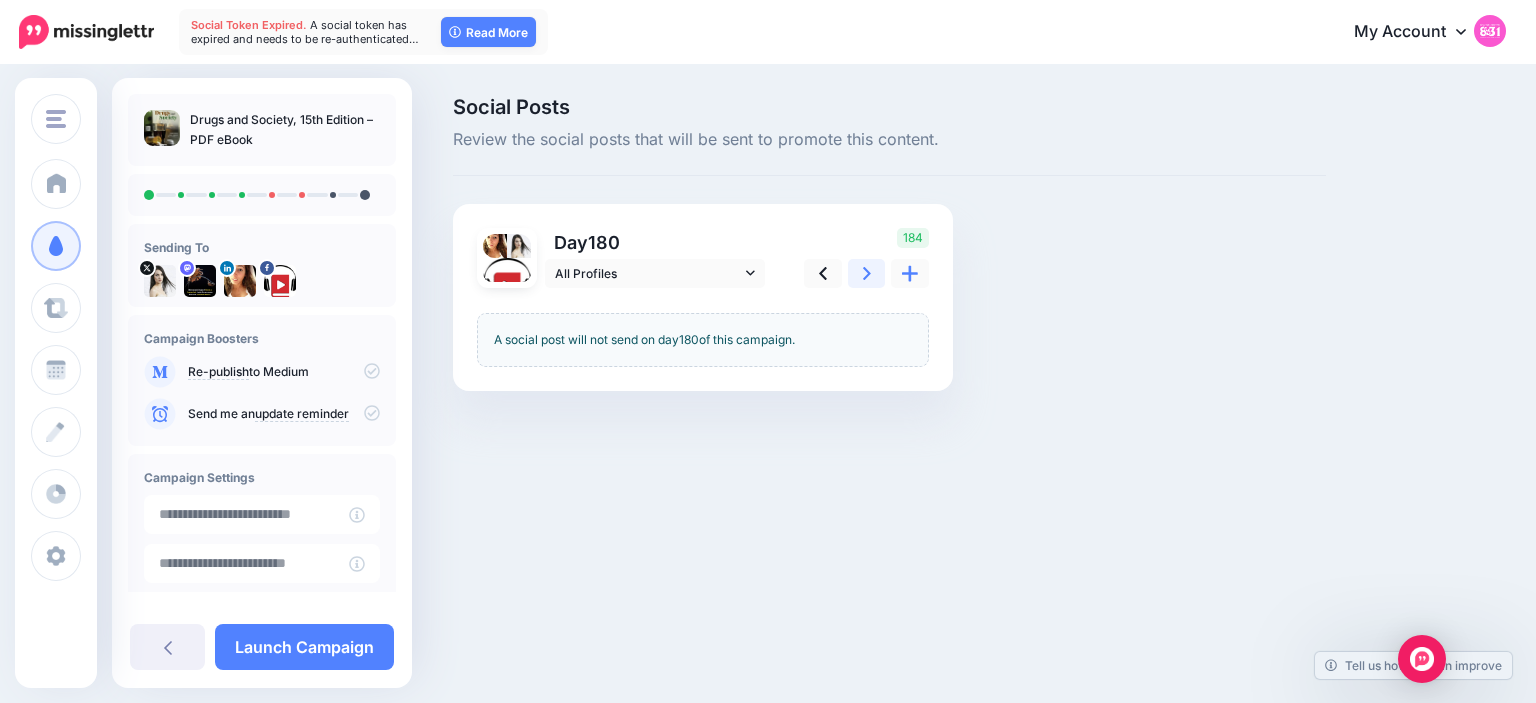 click at bounding box center [867, 273] 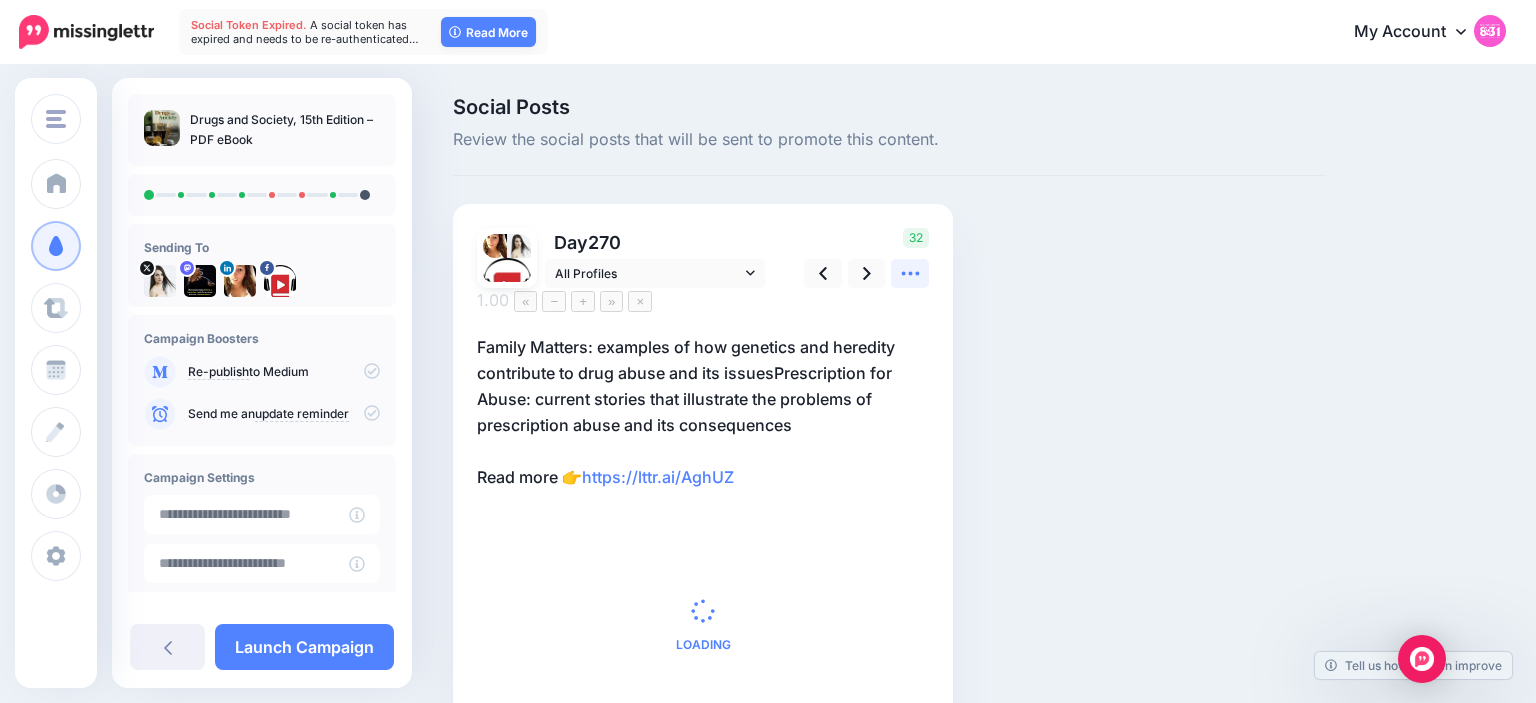 click 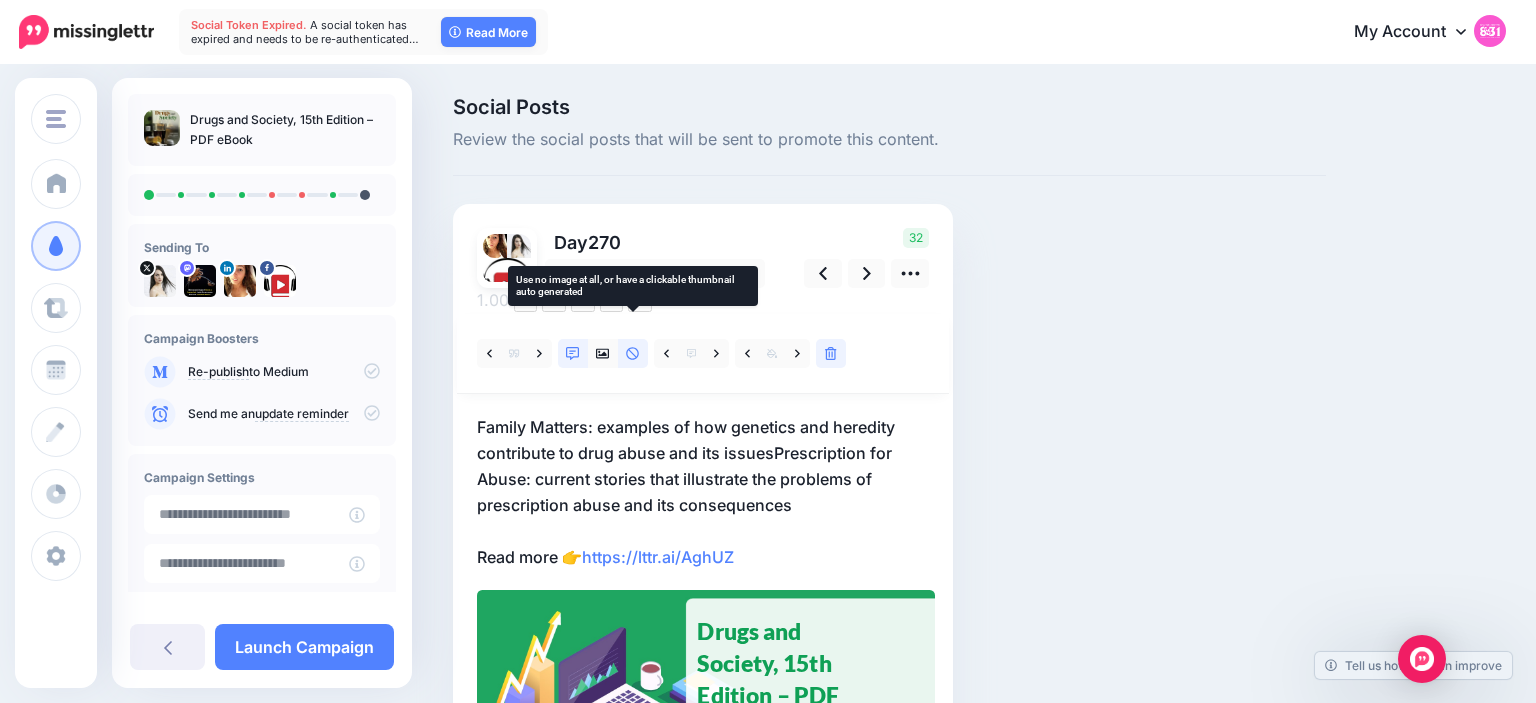click 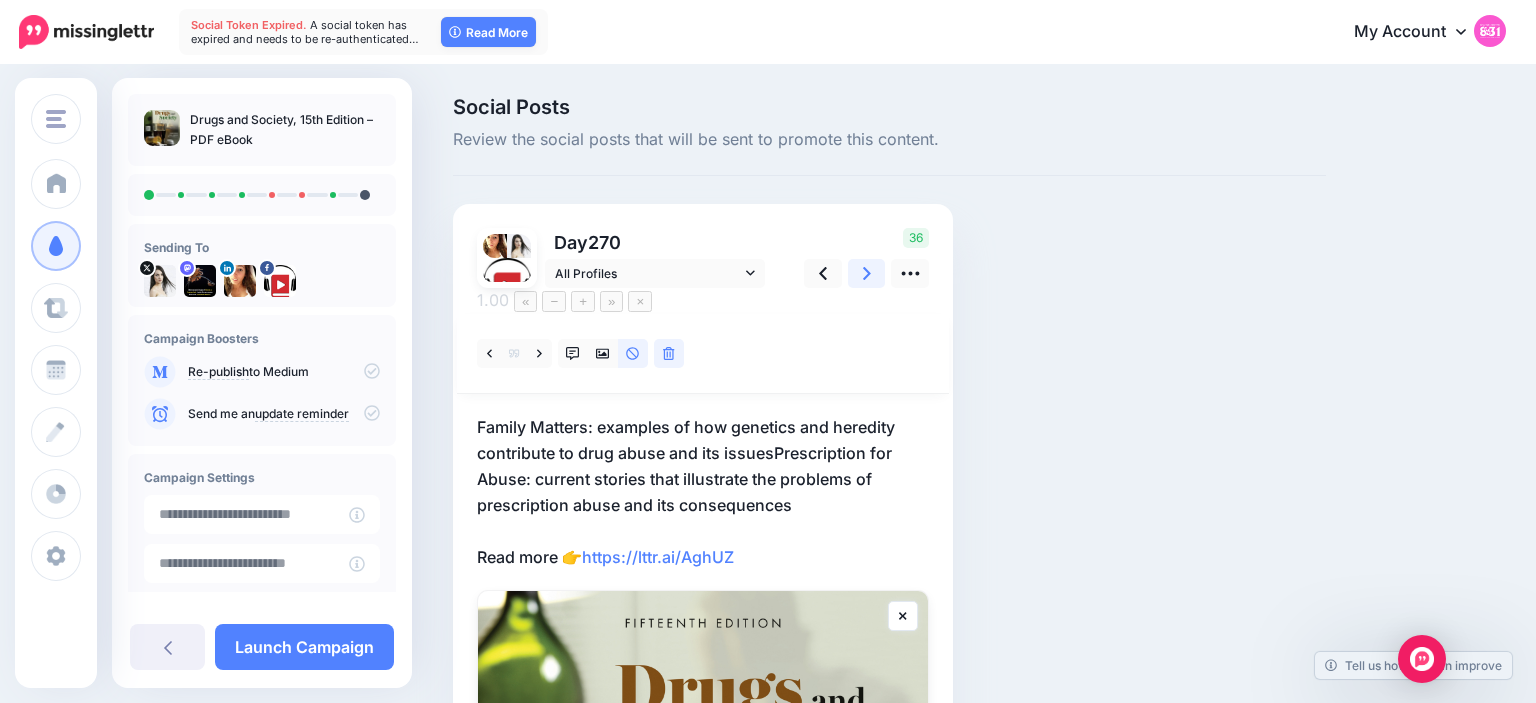 click at bounding box center (867, 273) 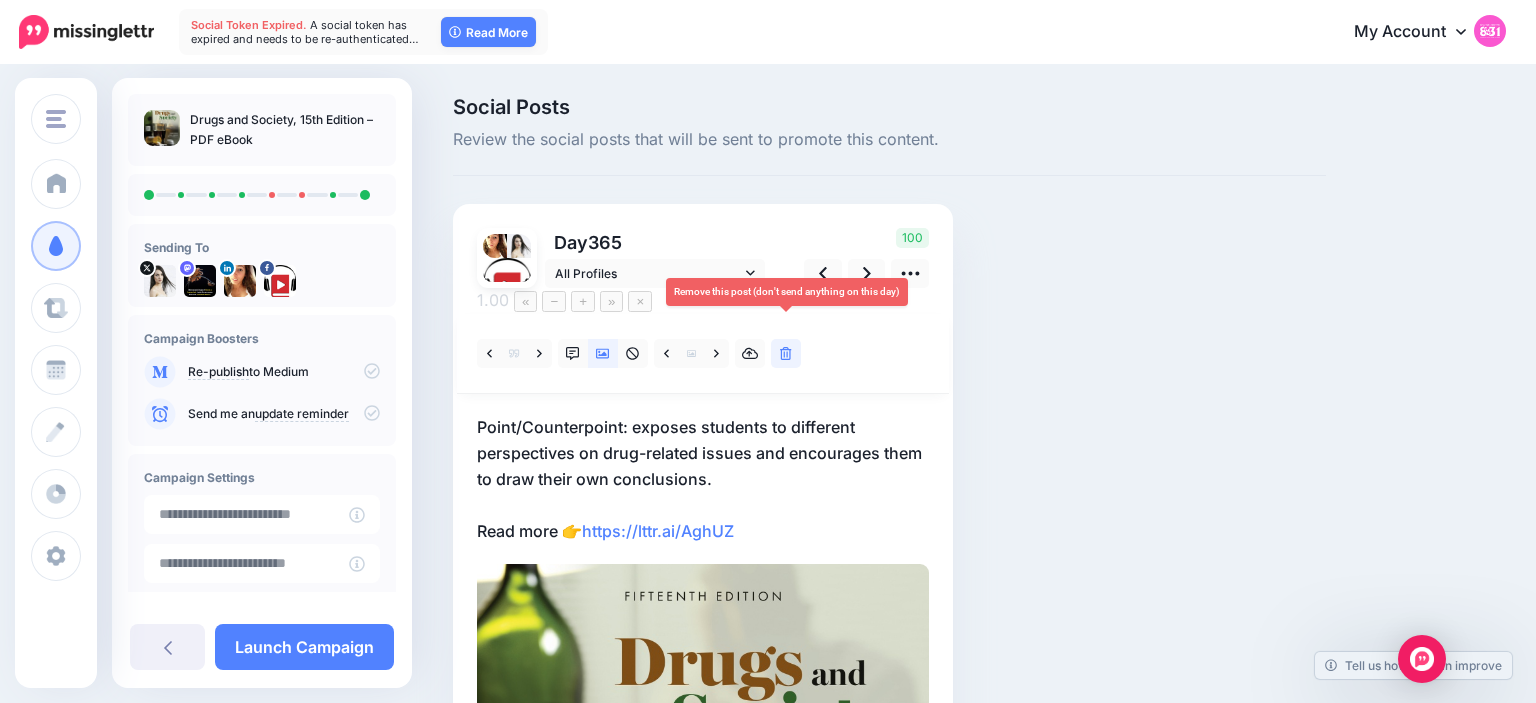 click 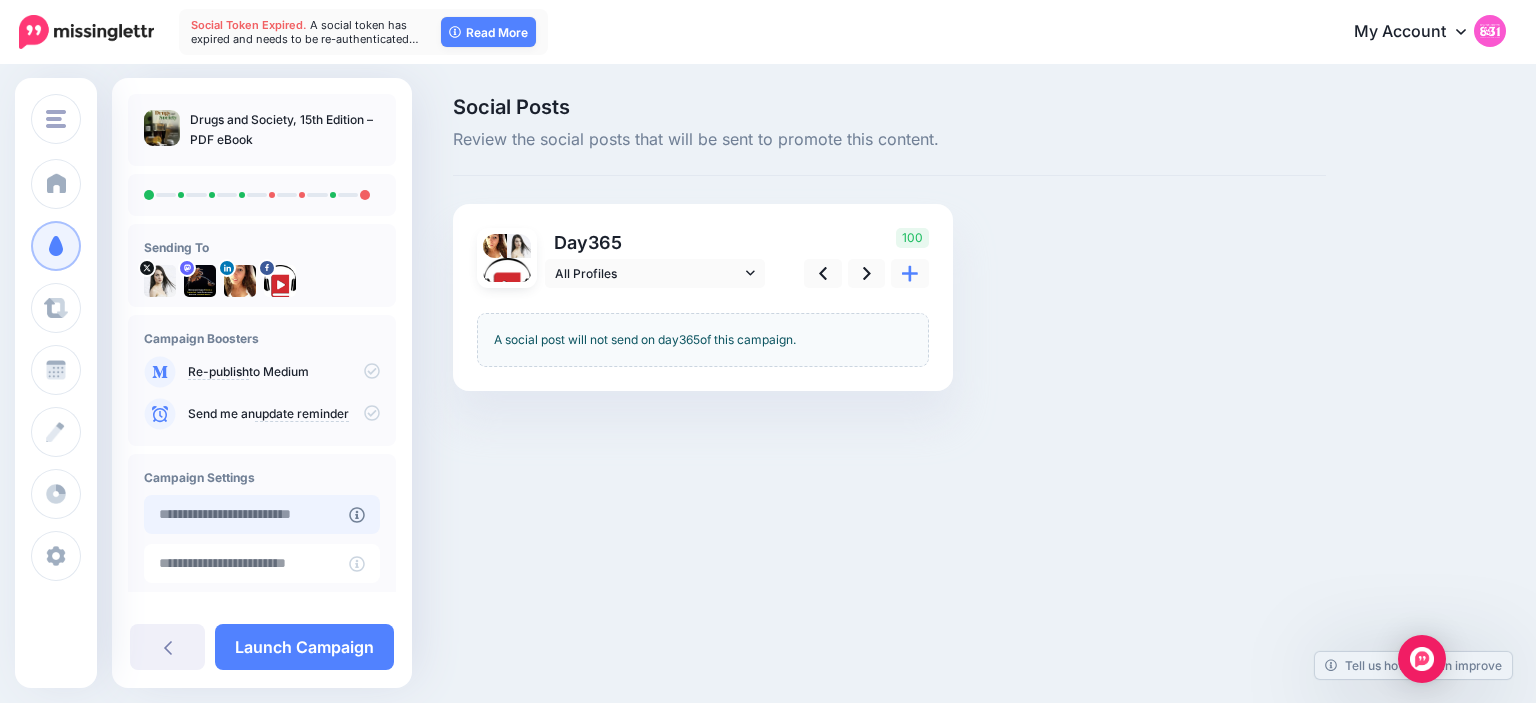 type on "**********" 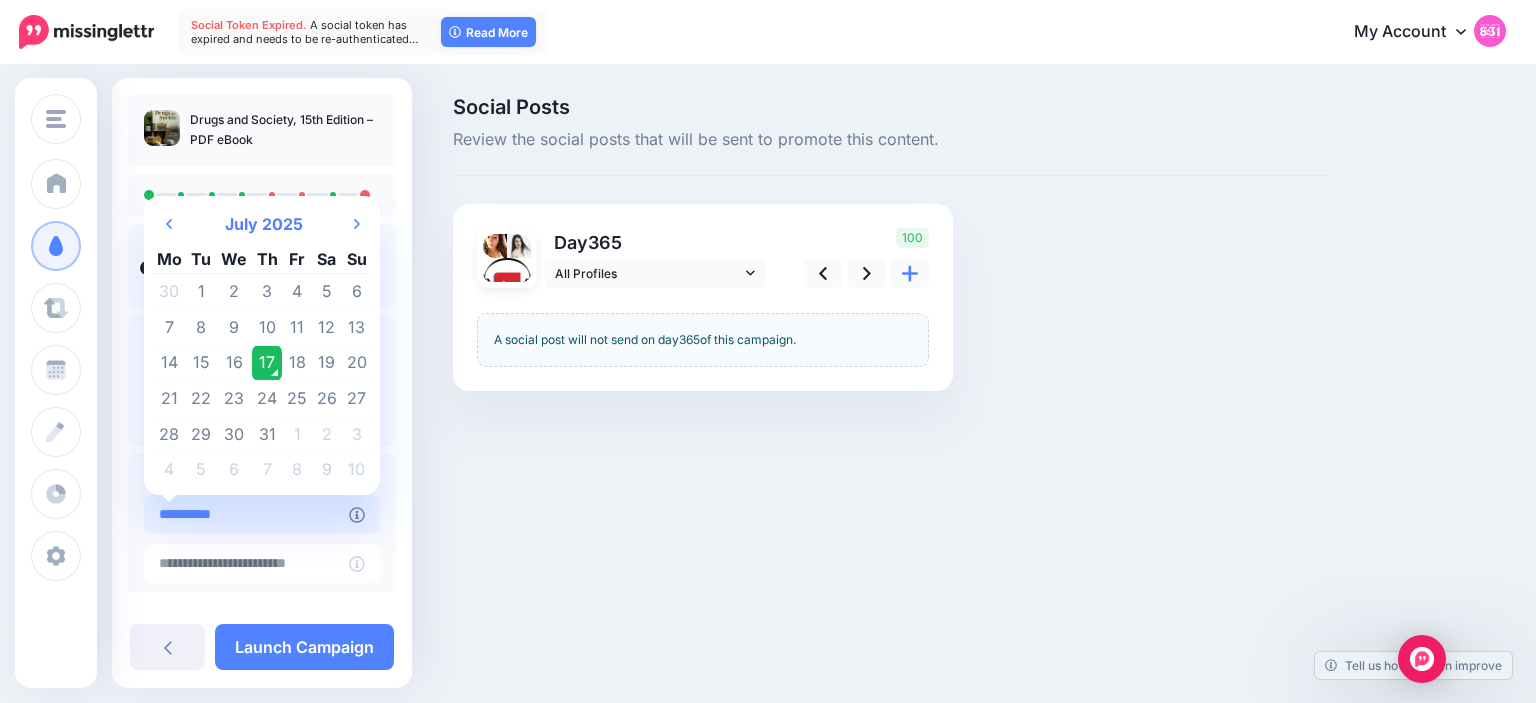 click on "**********" at bounding box center (246, 514) 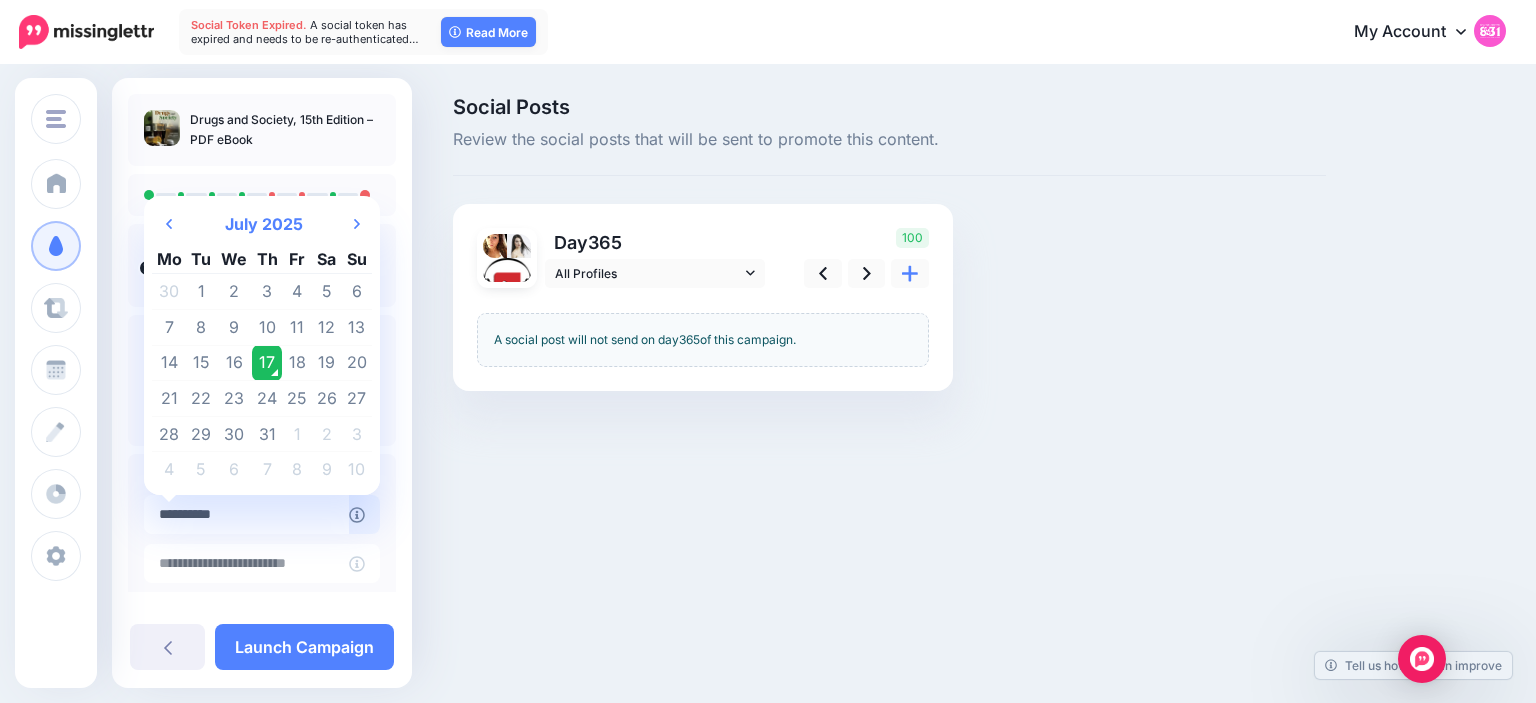 click on "17" at bounding box center (267, 363) 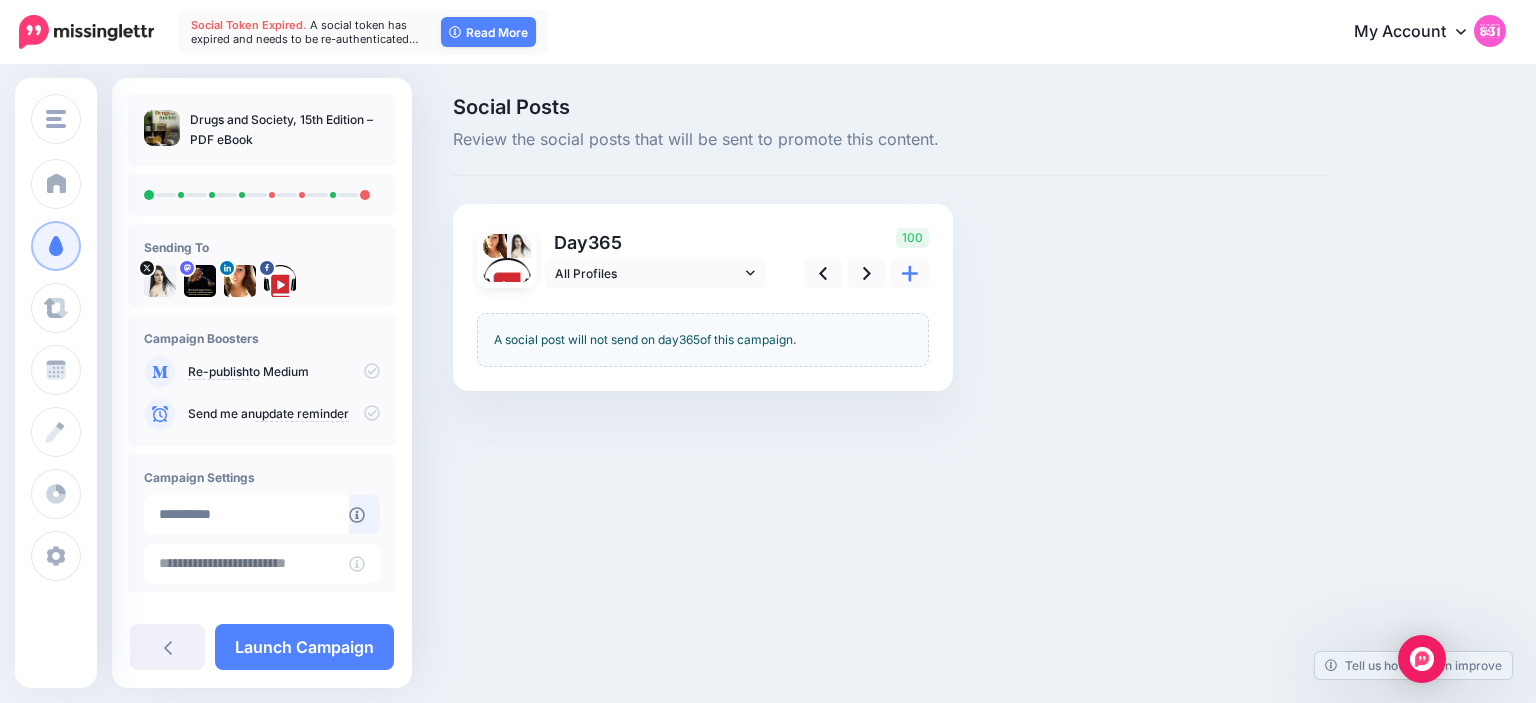 scroll, scrollTop: 152, scrollLeft: 0, axis: vertical 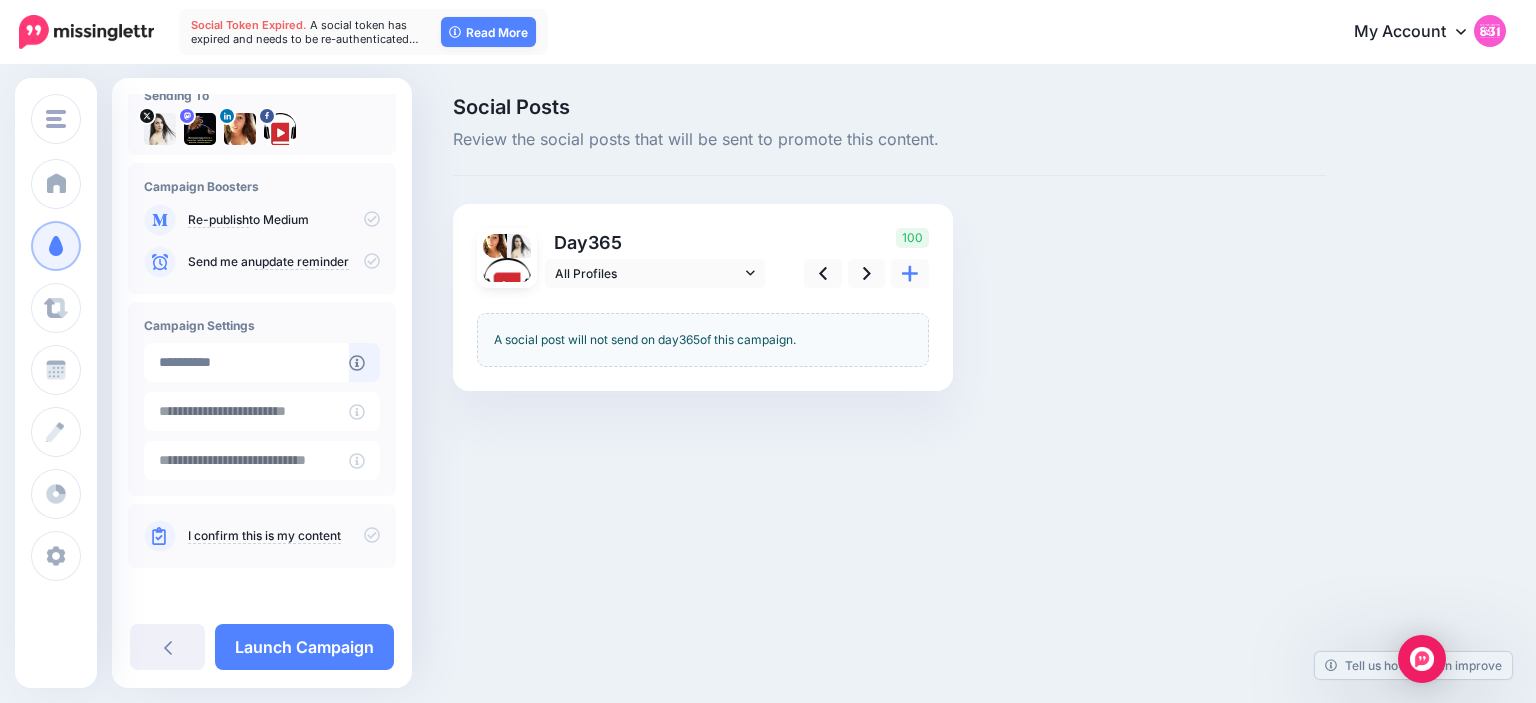 click 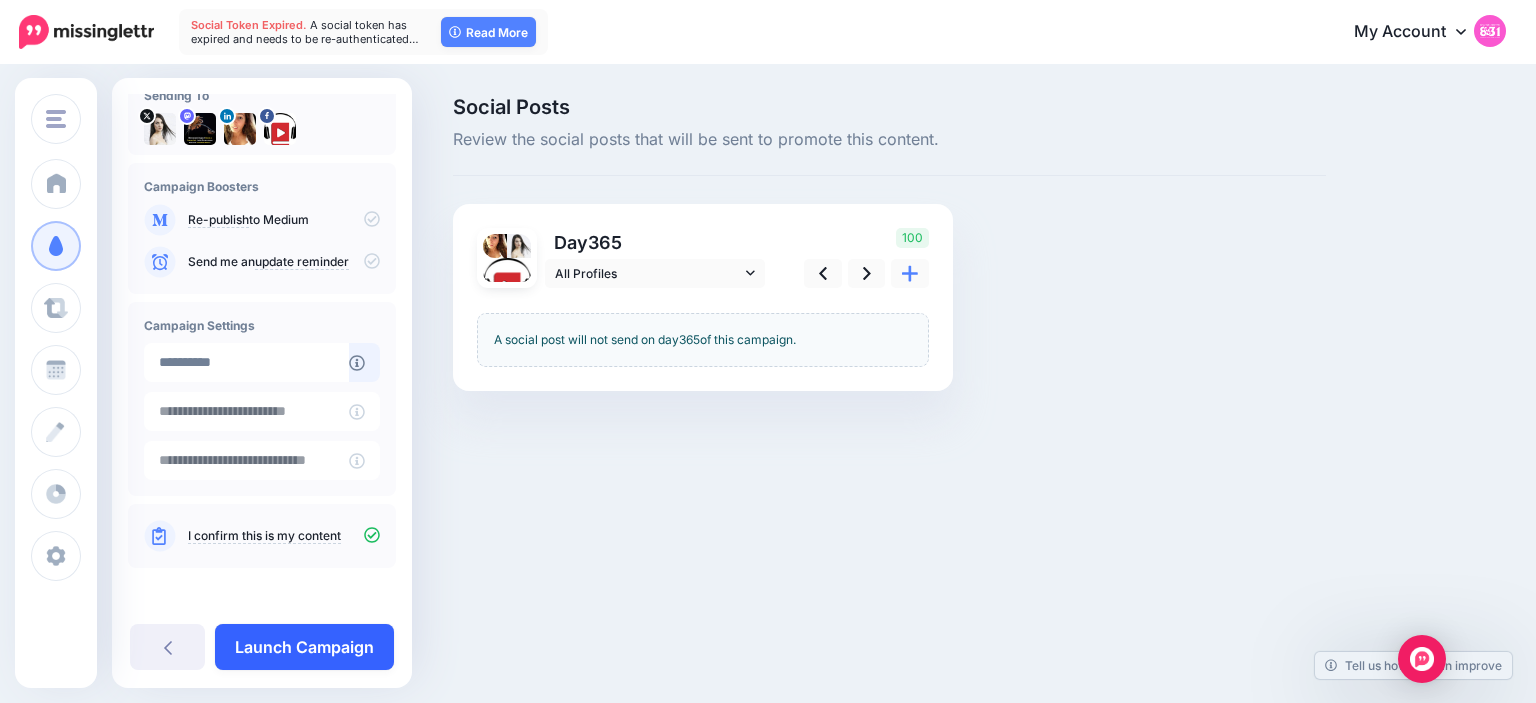 click on "Launch Campaign" at bounding box center [304, 647] 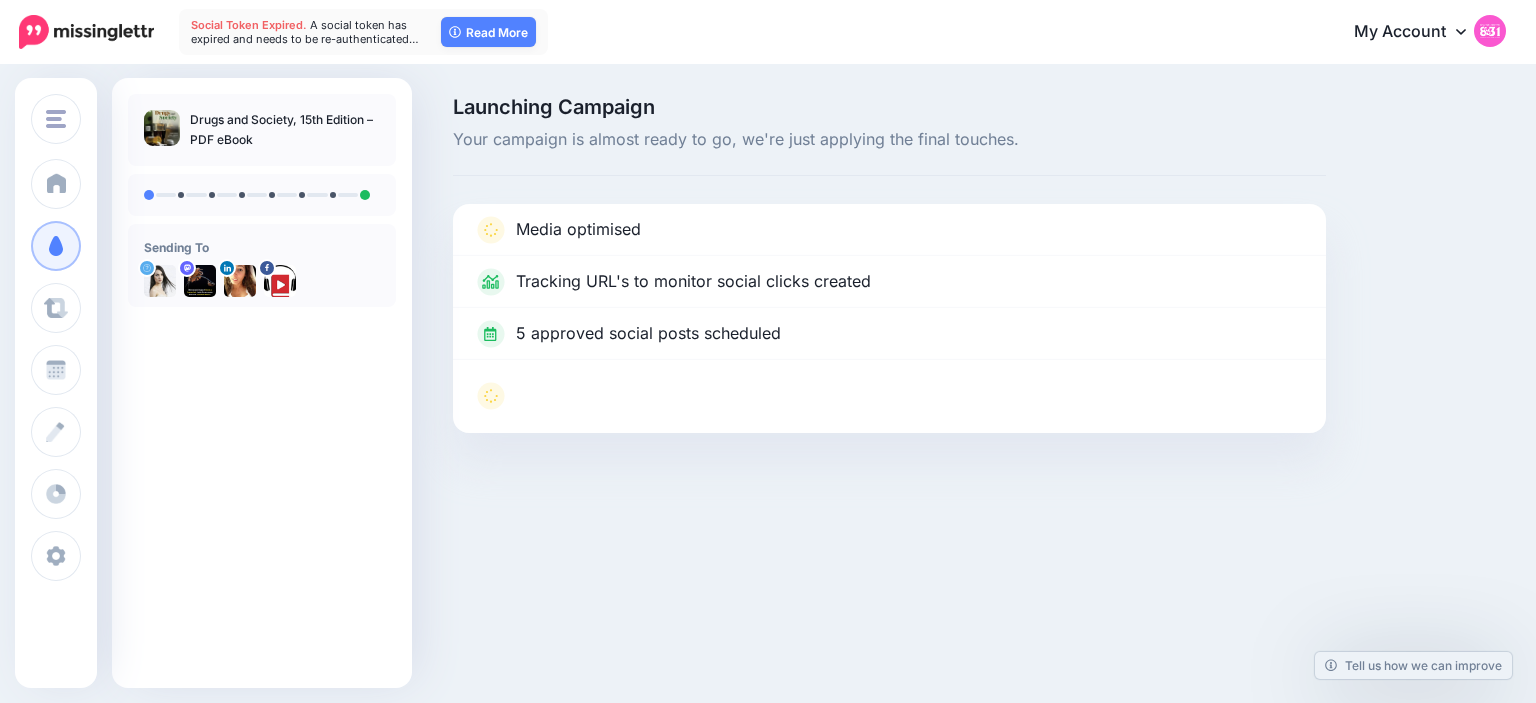 scroll, scrollTop: 0, scrollLeft: 0, axis: both 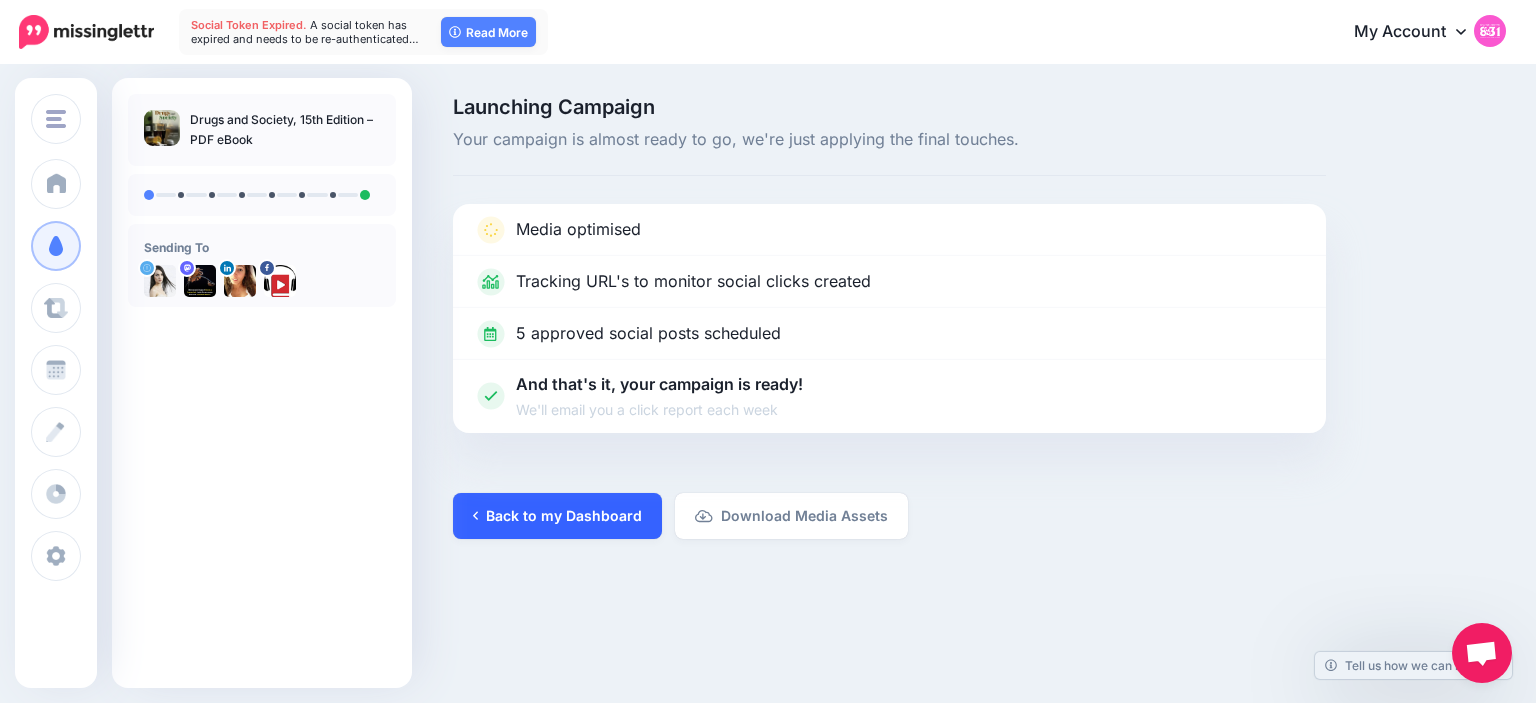click on "Back to my Dashboard" at bounding box center [557, 516] 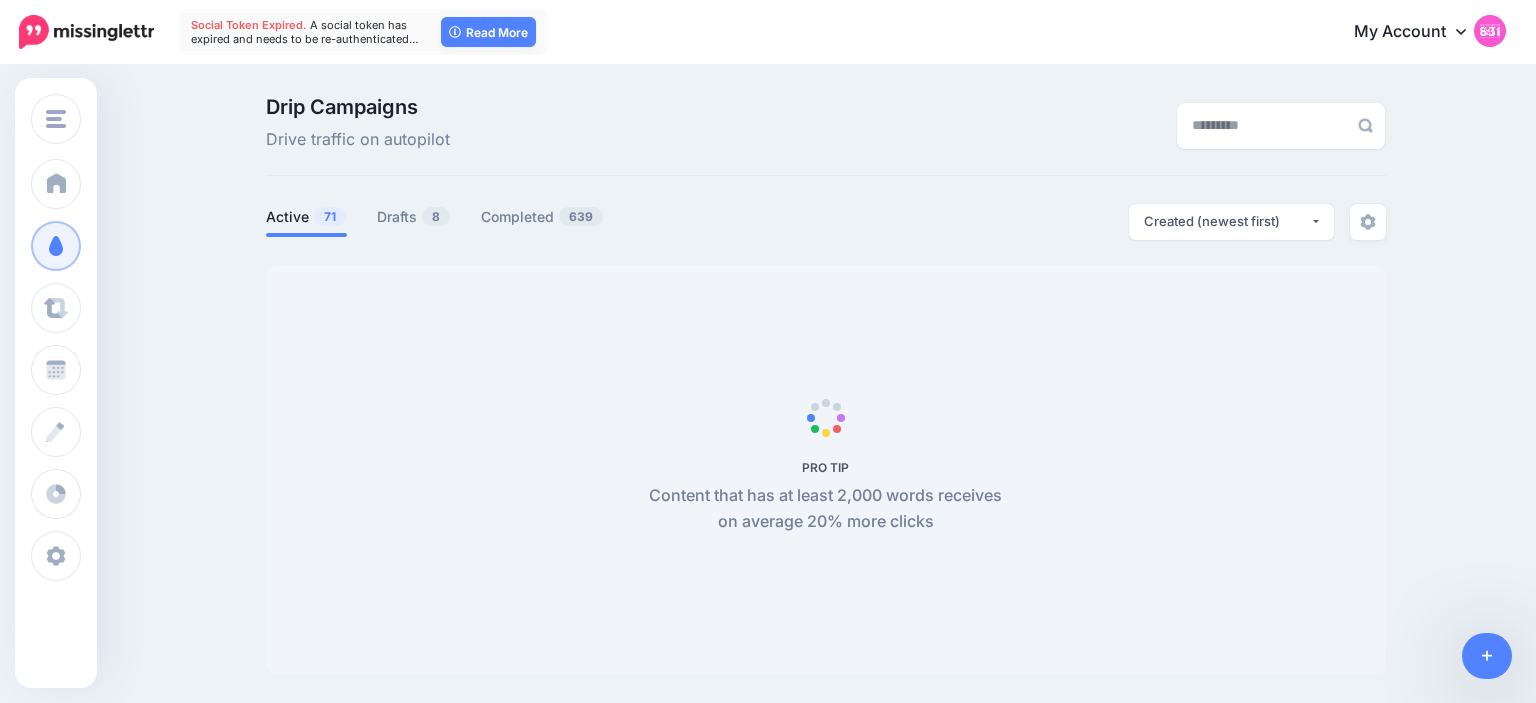 scroll, scrollTop: 0, scrollLeft: 0, axis: both 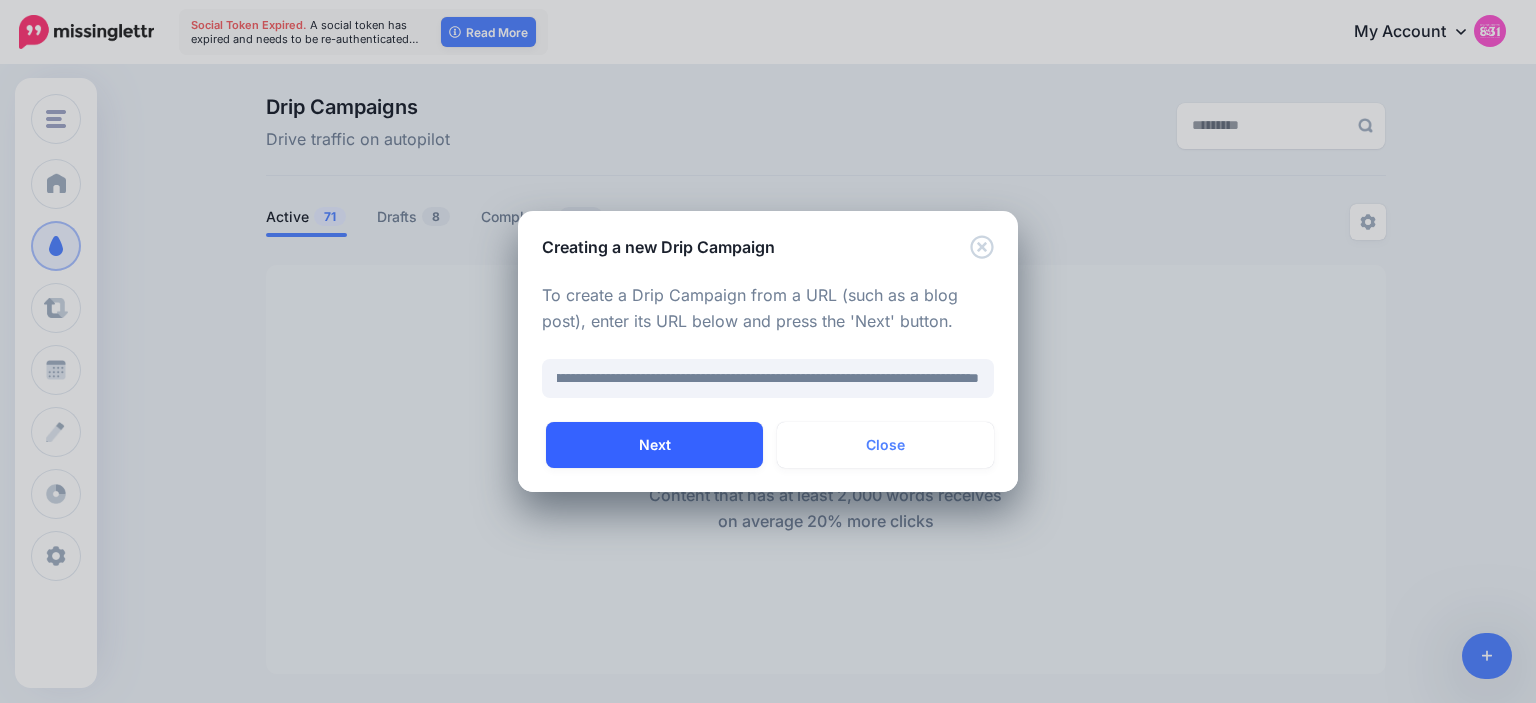 type on "**********" 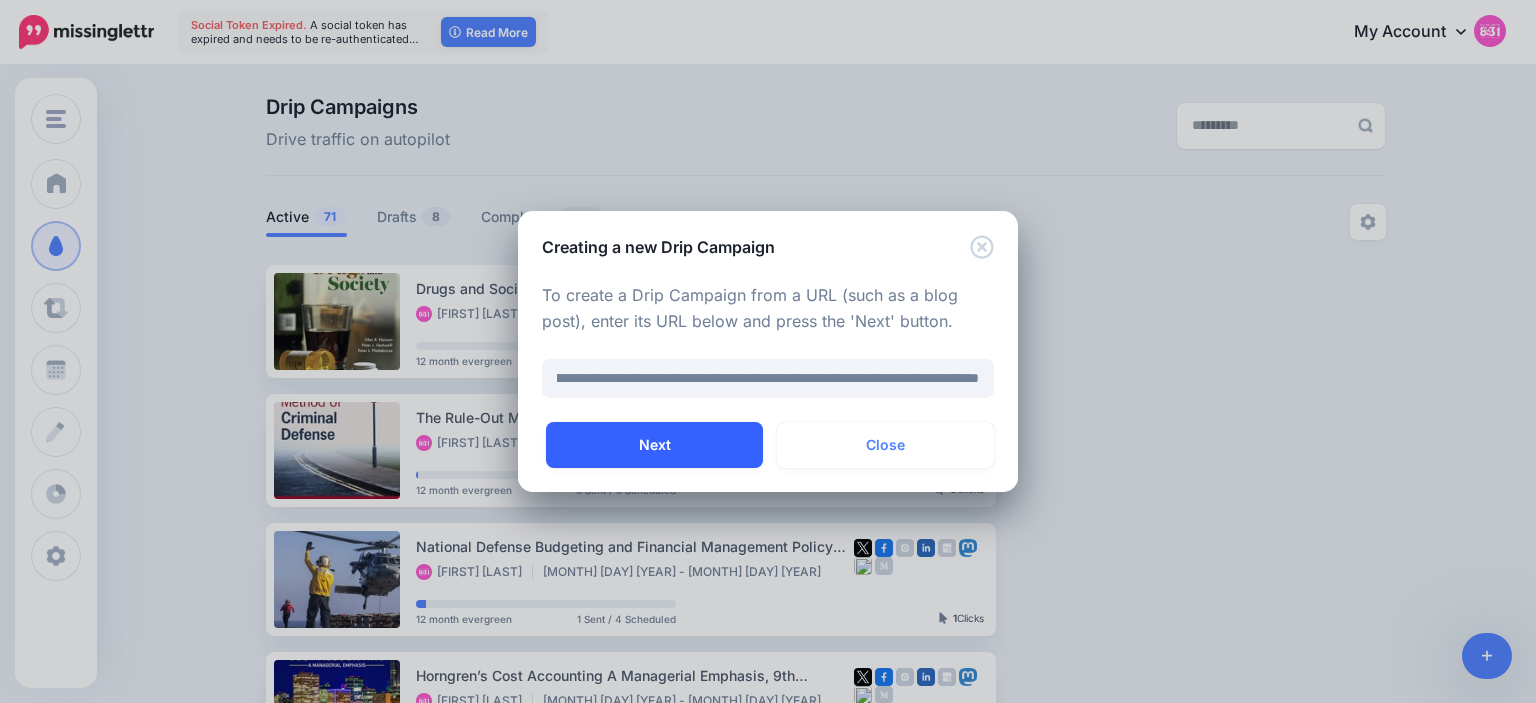 click on "Next" at bounding box center (654, 445) 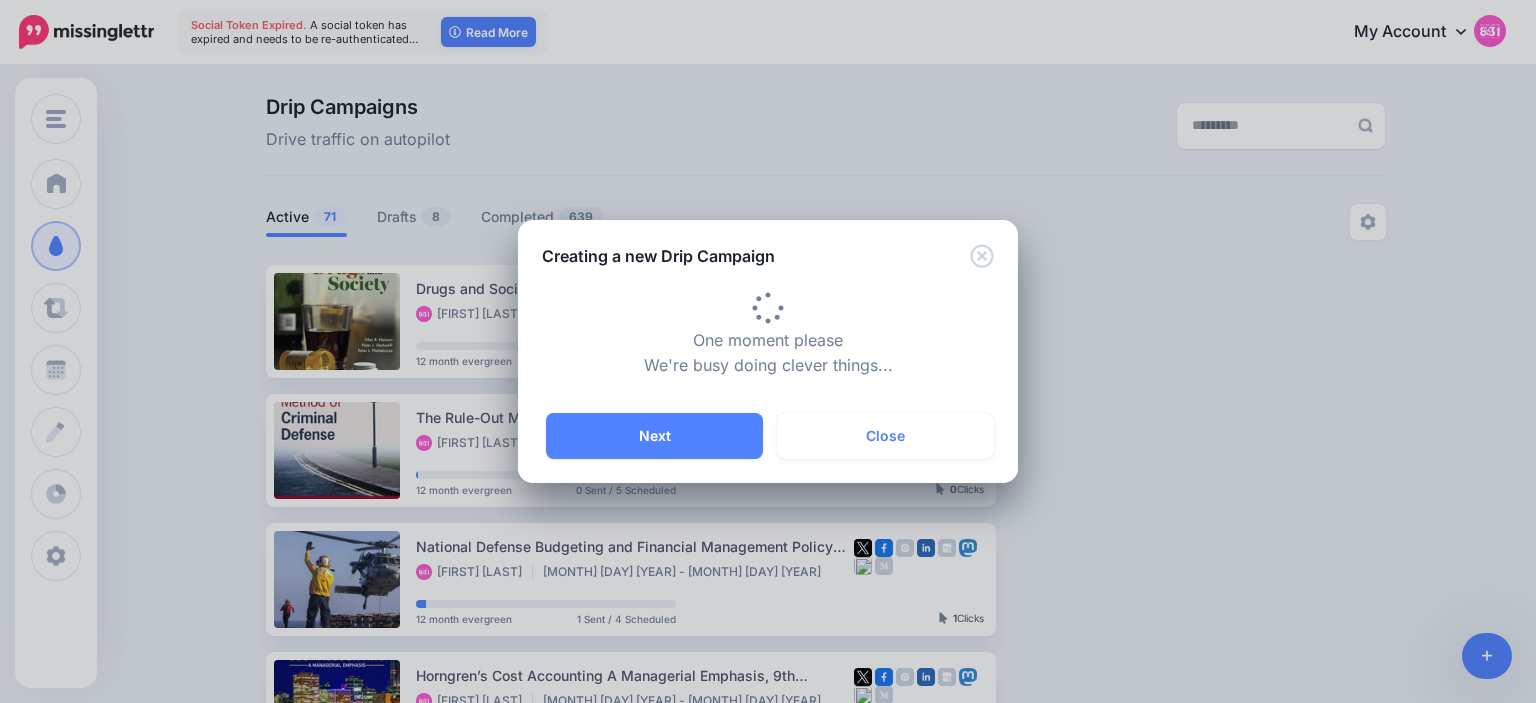 type on "**********" 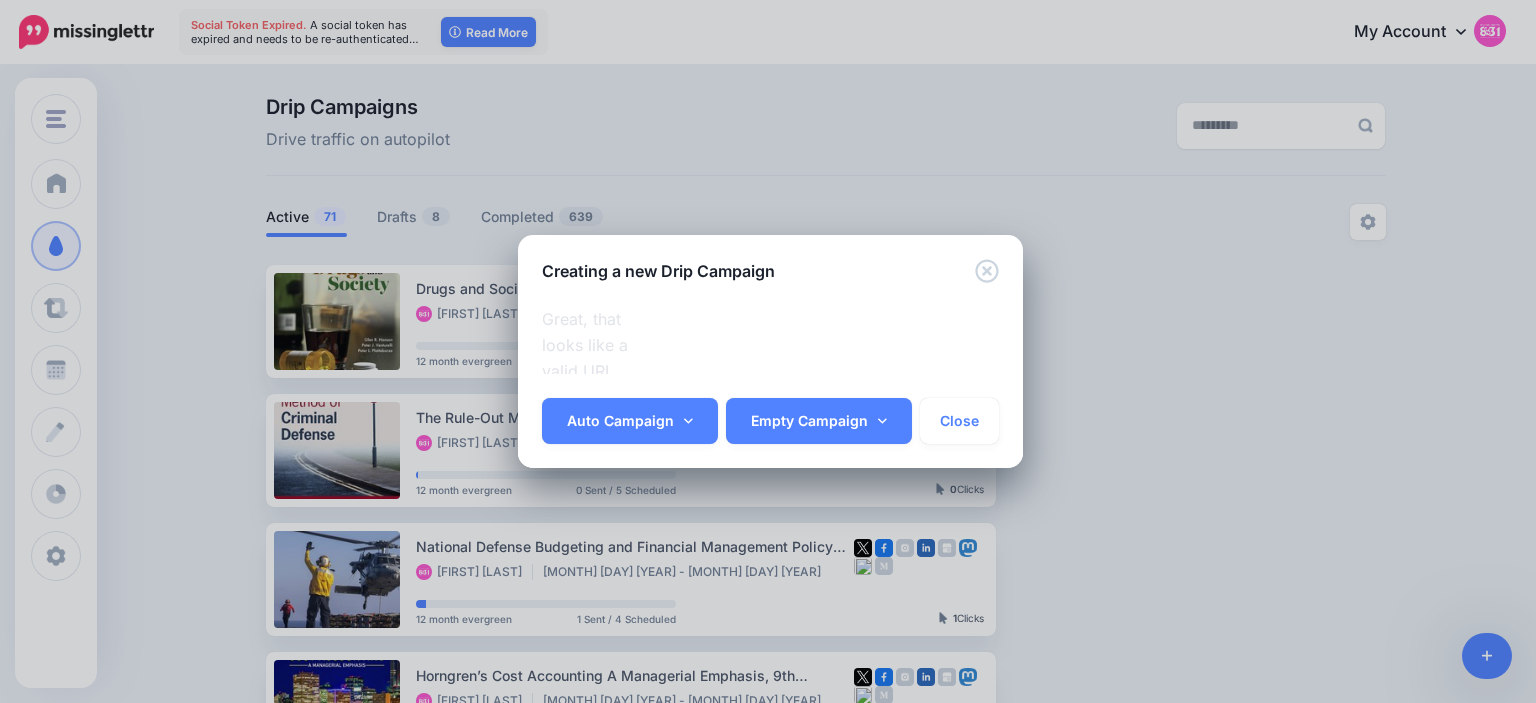 scroll, scrollTop: 0, scrollLeft: 193, axis: horizontal 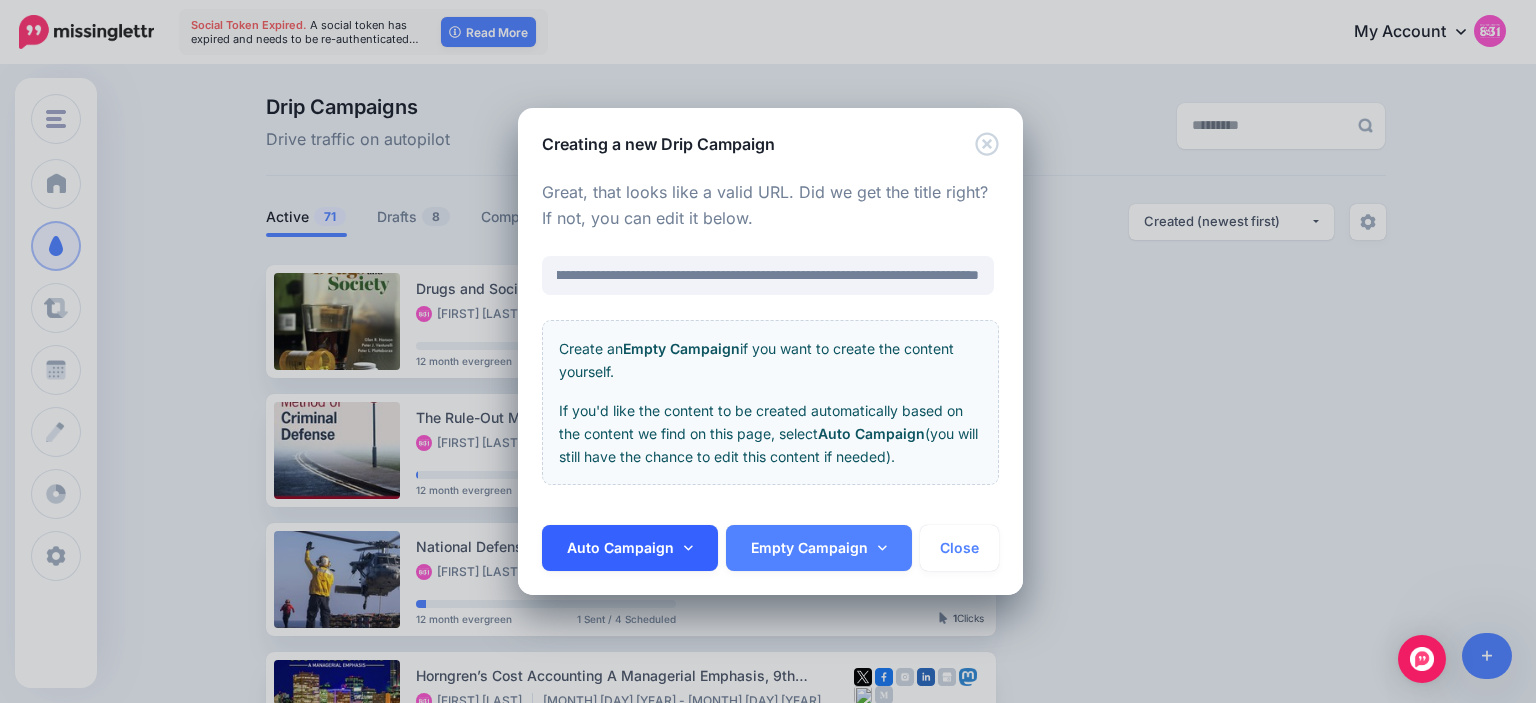 click on "Auto Campaign" at bounding box center [630, 548] 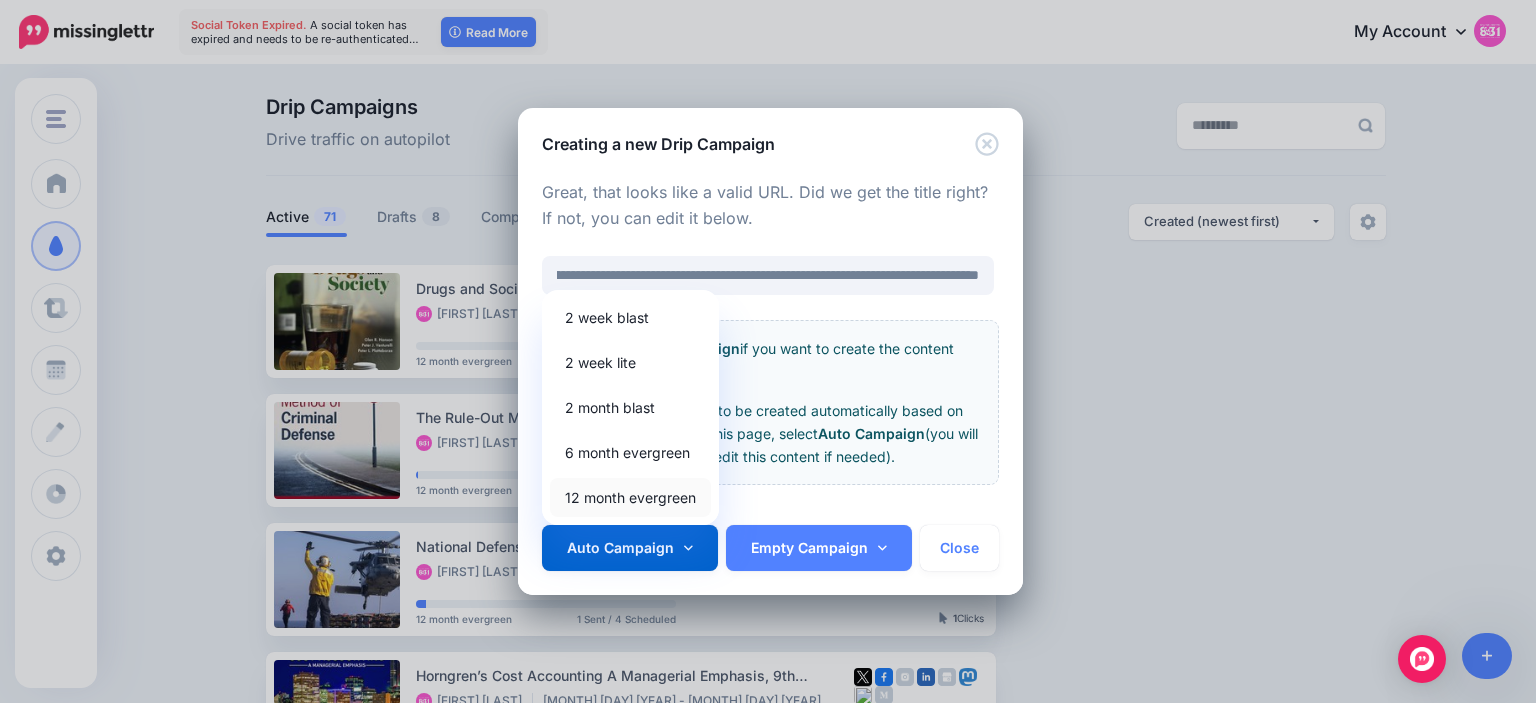 click on "12 month evergreen" at bounding box center (630, 497) 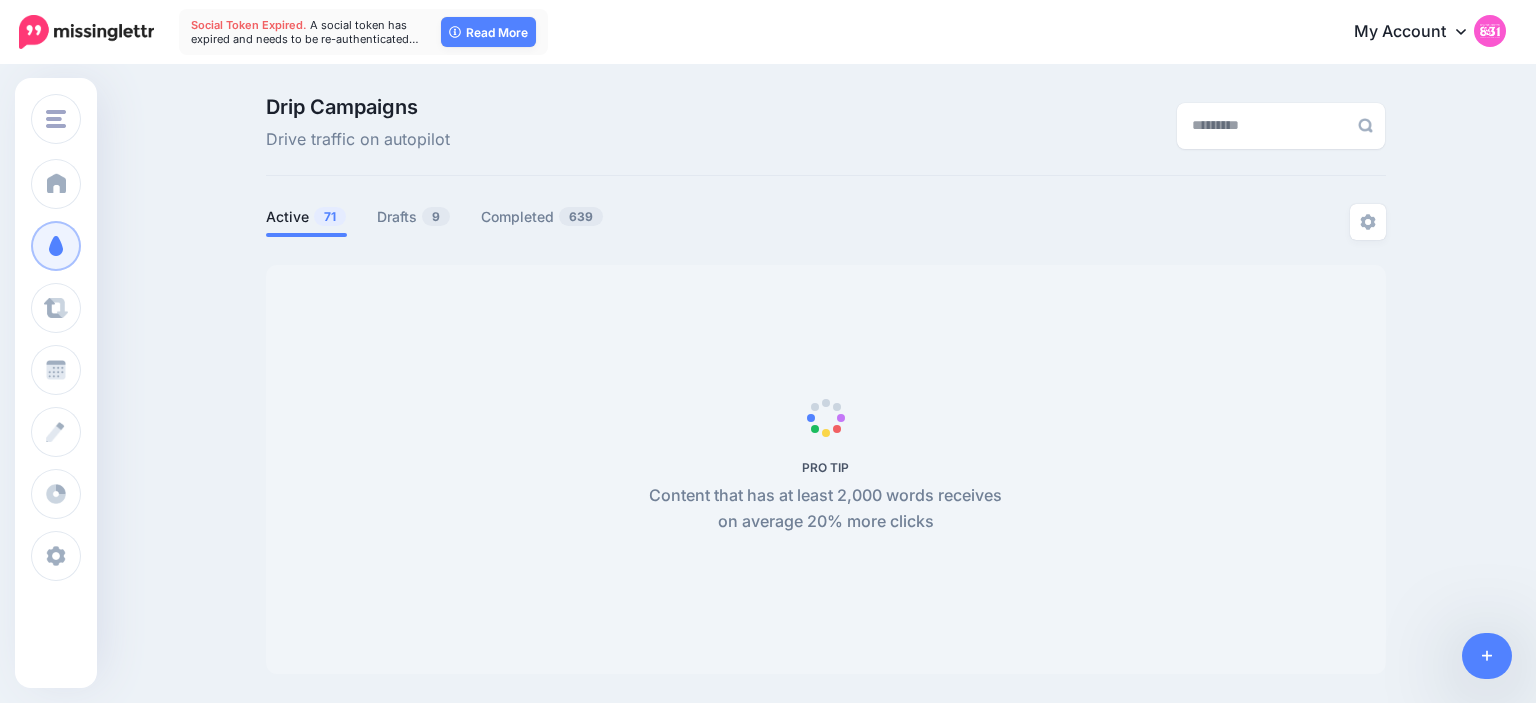 scroll, scrollTop: 0, scrollLeft: 0, axis: both 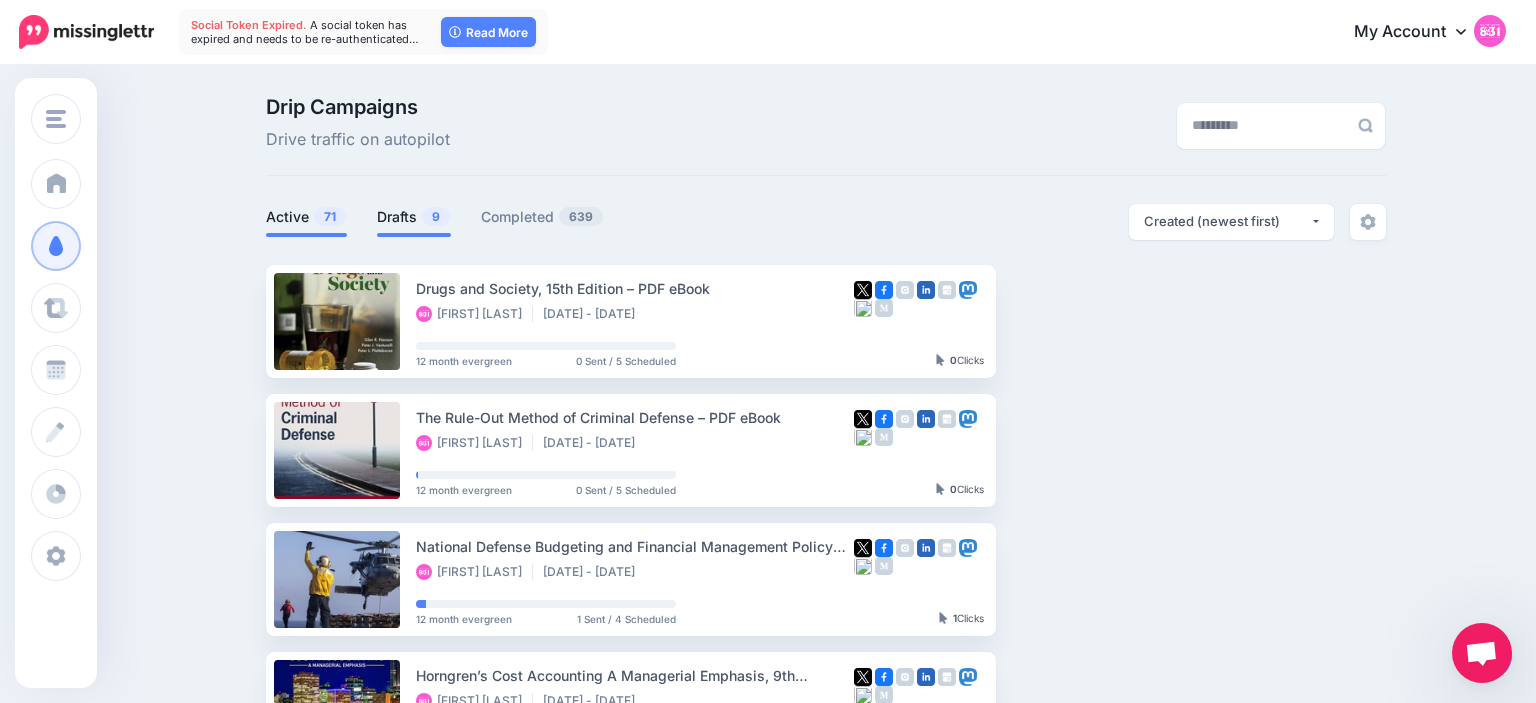 click on "Drafts  9" at bounding box center (414, 217) 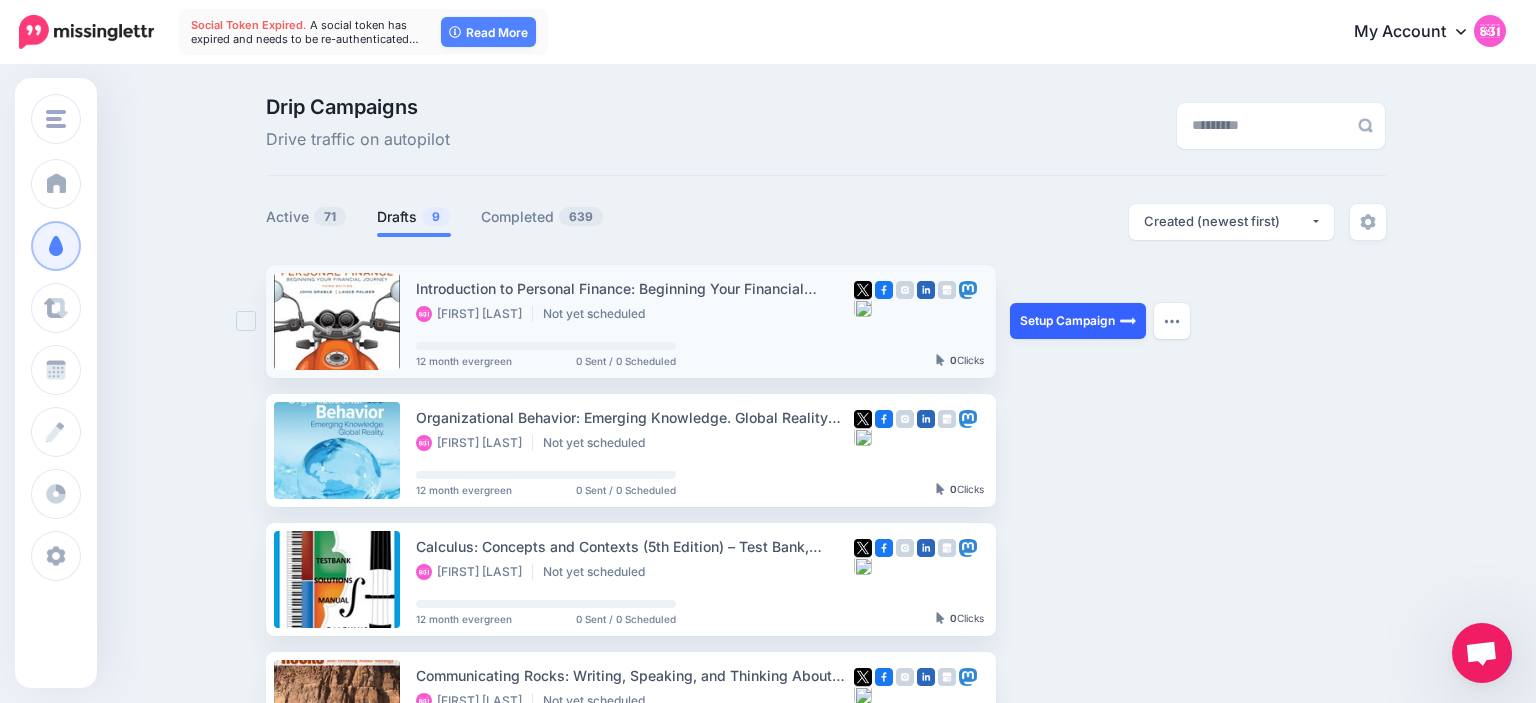 click on "Setup Campaign" at bounding box center [1078, 321] 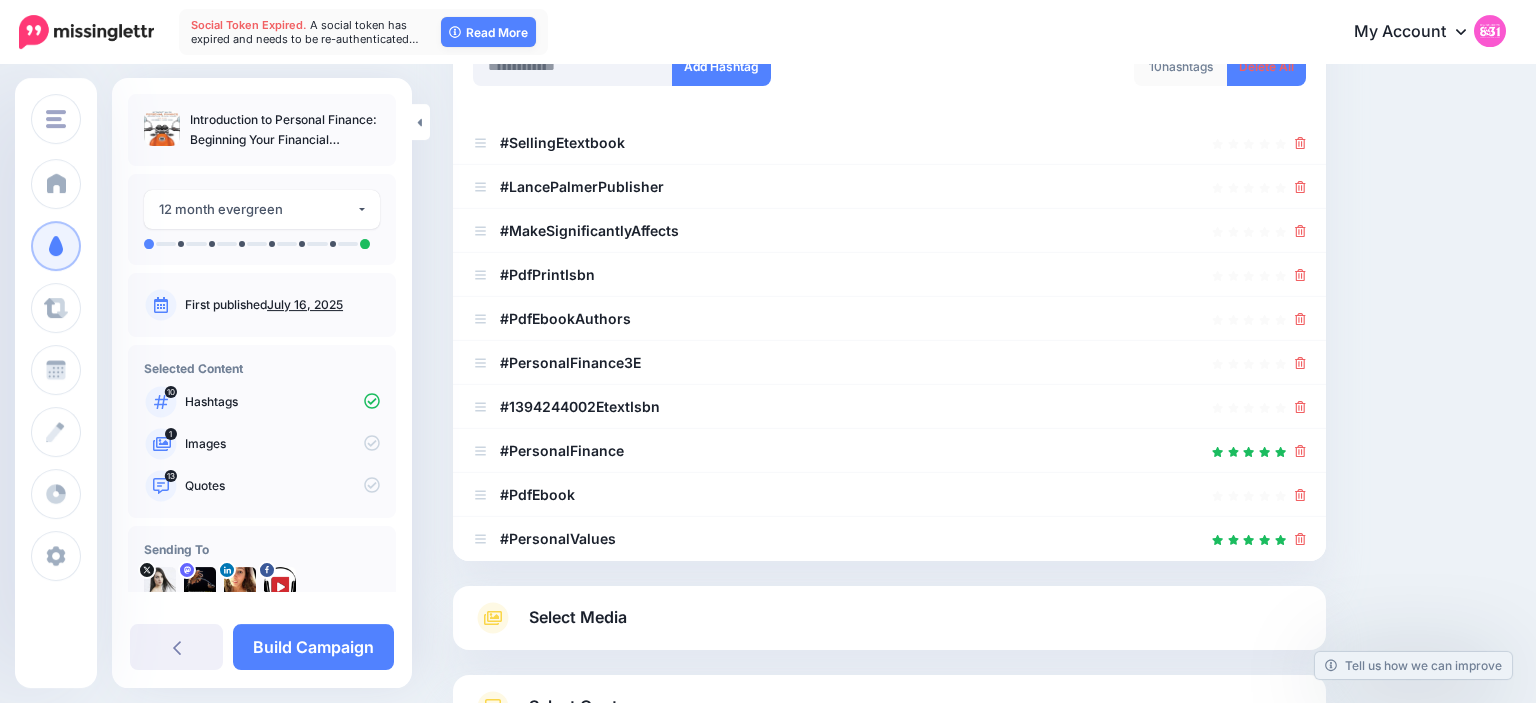 scroll, scrollTop: 327, scrollLeft: 0, axis: vertical 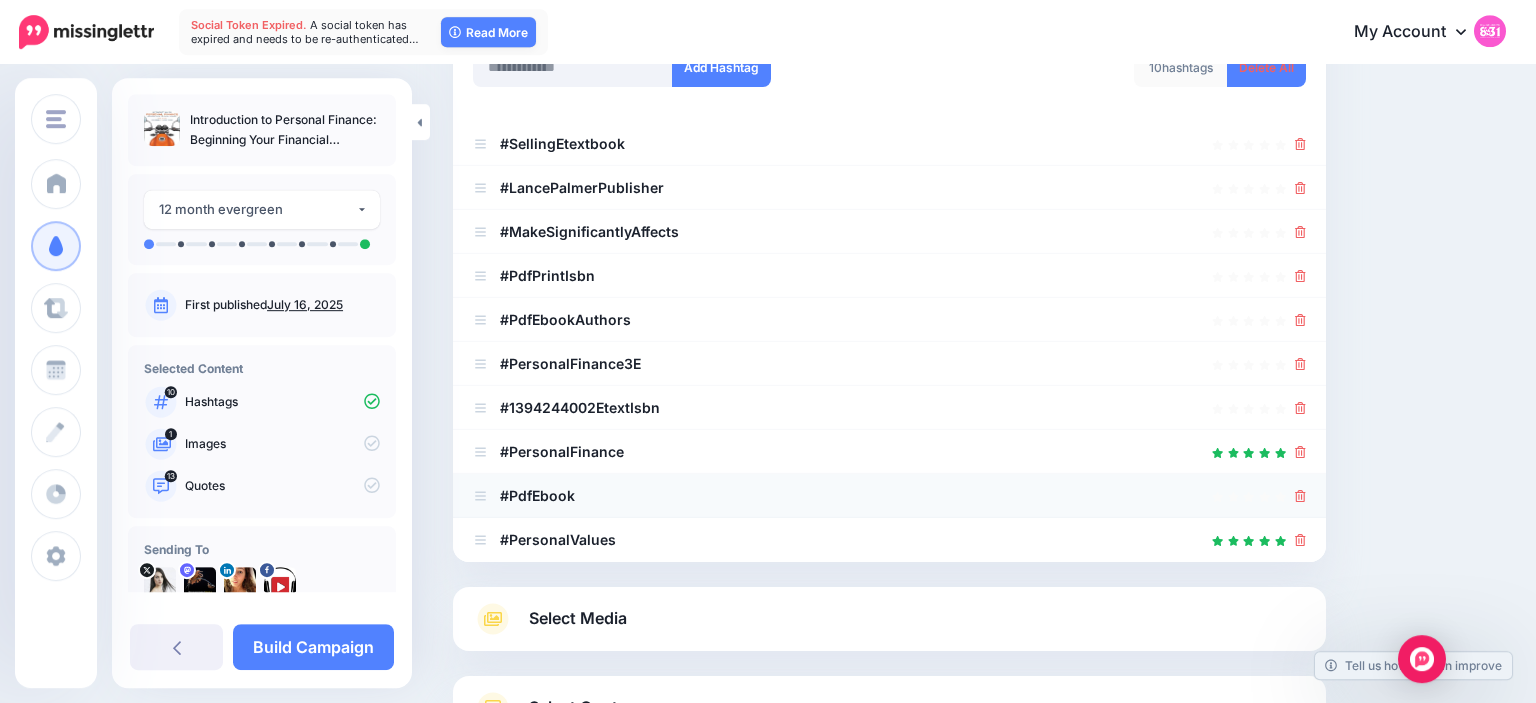 click at bounding box center [889, 496] 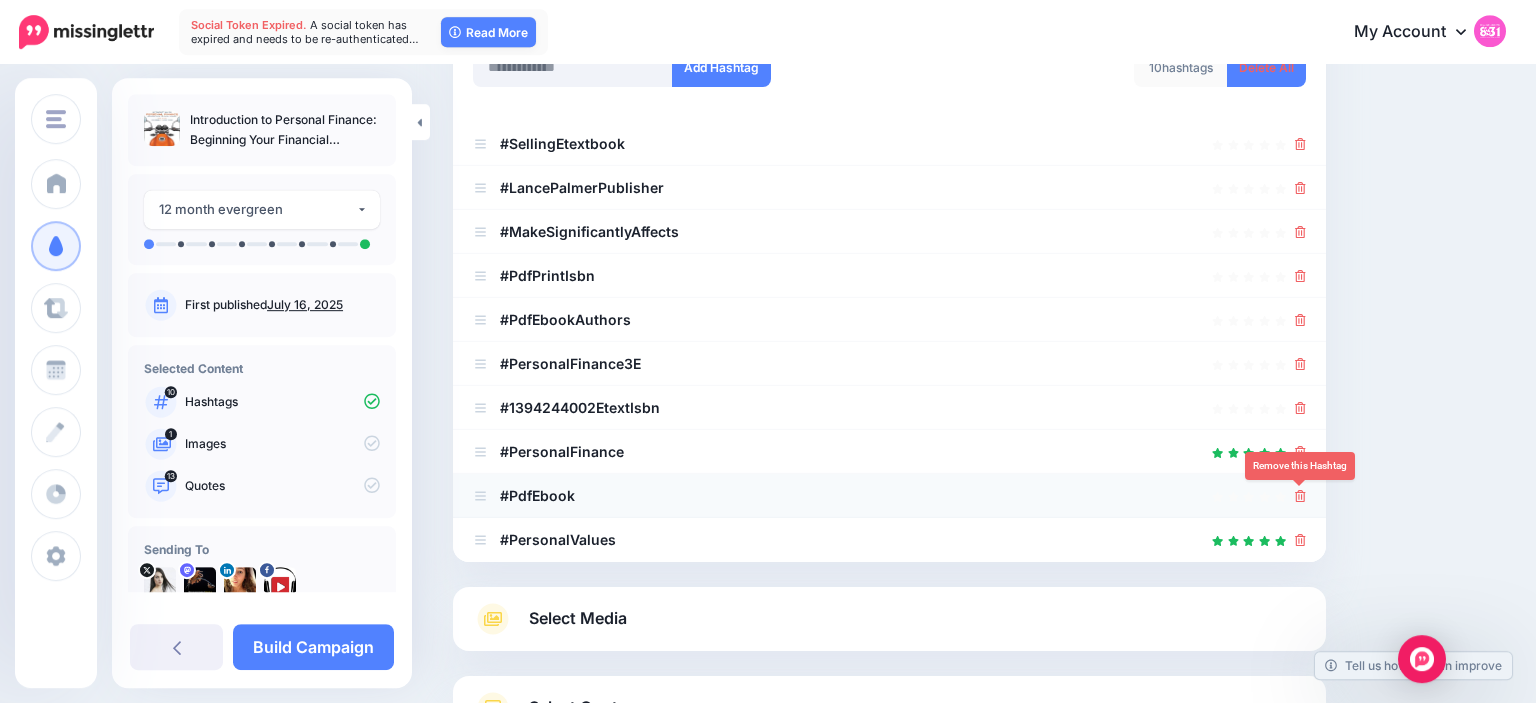 click 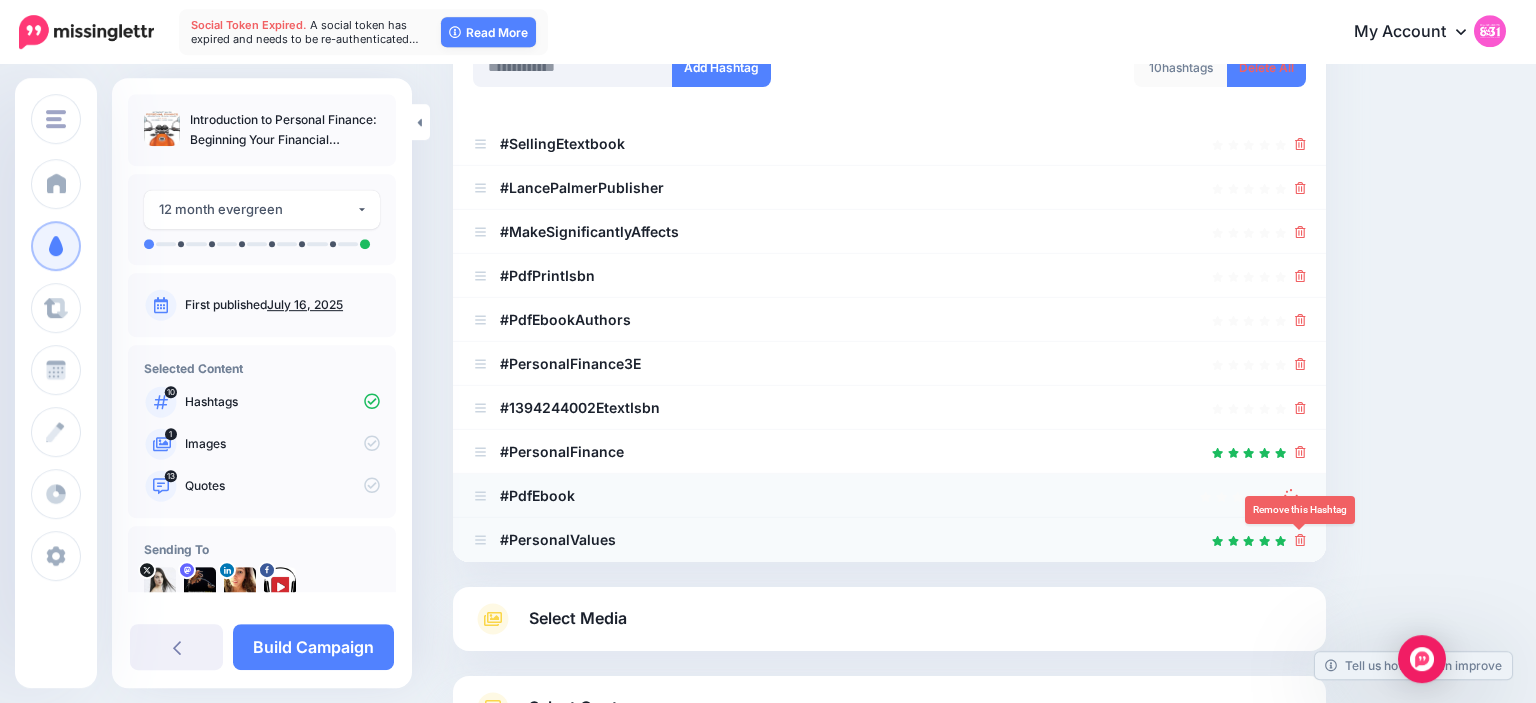 click at bounding box center (1300, 539) 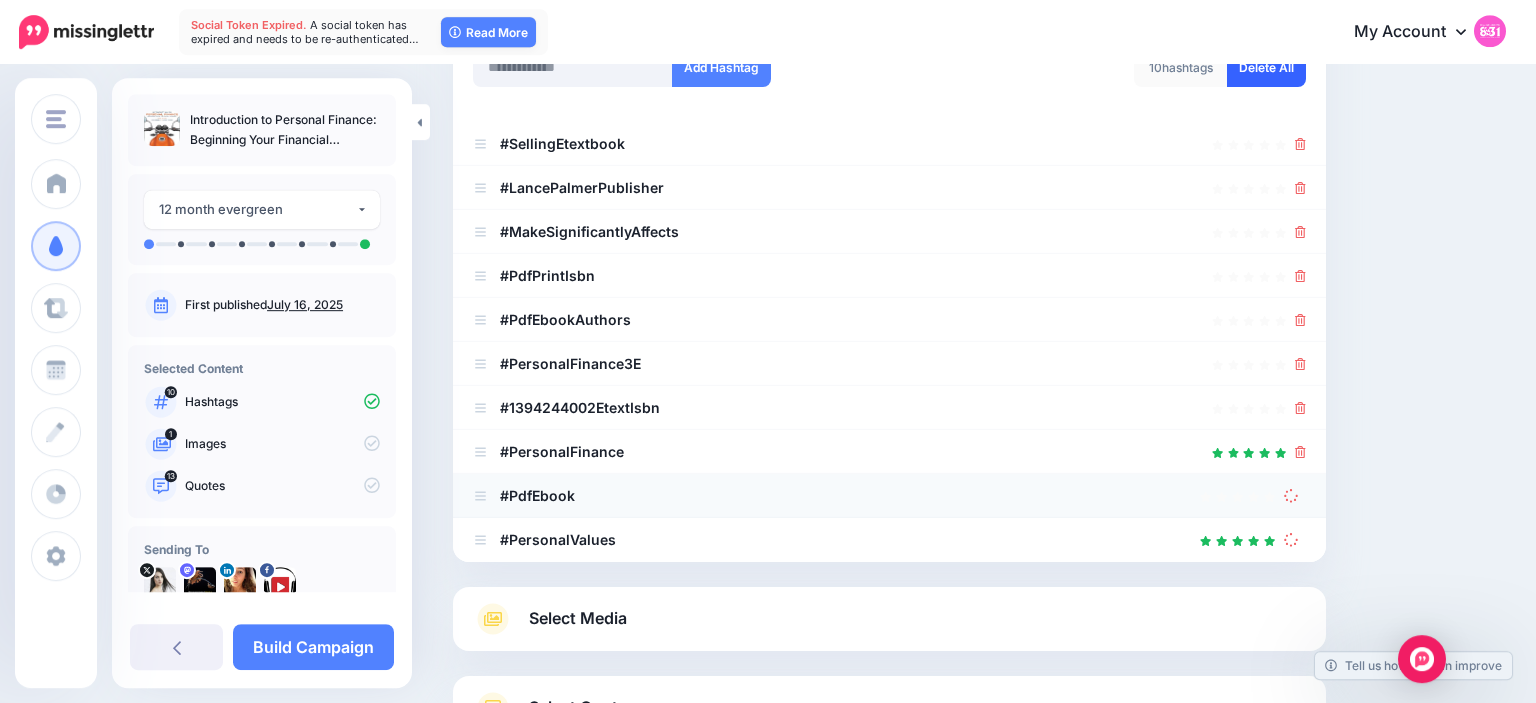 click on "Delete All" at bounding box center [1266, 67] 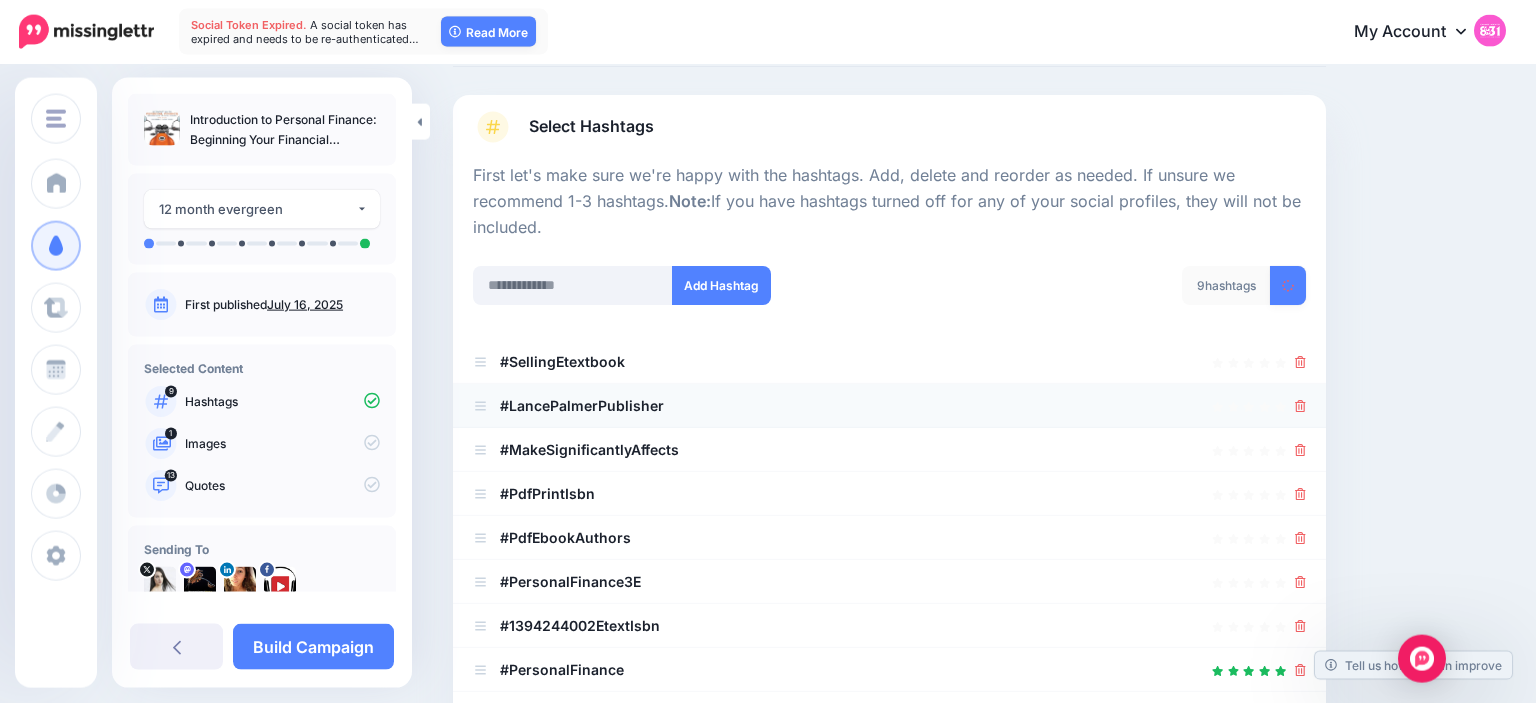 scroll, scrollTop: 108, scrollLeft: 0, axis: vertical 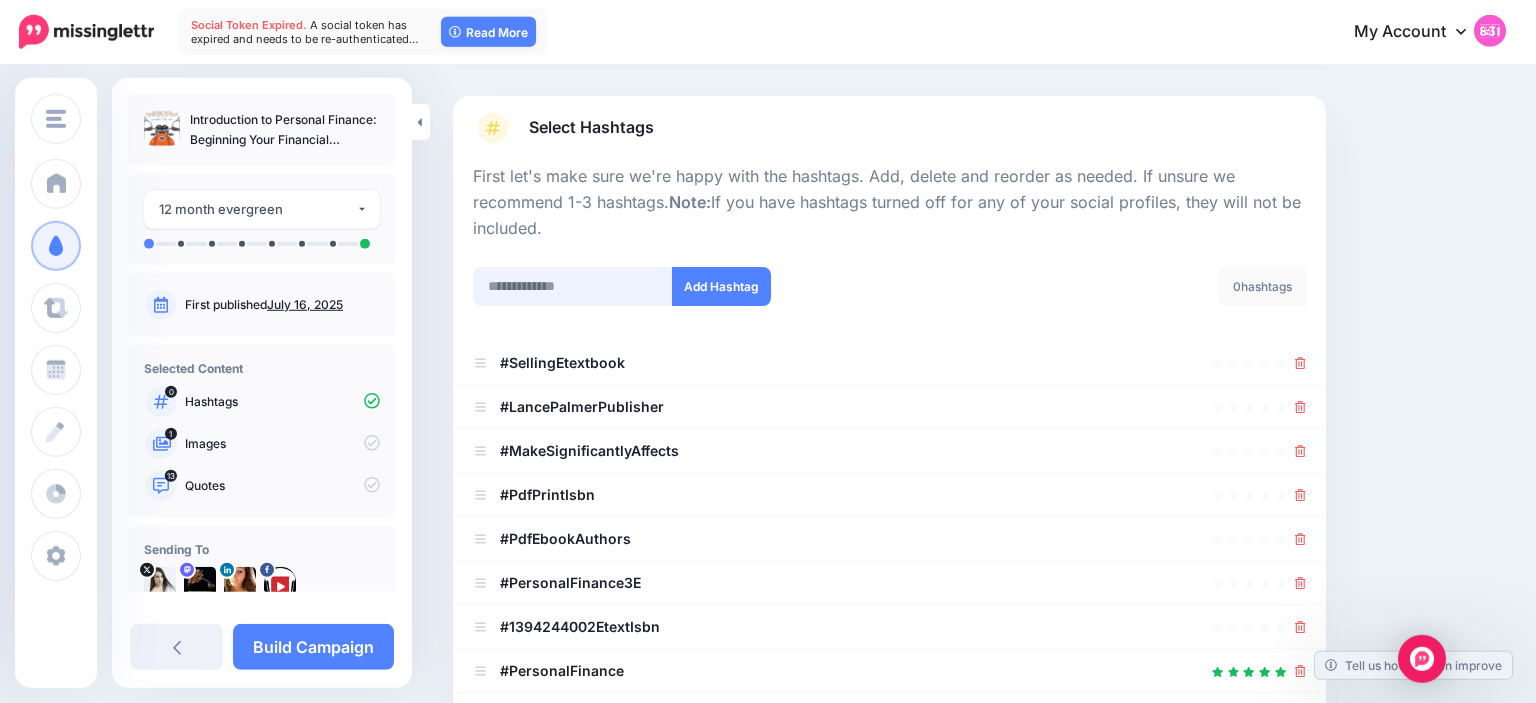 click at bounding box center (573, 286) 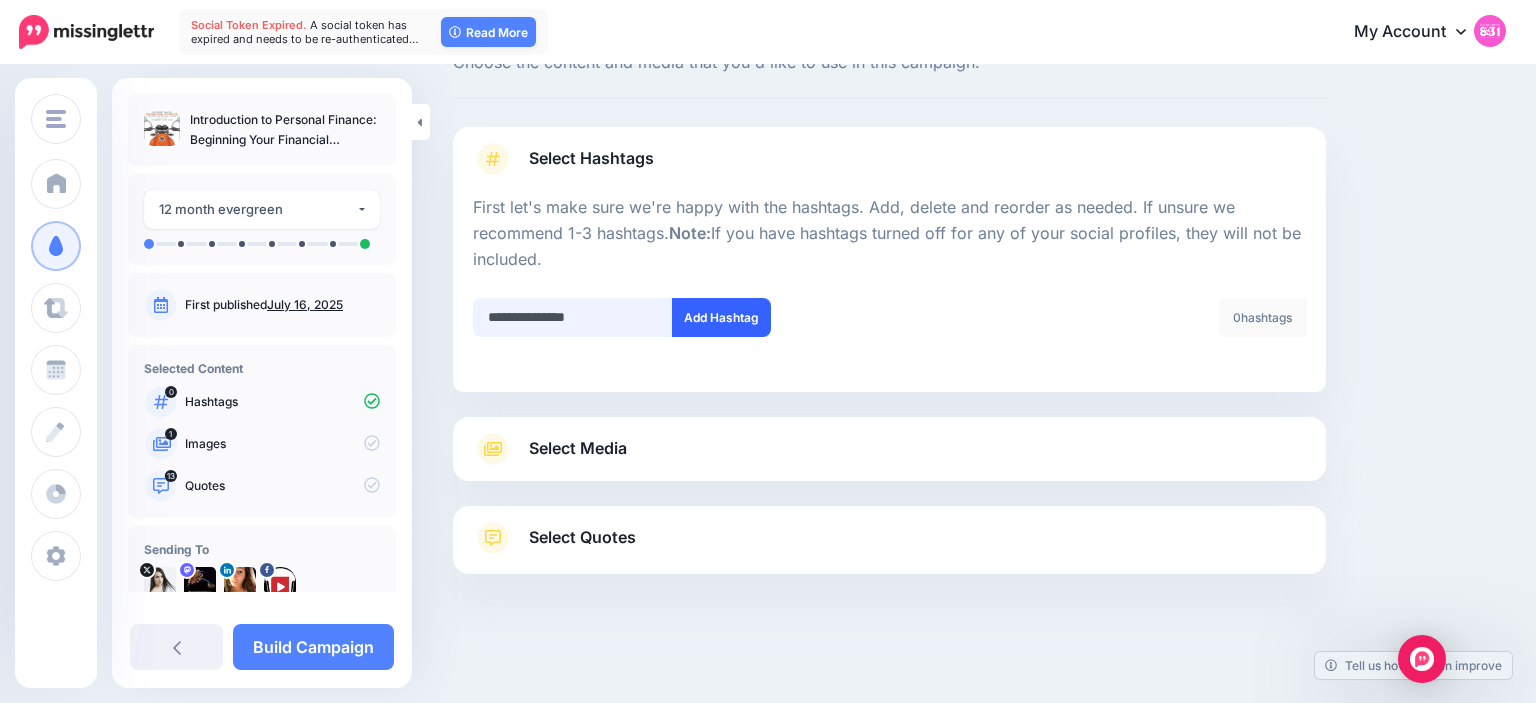 type on "**********" 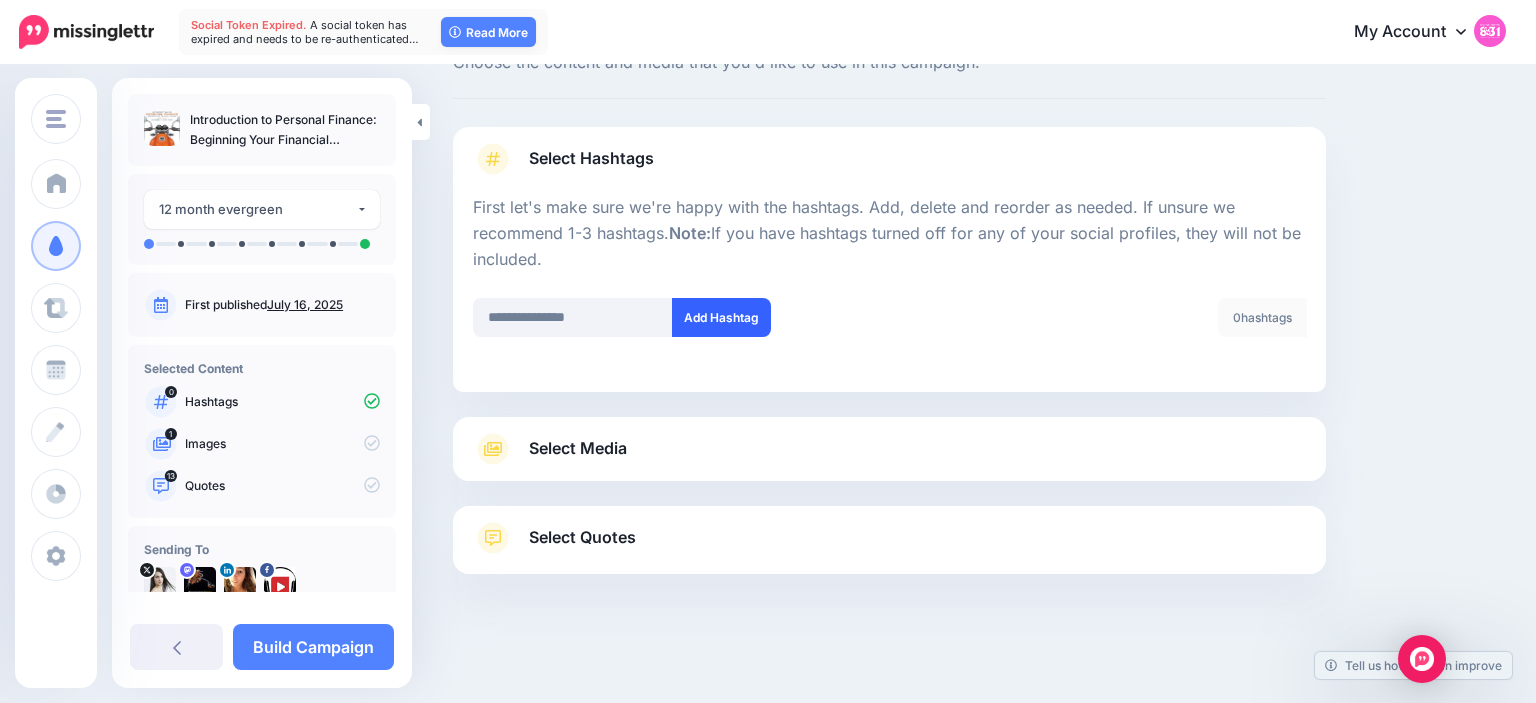 click on "Add Hashtag" at bounding box center [721, 317] 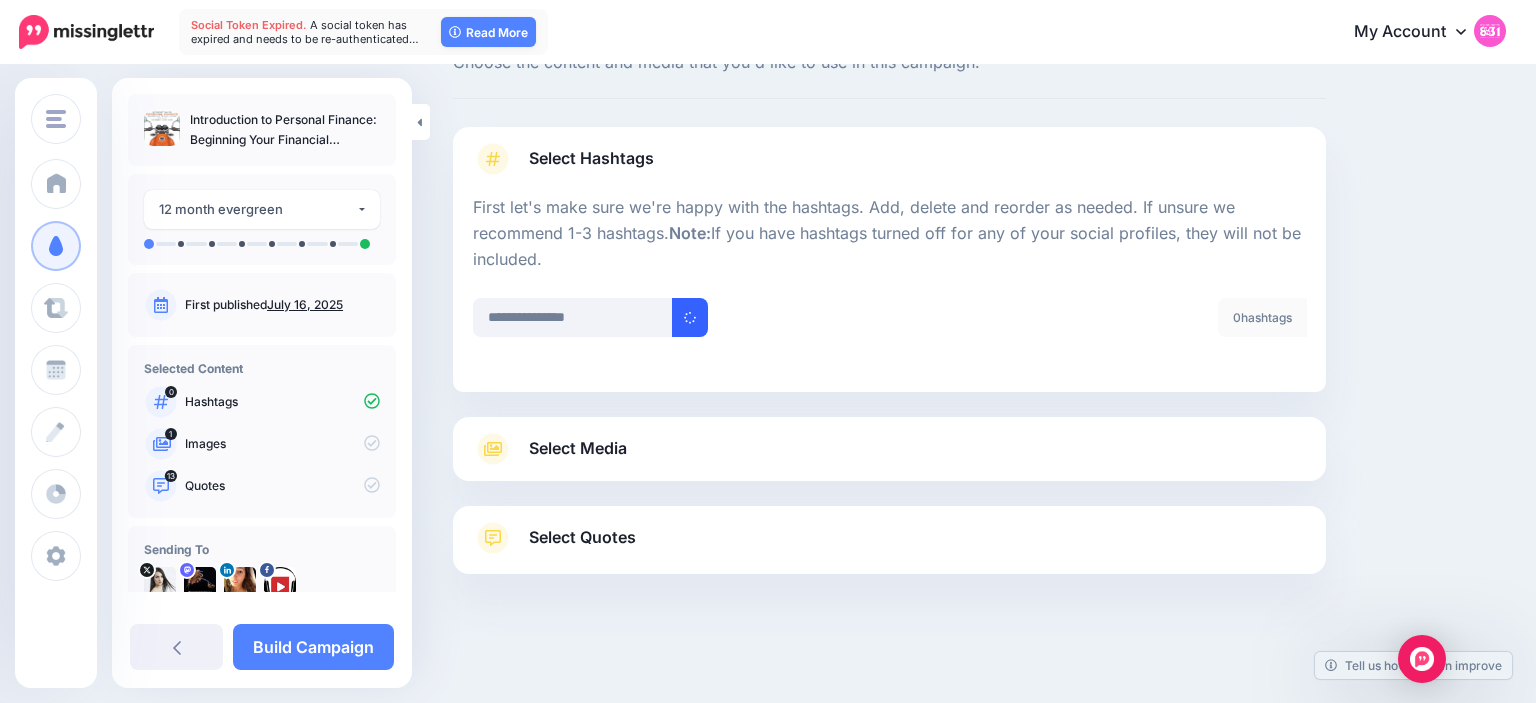 type 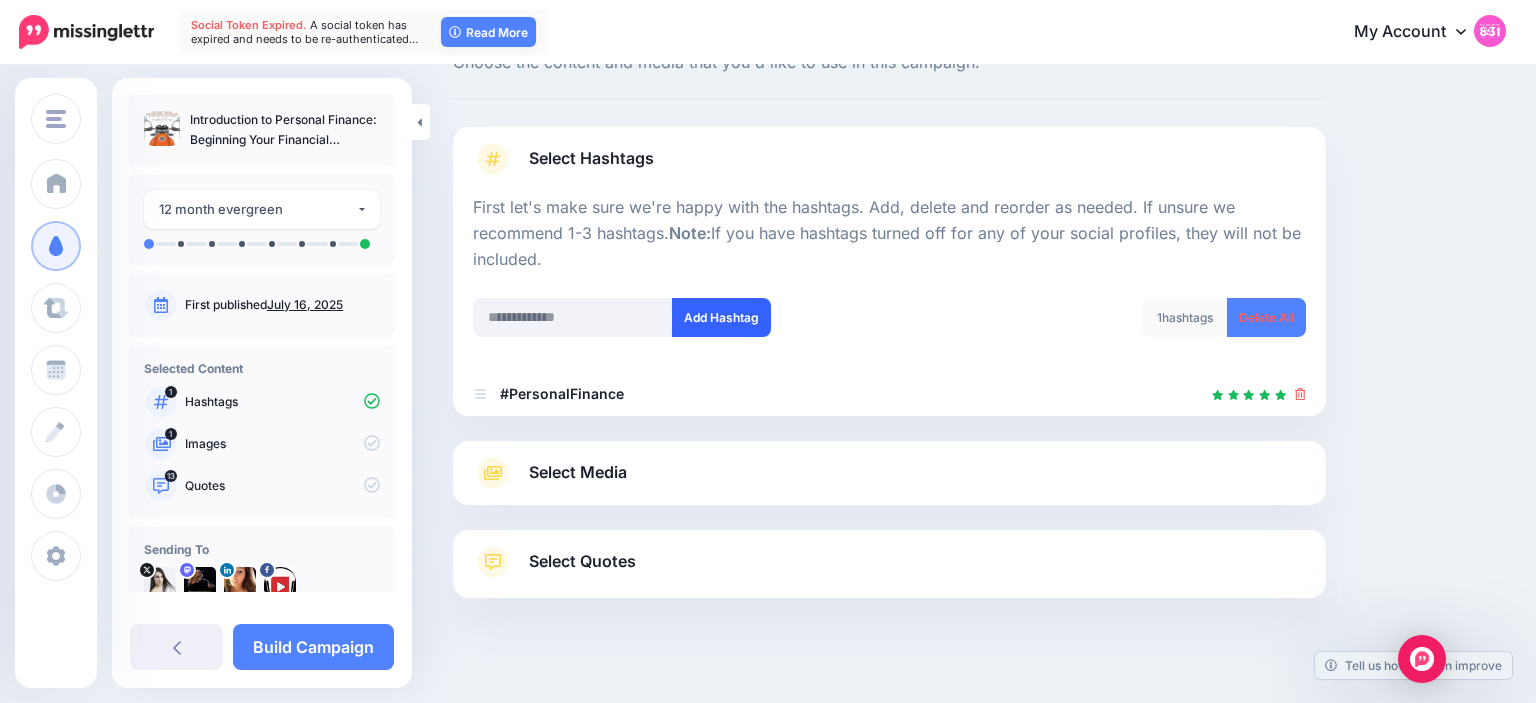 scroll, scrollTop: 101, scrollLeft: 0, axis: vertical 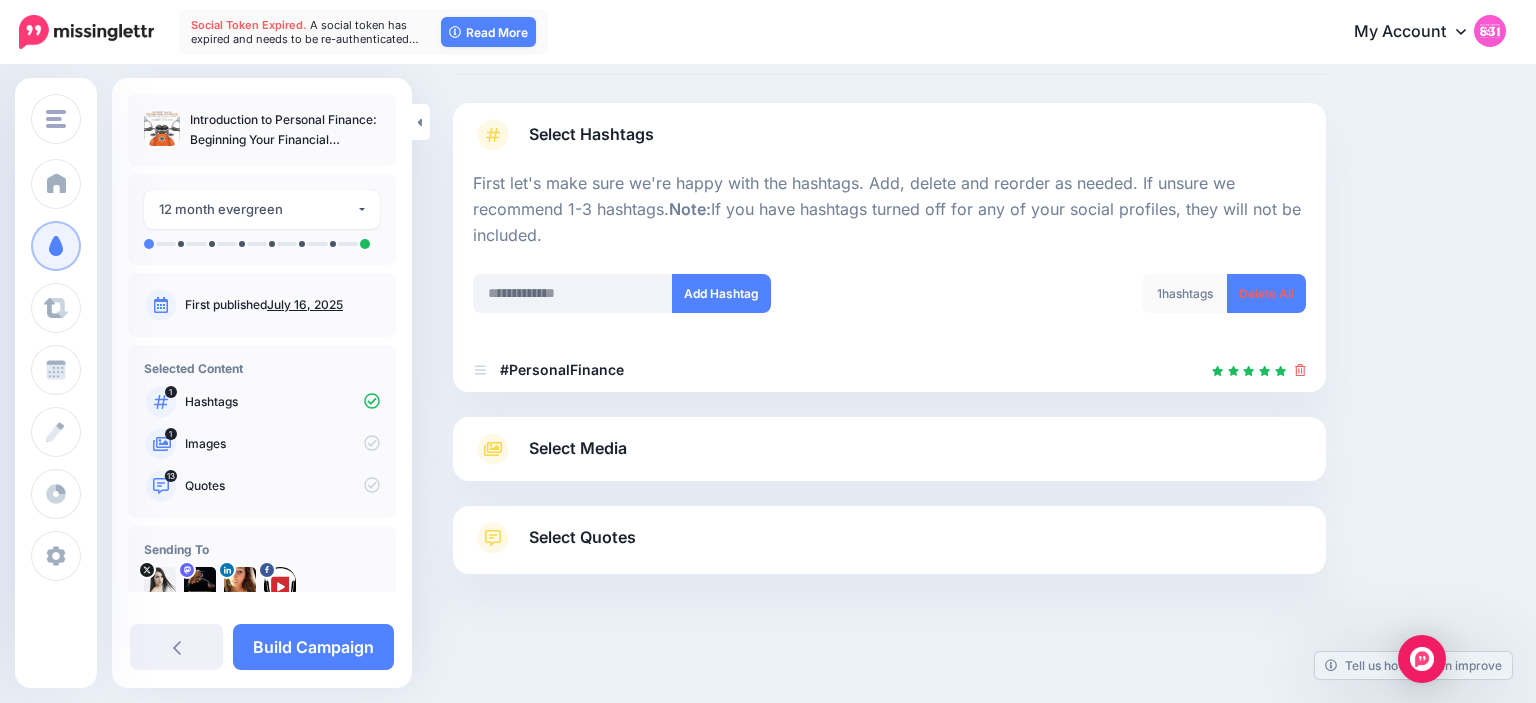 click on "Select Media" at bounding box center (889, 449) 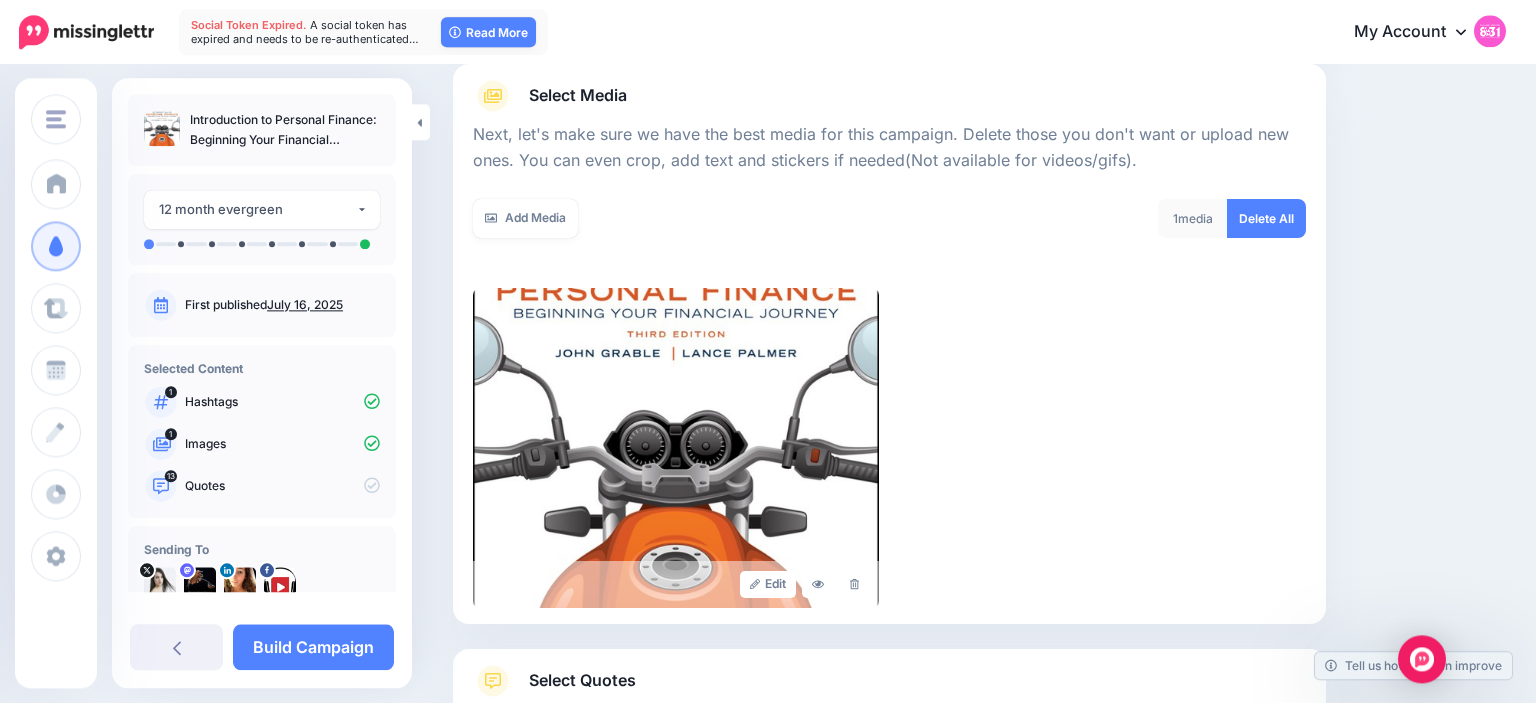 scroll, scrollTop: 376, scrollLeft: 0, axis: vertical 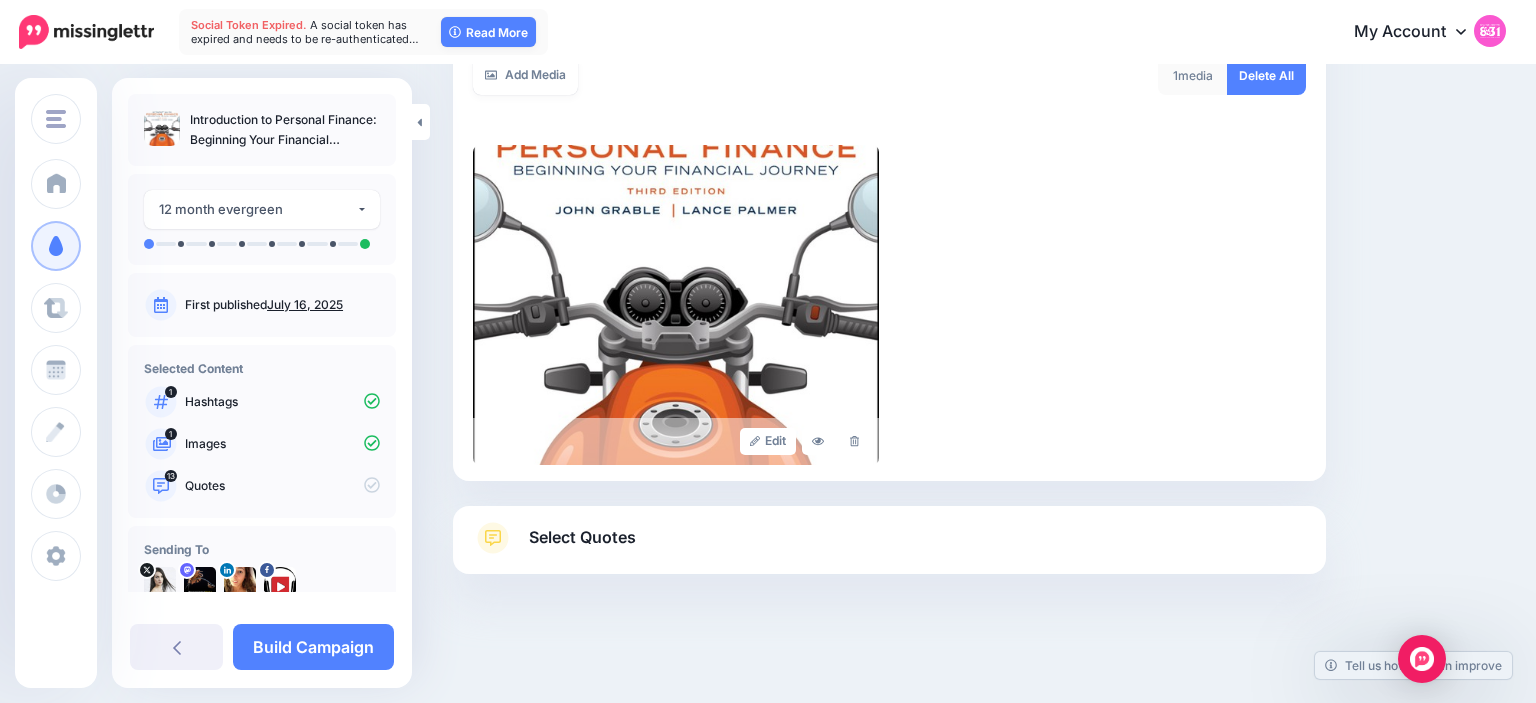 click on "Select Quotes" at bounding box center (889, 548) 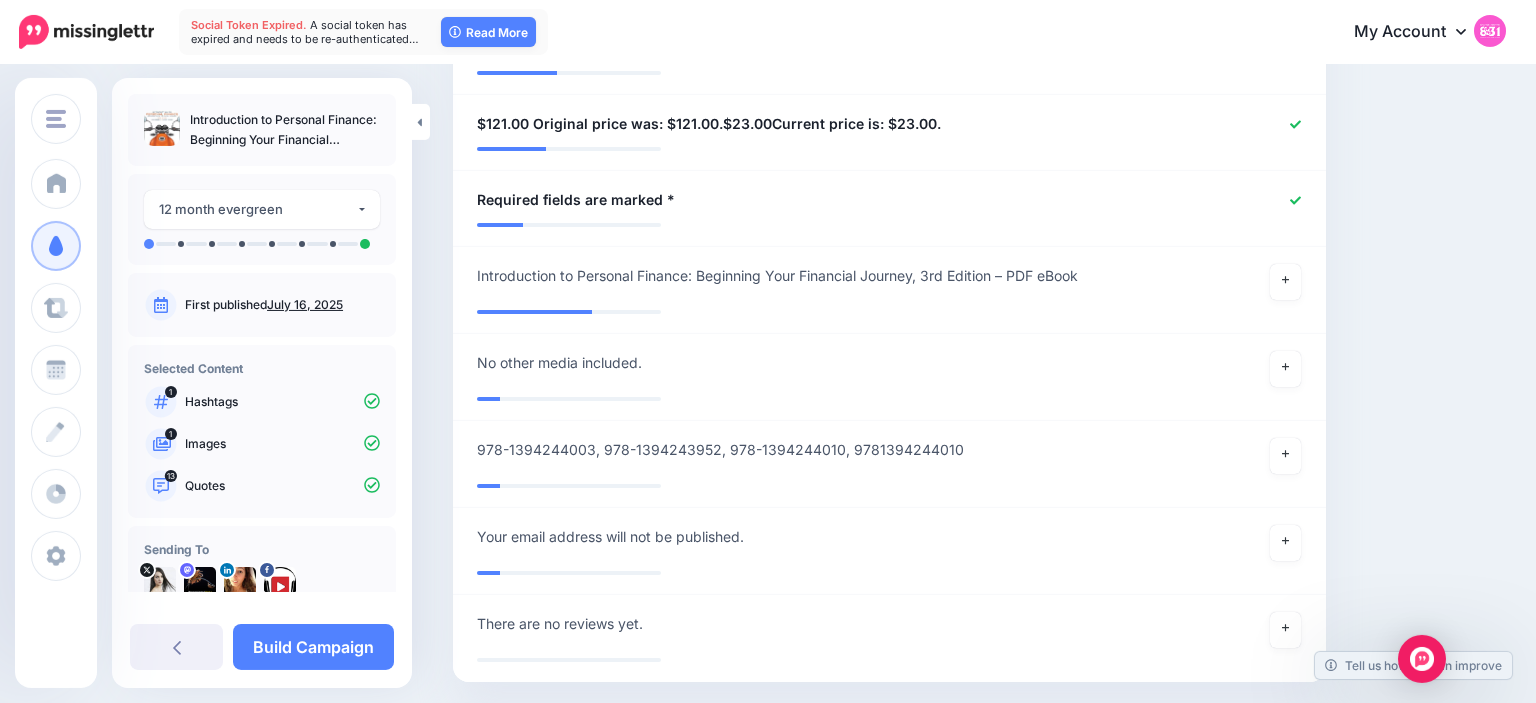 scroll, scrollTop: 1732, scrollLeft: 0, axis: vertical 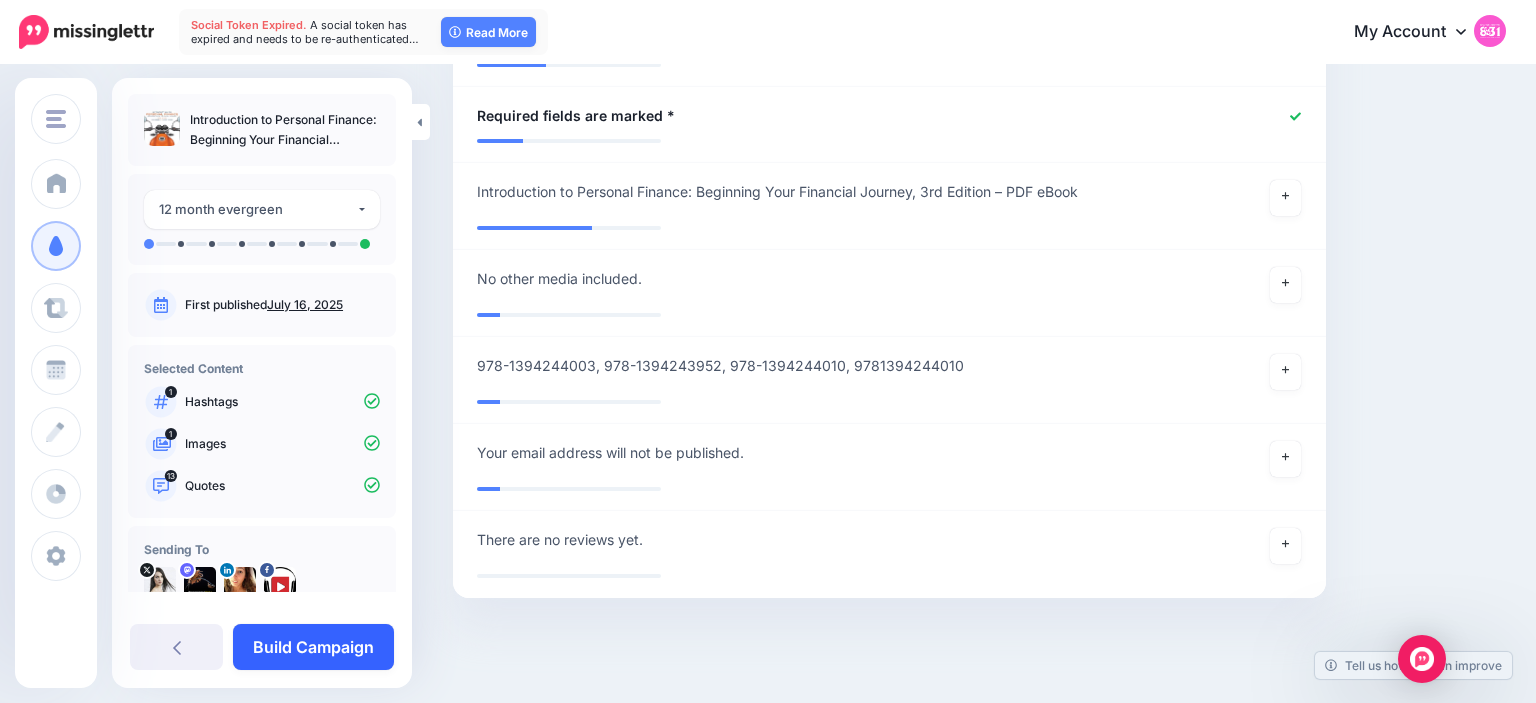 click on "Build Campaign" at bounding box center [313, 647] 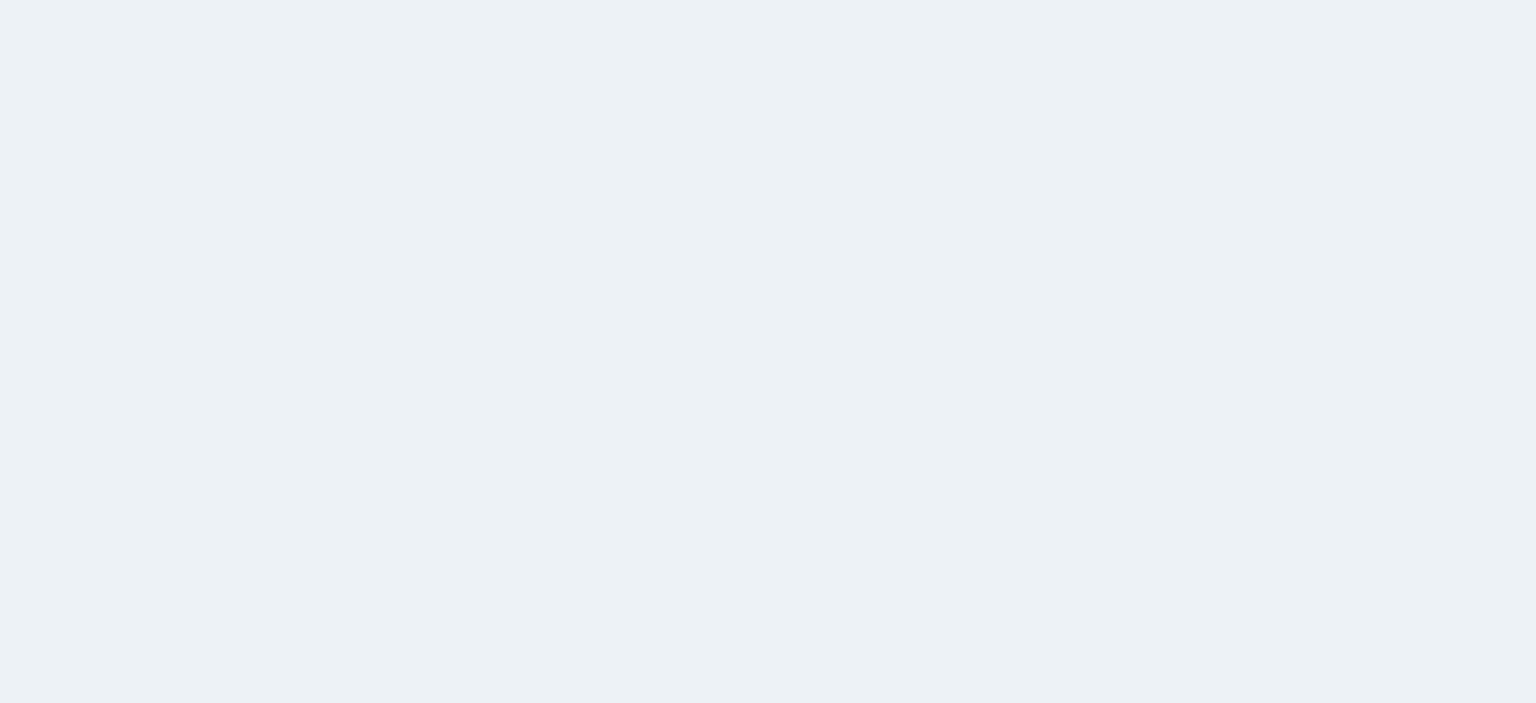 scroll, scrollTop: 0, scrollLeft: 0, axis: both 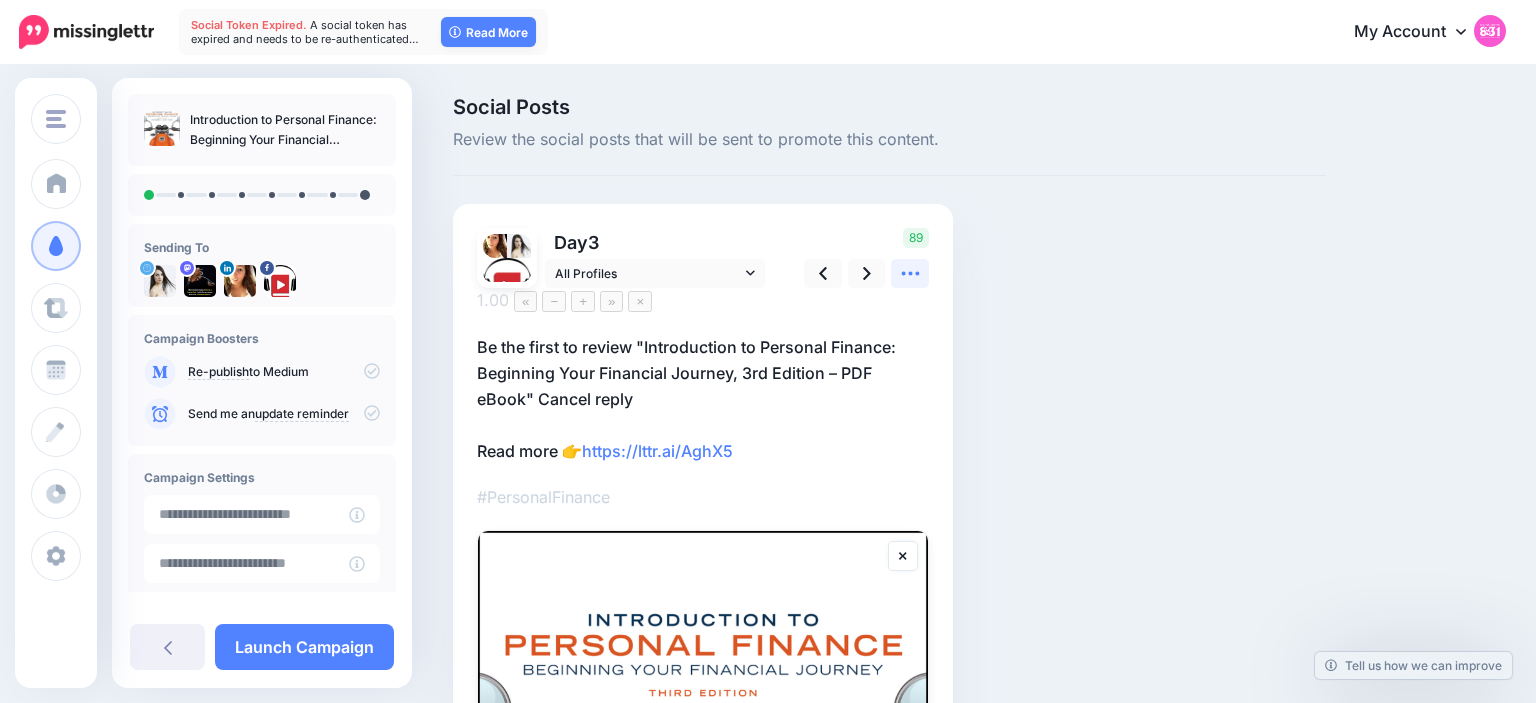 click 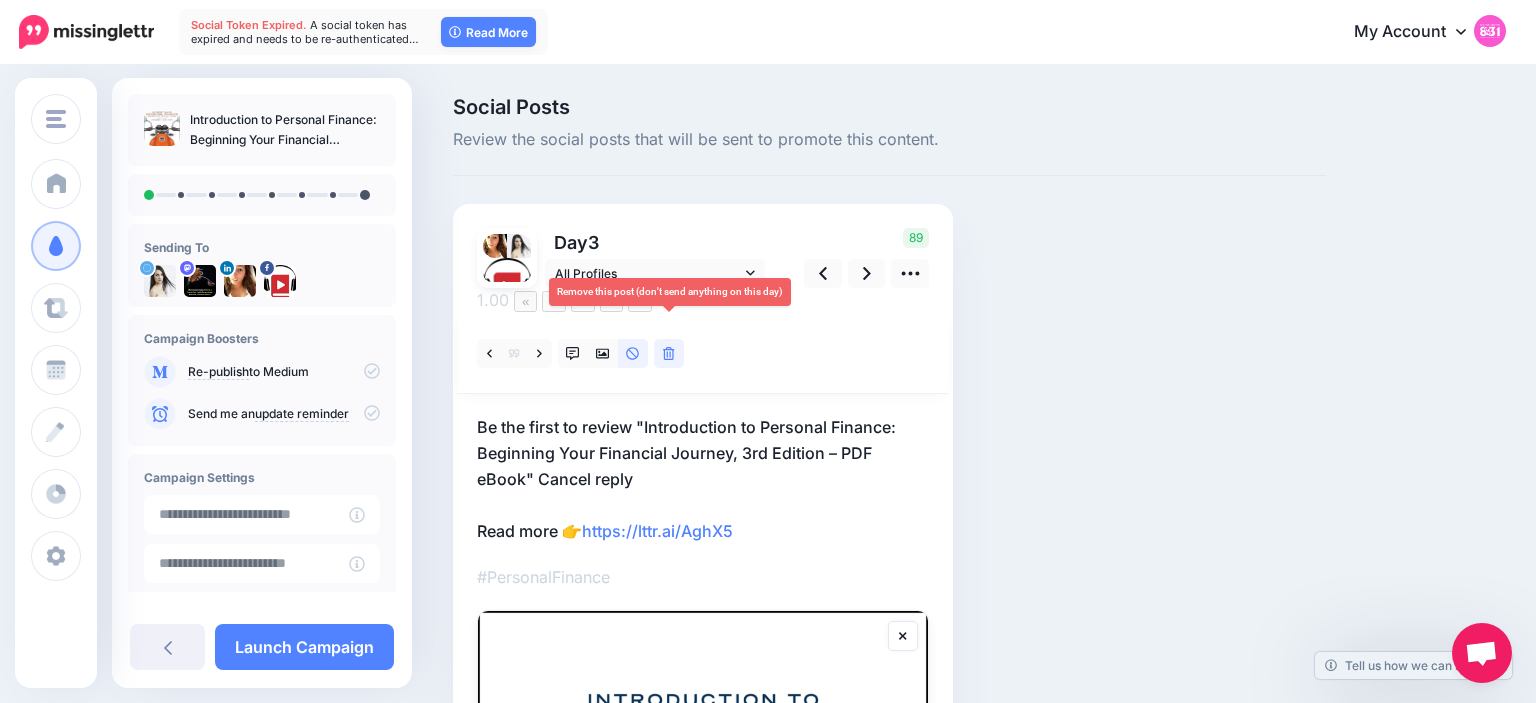 click at bounding box center [669, 353] 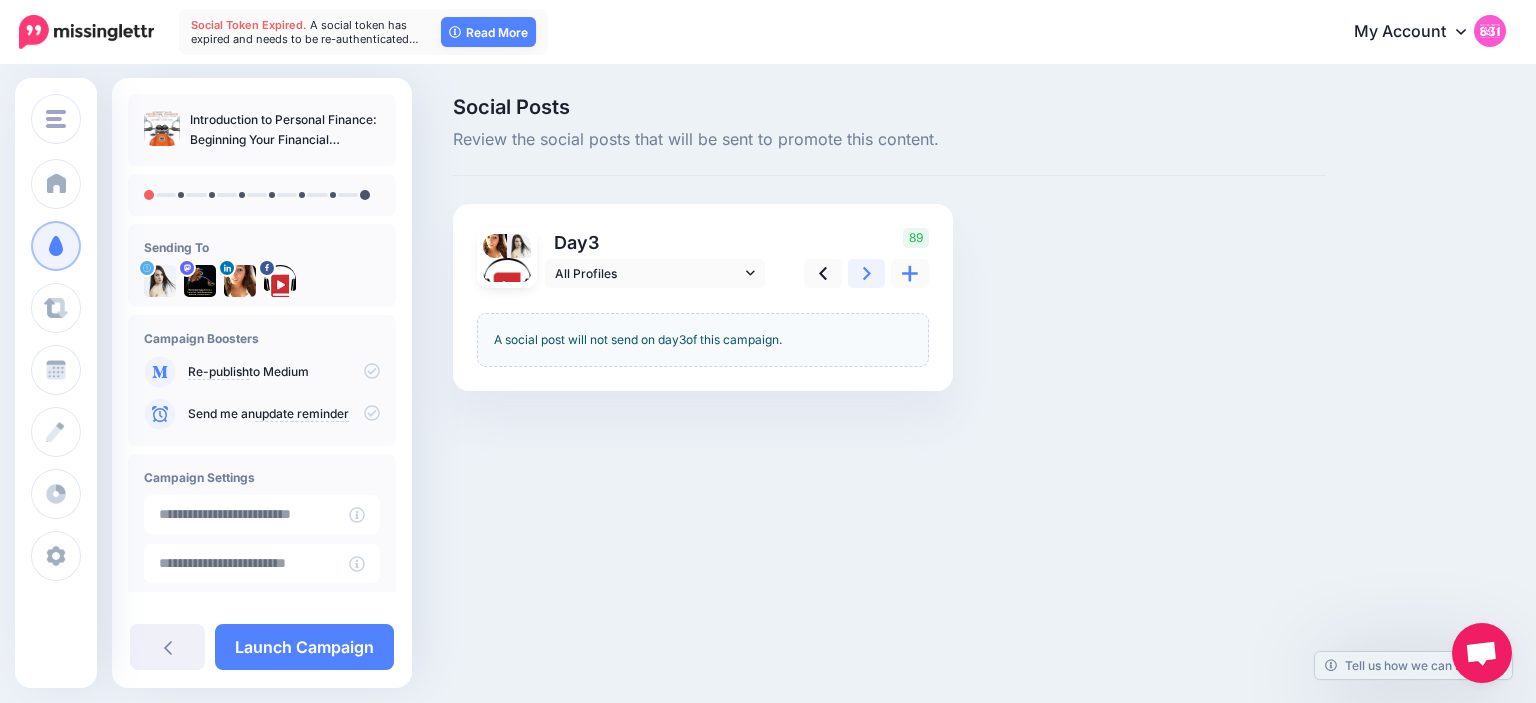 click 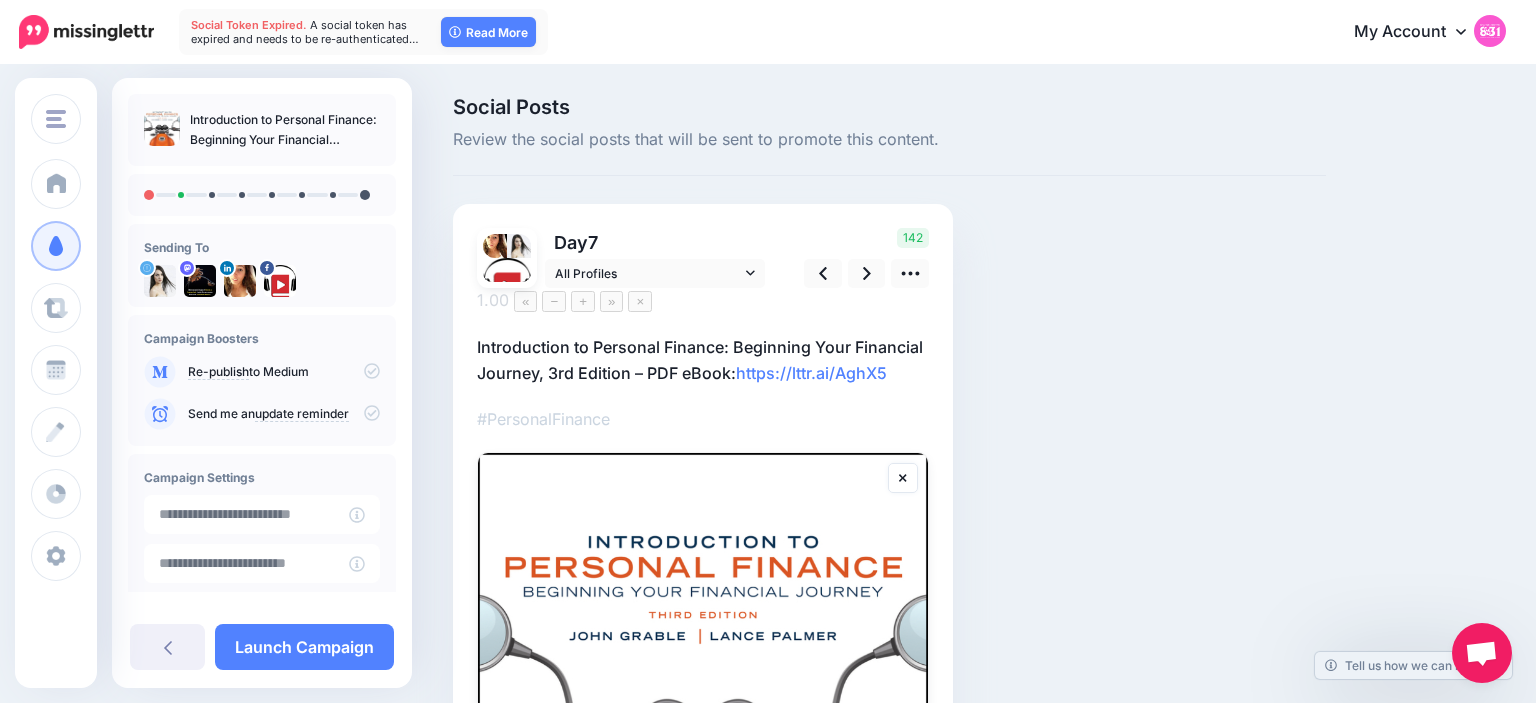 click on "Authors: [FIRST] [LAST]; [FIRST] [LAST] Publisher: Wiley Format: PDF Print ISBN: [ISBN], [ISBN] eText ISBN: [ISBN], [ISBN] Edition: Third Copyright: 2025 Introduction to Personal Finance: Beginning Your Financial Journey, 3rd Edition Read more 👉 https://lttr.ai/AghX5" at bounding box center [703, 360] 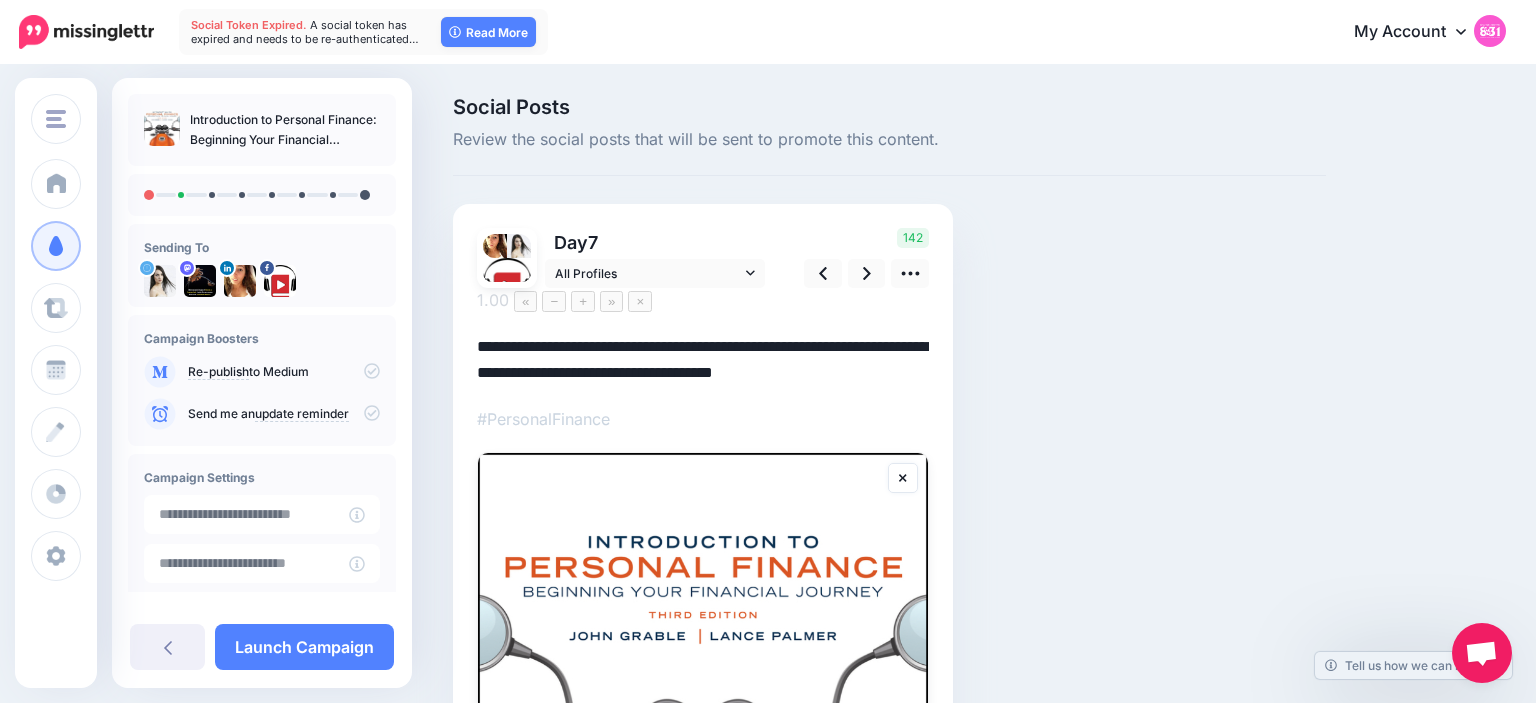 click on "**********" at bounding box center [703, 360] 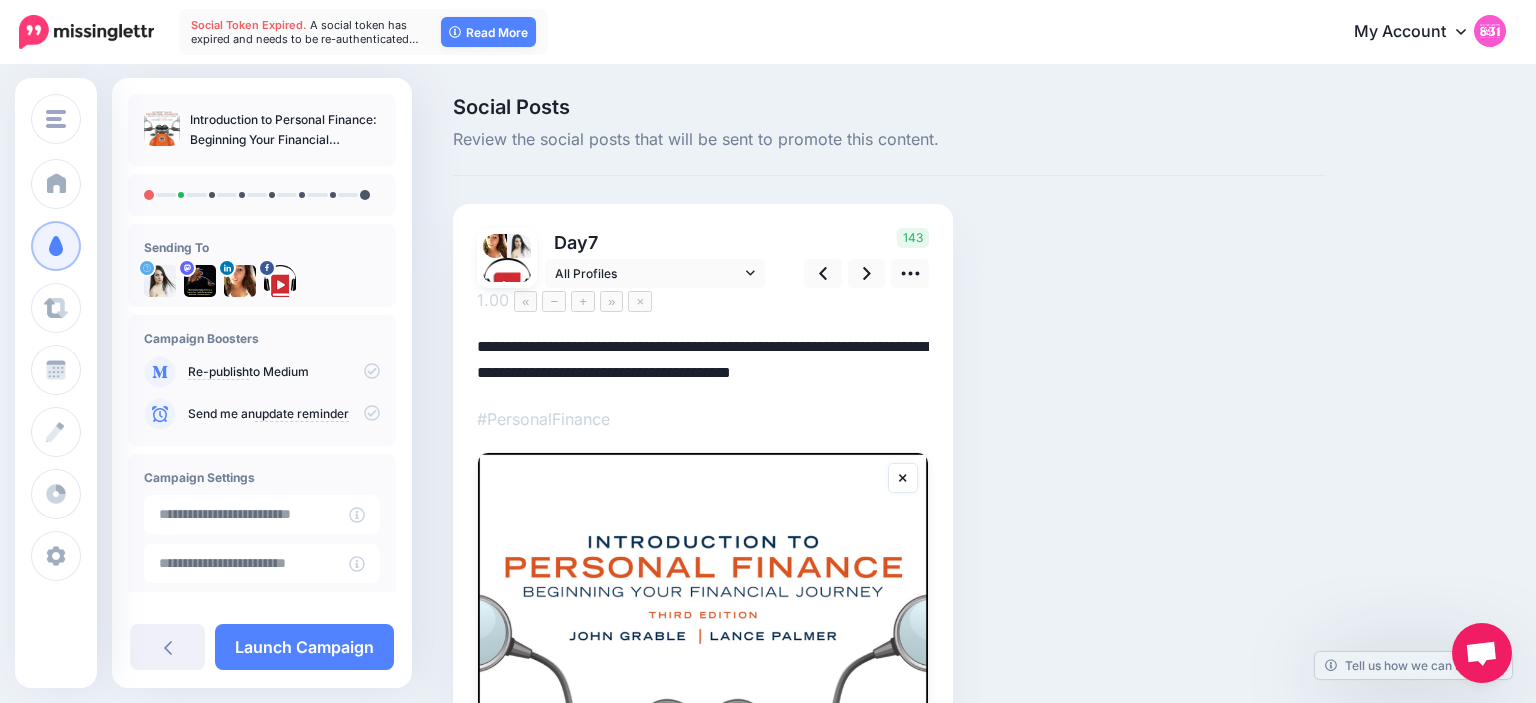 click on "**********" at bounding box center [703, 360] 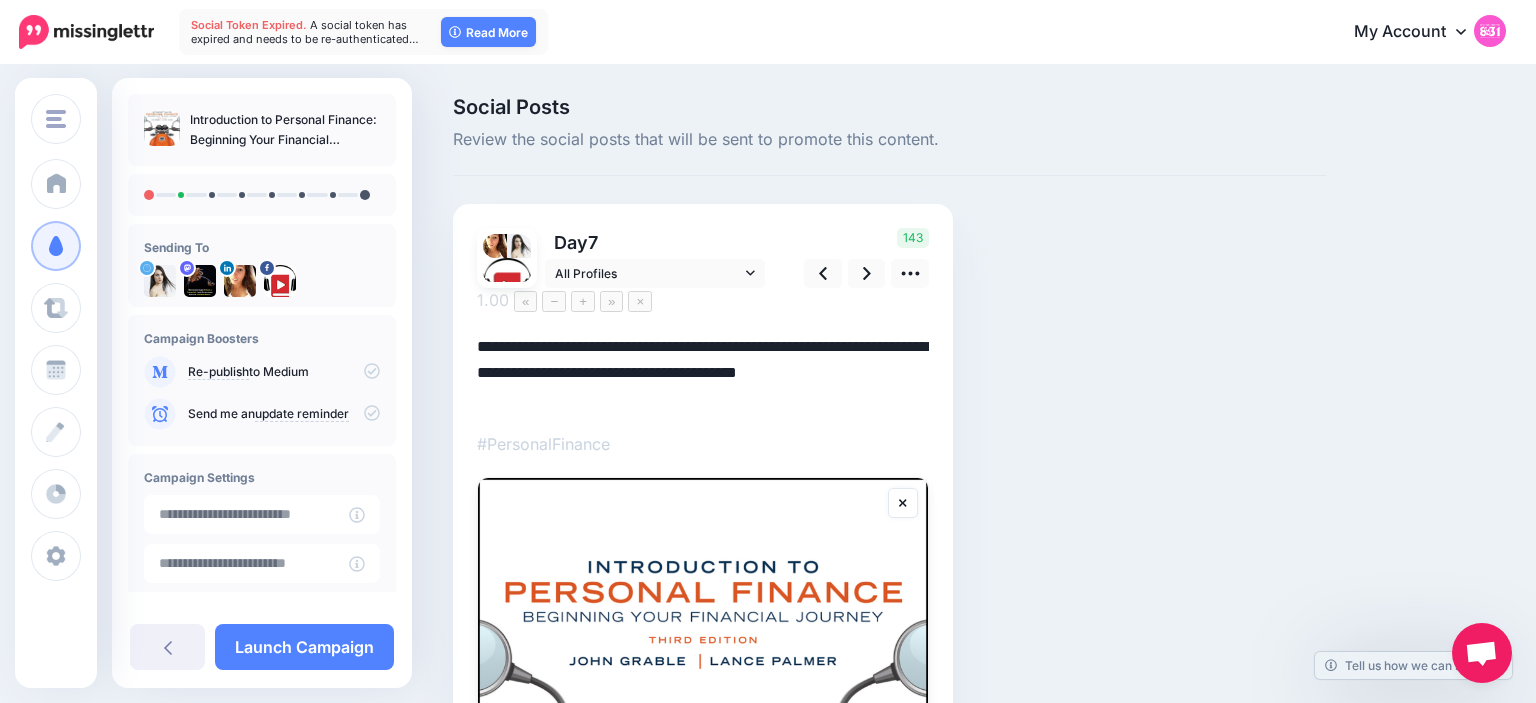 scroll, scrollTop: 0, scrollLeft: 0, axis: both 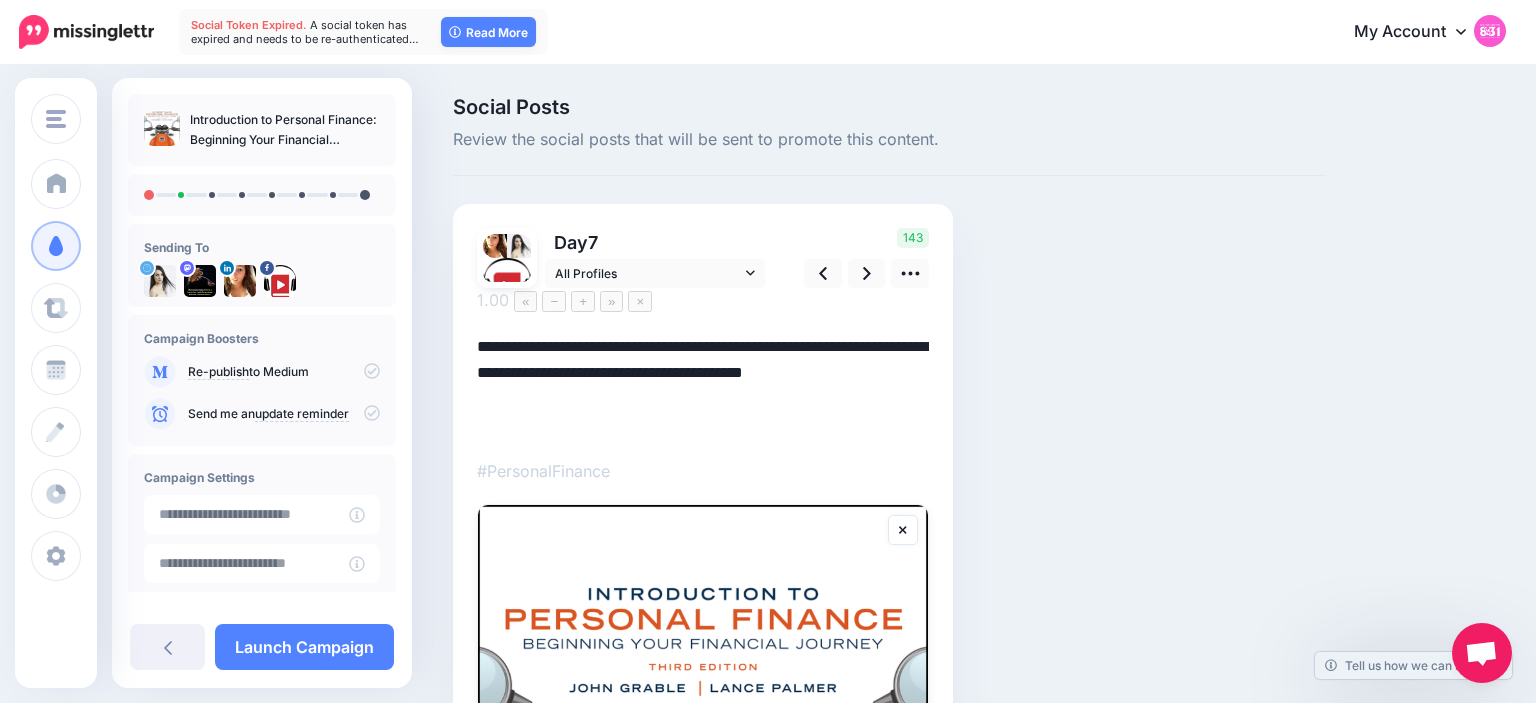 paste on "**********" 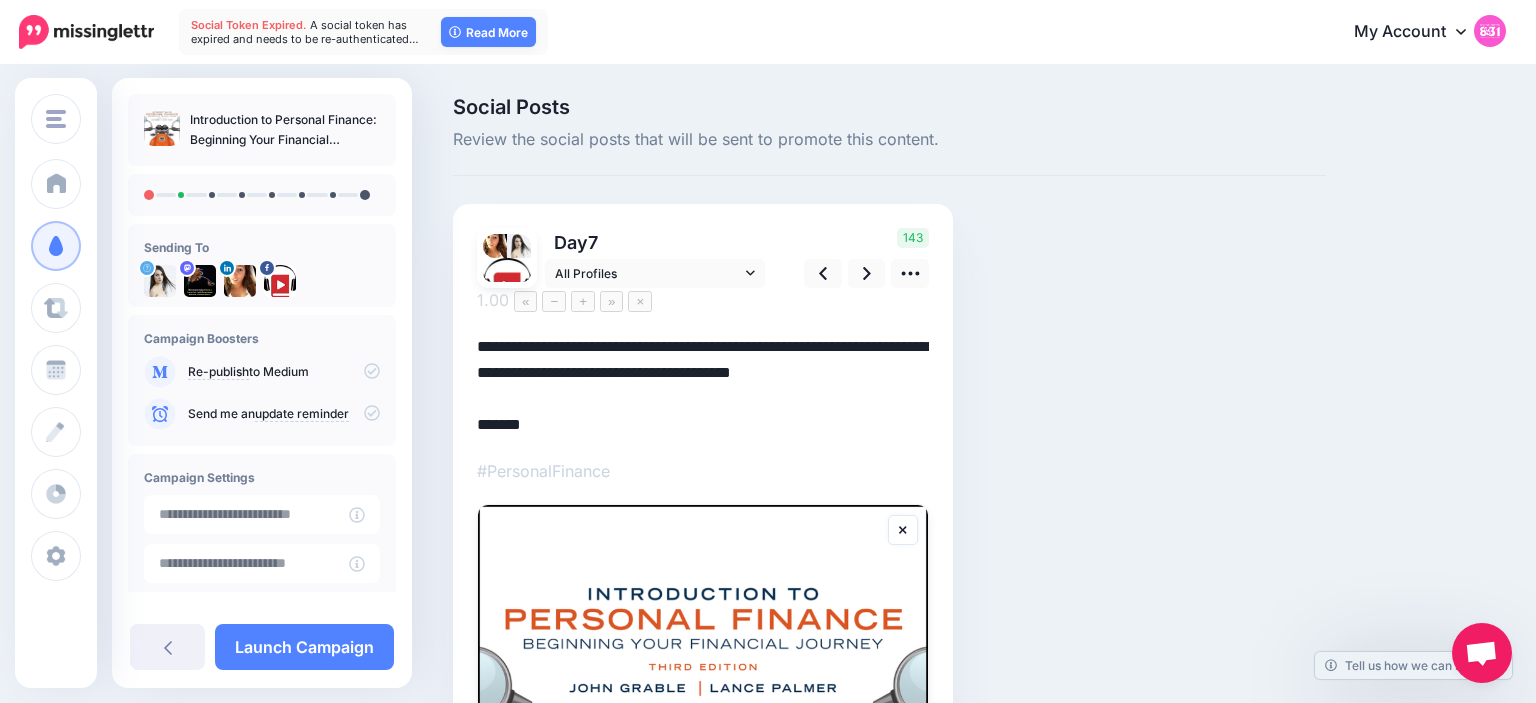 scroll, scrollTop: 17, scrollLeft: 0, axis: vertical 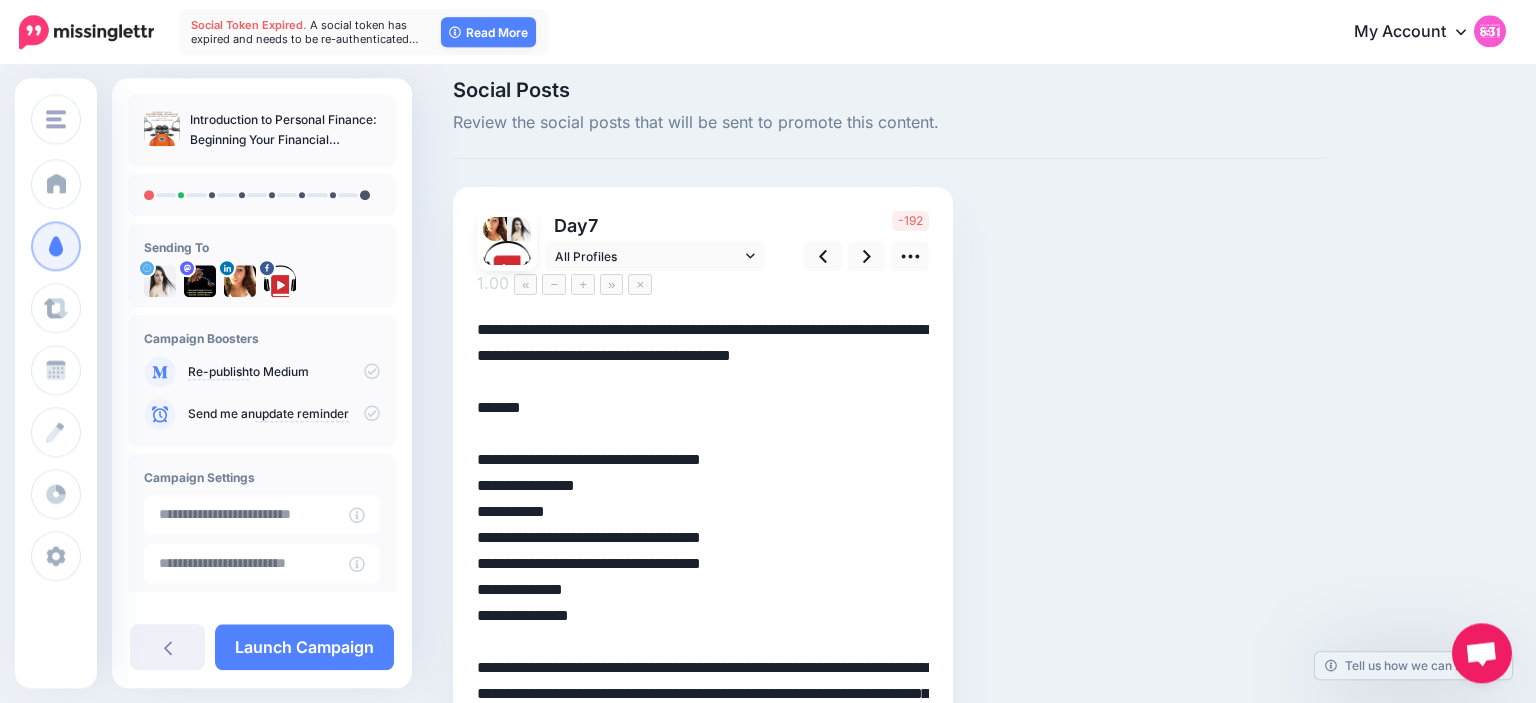 click on "**********" at bounding box center (703, 525) 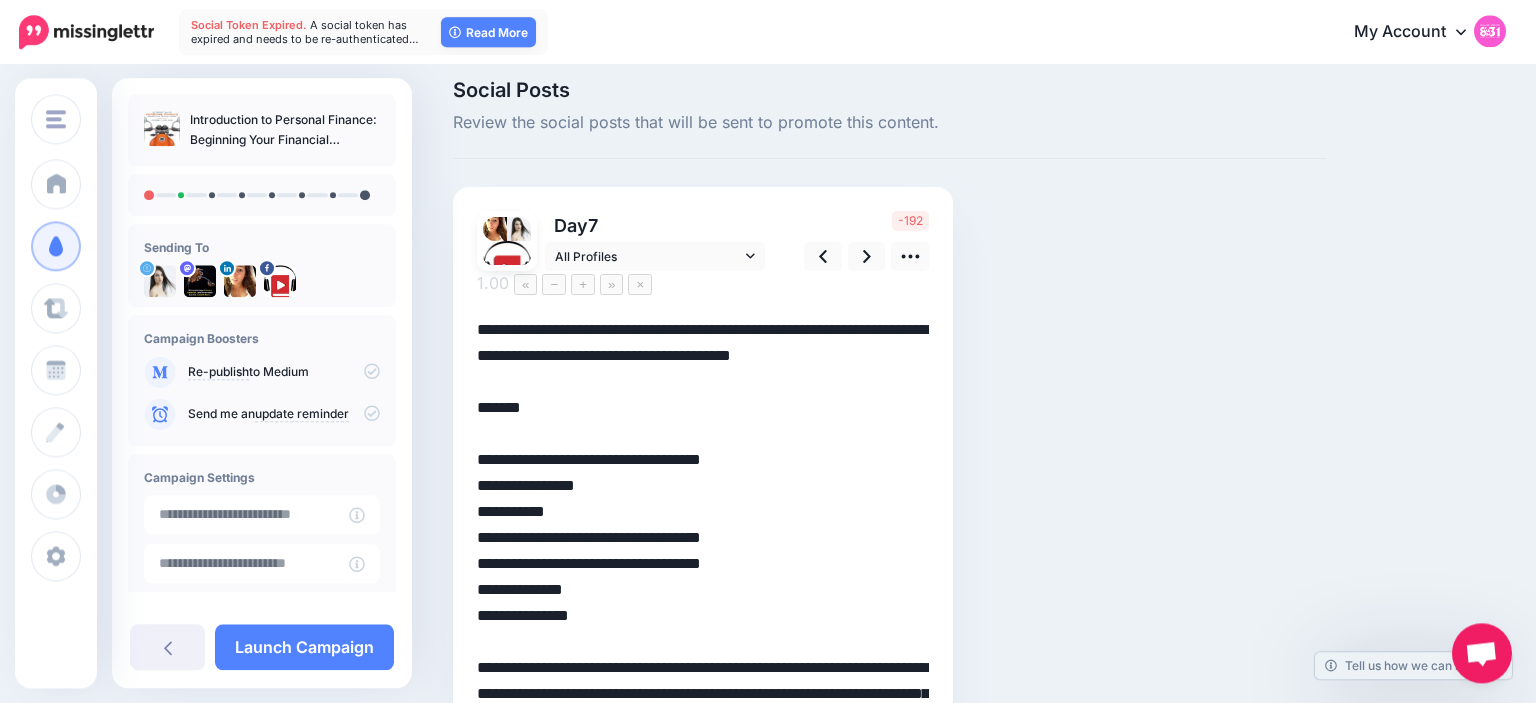 click on "**********" at bounding box center [703, 525] 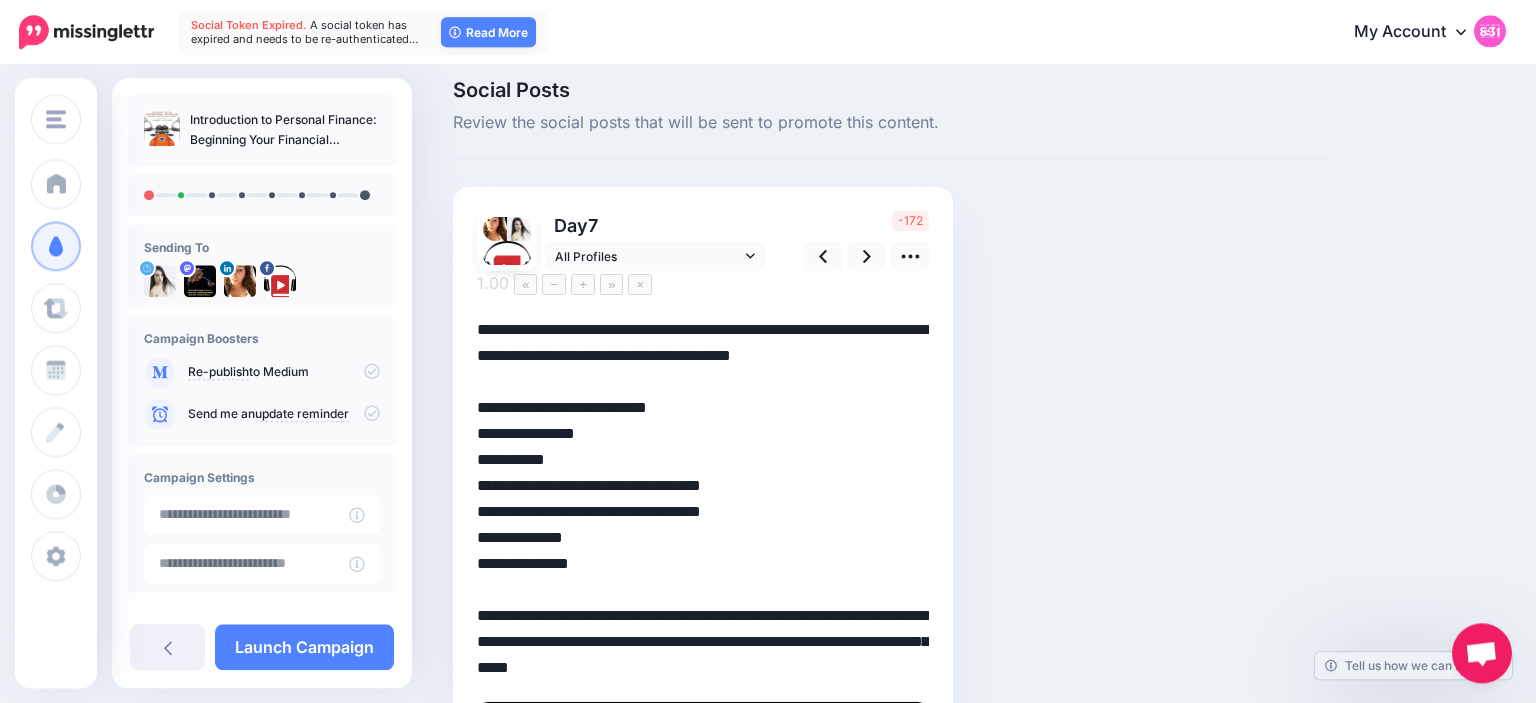 click on "**********" at bounding box center [703, 499] 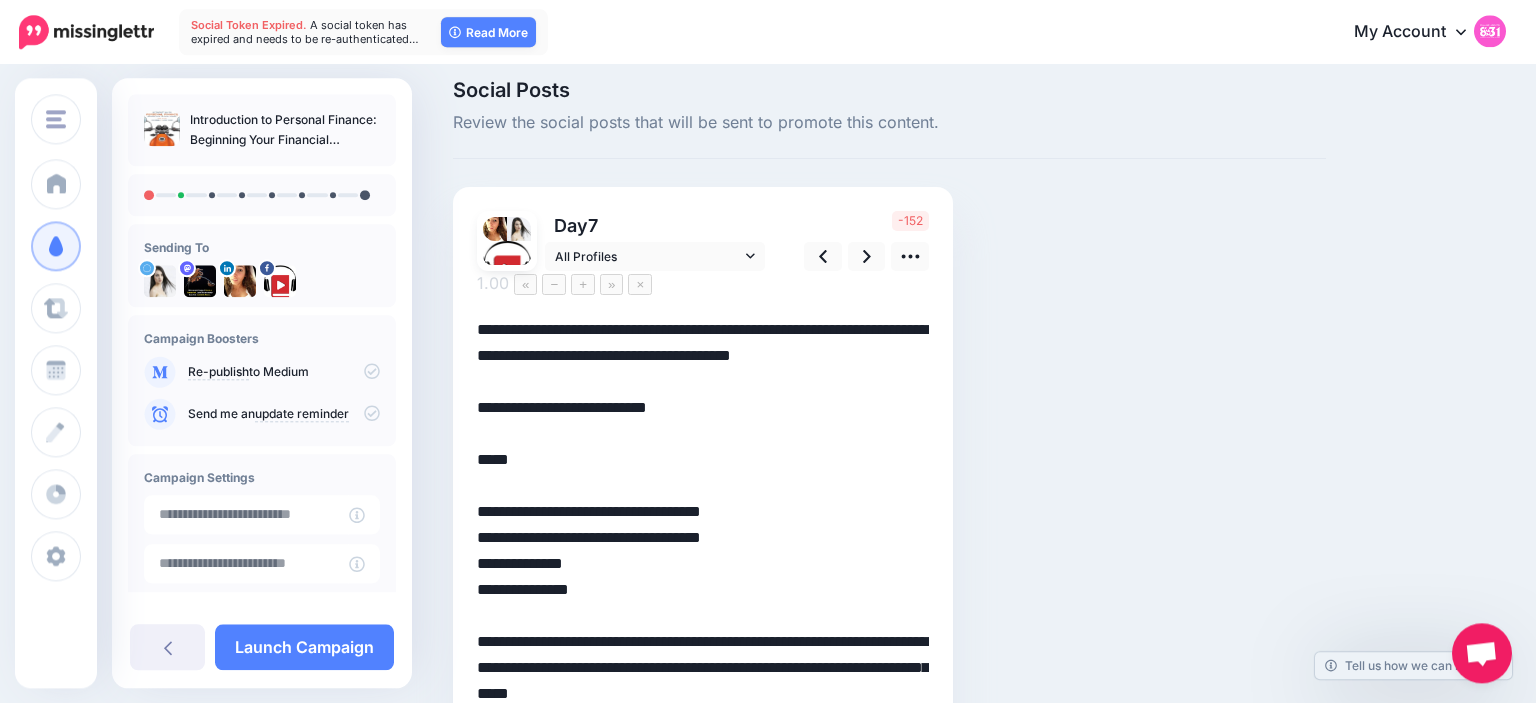 click on "**********" at bounding box center (703, 511) 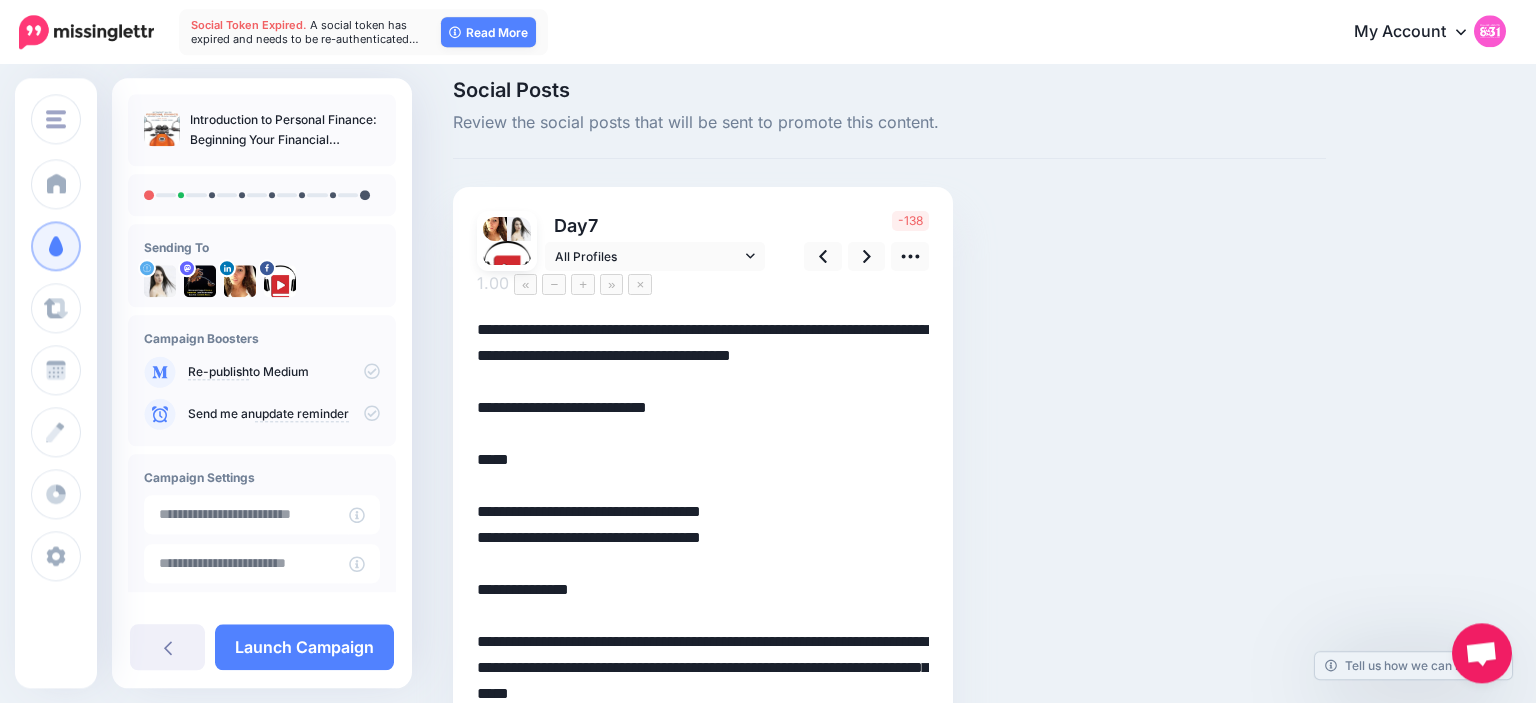click on "**********" at bounding box center [703, 511] 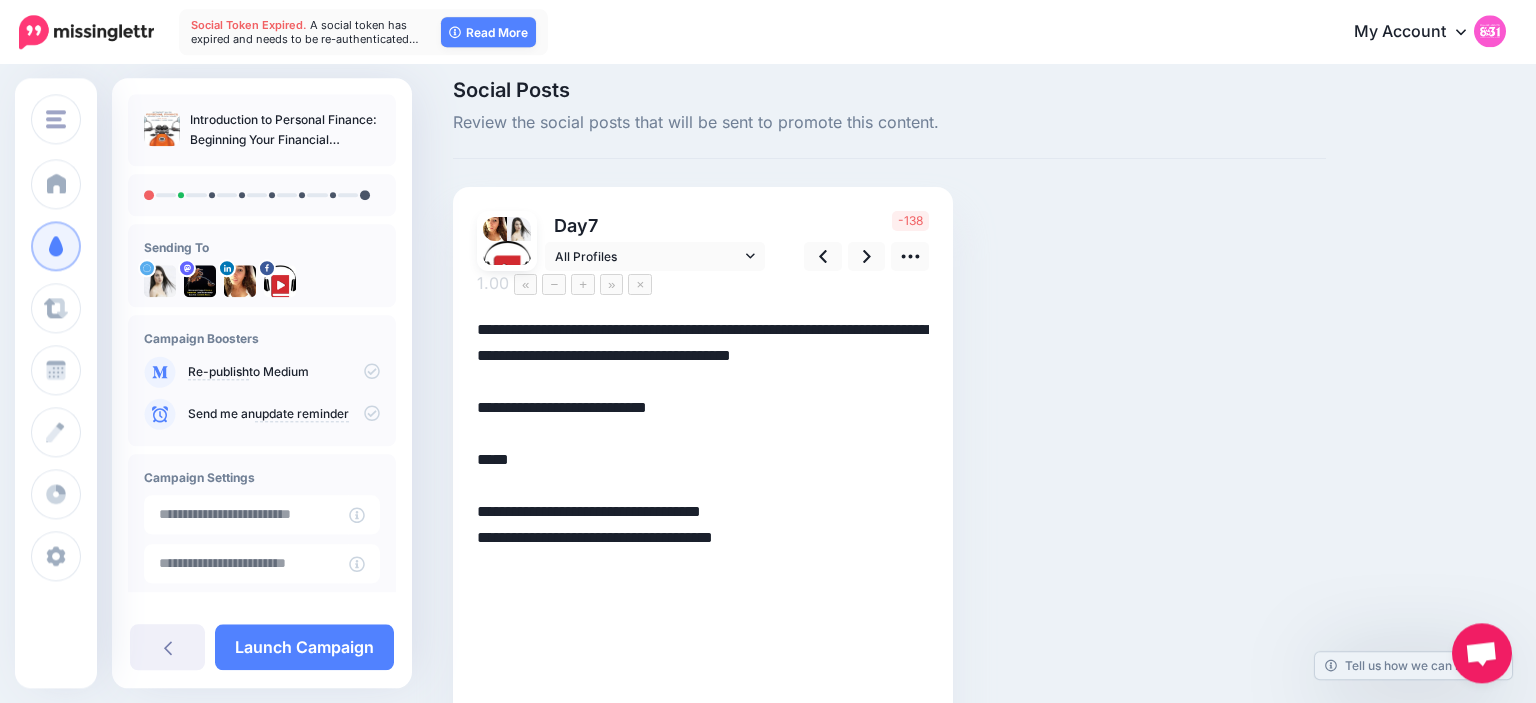 scroll, scrollTop: 1, scrollLeft: 0, axis: vertical 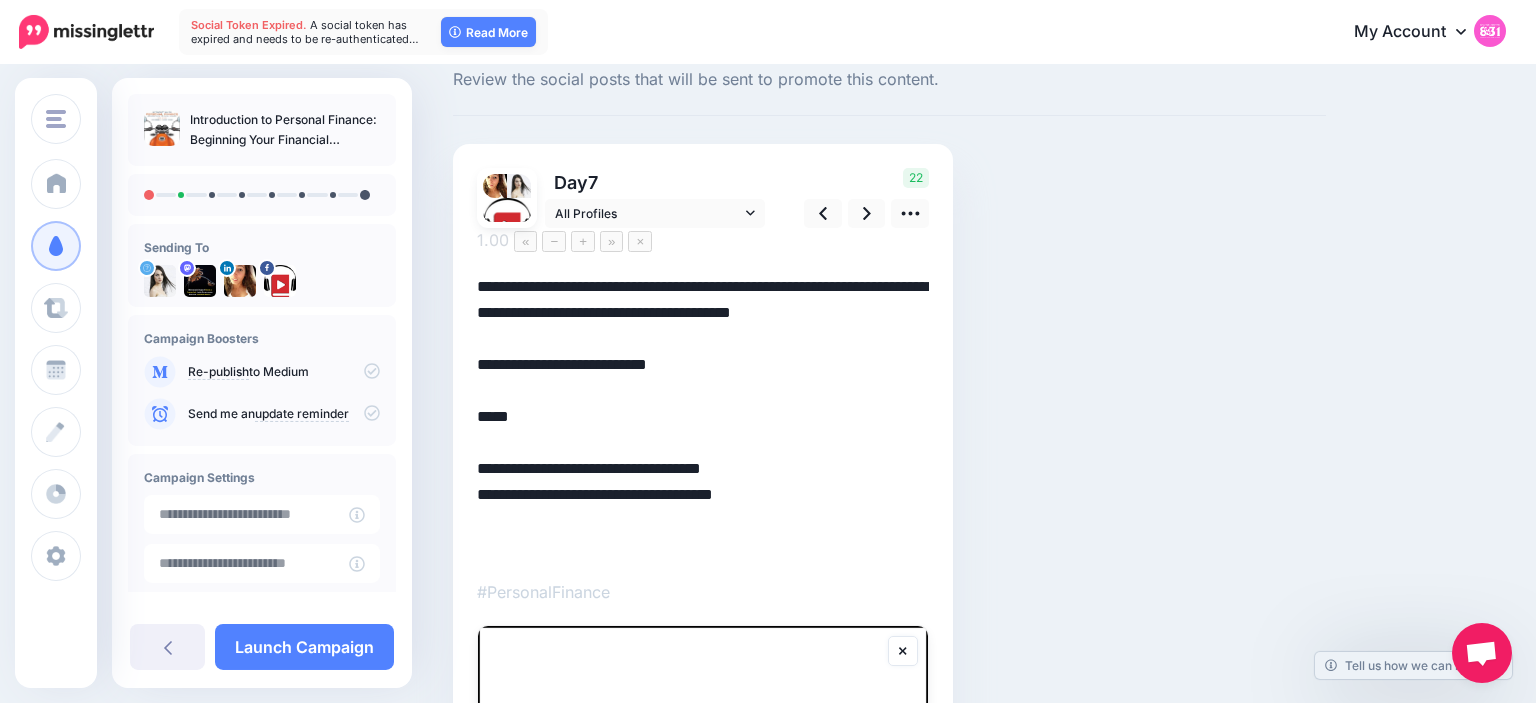 click on "**********" at bounding box center (703, 416) 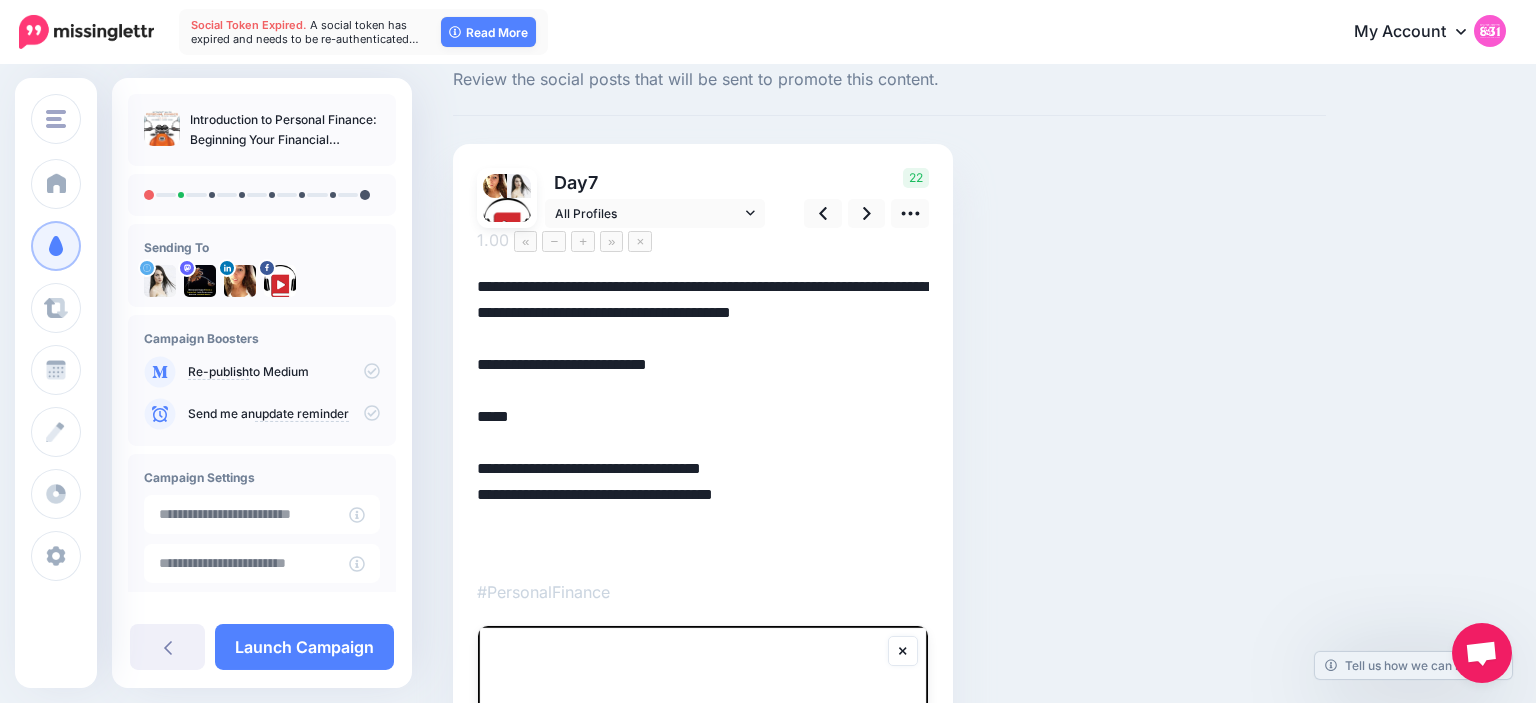 paste on "**********" 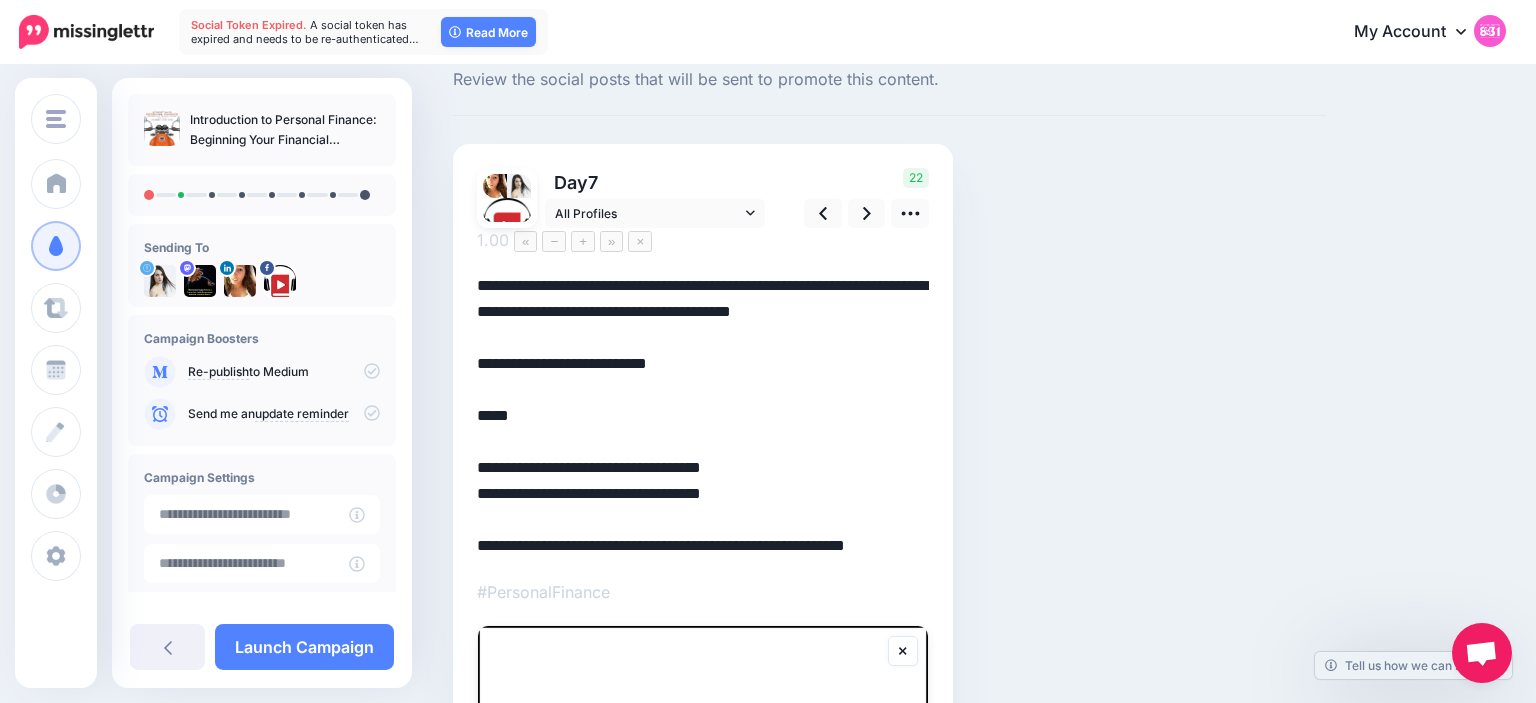scroll, scrollTop: 0, scrollLeft: 0, axis: both 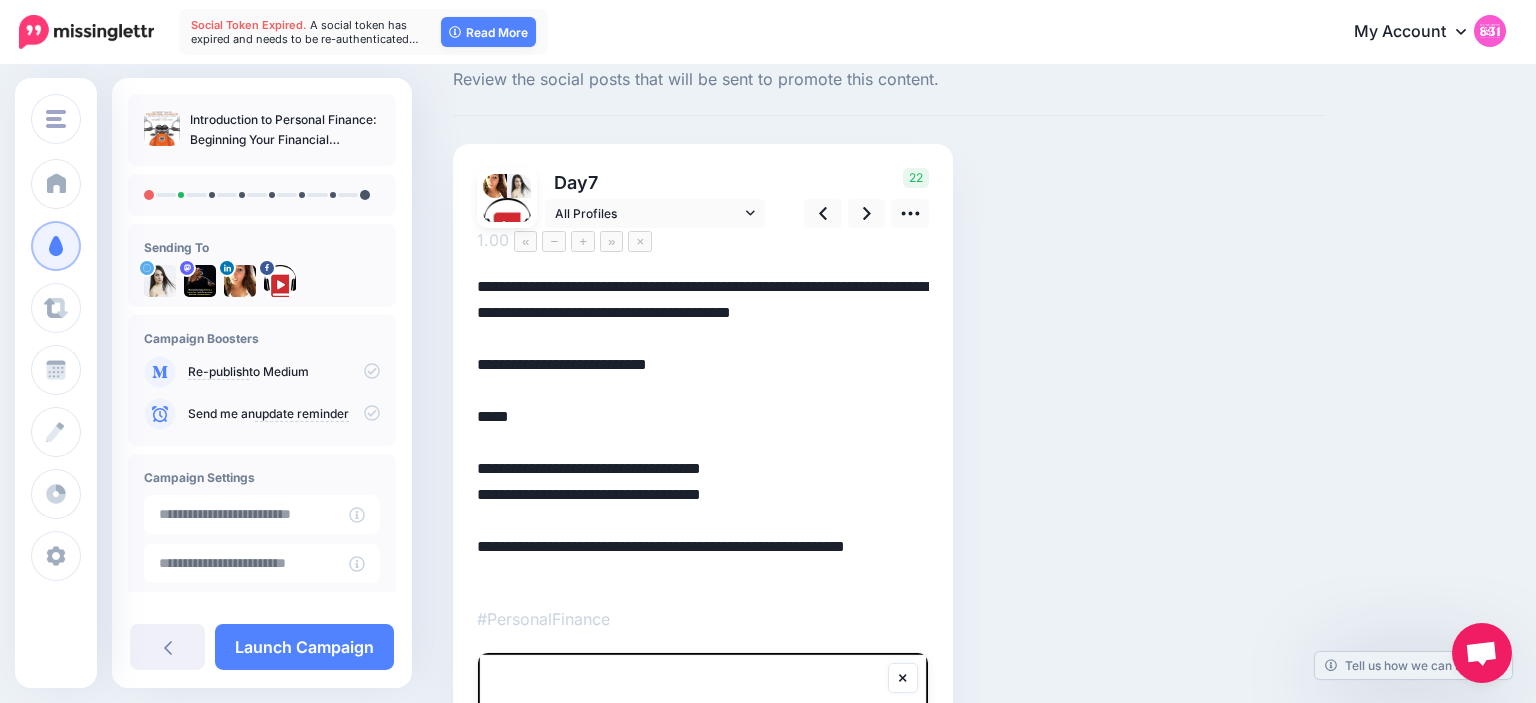 click on "**********" at bounding box center [703, 430] 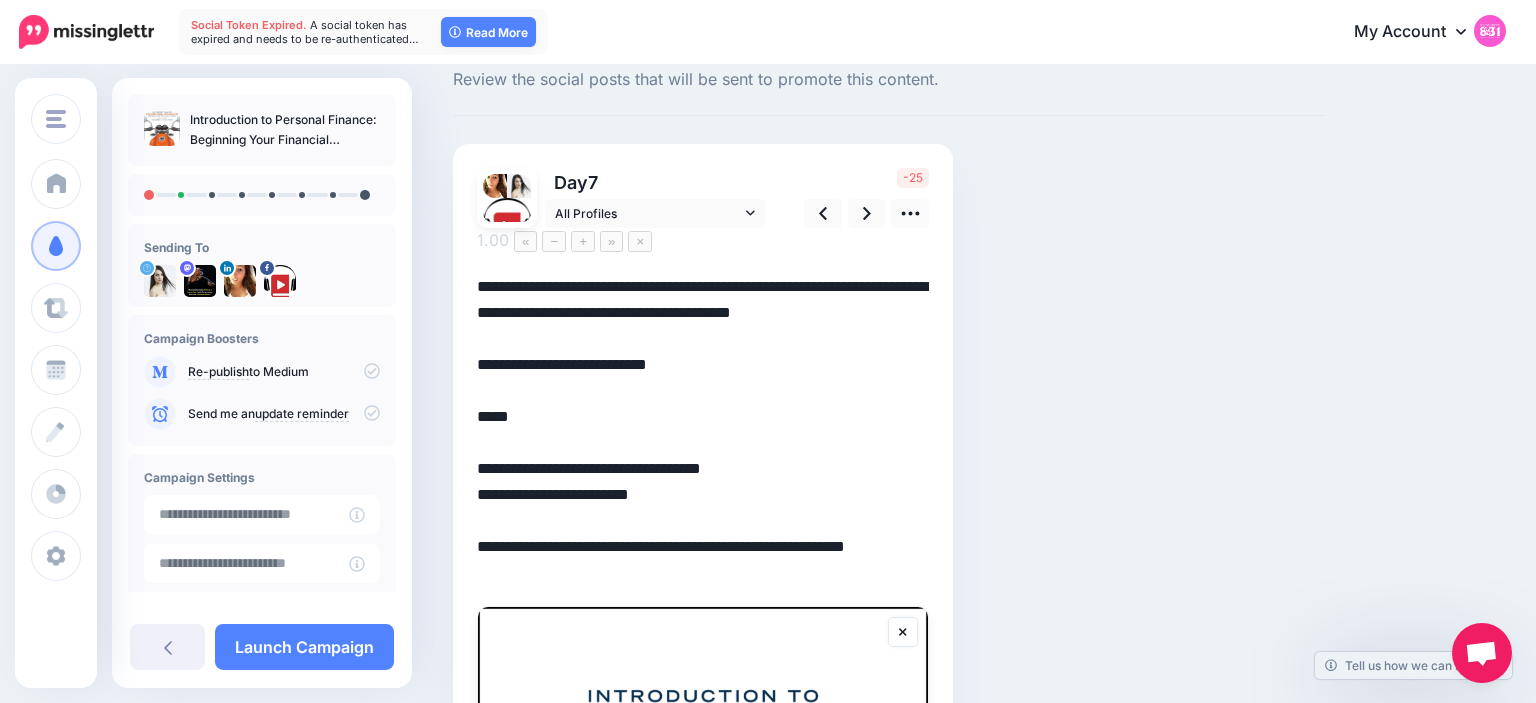 click on "**********" at bounding box center (703, 430) 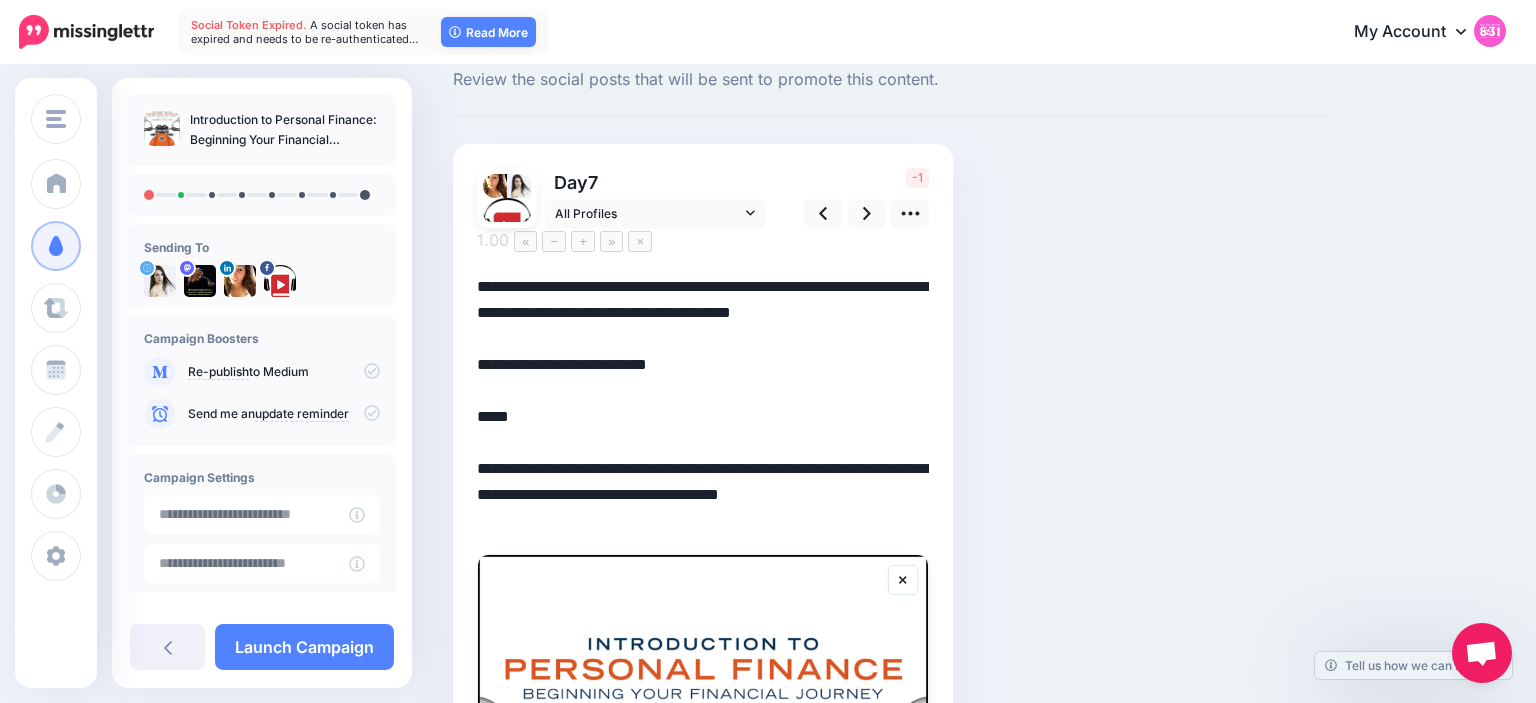 click on "Social Posts
Review the social posts that will be sent to promote this content.
Day  7" at bounding box center (889, 664) 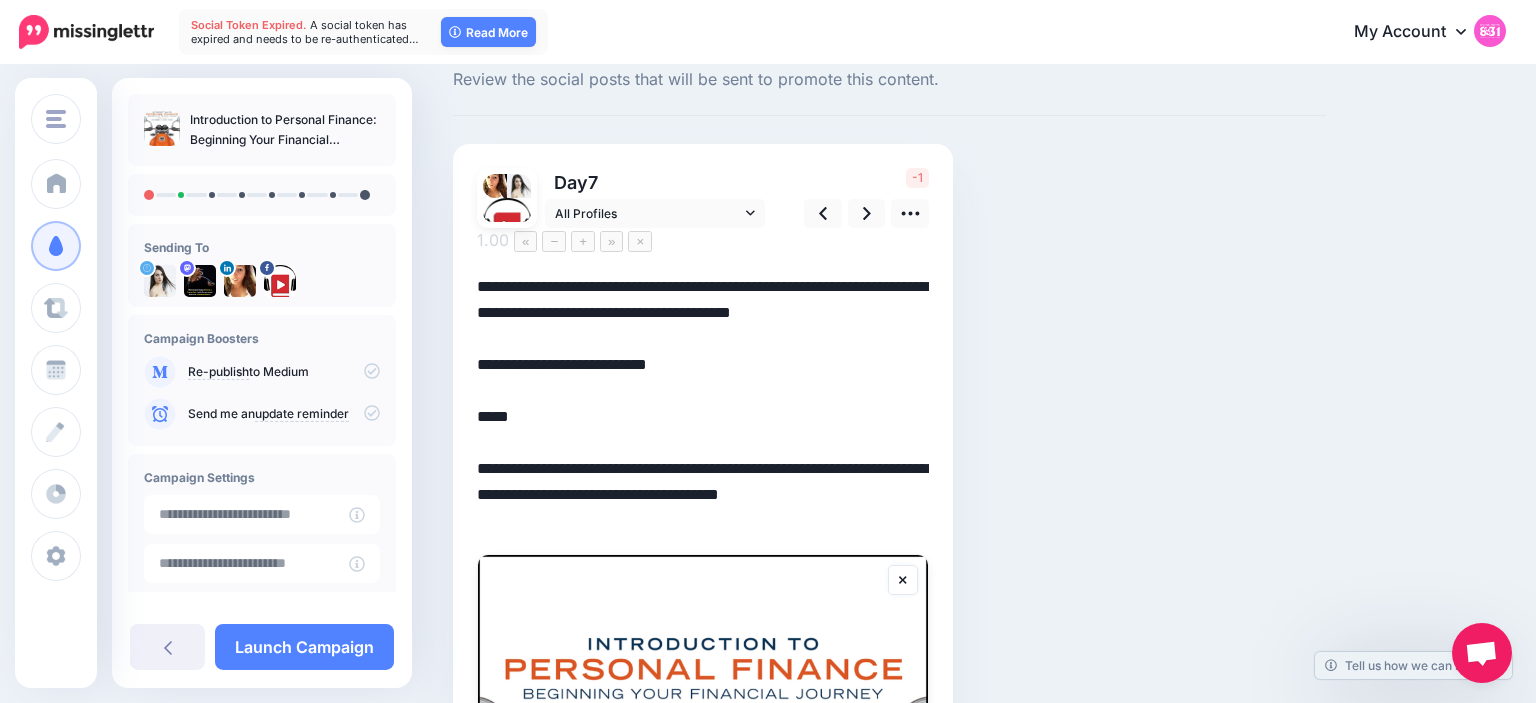 click on "**********" at bounding box center (703, 404) 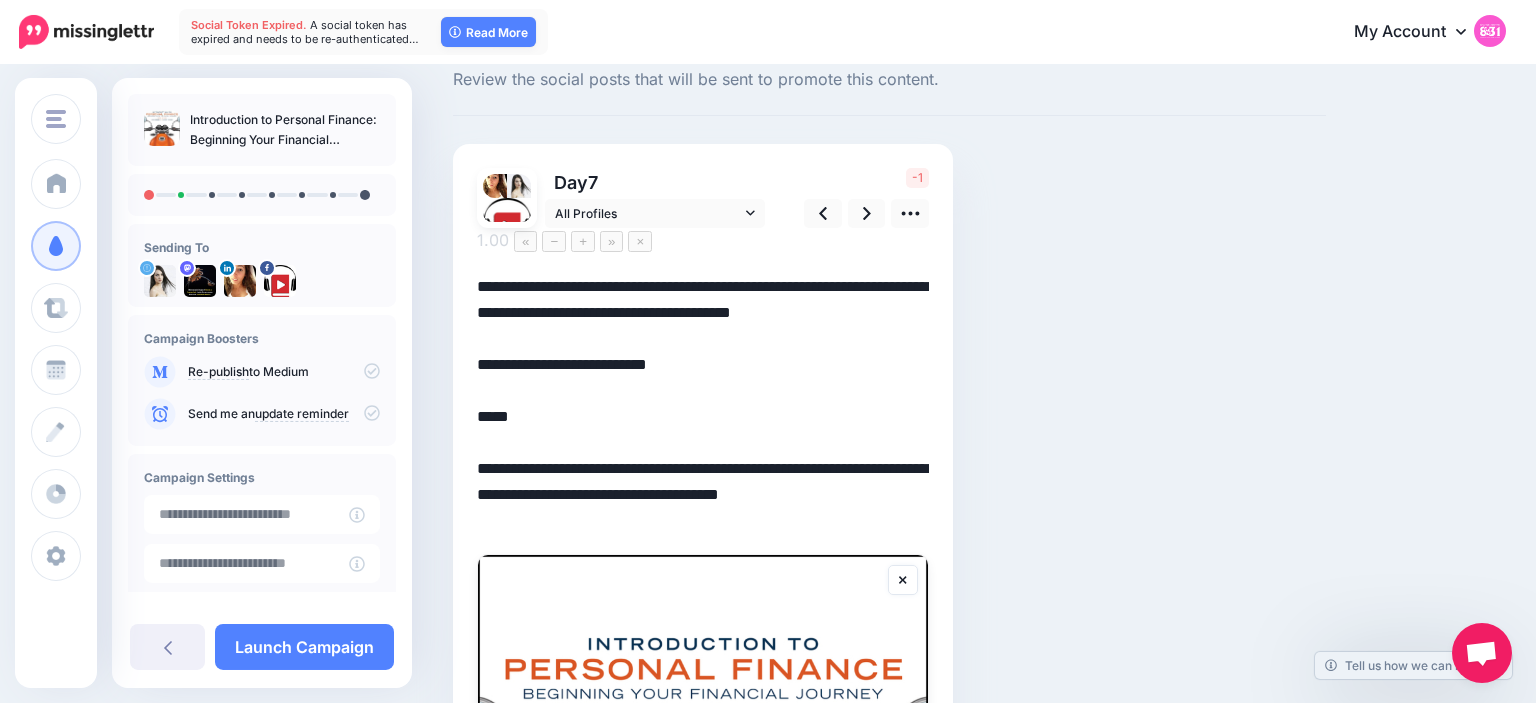click on "**********" at bounding box center [703, 404] 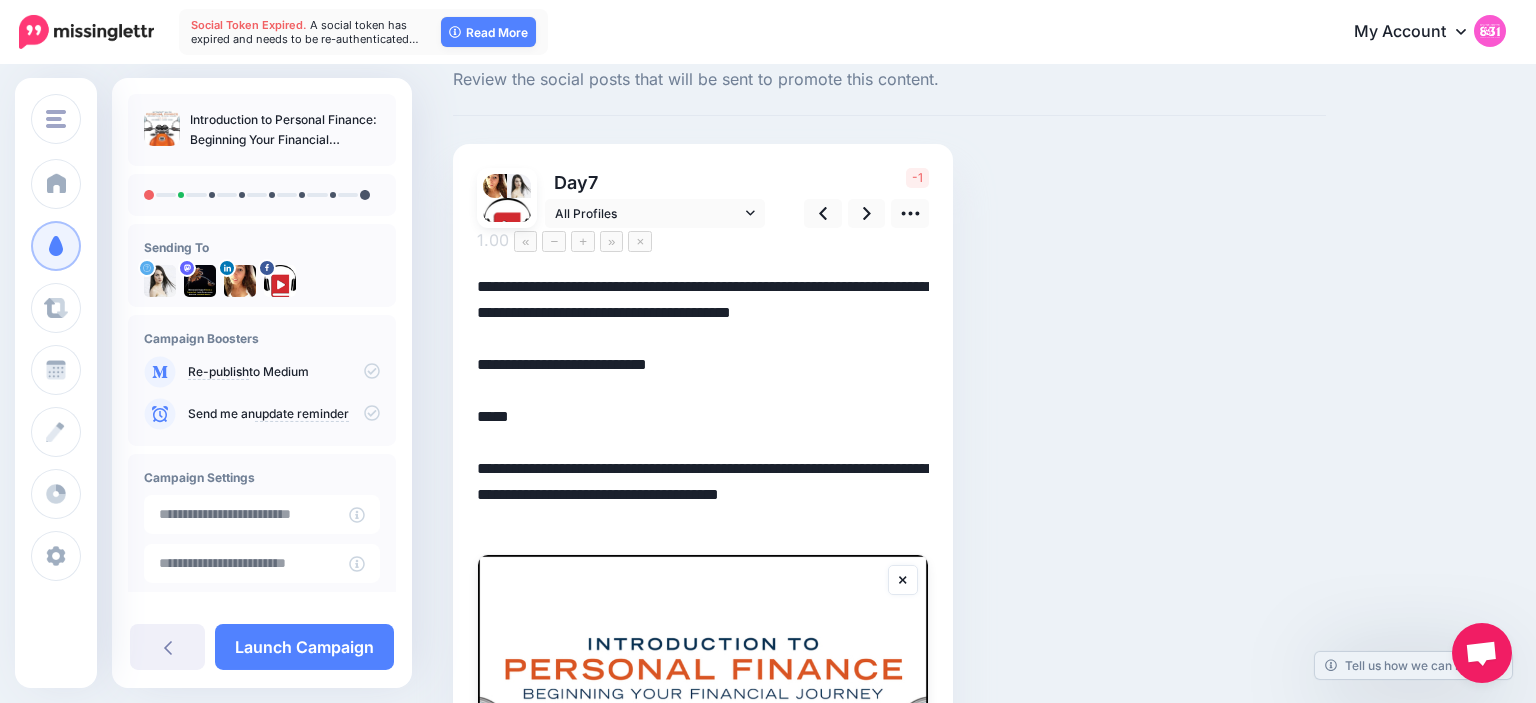 click on "**********" at bounding box center (703, 404) 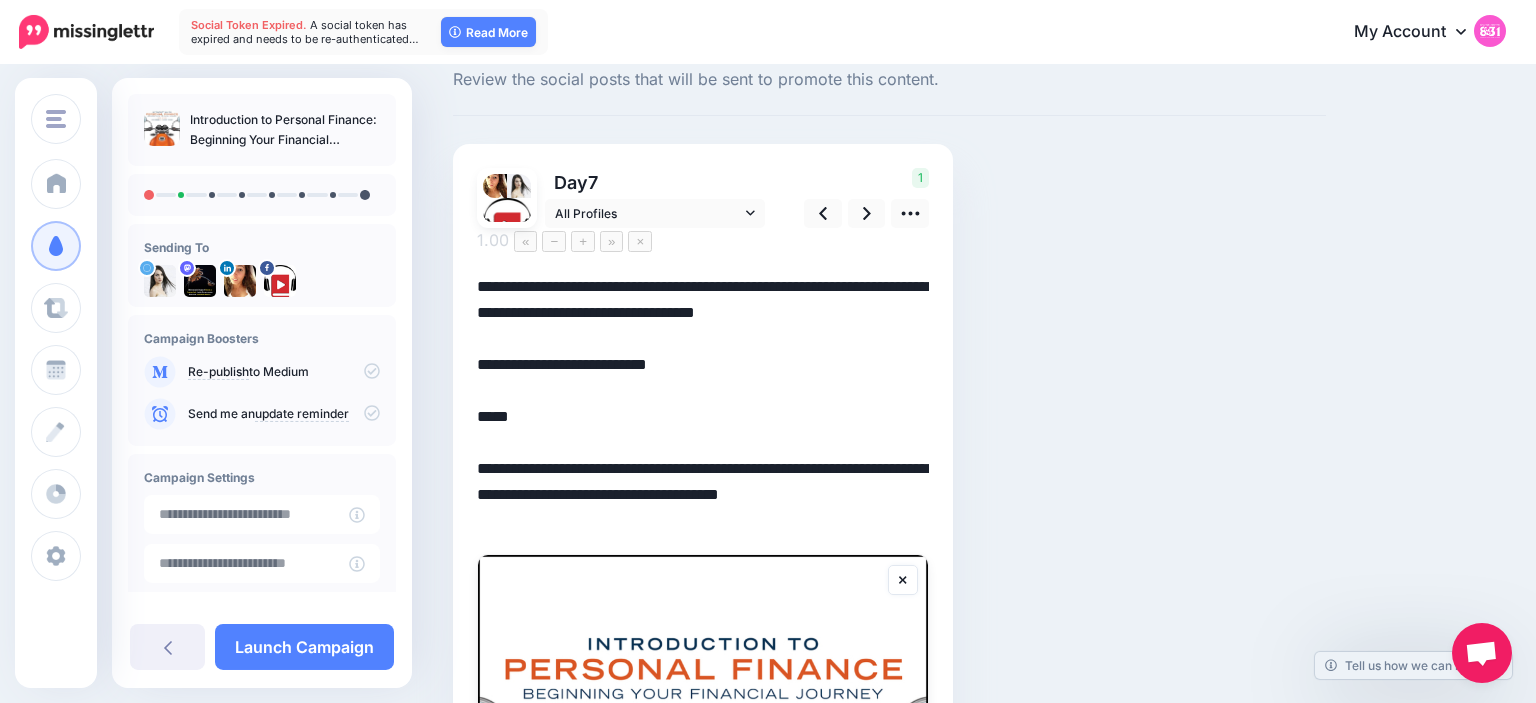 click on "Social Posts
Review the social posts that will be sent to promote this content.
Day  7" at bounding box center (889, 664) 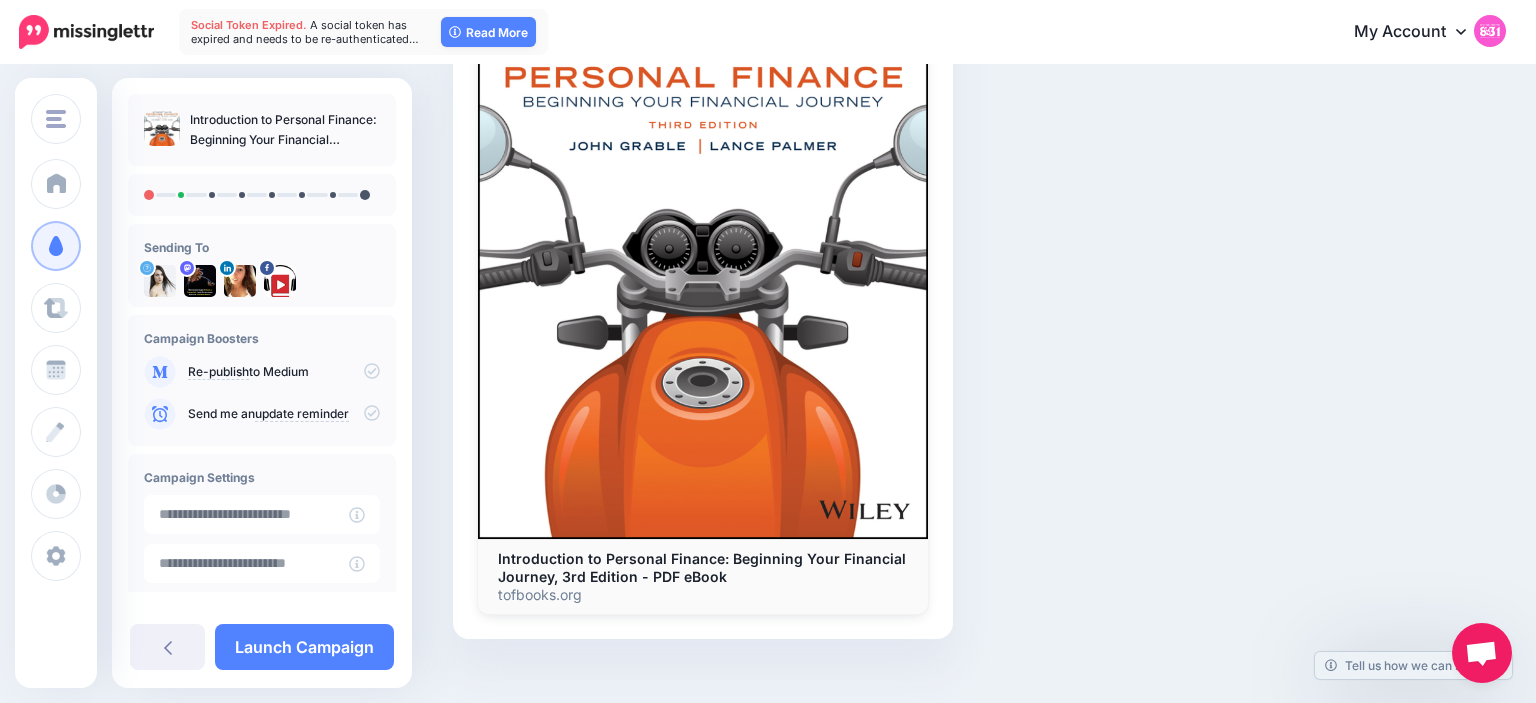 scroll, scrollTop: 0, scrollLeft: 0, axis: both 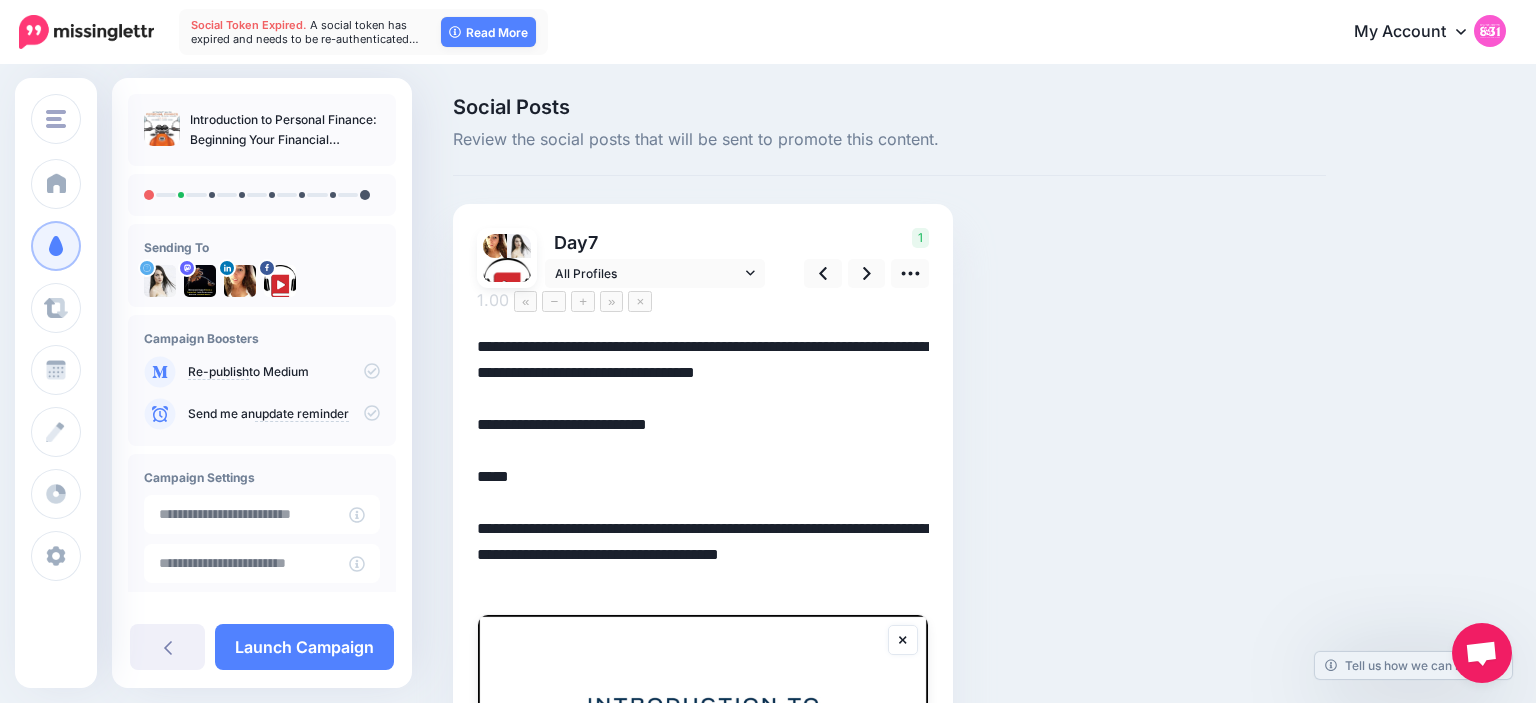 drag, startPoint x: 811, startPoint y: 558, endPoint x: 474, endPoint y: 390, distance: 376.5541 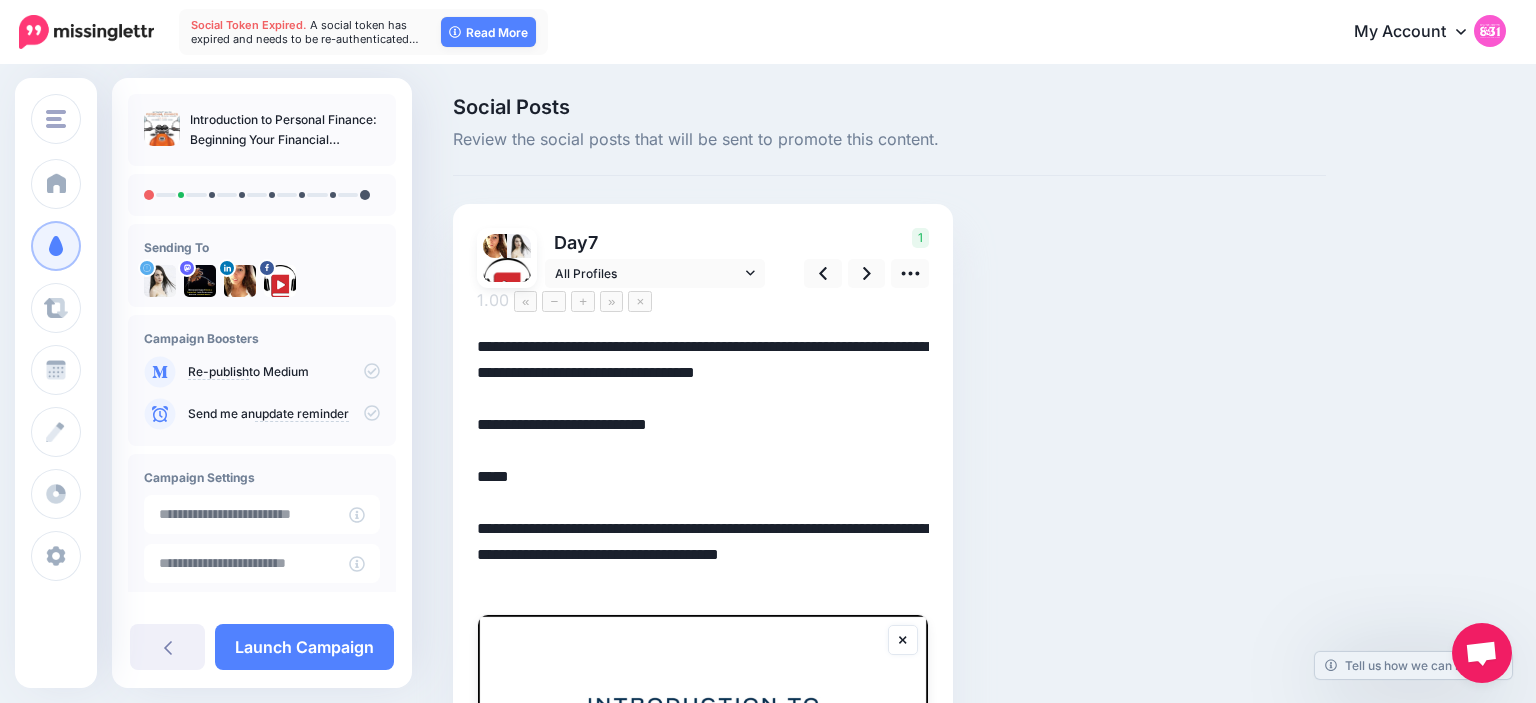 click on "**********" at bounding box center (703, 464) 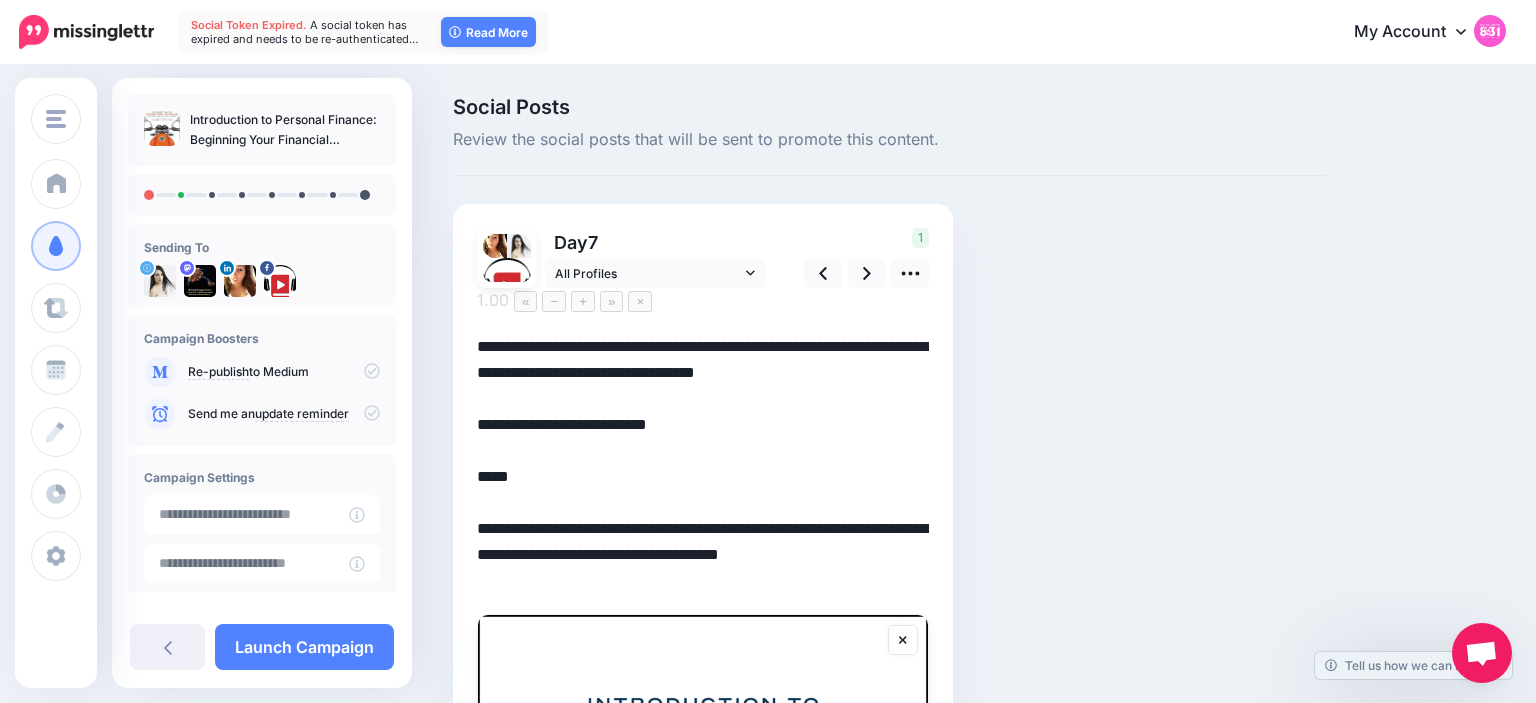 click on "Social Posts
Review the social posts that will be sent to promote this content.
Day  7" at bounding box center (889, 724) 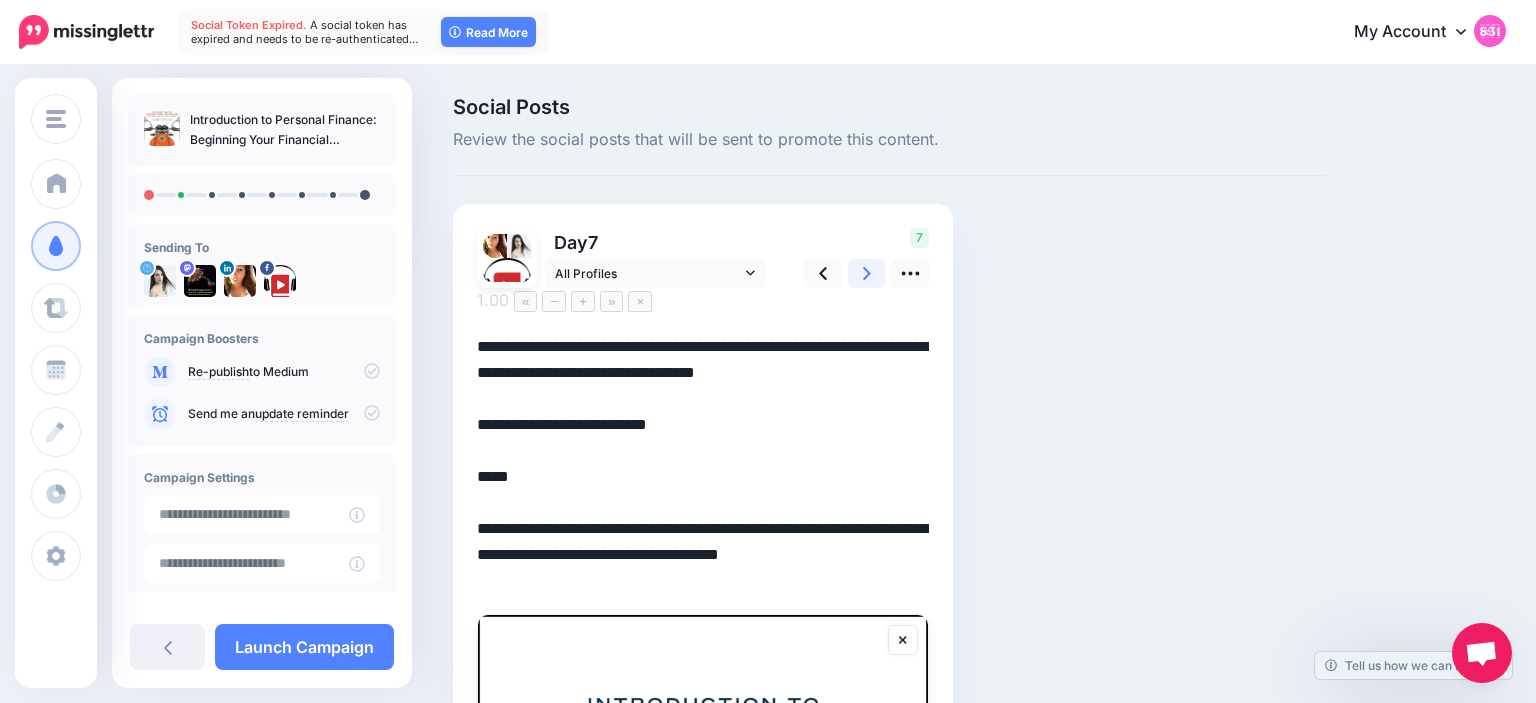 click 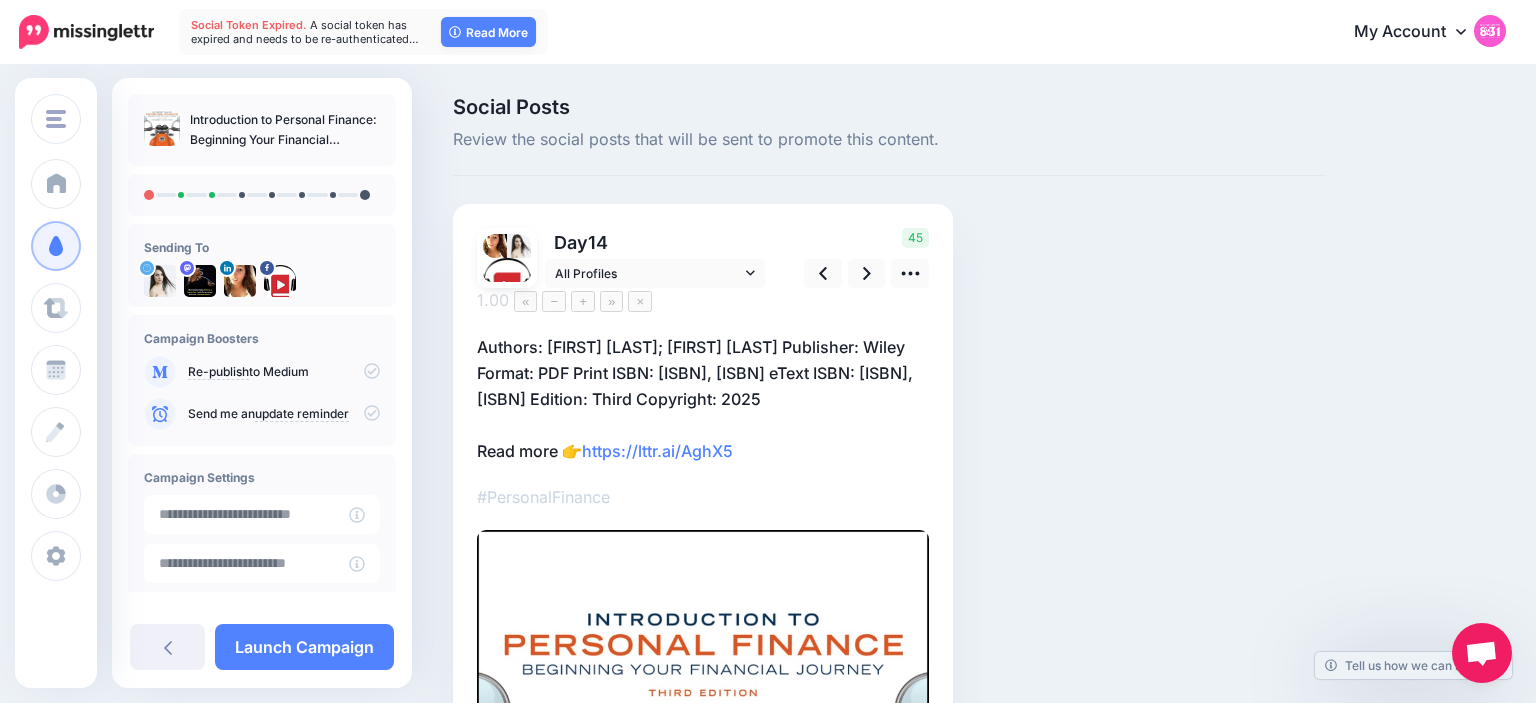 click on "Authors: John E. Grable; Lance Palmer Publisher: Wiley Format: PDF Print ISBN: 9781394244003, 1394244002 eText ISBN: 9781394243952, 1394243952 Edition: Third Copyright: 2025 Read more 👉  https://lttr.ai/AghX5" at bounding box center (703, 399) 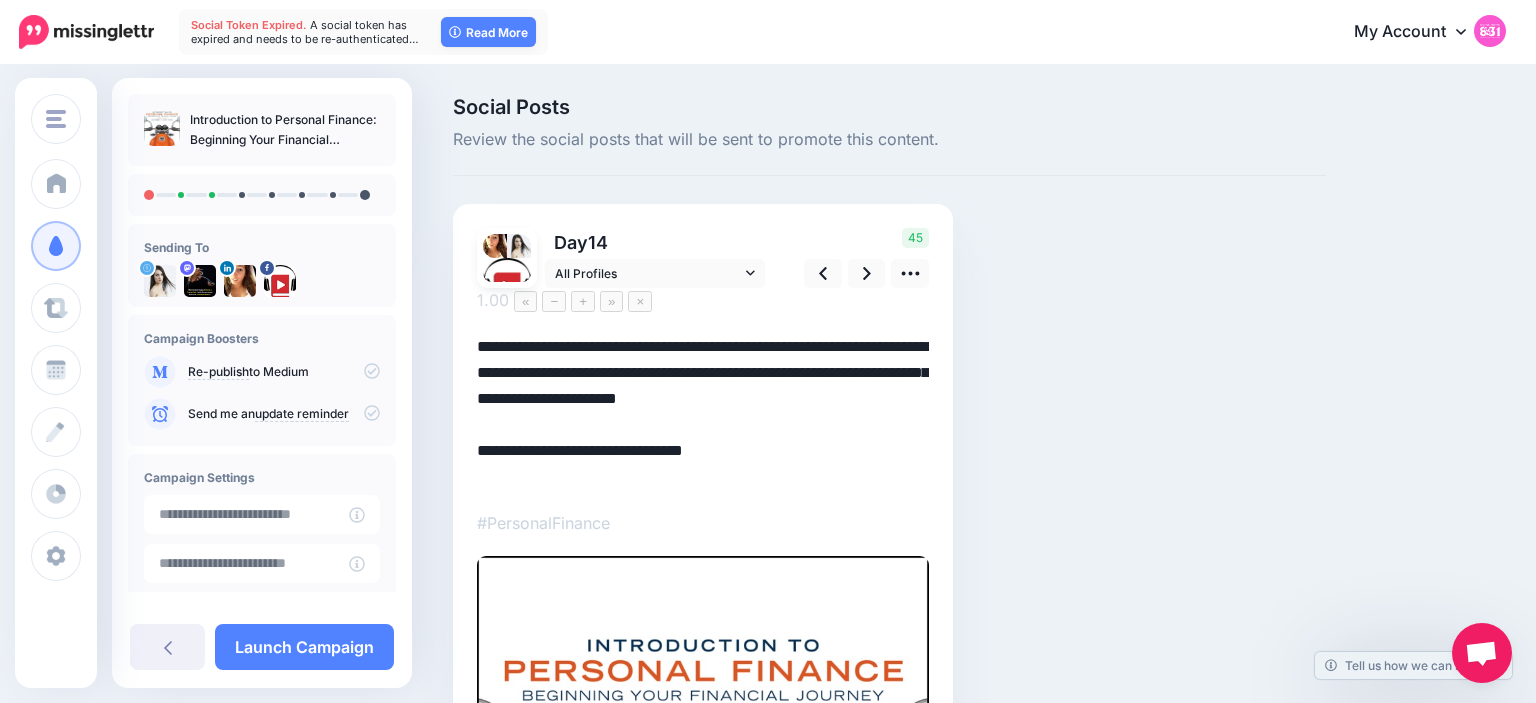 click on "**********" at bounding box center [703, 412] 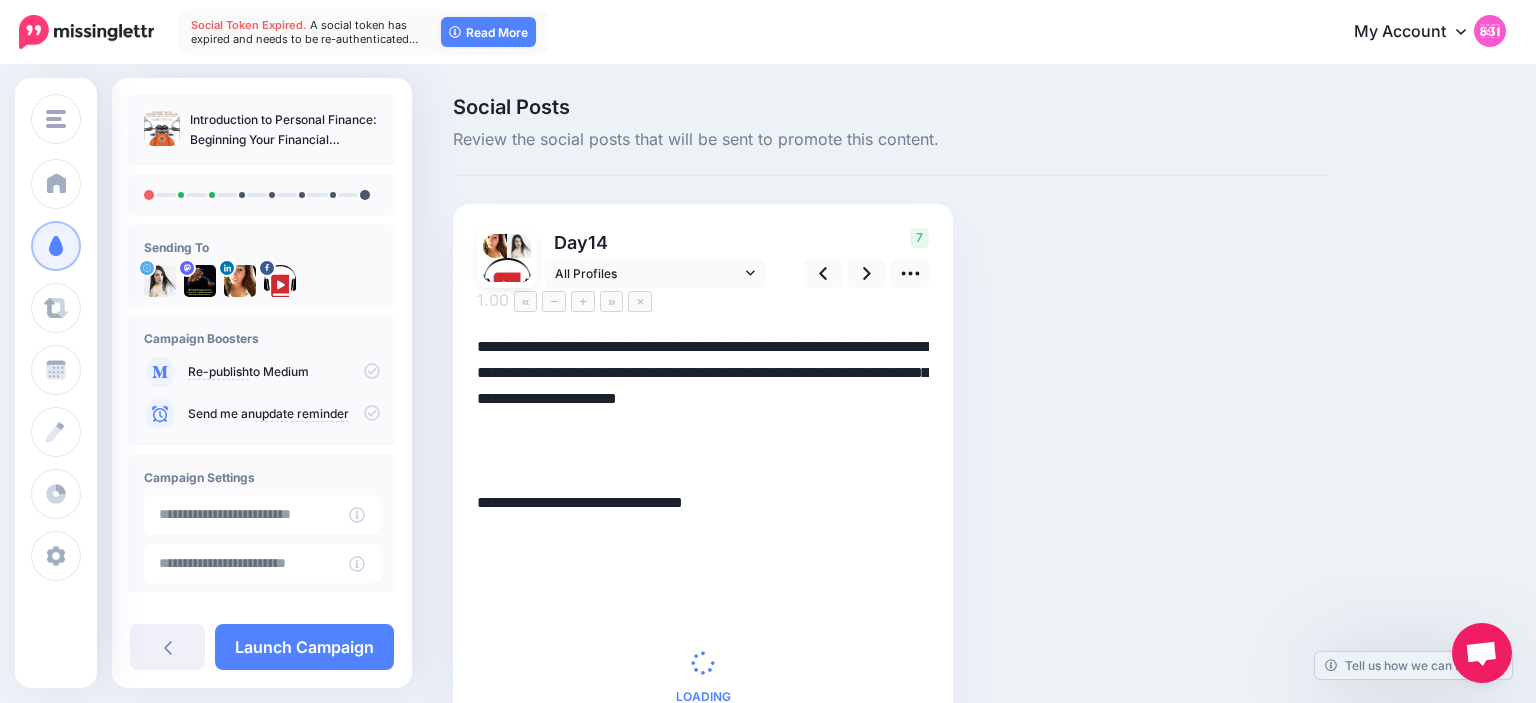 paste on "**********" 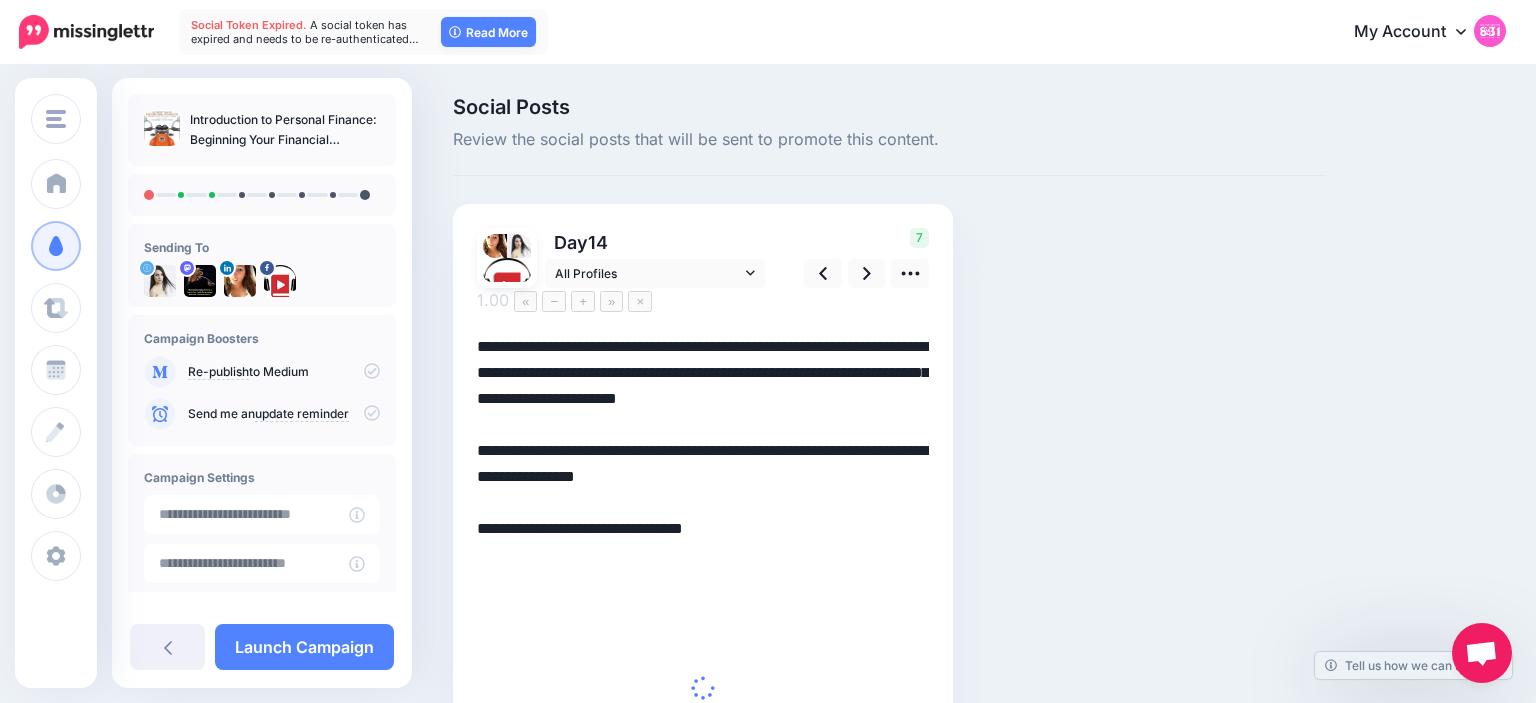 click on "**********" at bounding box center [703, 450] 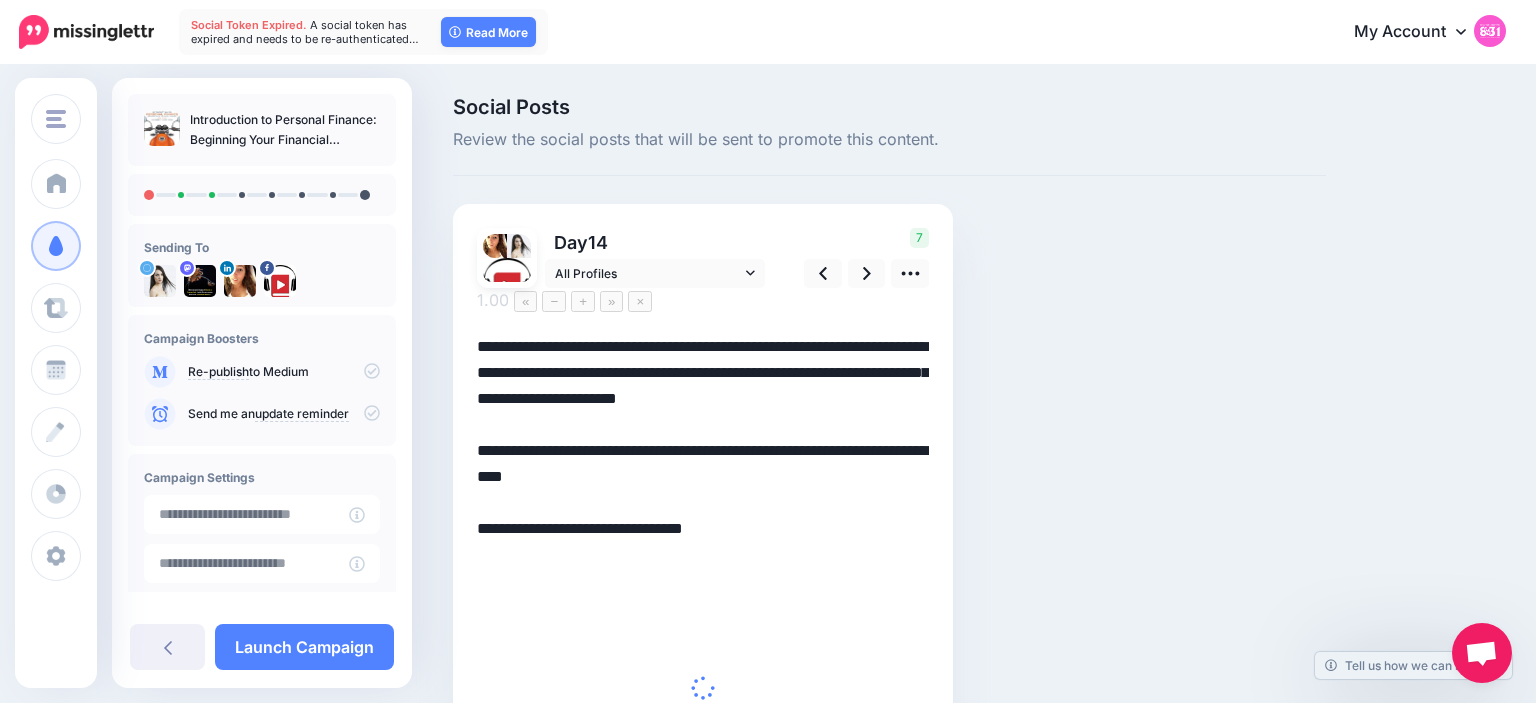 click on "Social Posts
Review the social posts that will be sent to promote this content.
Day  14" at bounding box center [889, 498] 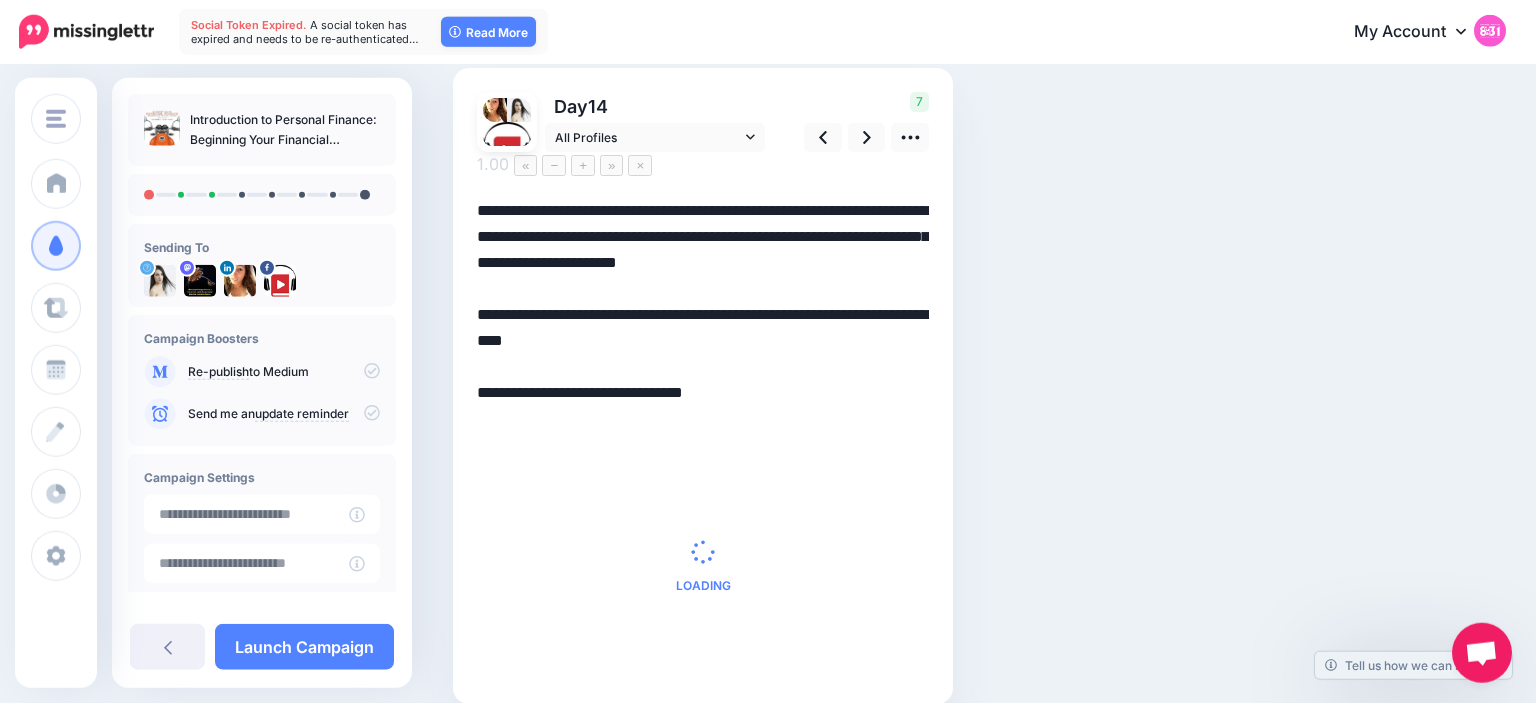 scroll, scrollTop: 140, scrollLeft: 0, axis: vertical 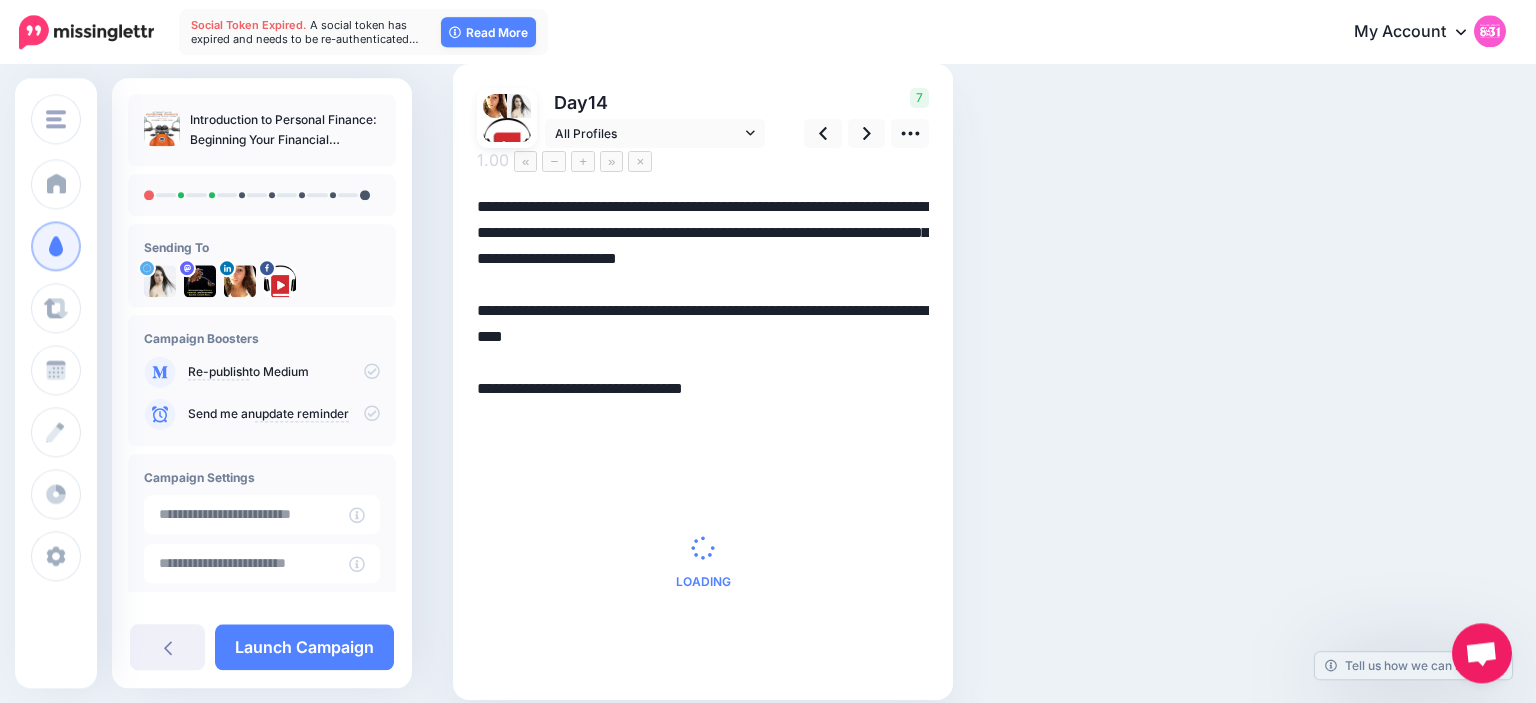 click on "Social Posts
Review the social posts that will be sent to promote this content.
Day  14" at bounding box center (889, 358) 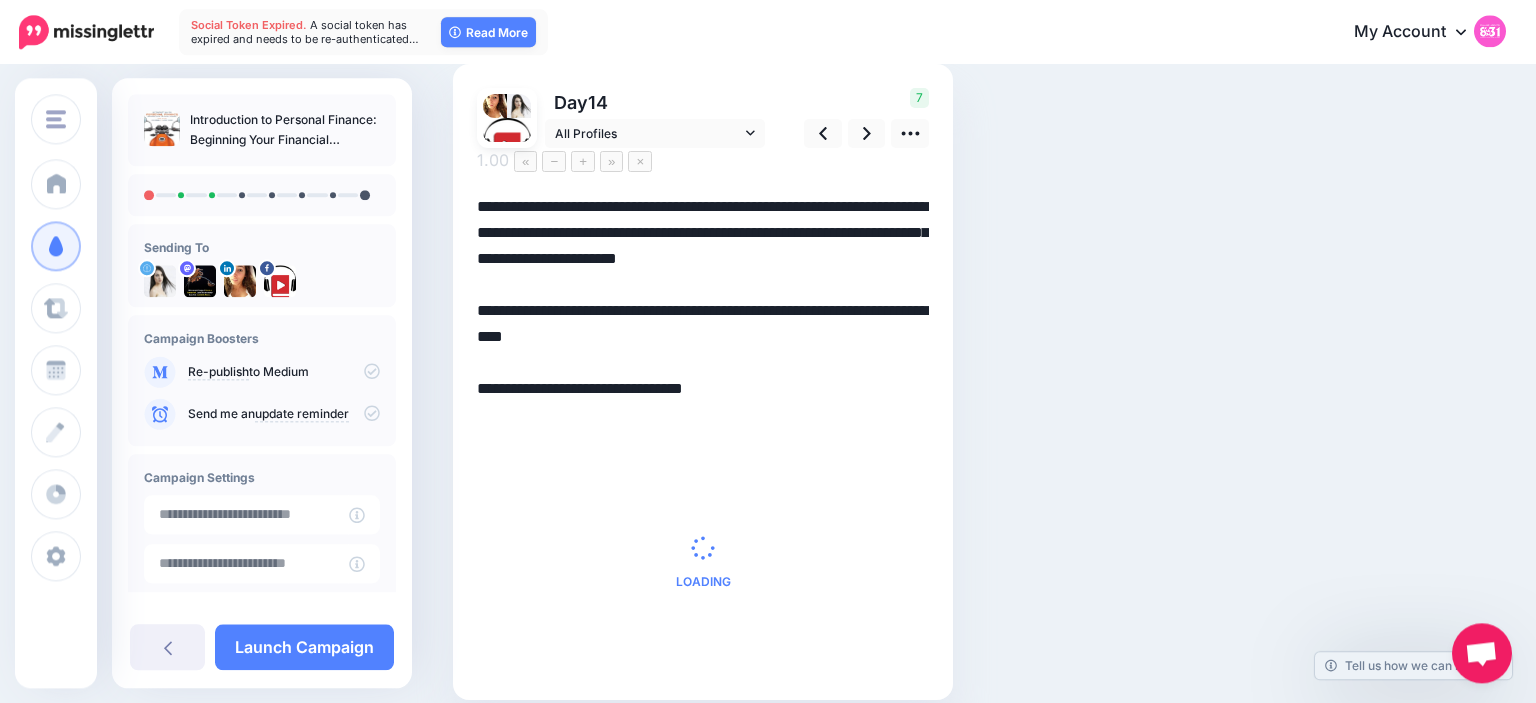scroll, scrollTop: 0, scrollLeft: 0, axis: both 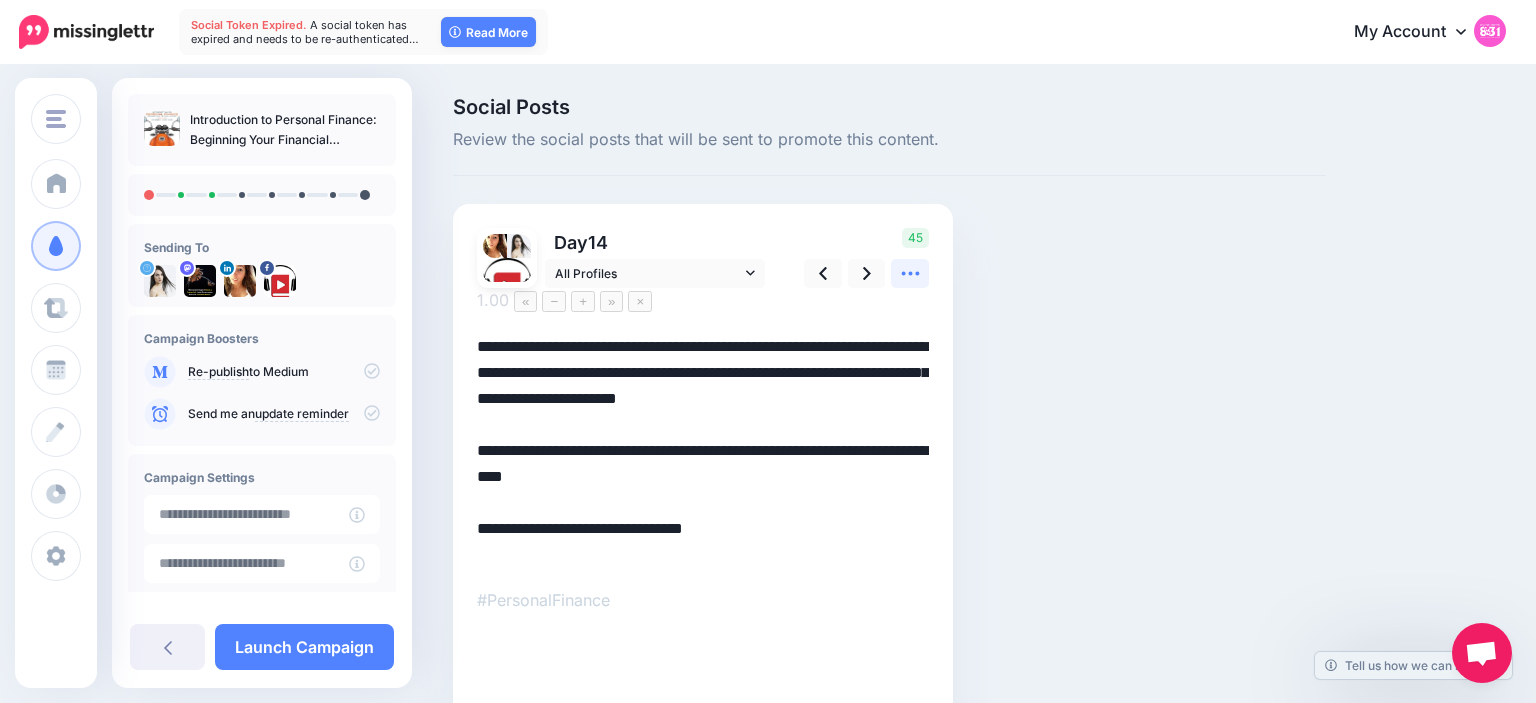 click at bounding box center (910, 273) 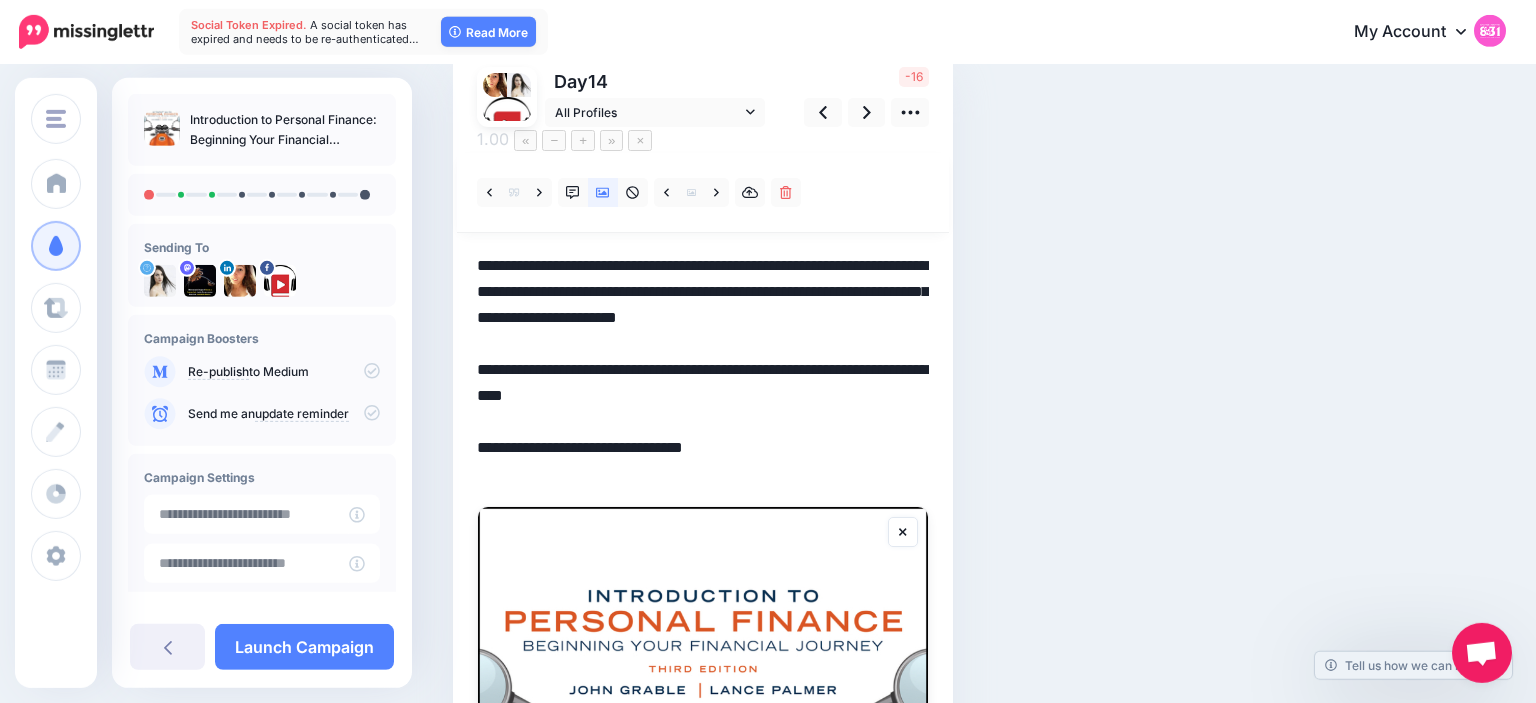 click on "Social Posts
Review the social posts that will be sent to promote this content.
Day  14" at bounding box center (889, 589) 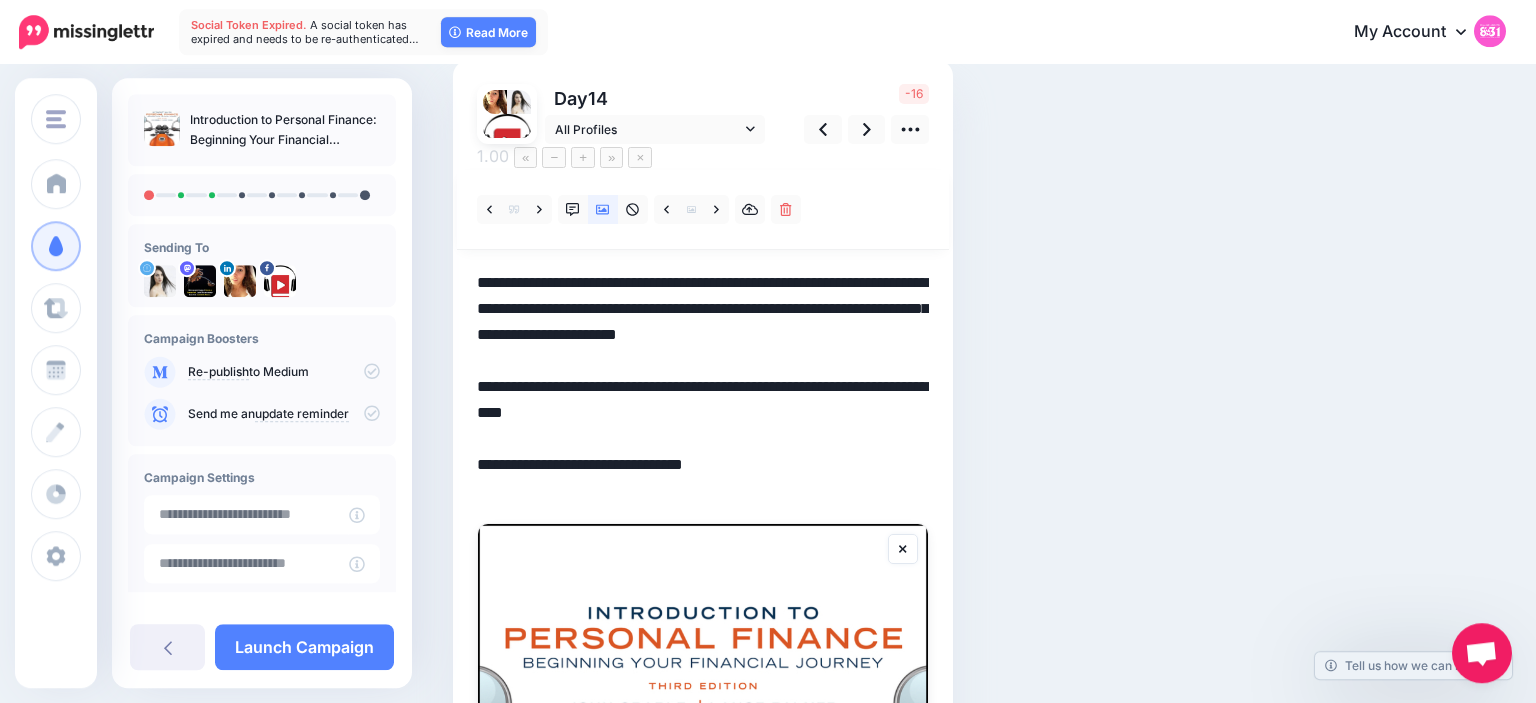 scroll, scrollTop: 144, scrollLeft: 0, axis: vertical 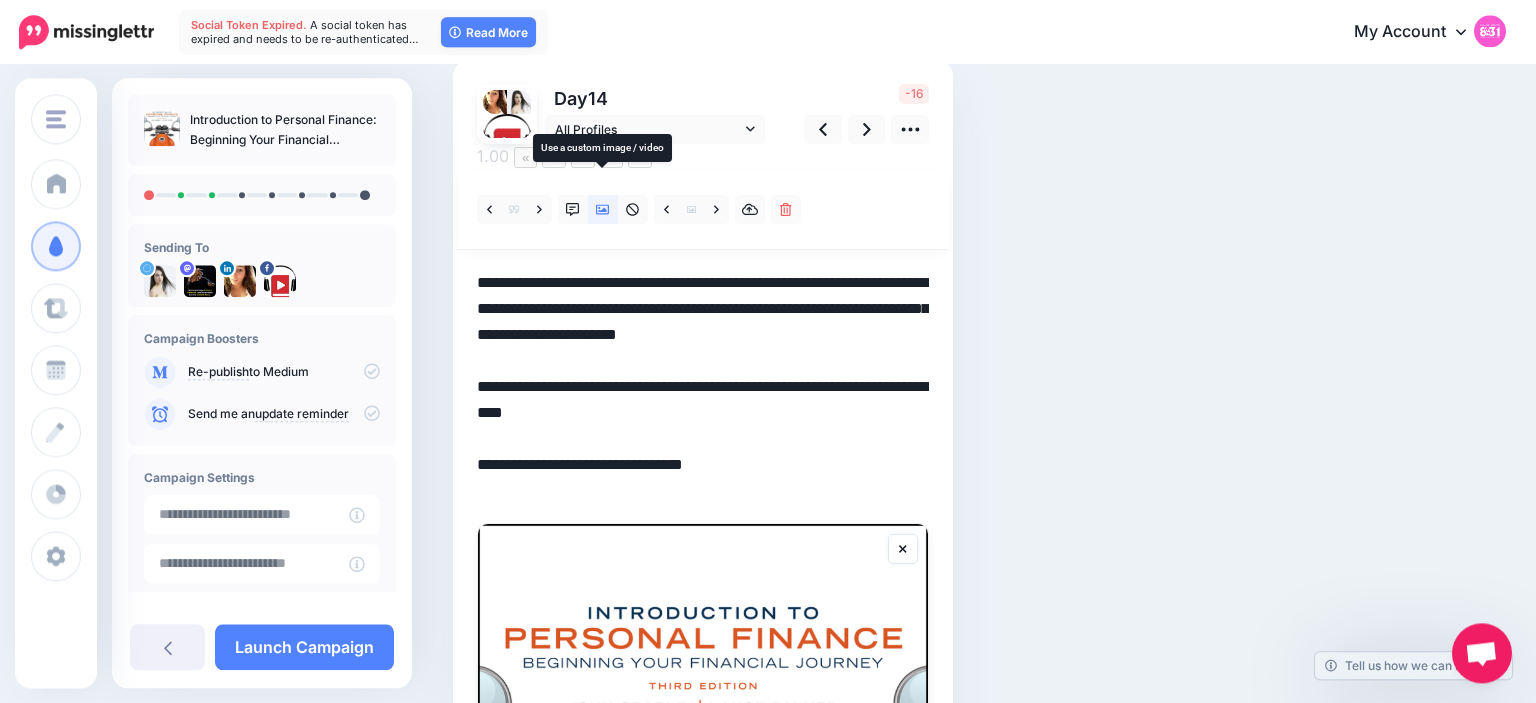 click 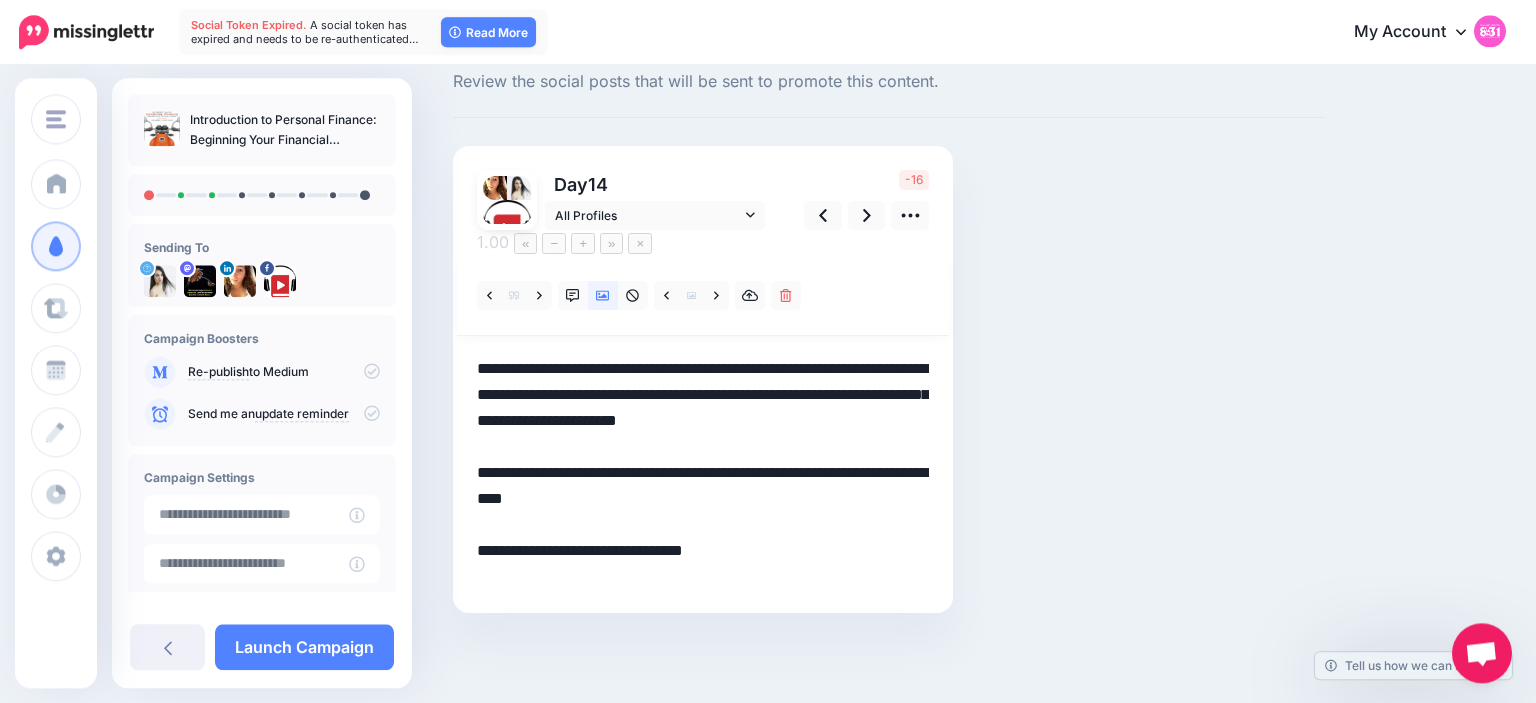 scroll, scrollTop: 32, scrollLeft: 0, axis: vertical 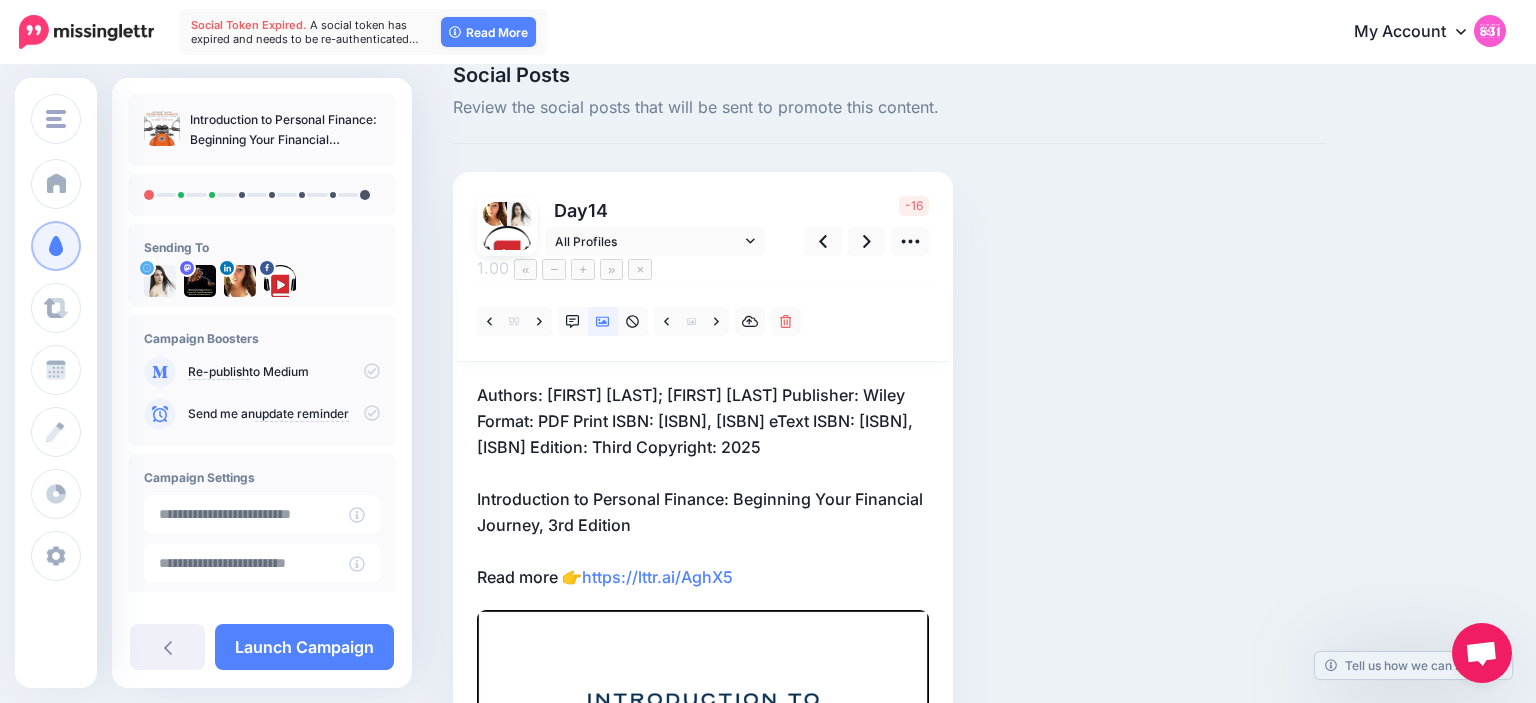 click on "Social Posts
Review the social posts that will be sent to promote this content.
Day  14" at bounding box center (889, 669) 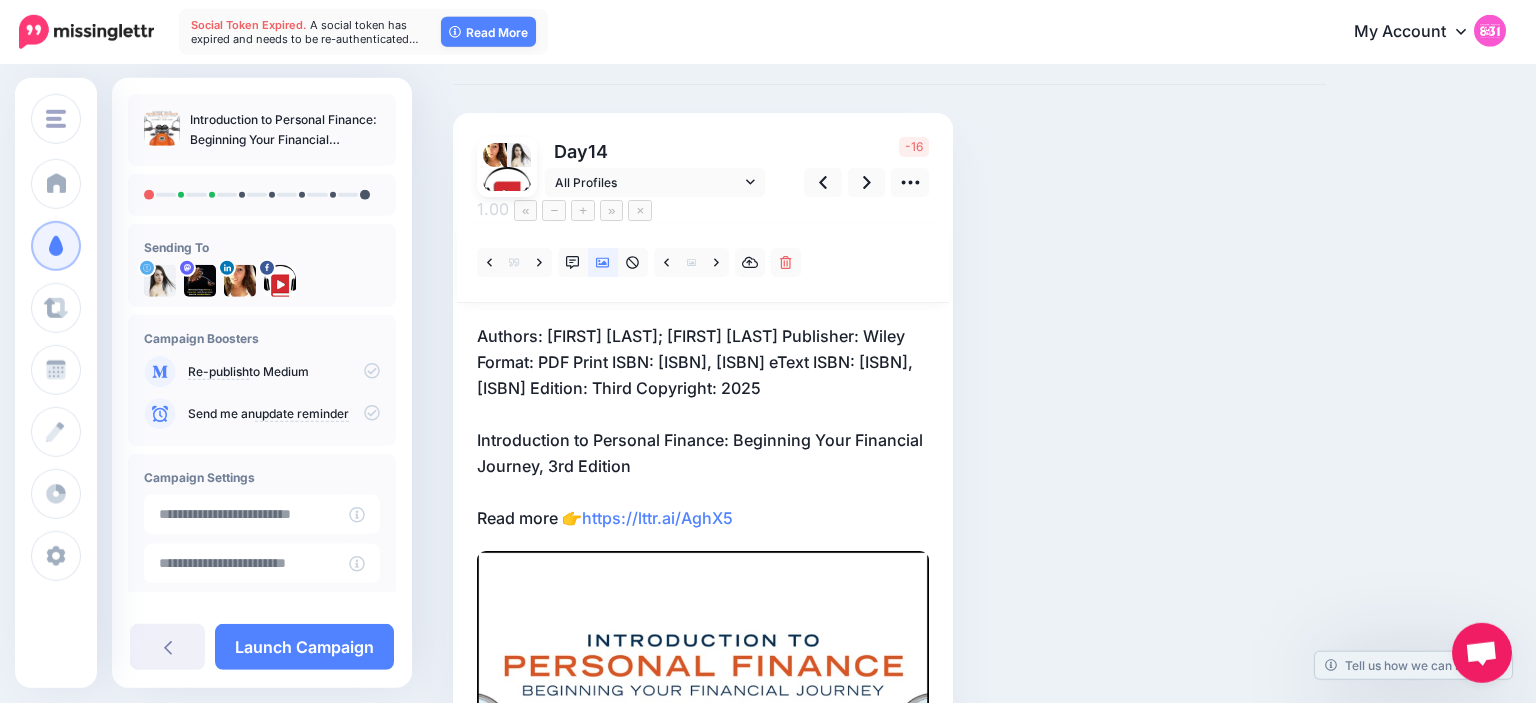 scroll, scrollTop: 0, scrollLeft: 0, axis: both 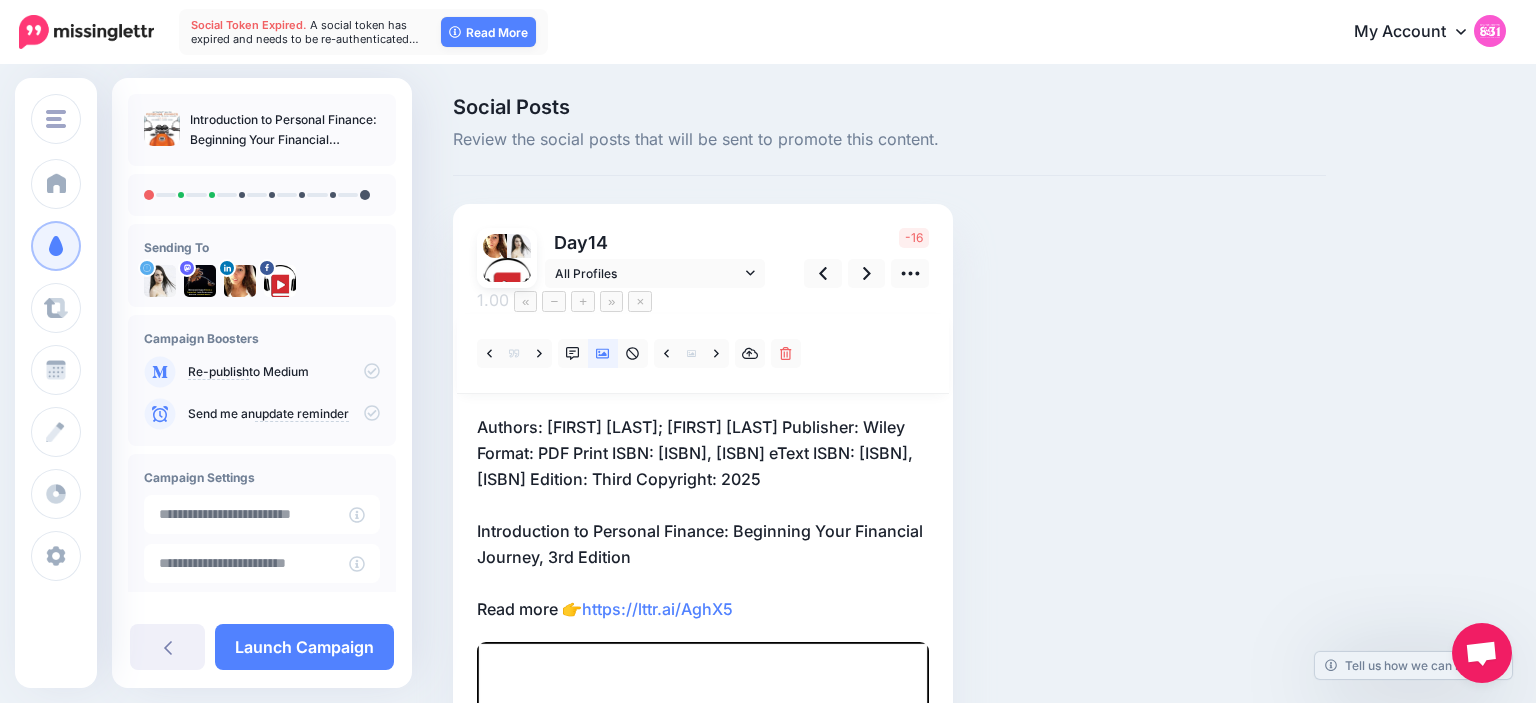 click on "Authors: John E. Grable; Lance Palmer Publisher: Wiley Format: PDF Print ISBN: 9781394244003, 1394244002 eText ISBN: 9781394243952, 1394243952 Edition: Third Copyright: 2025 Introduction to Personal Finance: Beginning Your Financial Journey, 3rd Edition Read more 👉  https://lttr.ai/AghX5" at bounding box center (703, 518) 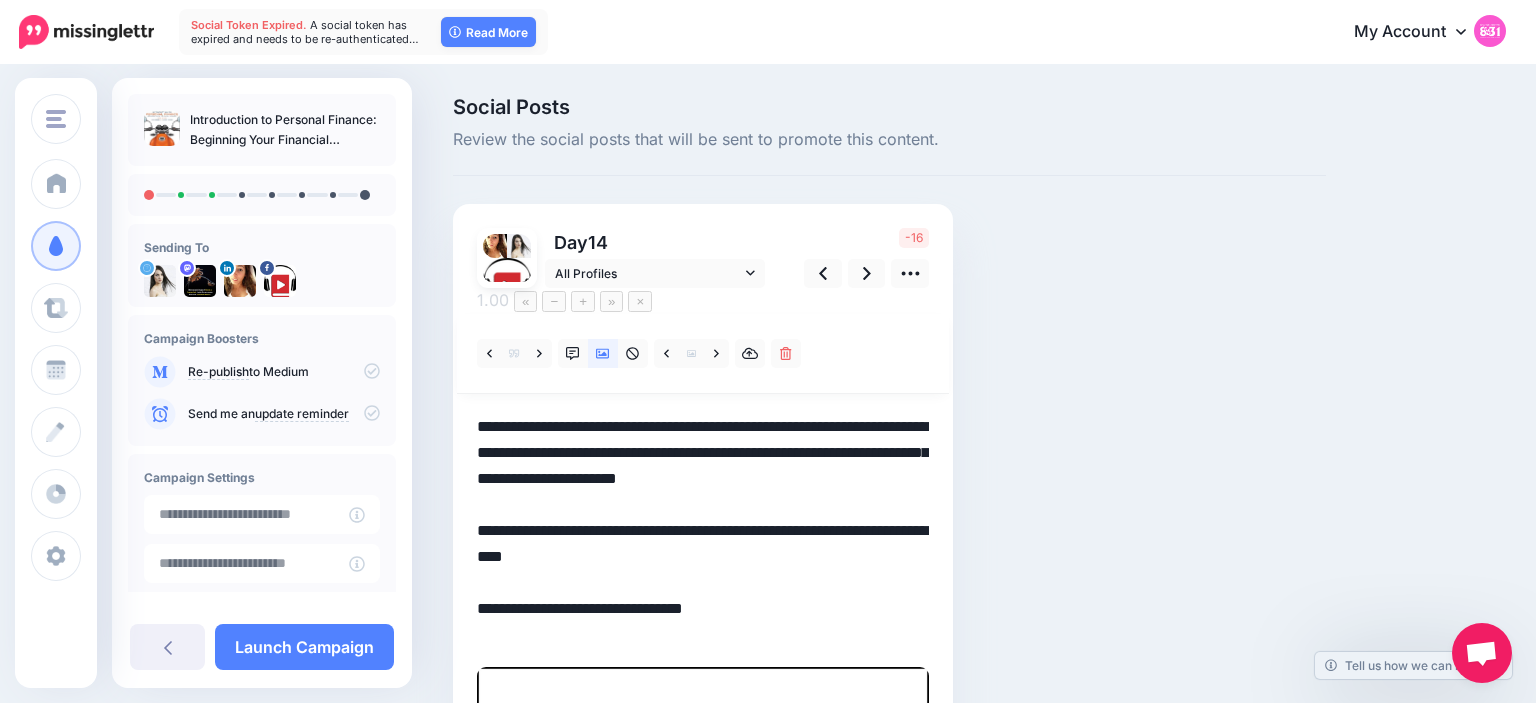 click on "**********" at bounding box center (703, 530) 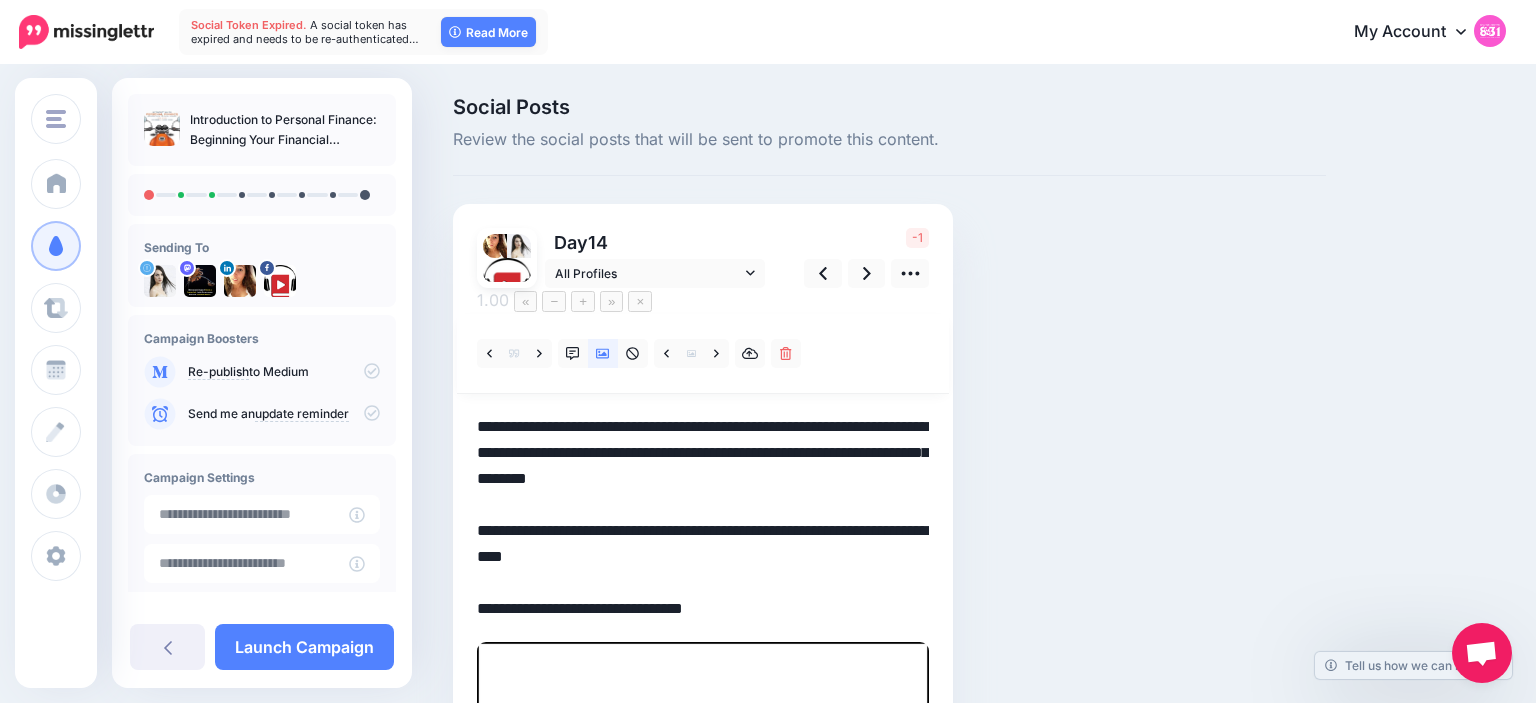 click on "**********" at bounding box center (703, 518) 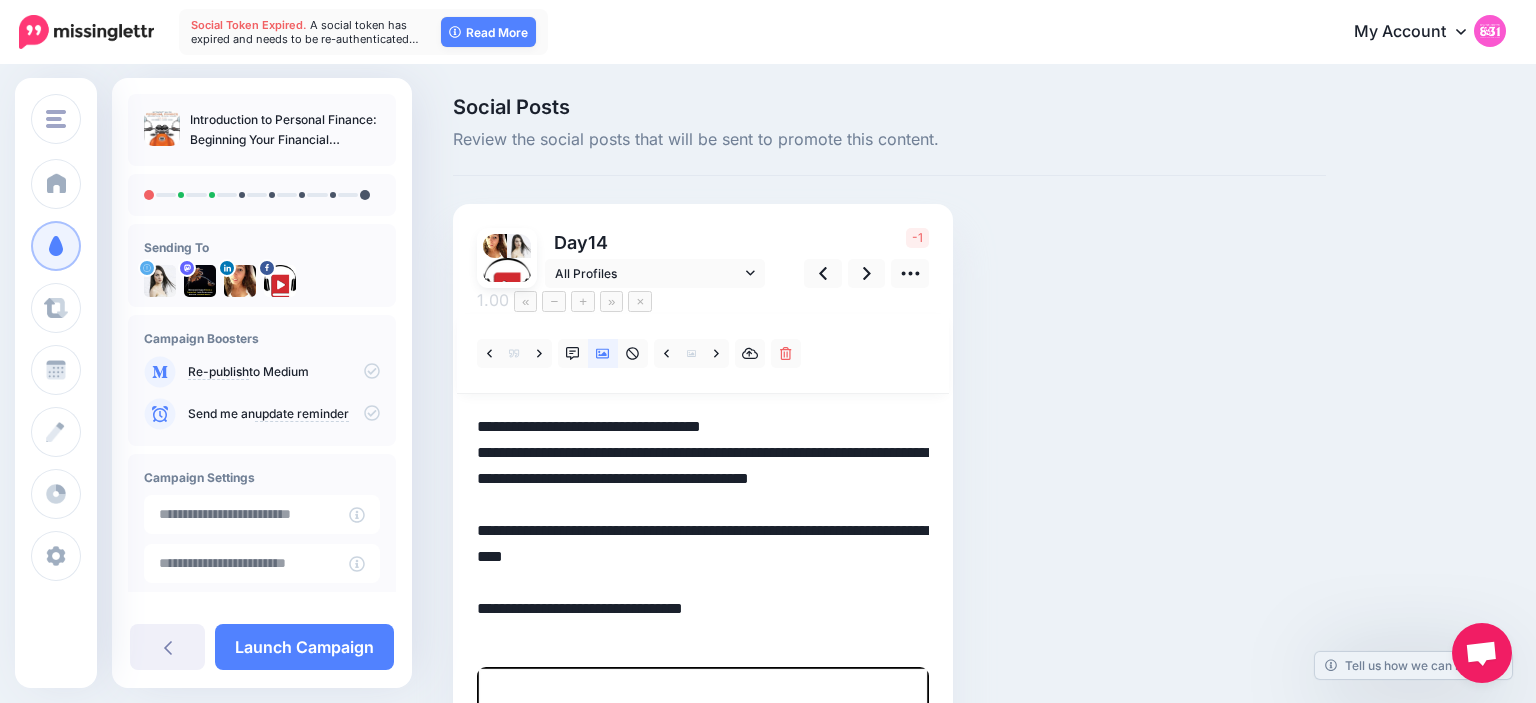 drag, startPoint x: 603, startPoint y: 420, endPoint x: 673, endPoint y: 424, distance: 70.11419 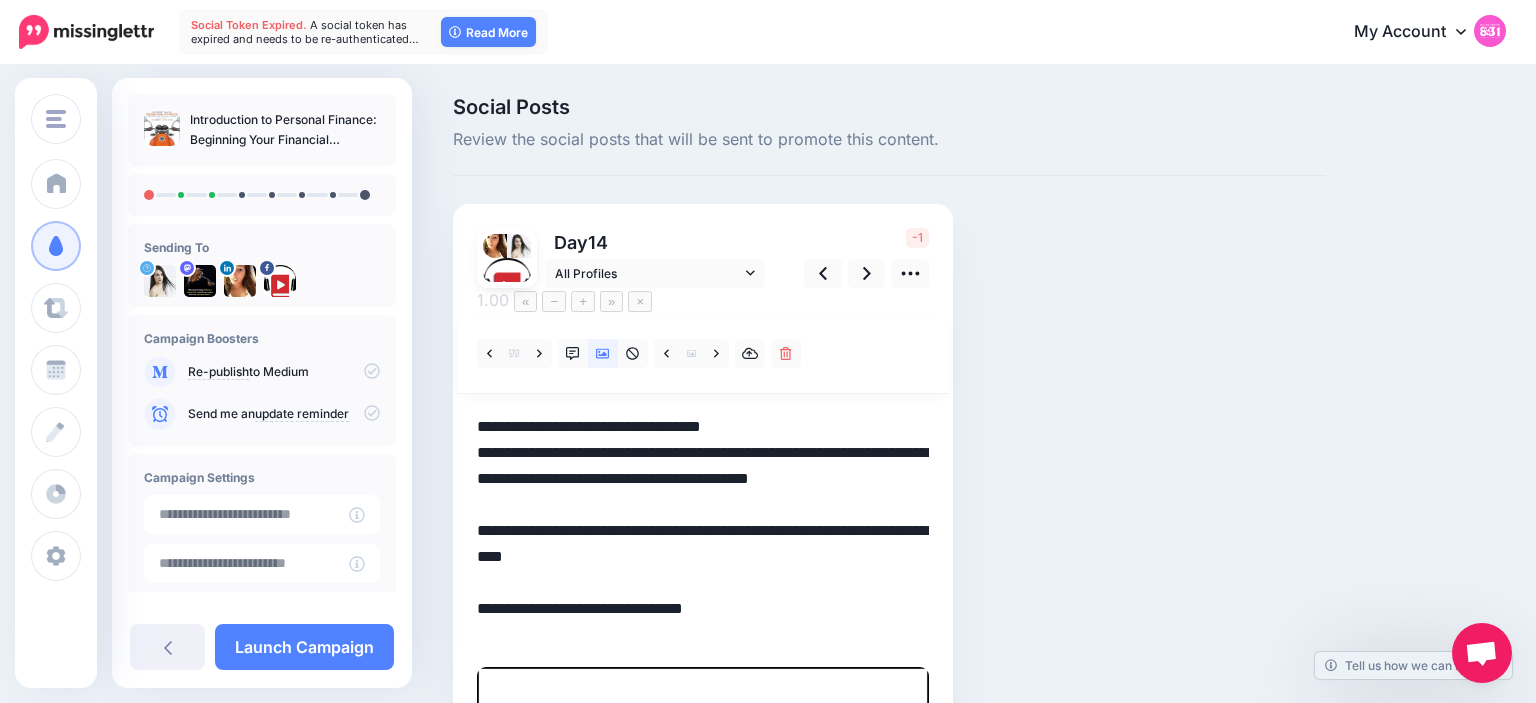 click on "**********" at bounding box center (703, 530) 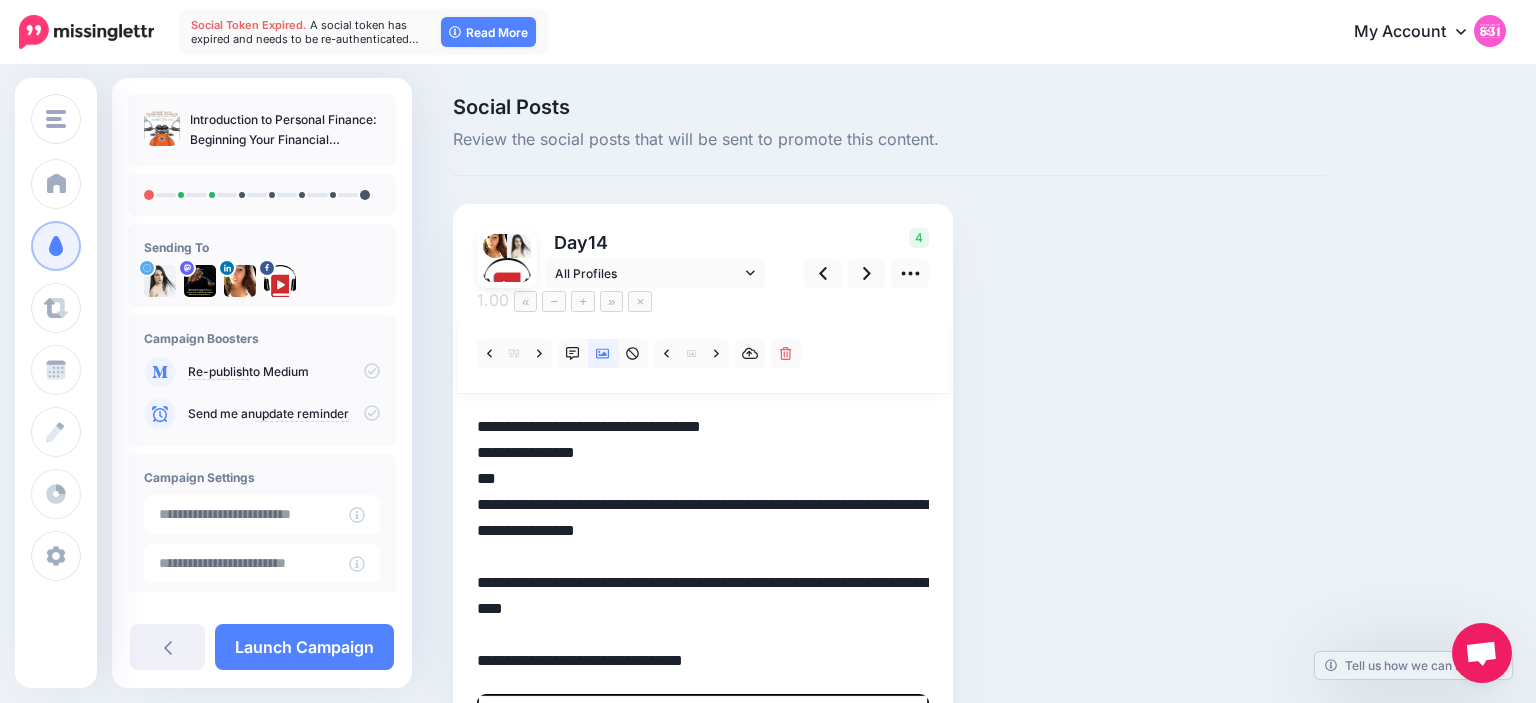 click on "**********" at bounding box center [703, 544] 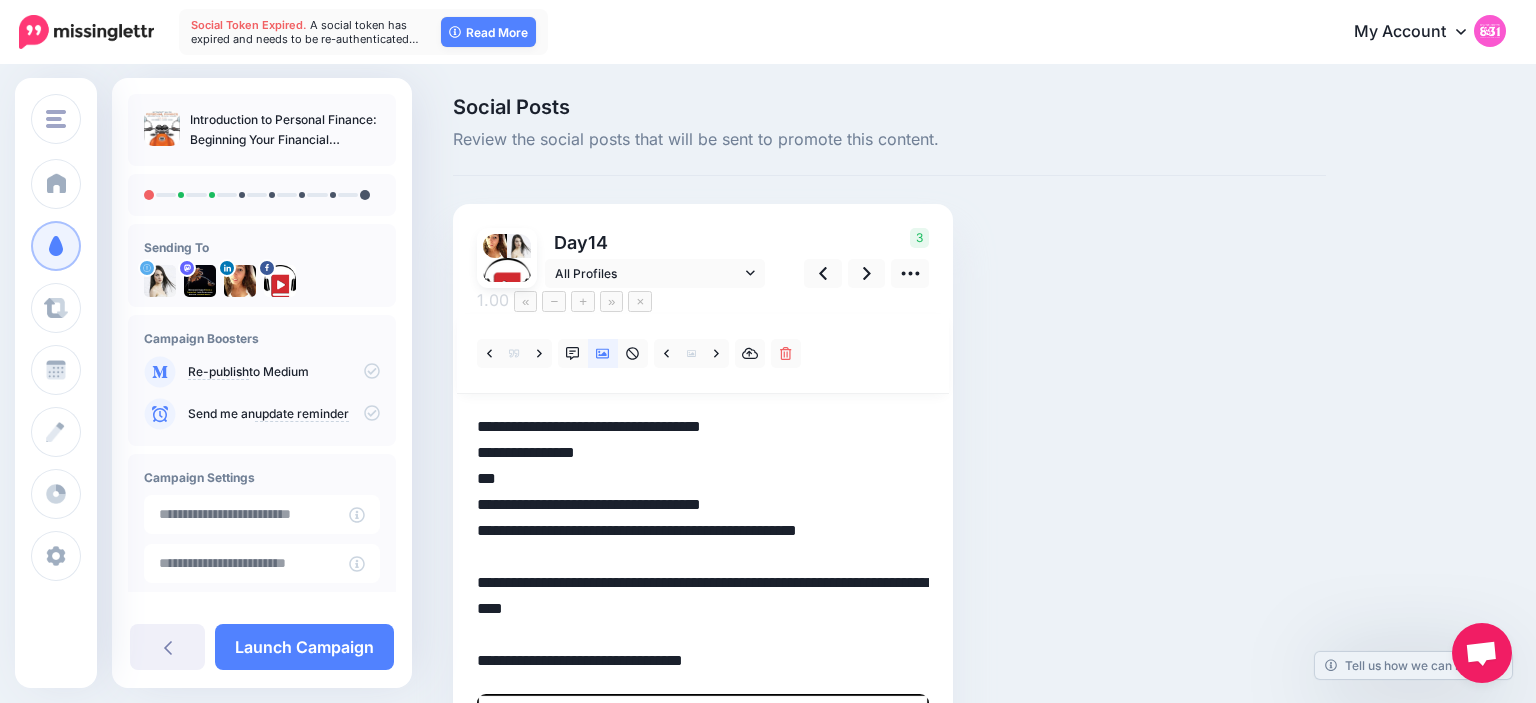 click on "**********" at bounding box center [703, 544] 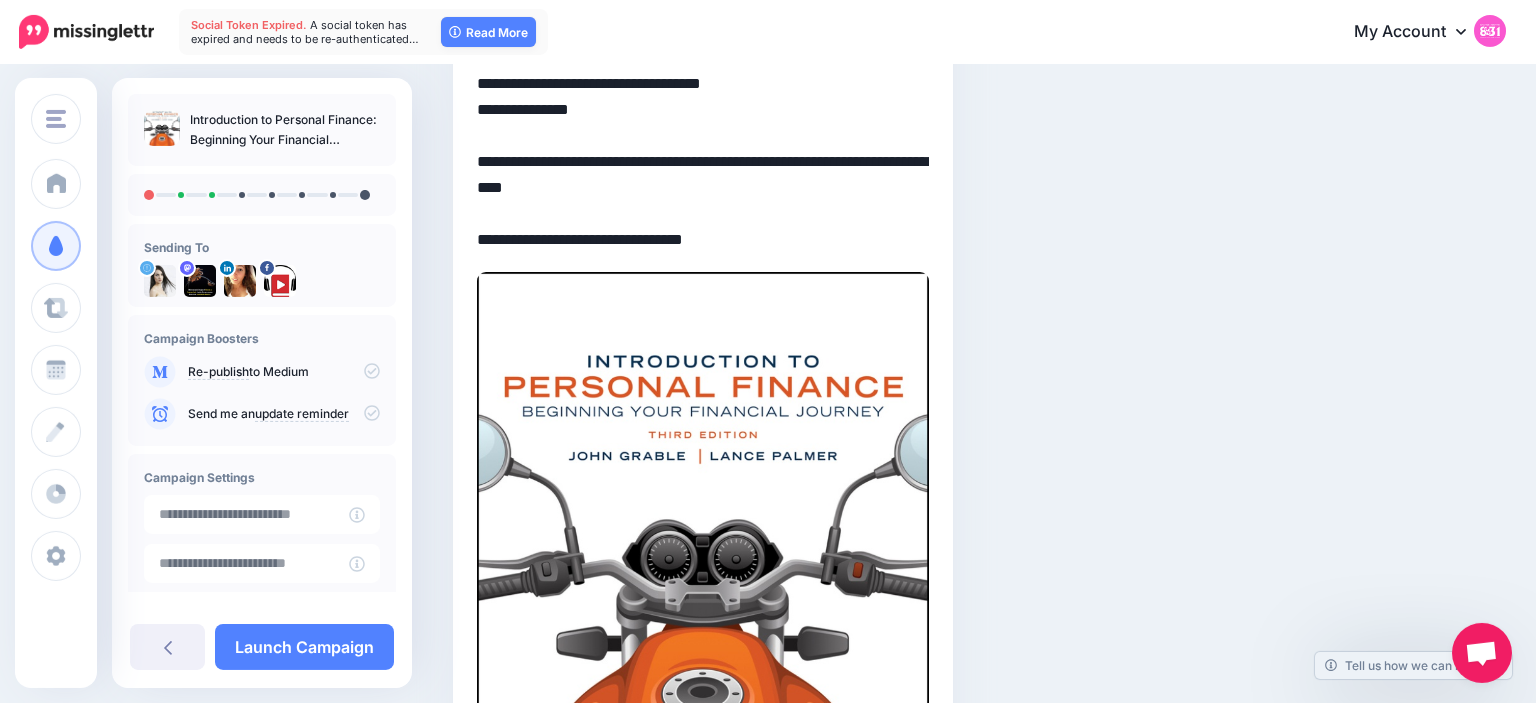 scroll, scrollTop: 450, scrollLeft: 0, axis: vertical 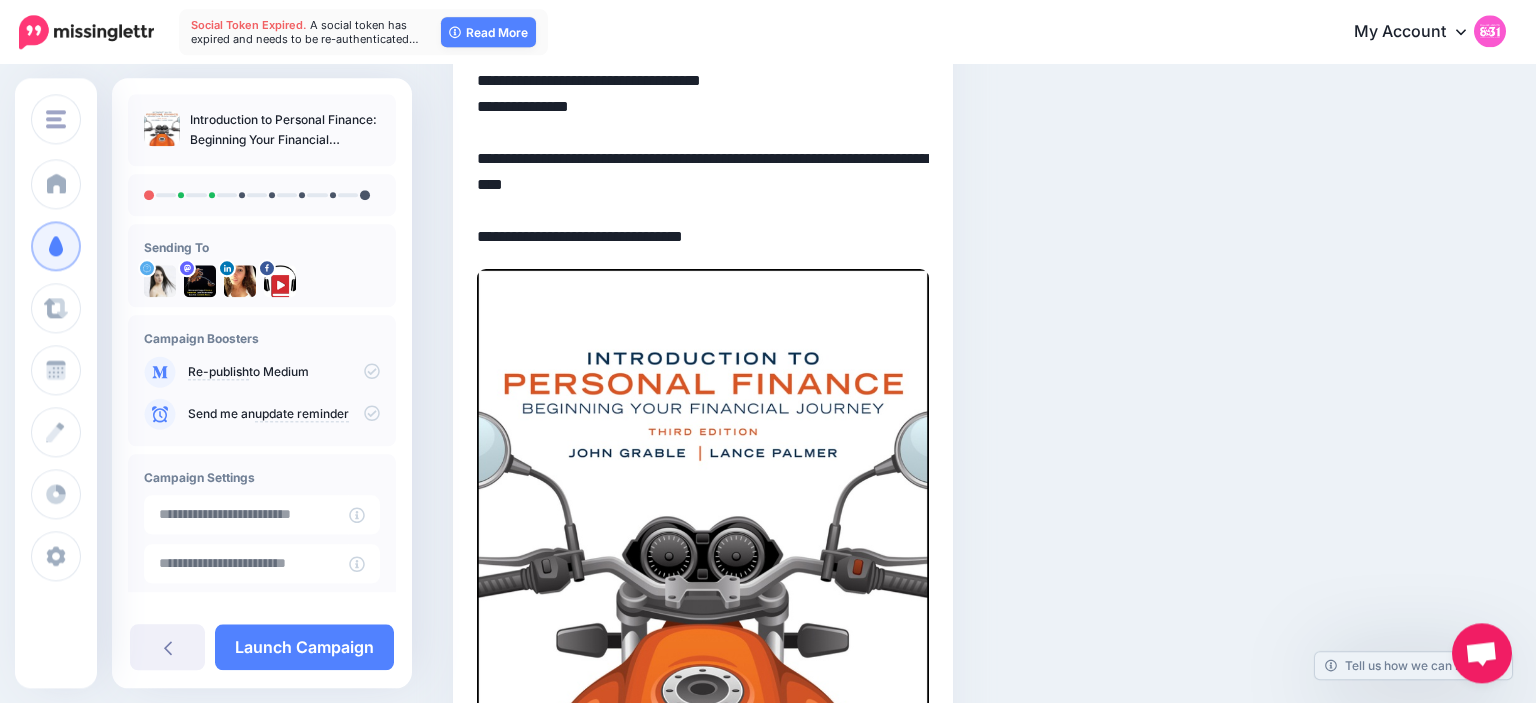 click on "**********" at bounding box center [703, 106] 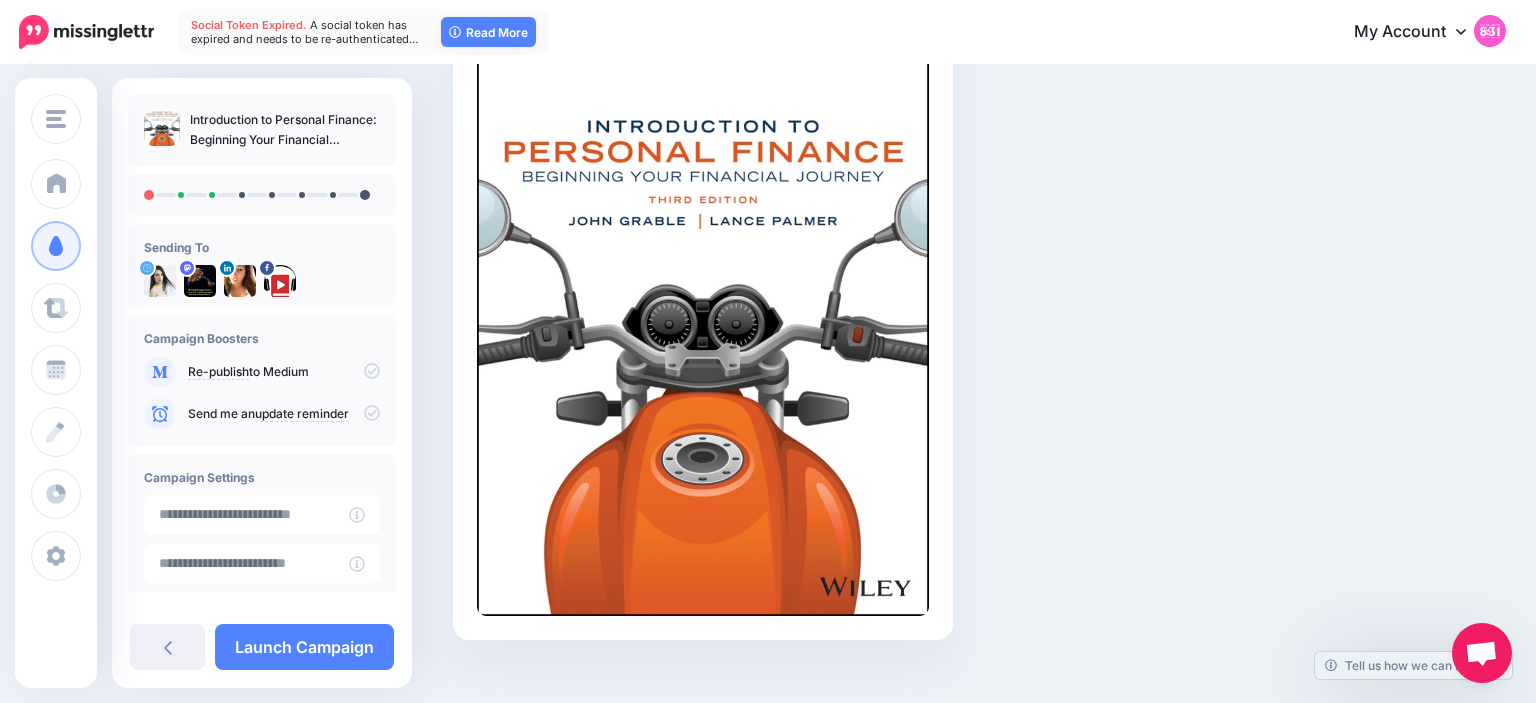 scroll, scrollTop: 0, scrollLeft: 0, axis: both 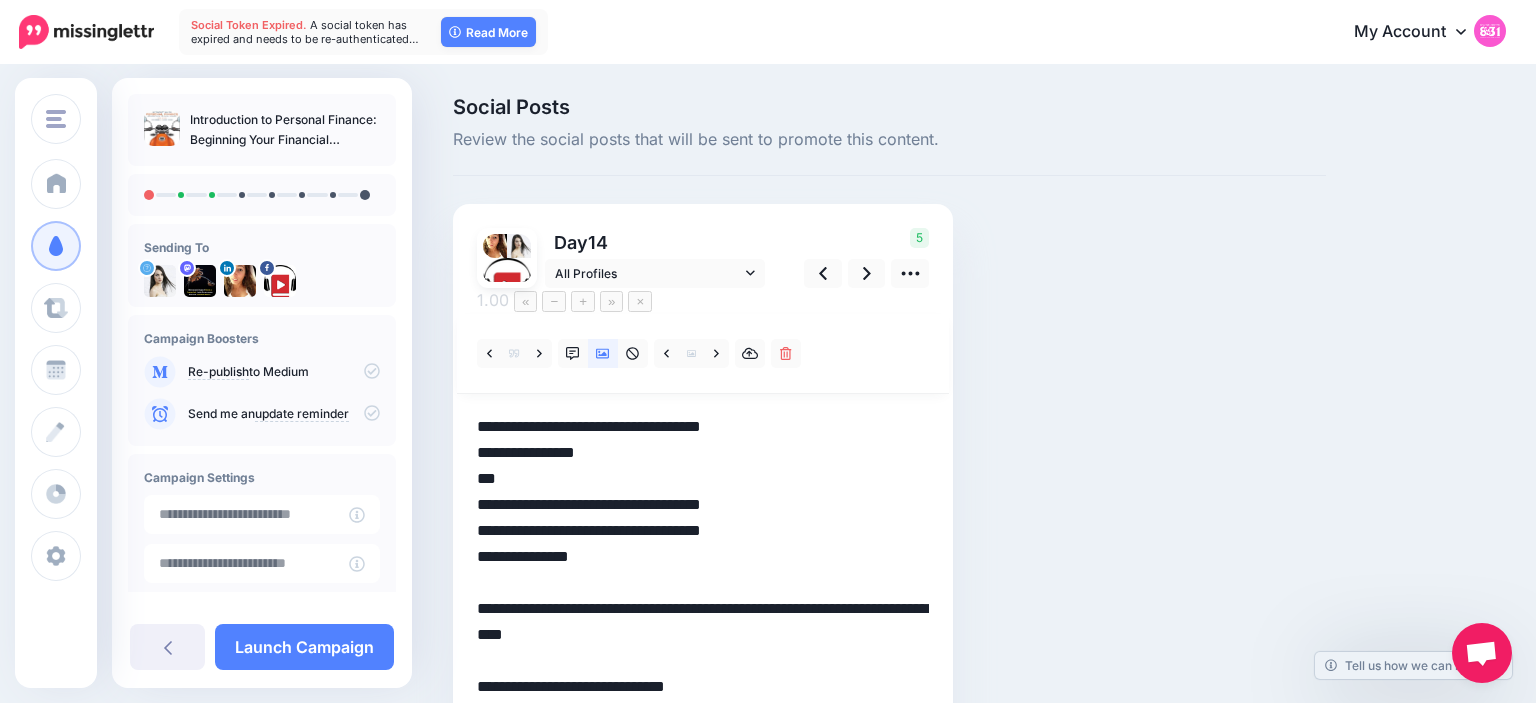 click on "Social Posts
Review the social posts that will be sent to promote this content.
Day  14" at bounding box center (889, 740) 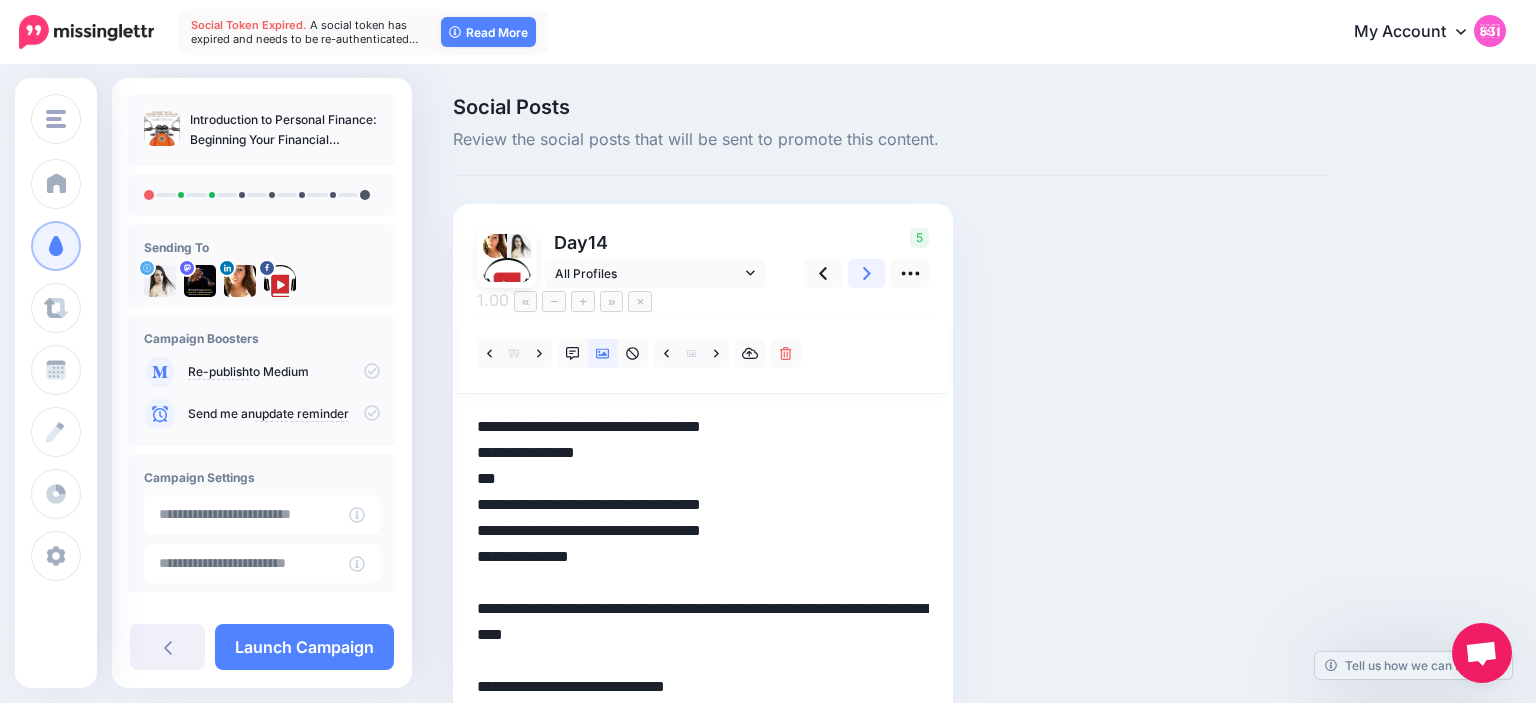 click 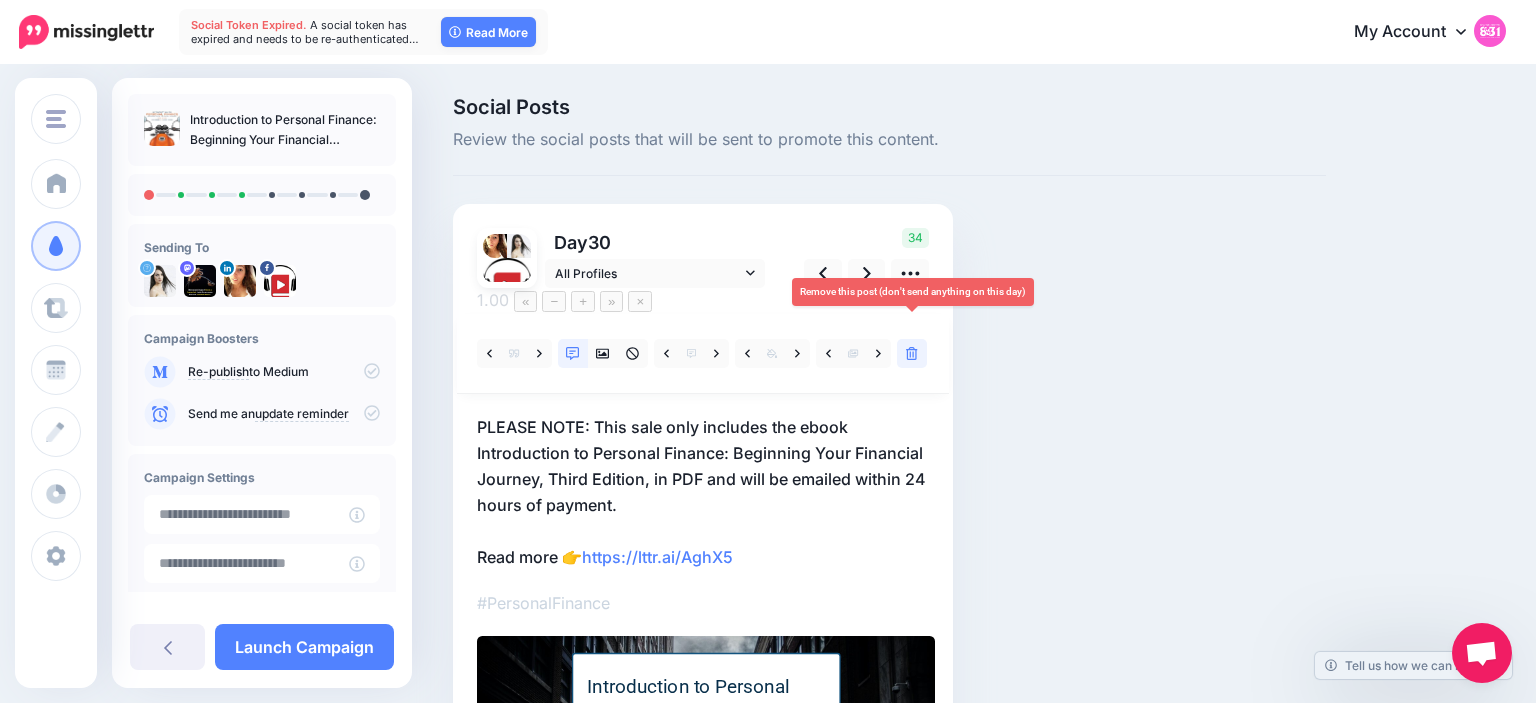 click 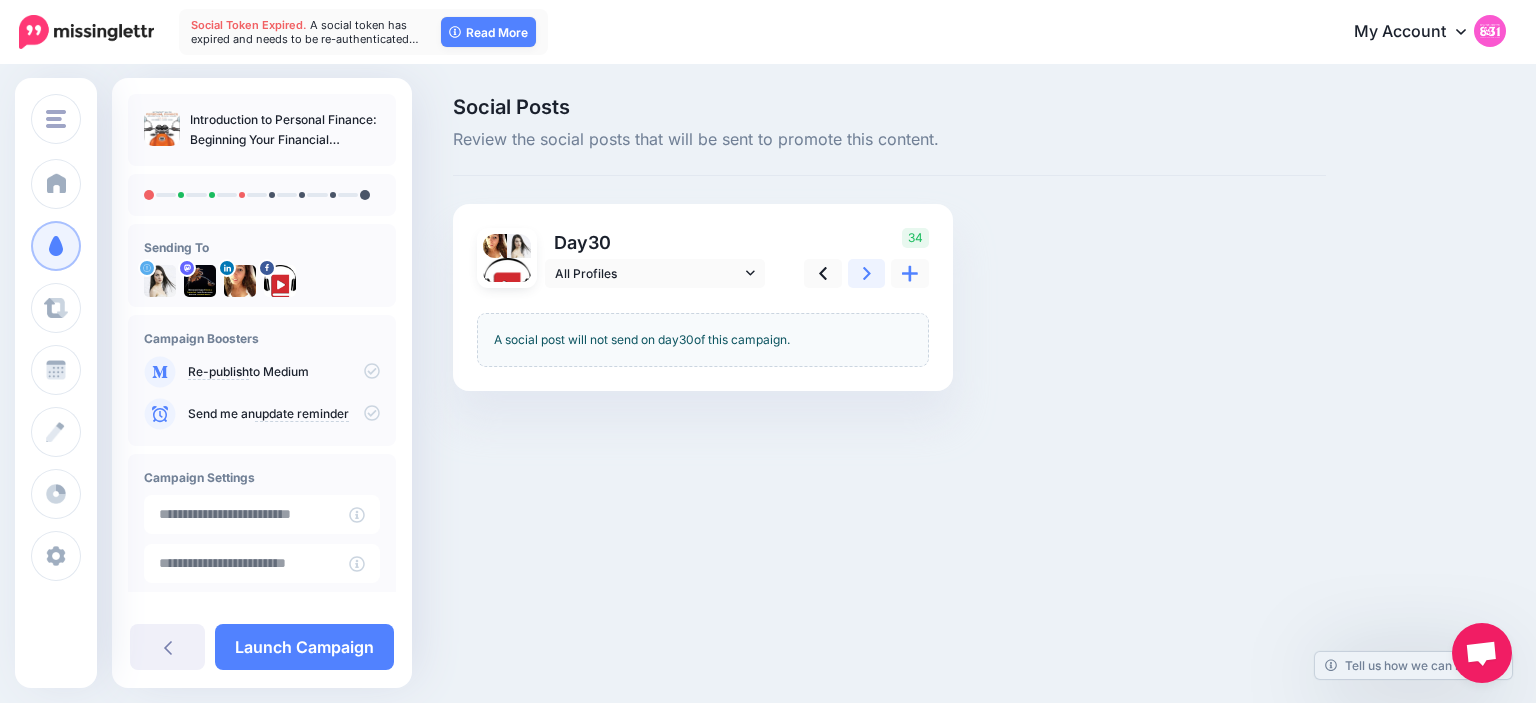 click at bounding box center (867, 273) 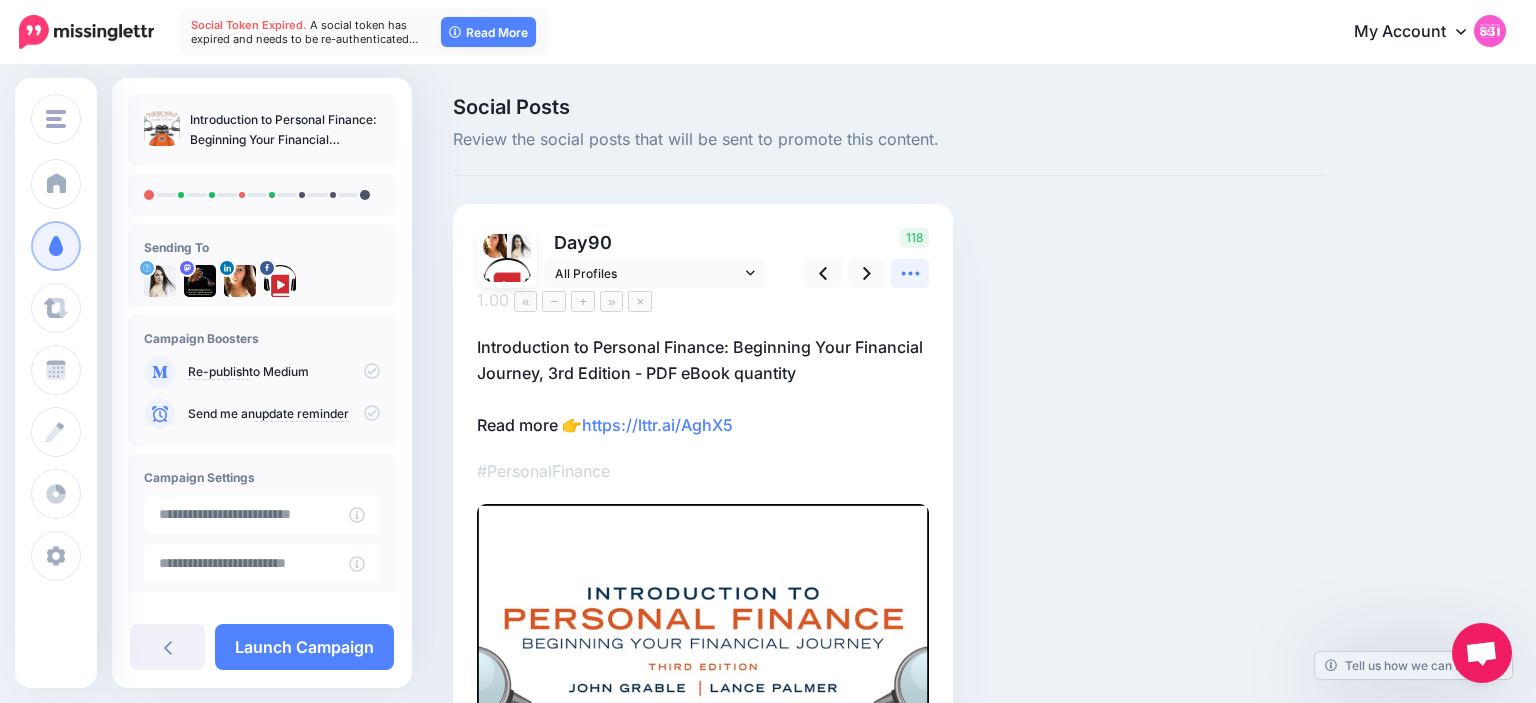 click at bounding box center (910, 273) 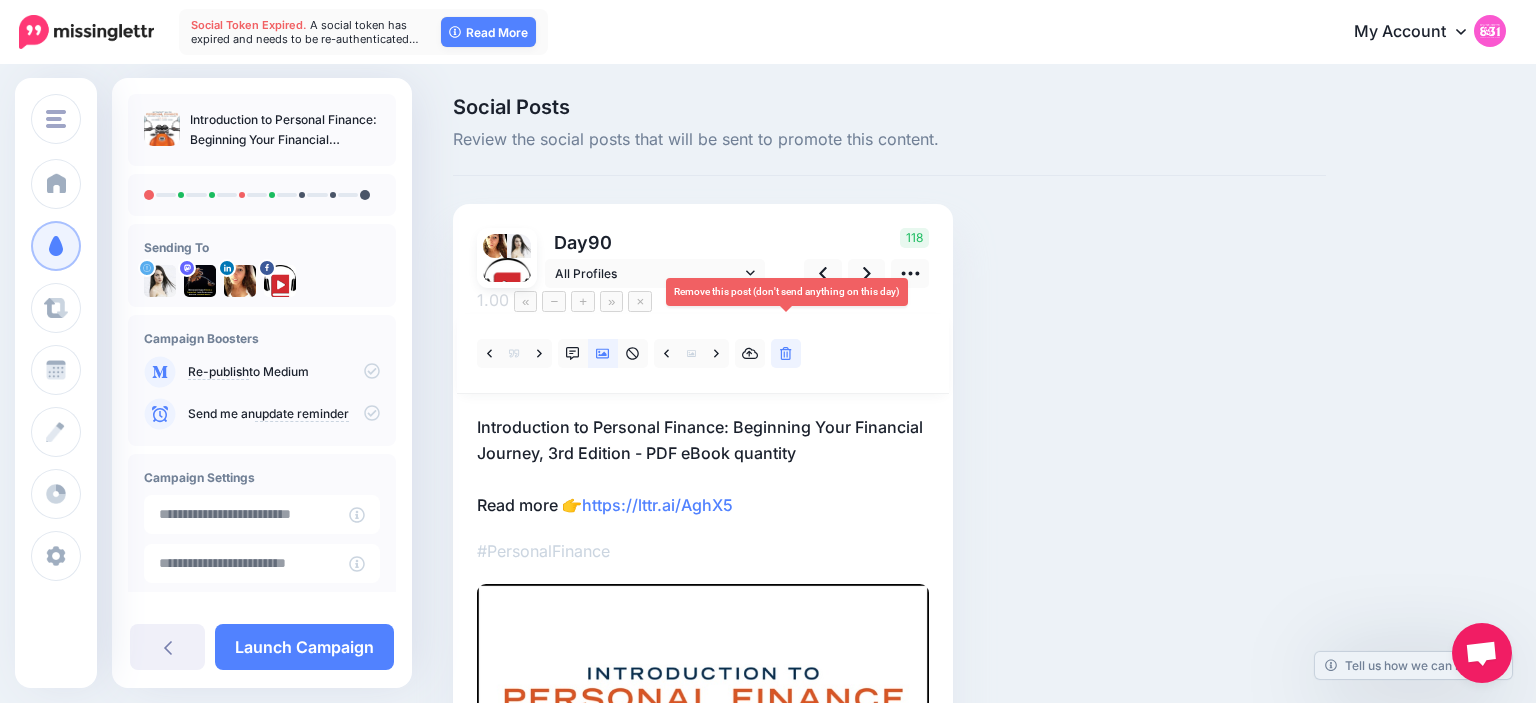 click at bounding box center [786, 353] 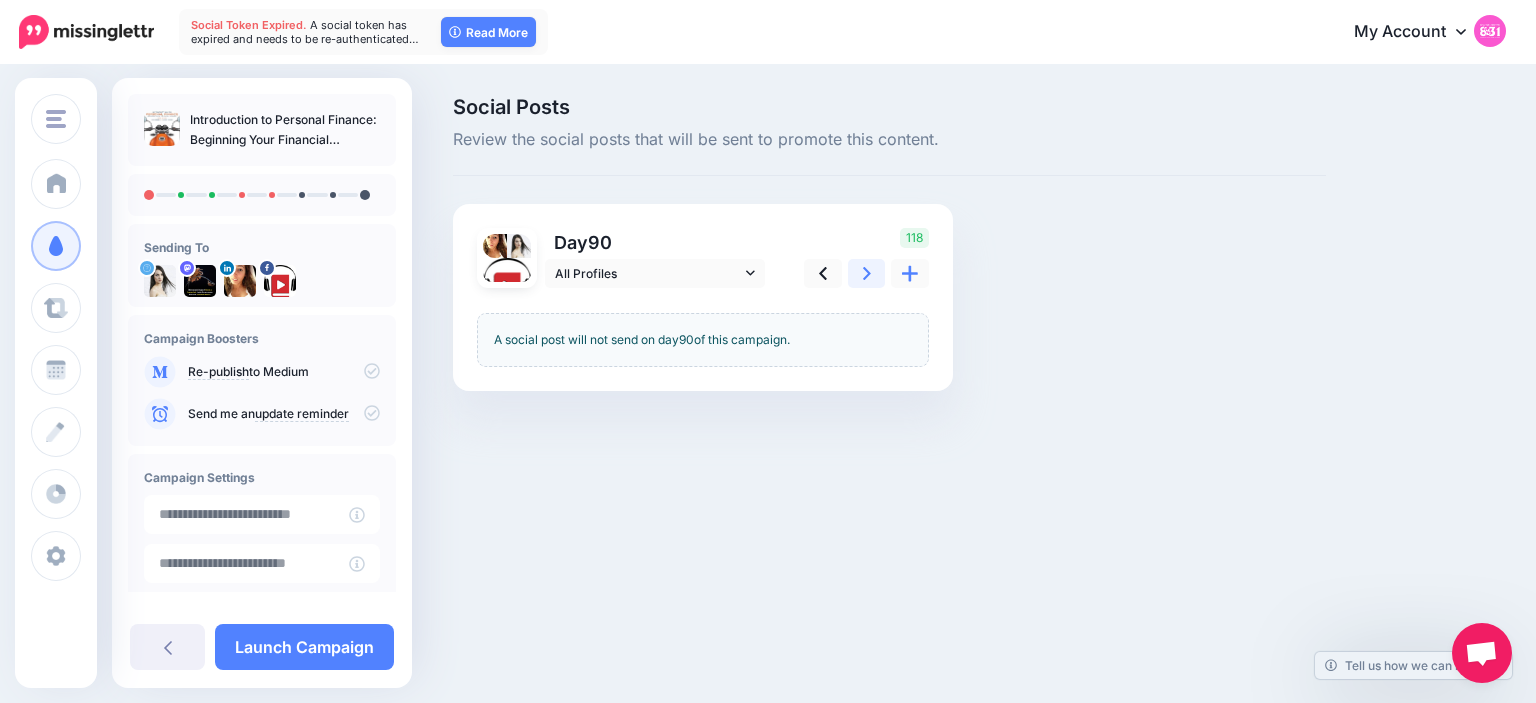 click 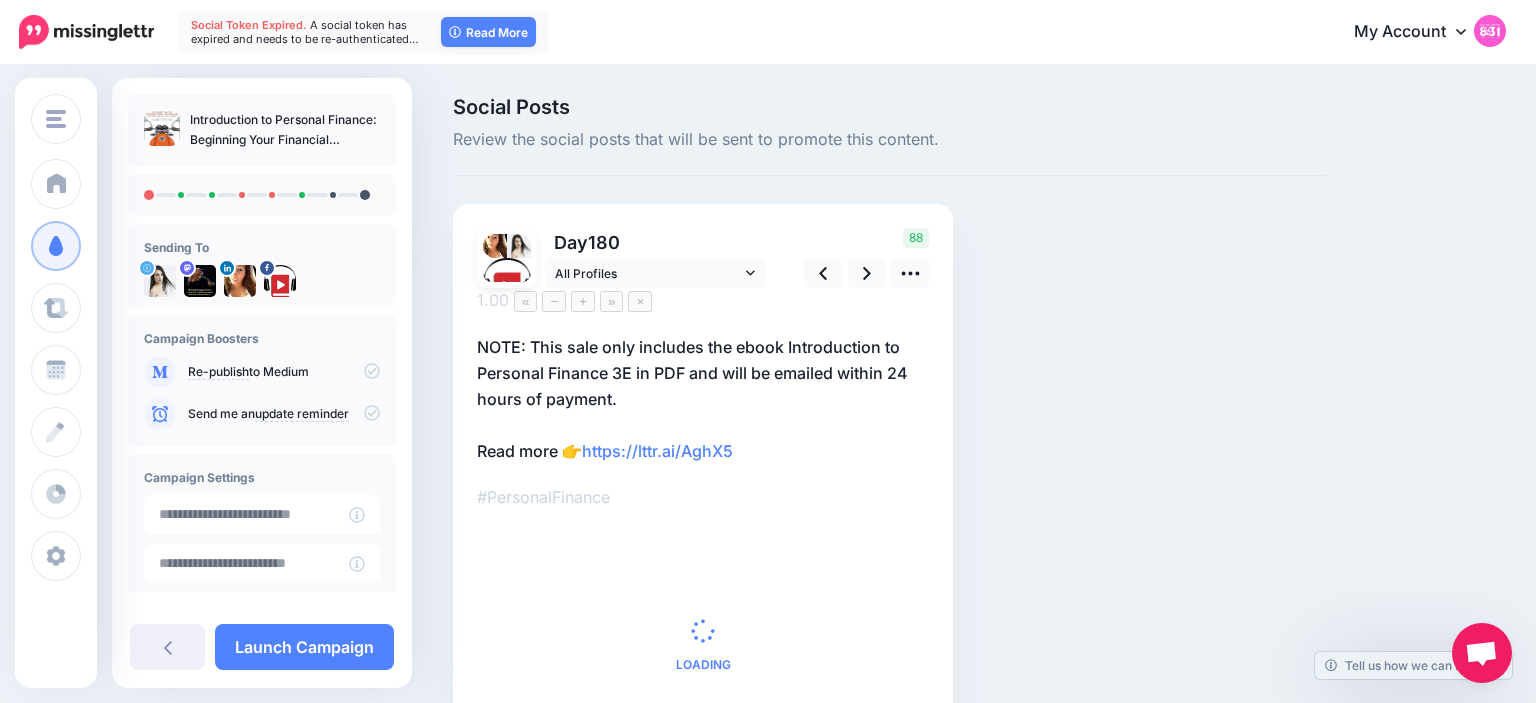 click on "NOTE: This sale only includes the ebook Introduction to Personal Finance 3E in PDF and will be emailed within 24 hours of payment. Read more 👉  https://lttr.ai/AghX5" at bounding box center (703, 399) 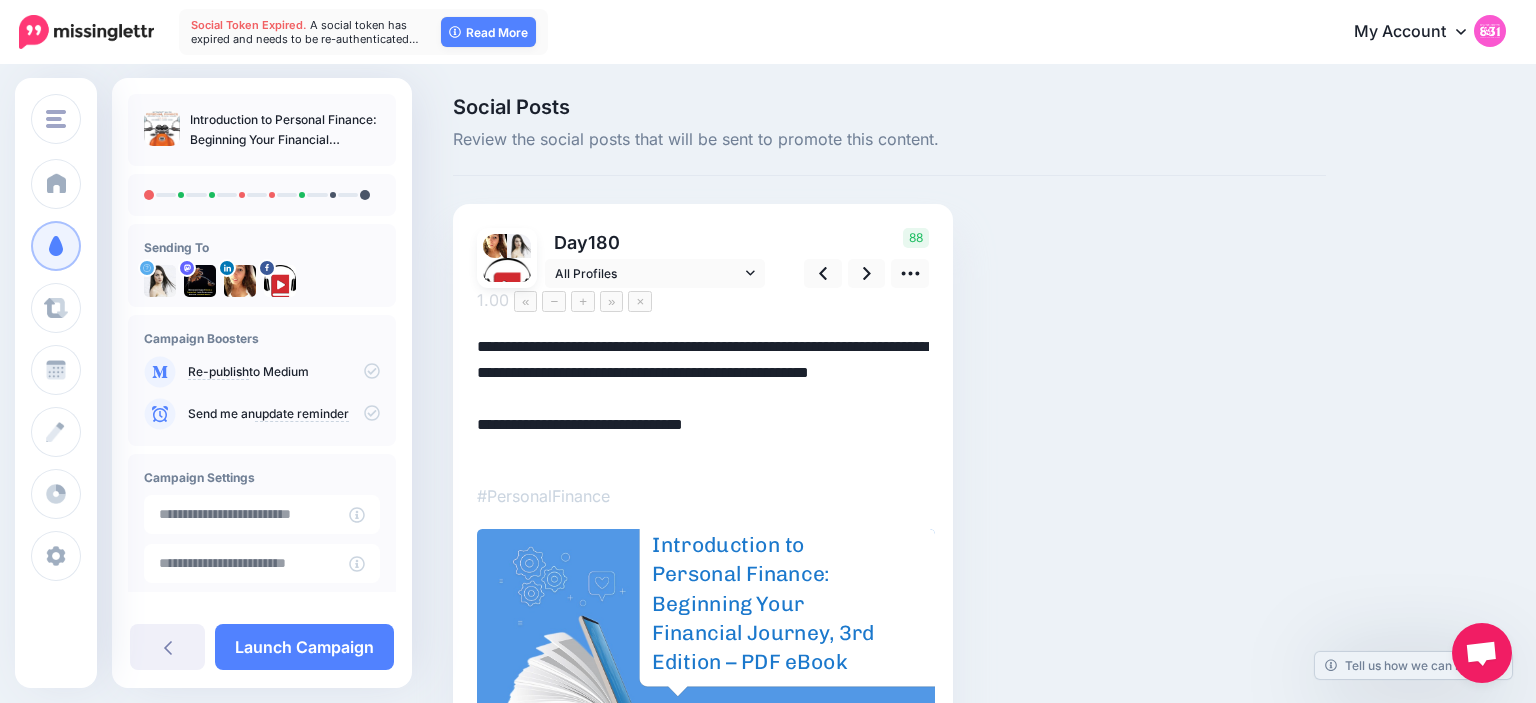click on "**********" at bounding box center (703, 398) 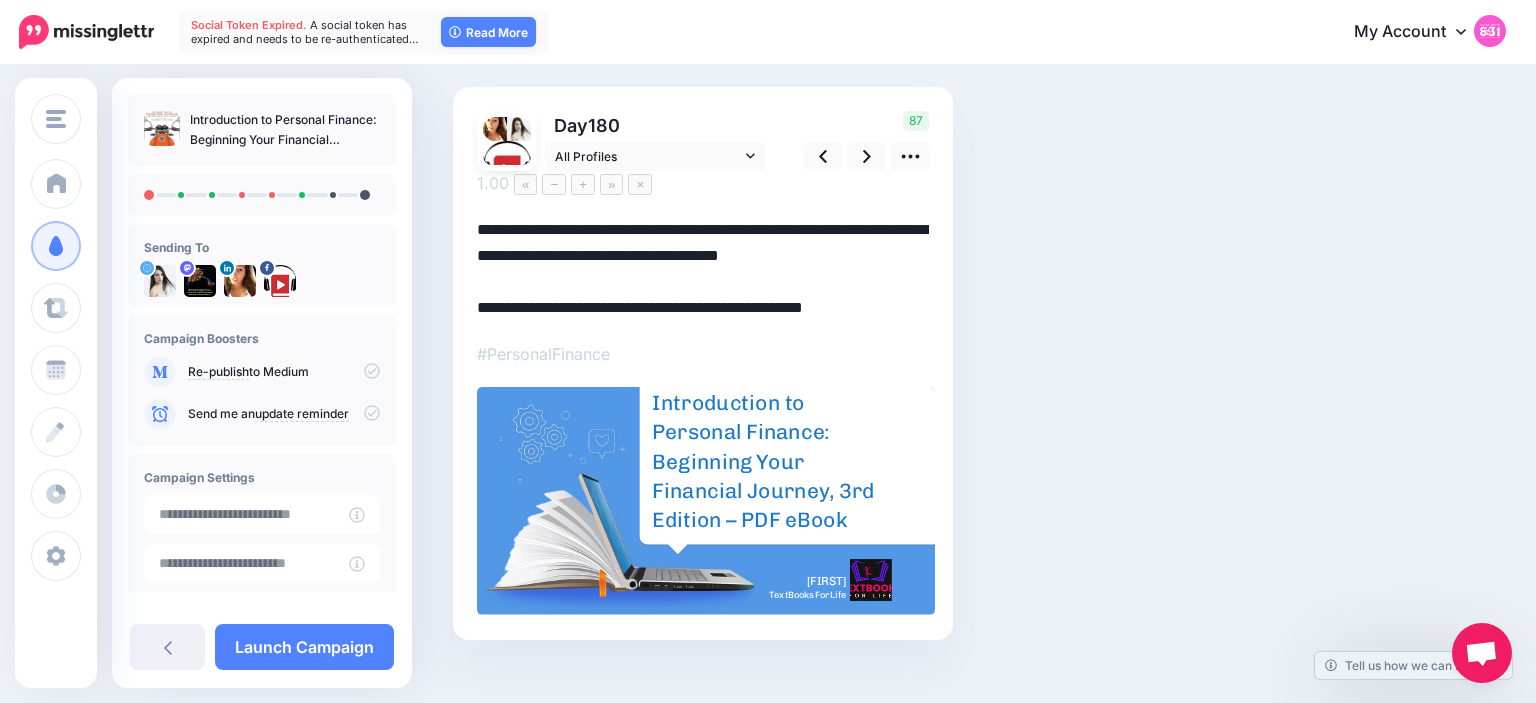 scroll, scrollTop: 0, scrollLeft: 0, axis: both 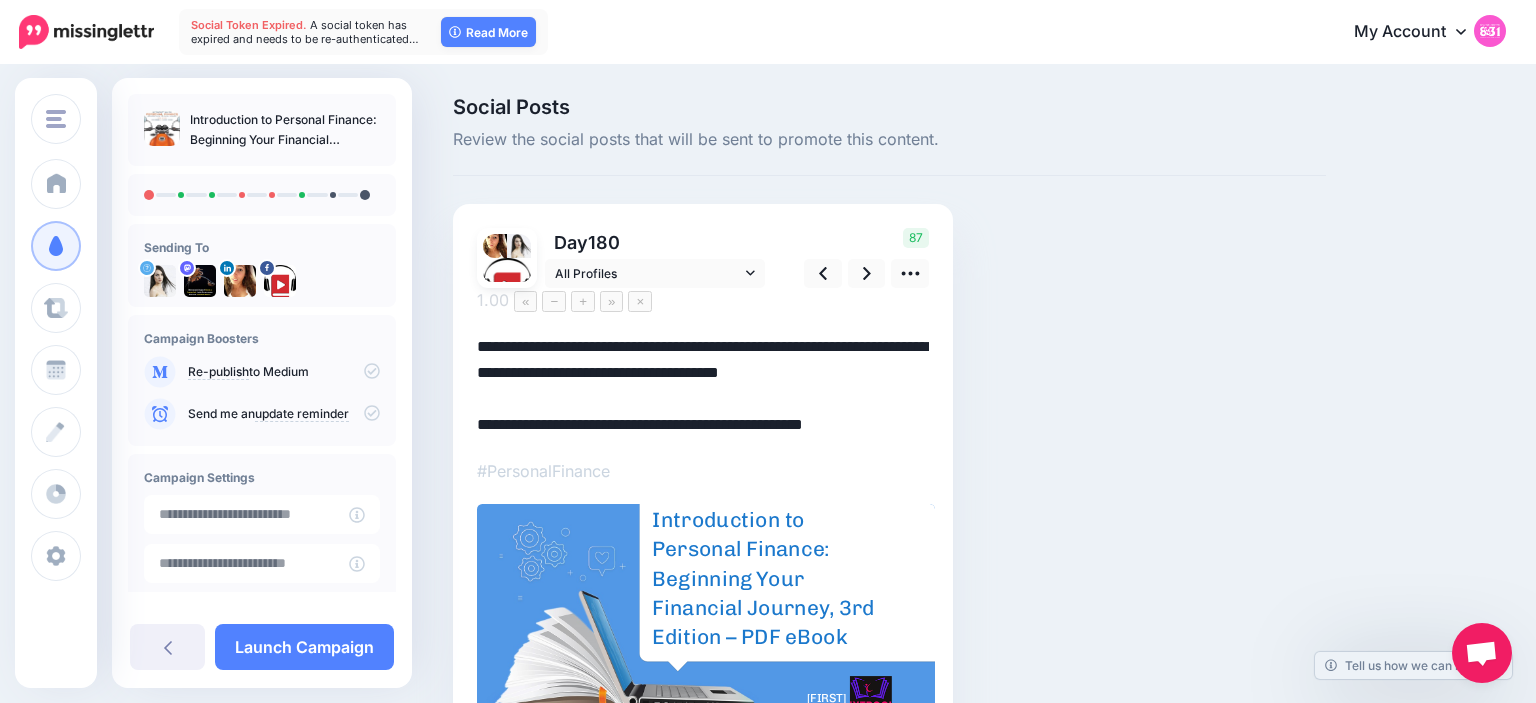 click on "**********" at bounding box center (703, 386) 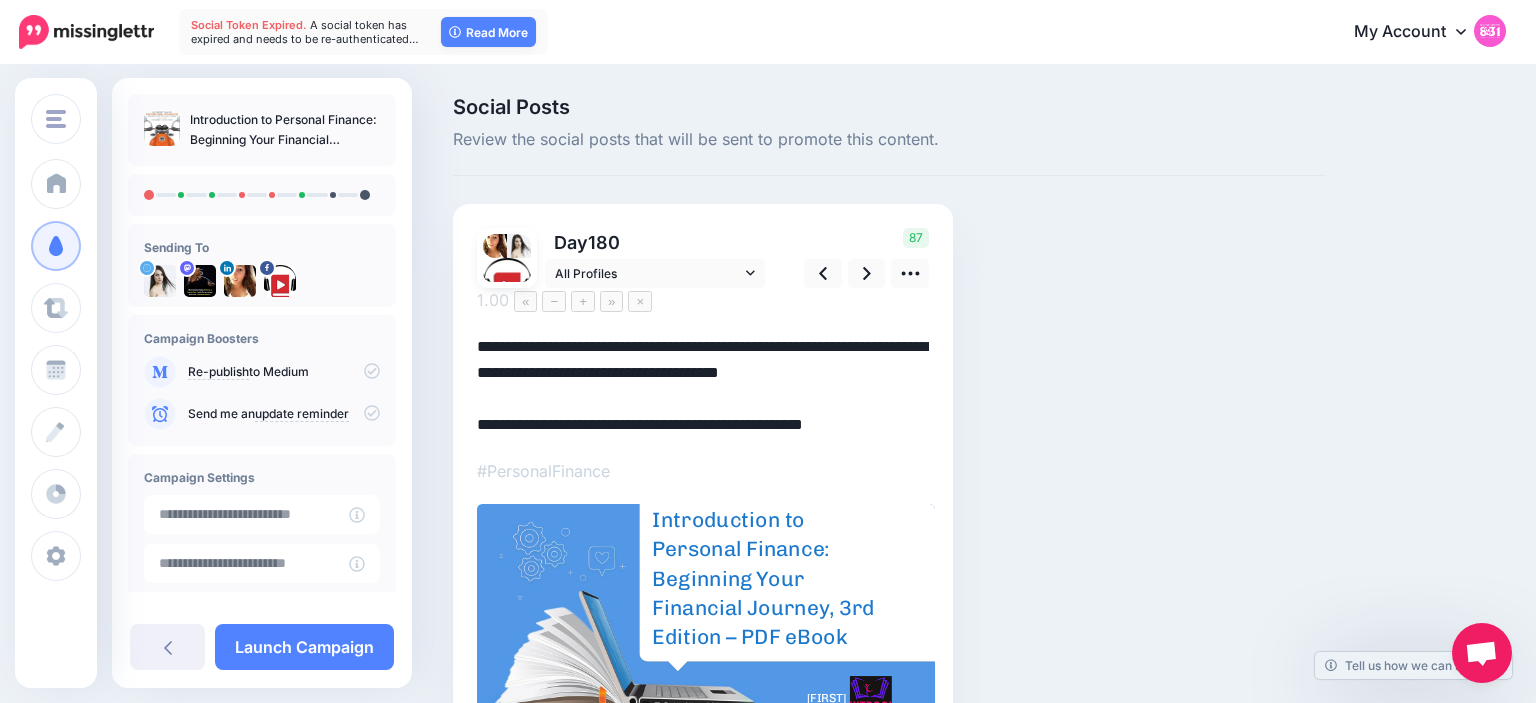 click on "**********" at bounding box center (703, 386) 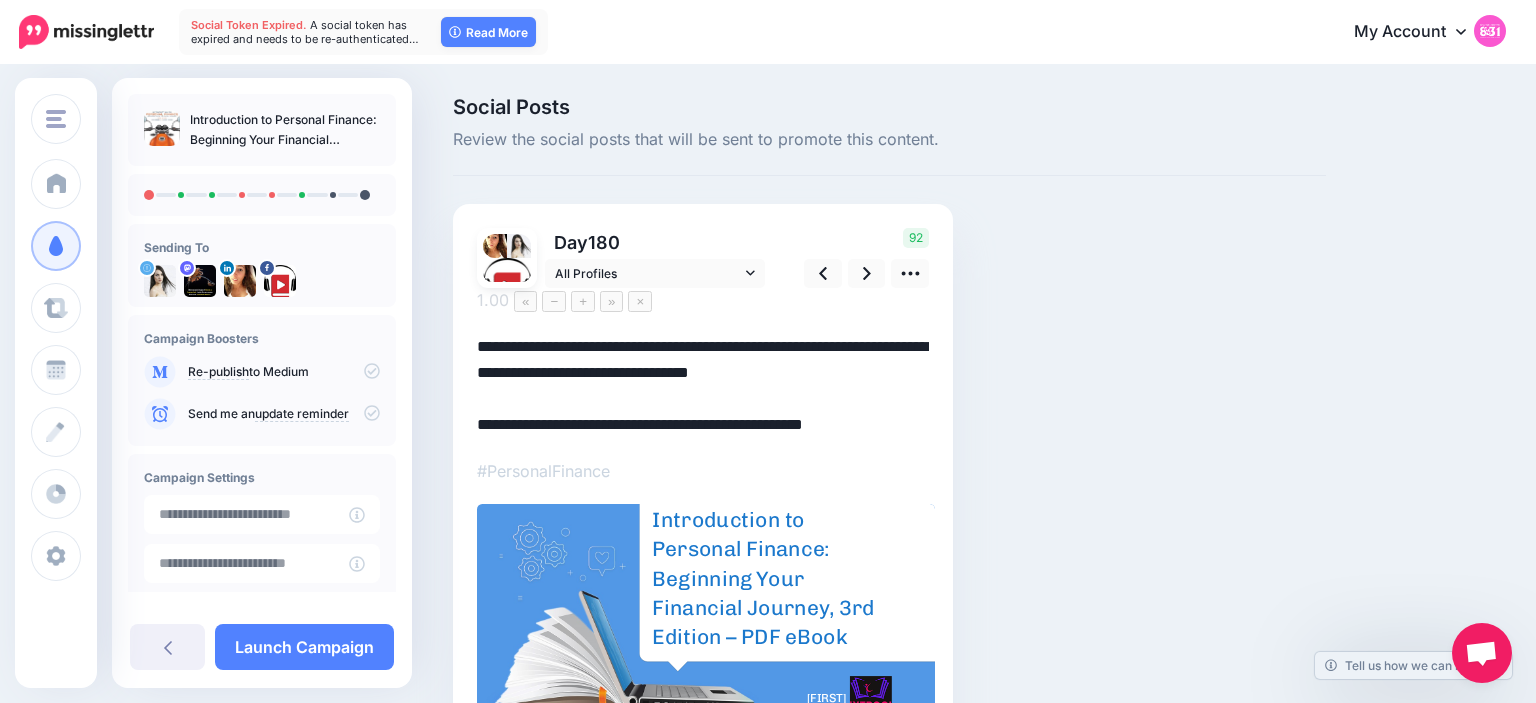 click on "Social Posts
Review the social posts that will be sent to promote this content.
Day  180
92" at bounding box center [889, 457] 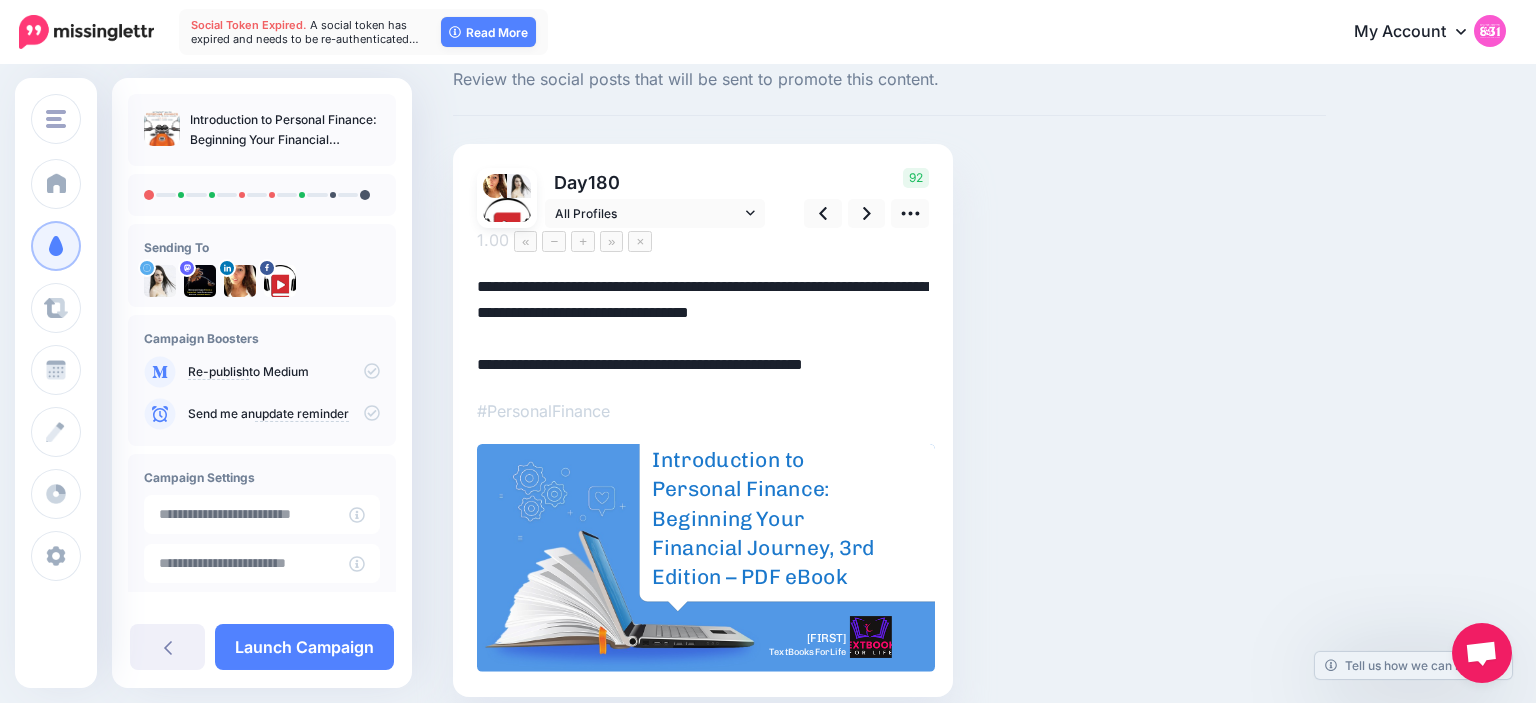 scroll, scrollTop: 71, scrollLeft: 0, axis: vertical 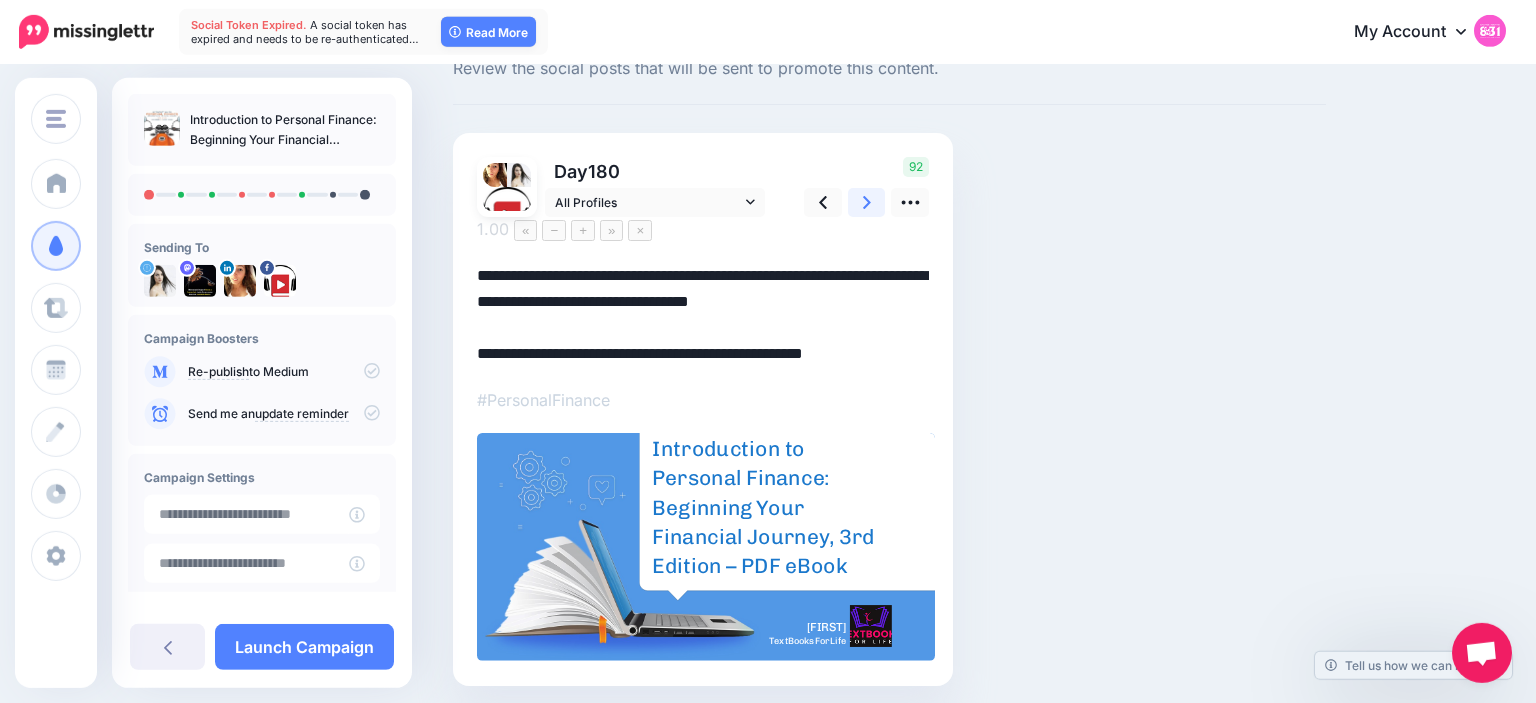 click at bounding box center [867, 202] 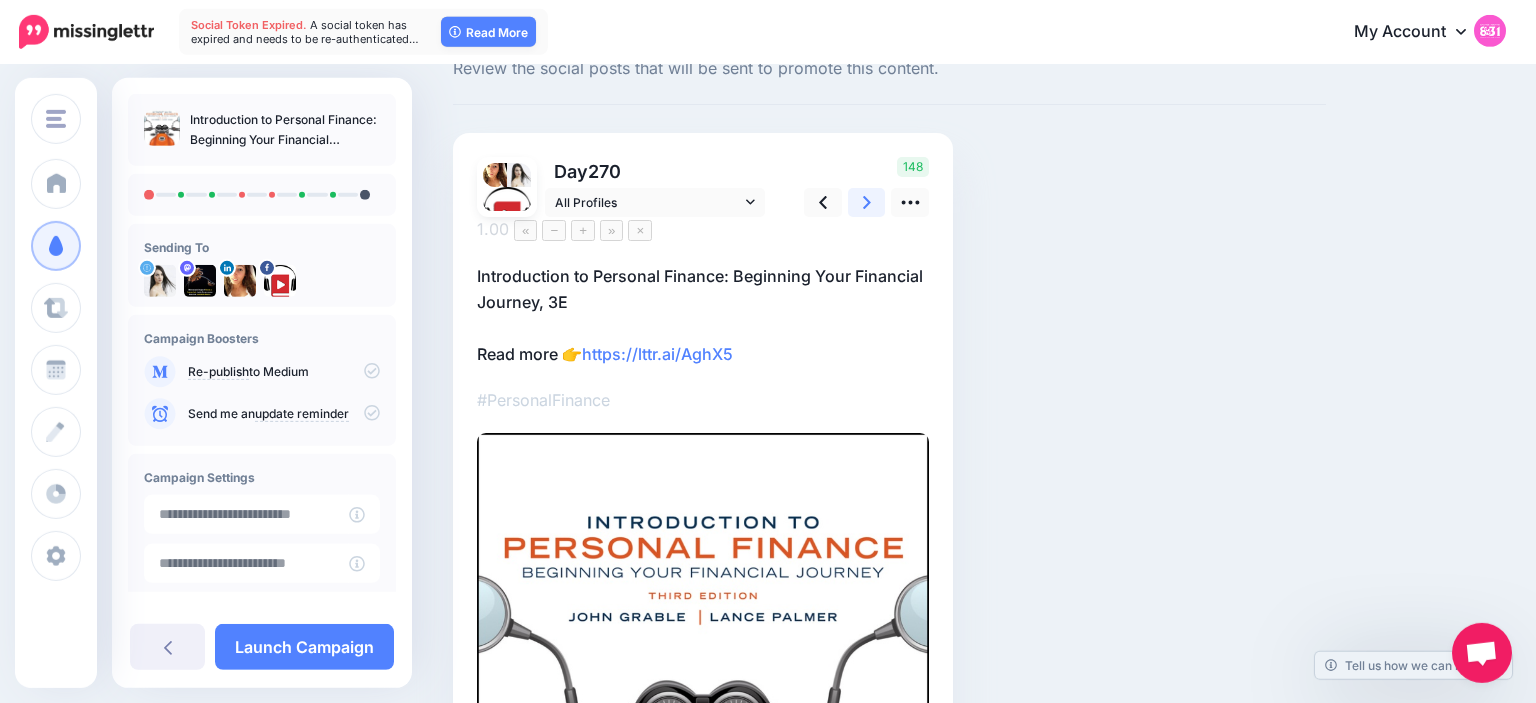 scroll, scrollTop: 0, scrollLeft: 0, axis: both 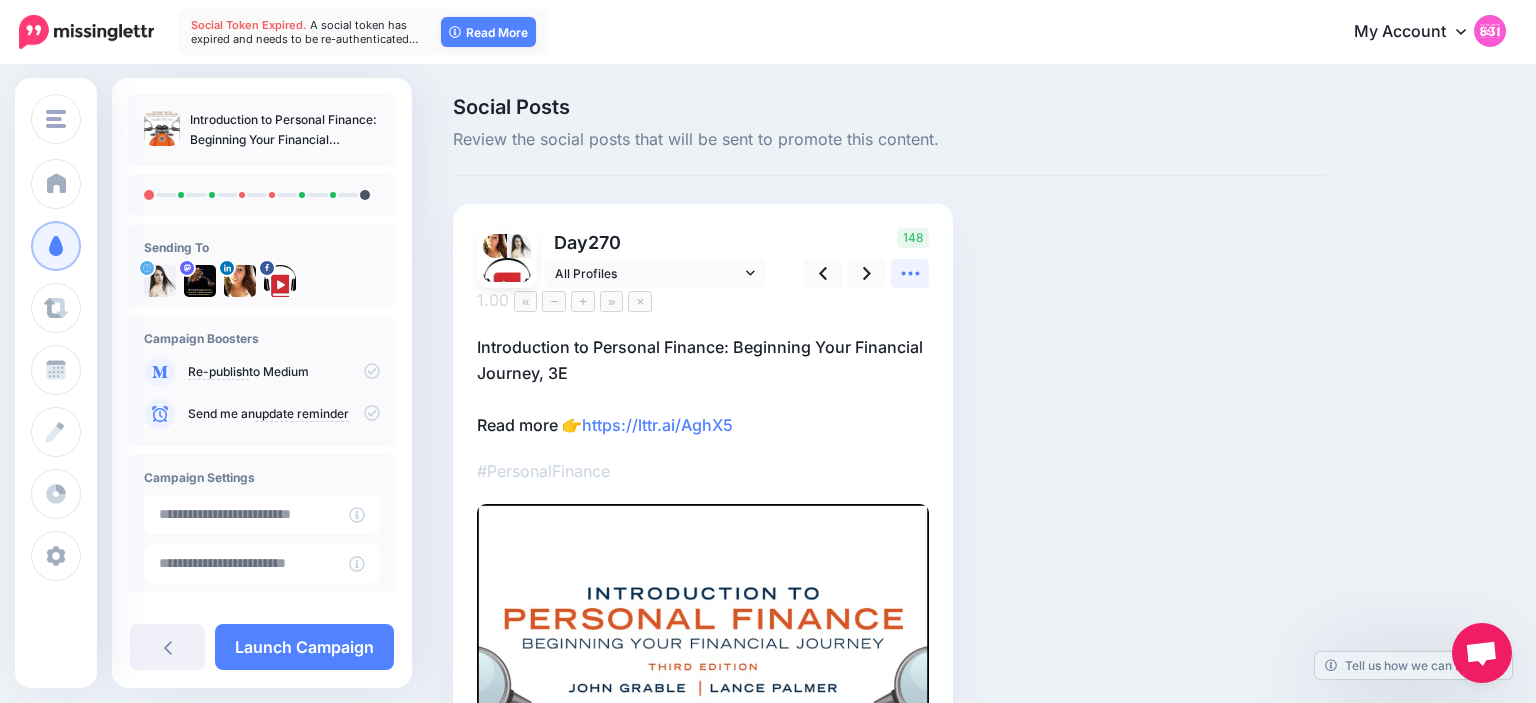 click 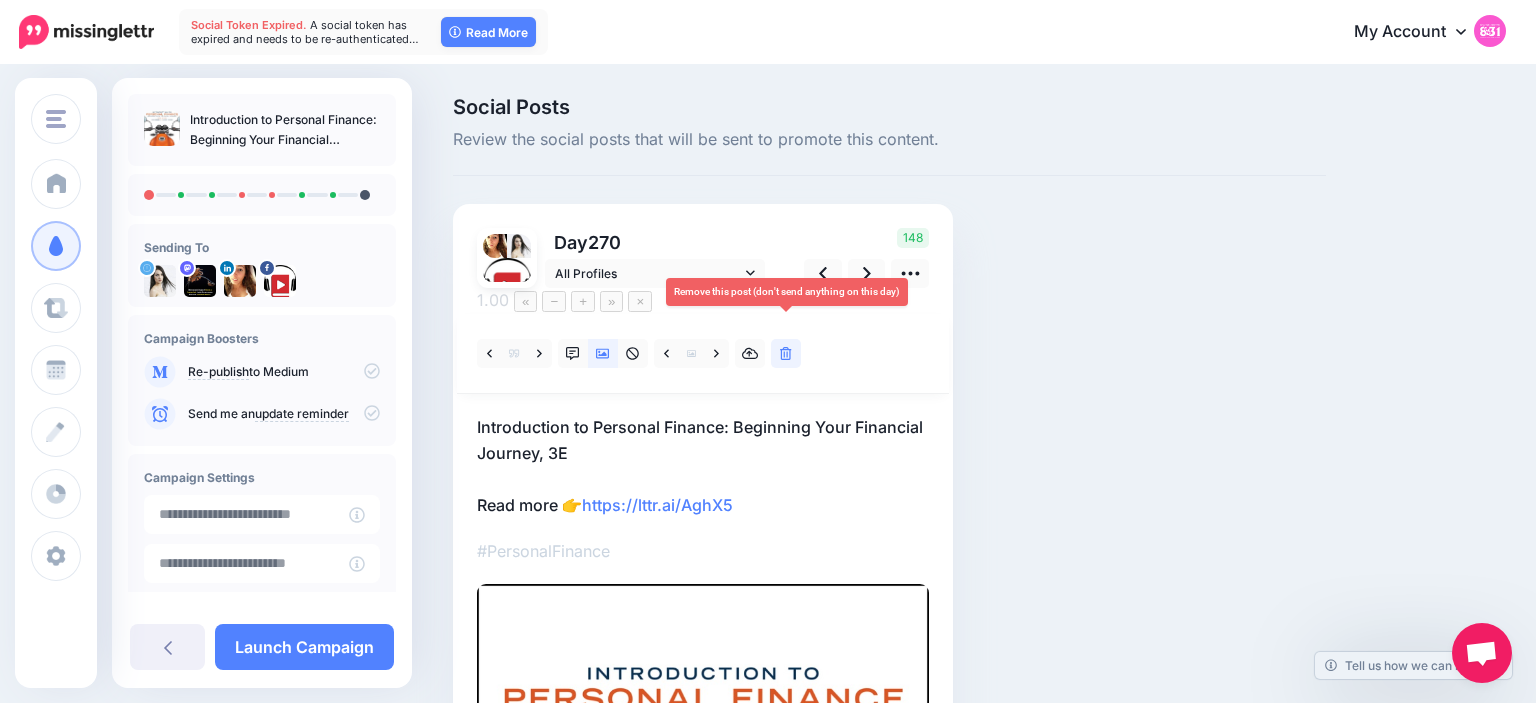 click at bounding box center (786, 353) 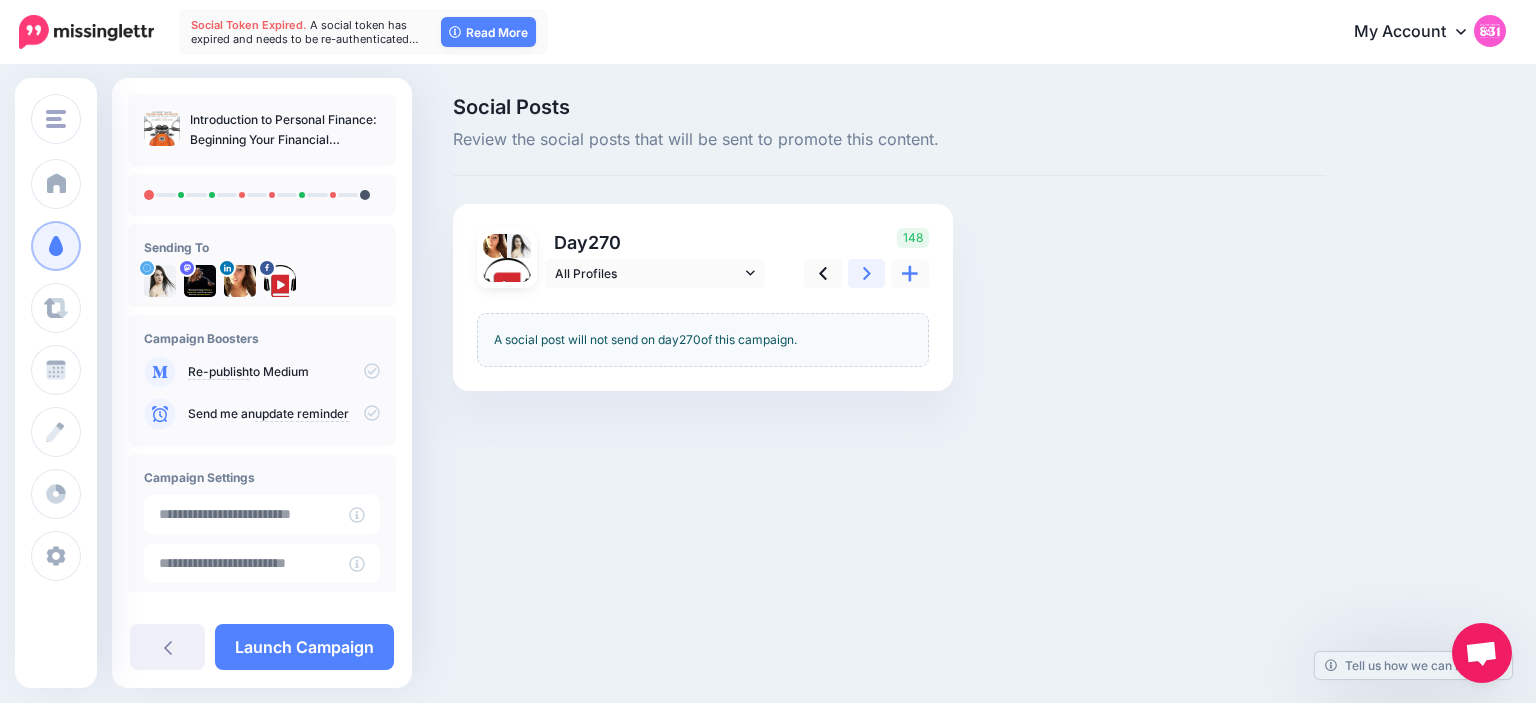 click 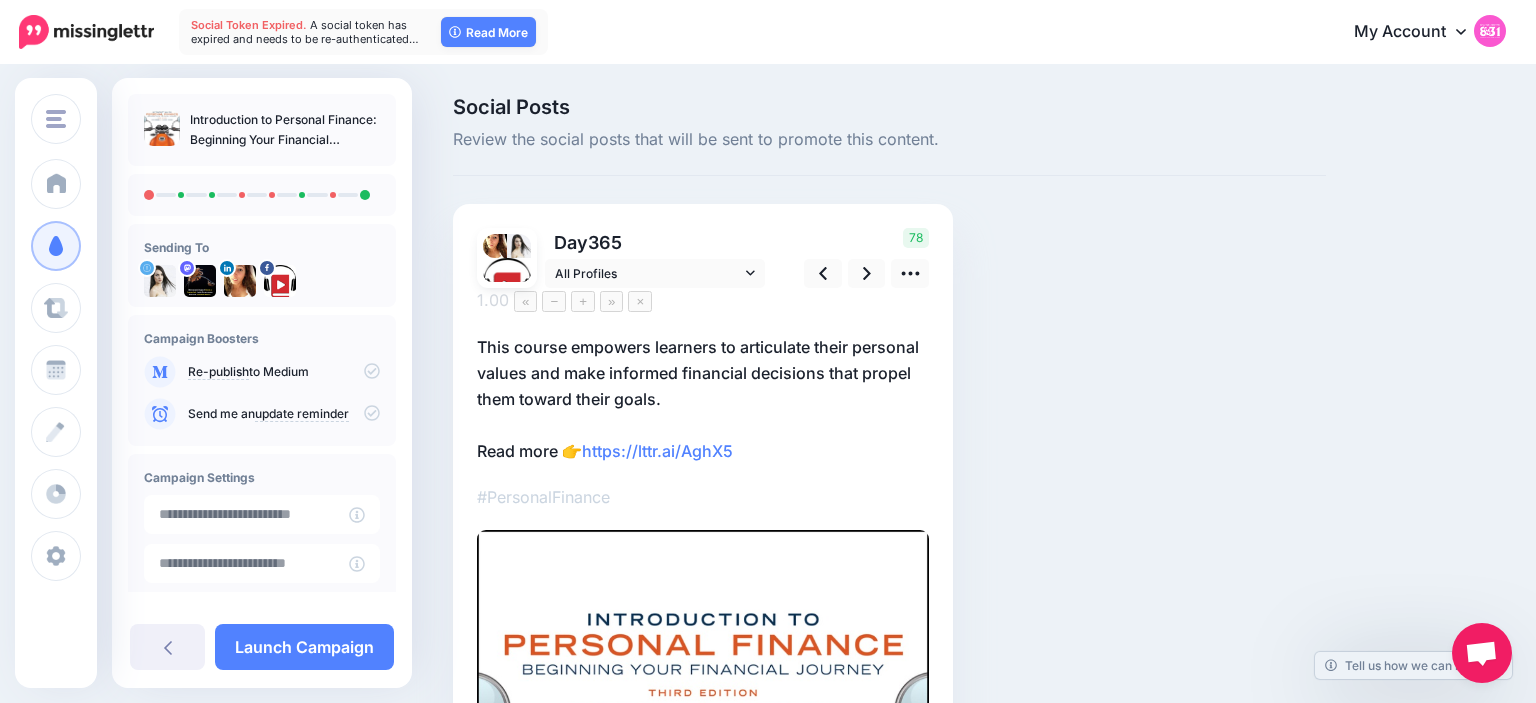 click on "This course empowers learners to articulate their personal values and make informed financial decisions that propel them toward their goals. Read more 👉  https://lttr.ai/AghX5" at bounding box center (703, 399) 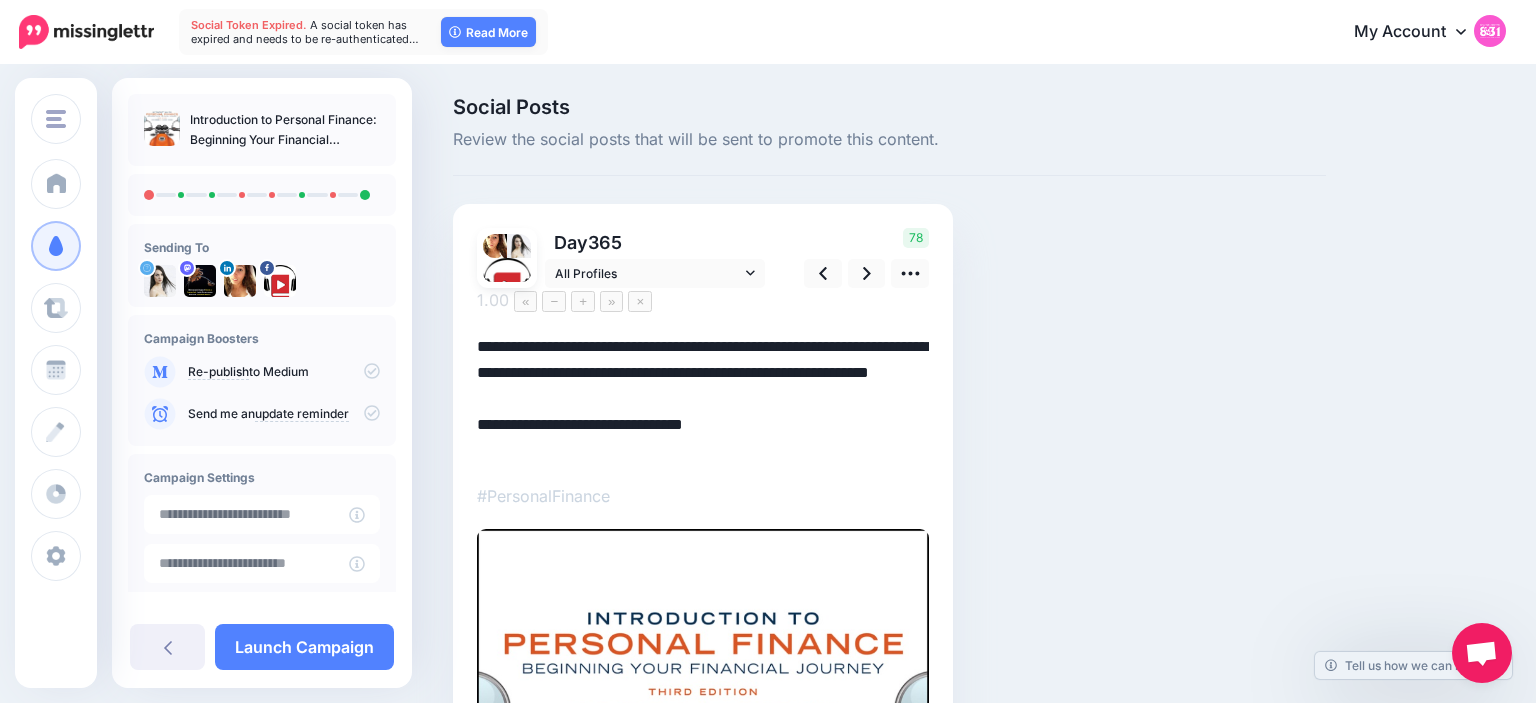click on "**********" at bounding box center (703, 398) 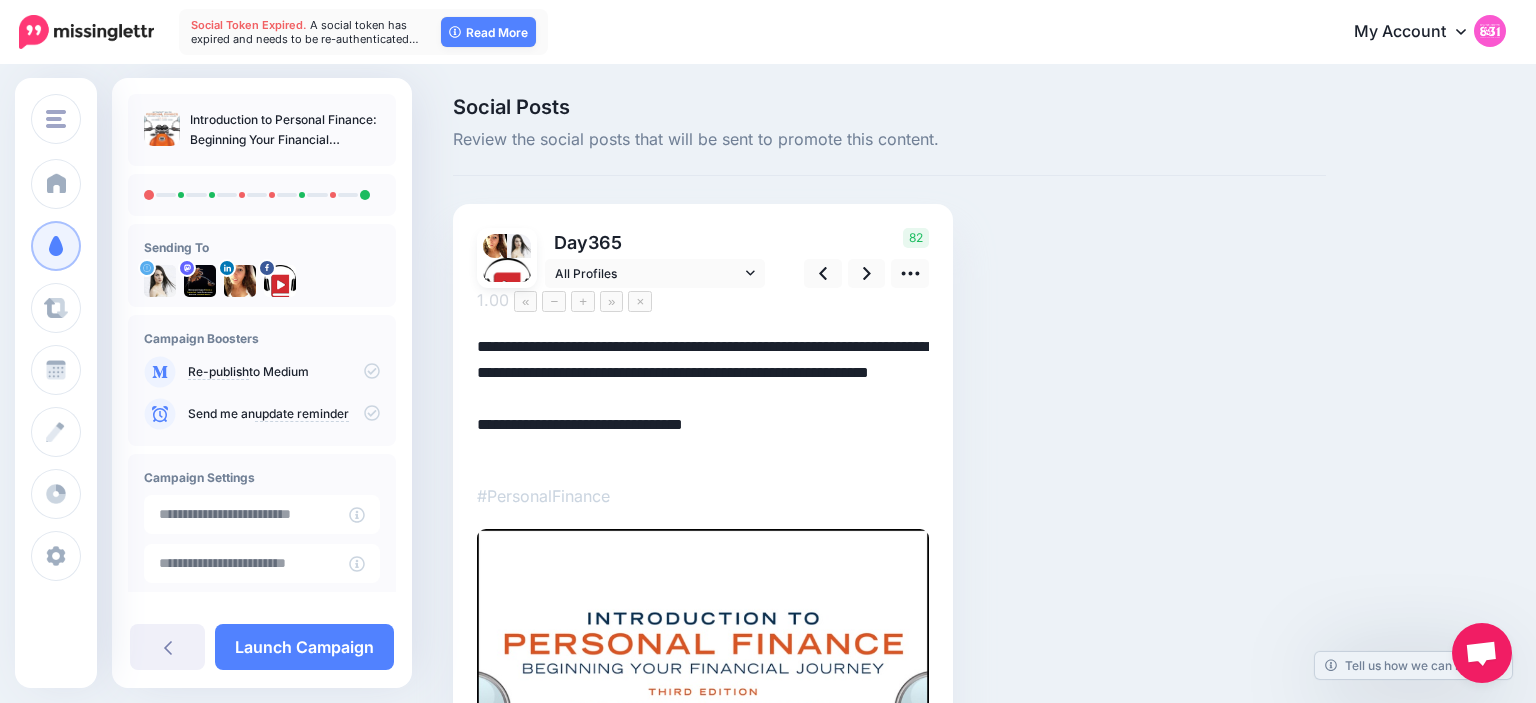 paste on "**********" 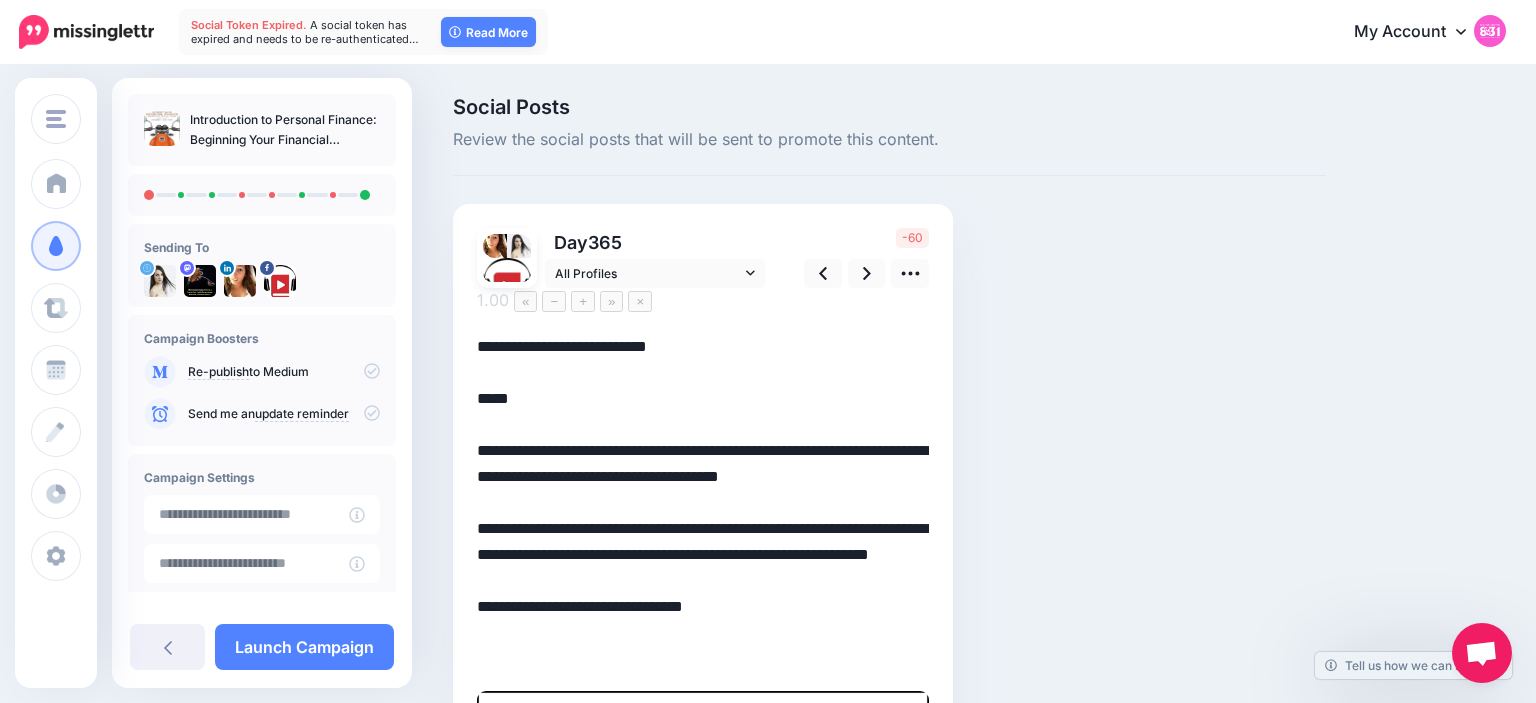 paste on "**********" 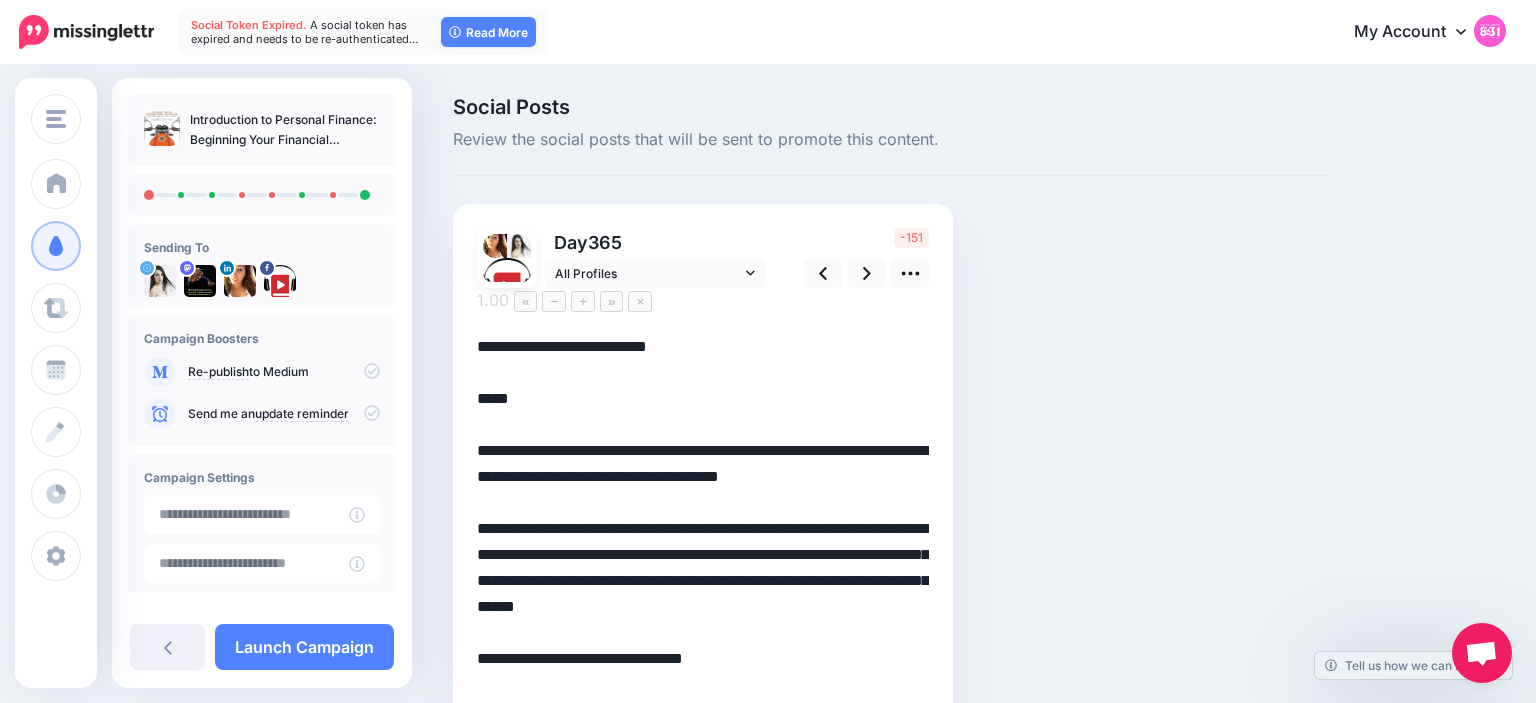 click on "**********" at bounding box center [703, 528] 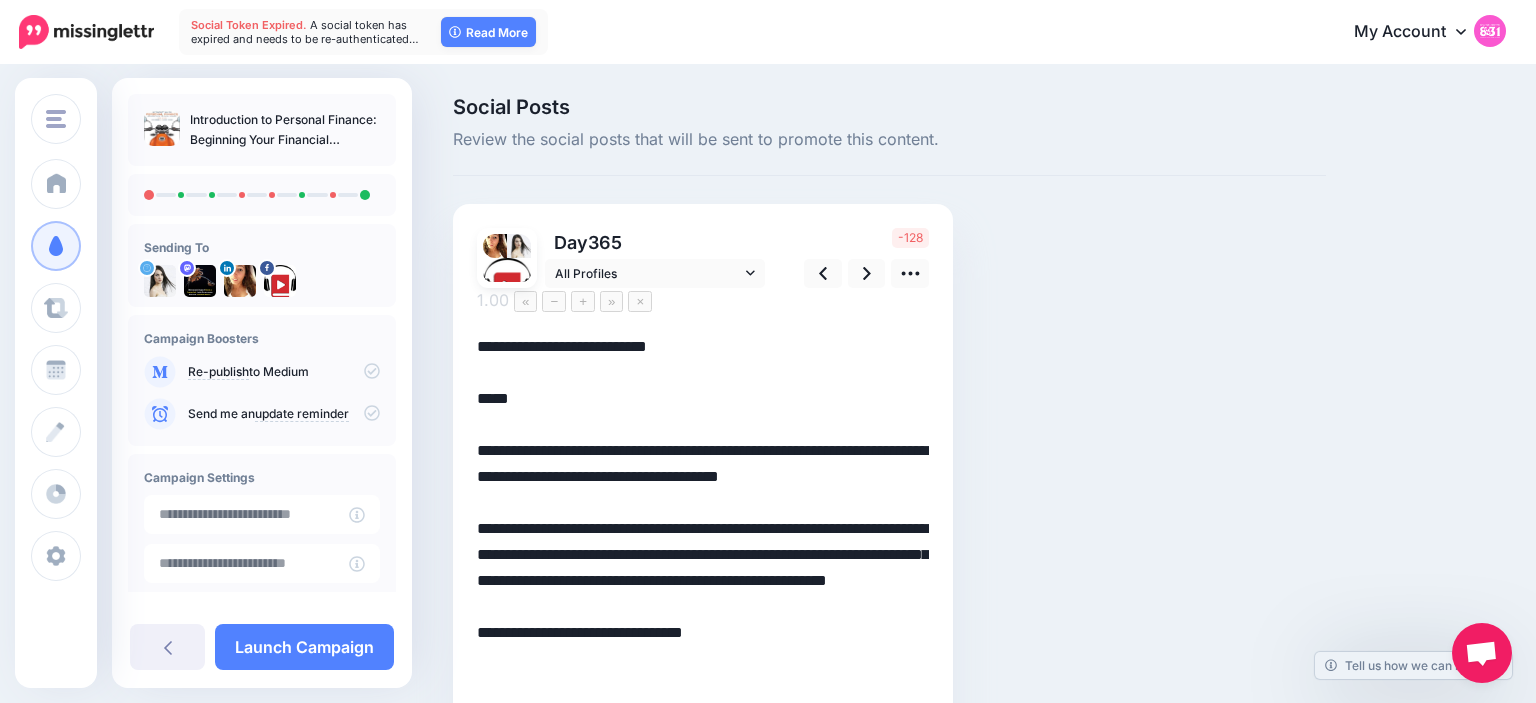 drag, startPoint x: 786, startPoint y: 484, endPoint x: 469, endPoint y: 372, distance: 336.2038 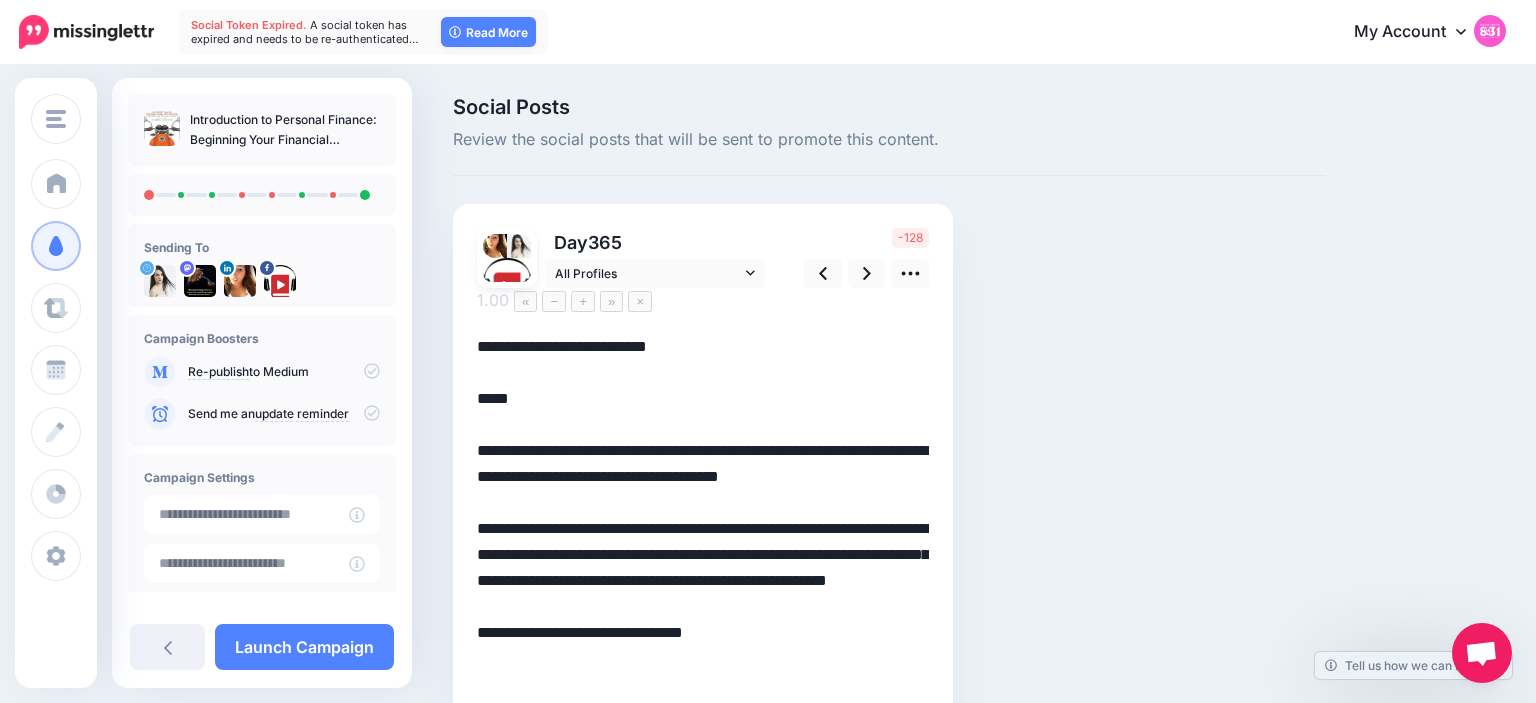 click on "**********" at bounding box center (703, 516) 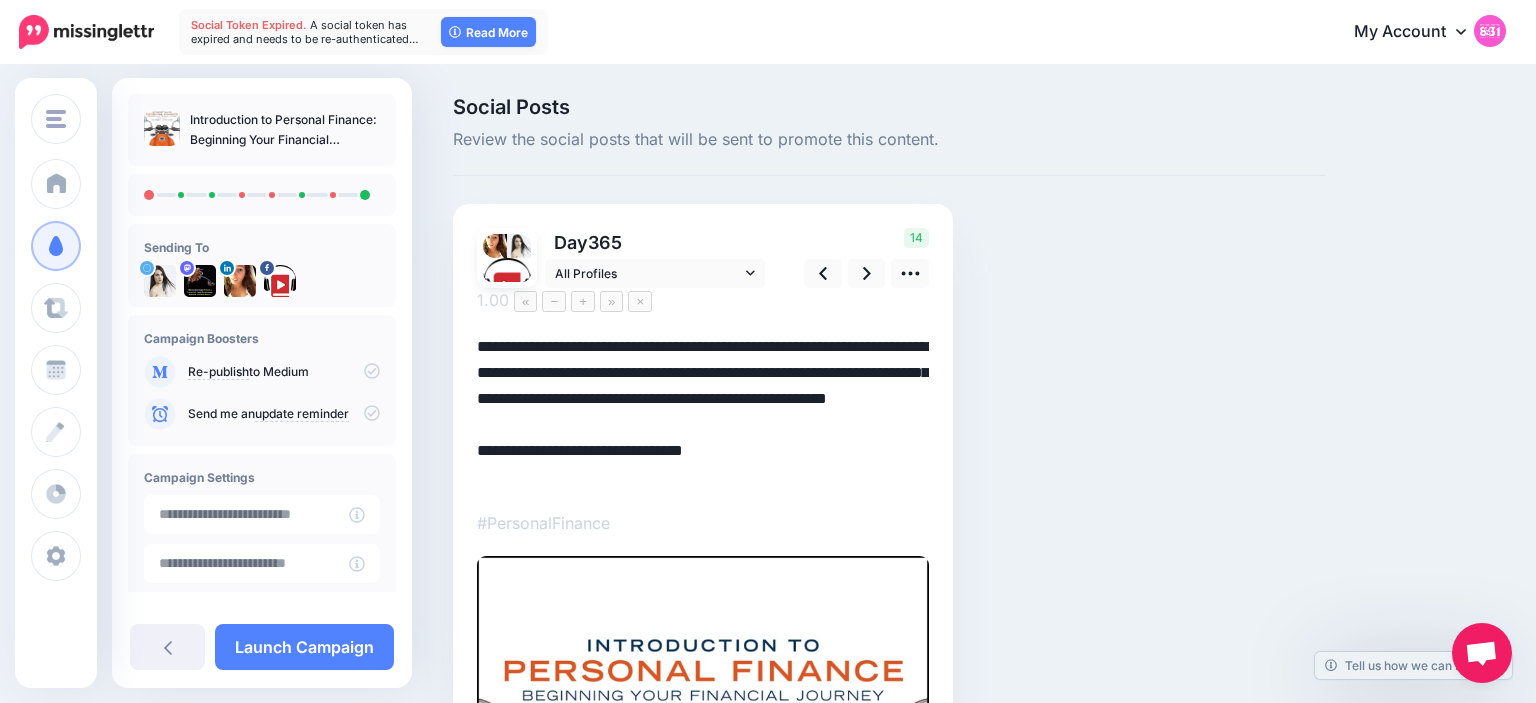 click on "**********" at bounding box center [703, 412] 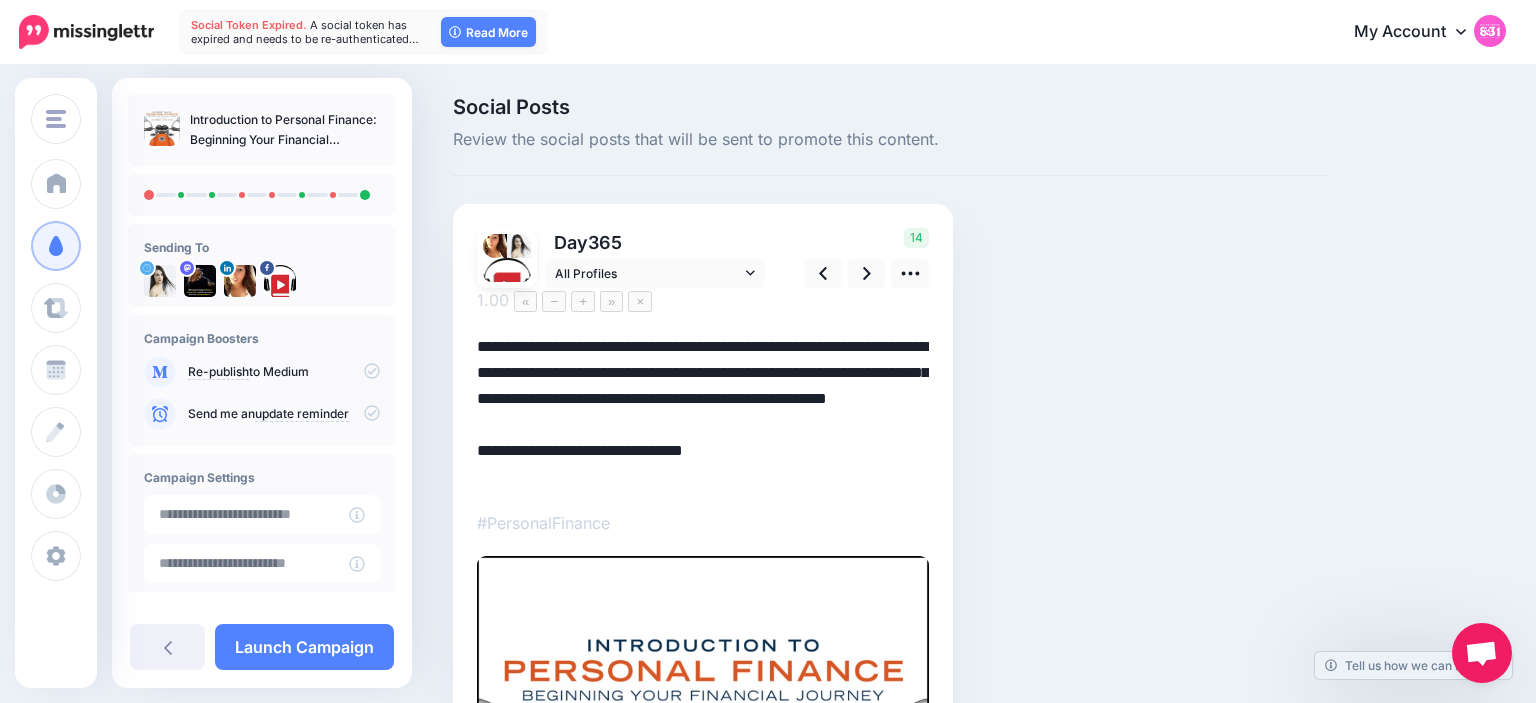 paste on "**********" 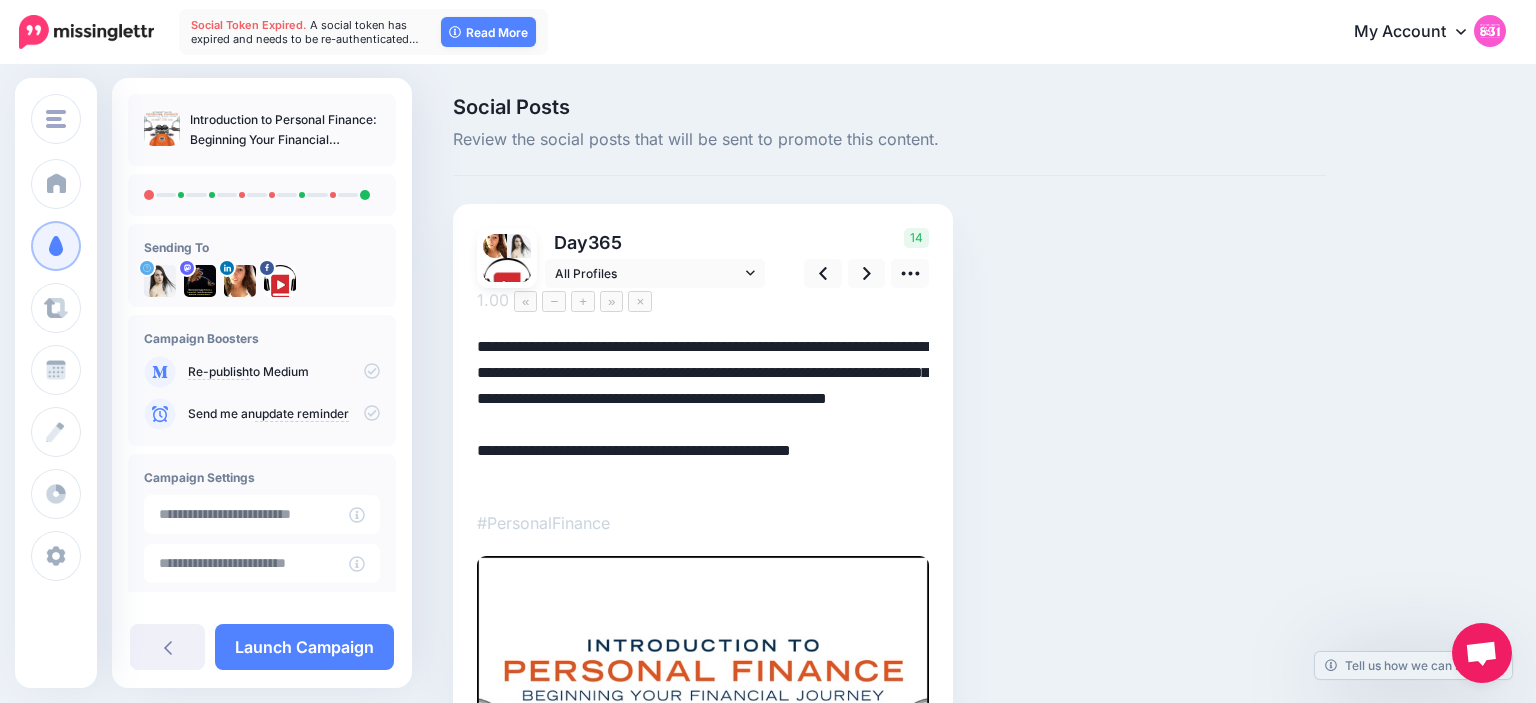 click on "Social Posts
Review the social posts that will be sent to promote this content.
Day  365
14" at bounding box center (889, 658) 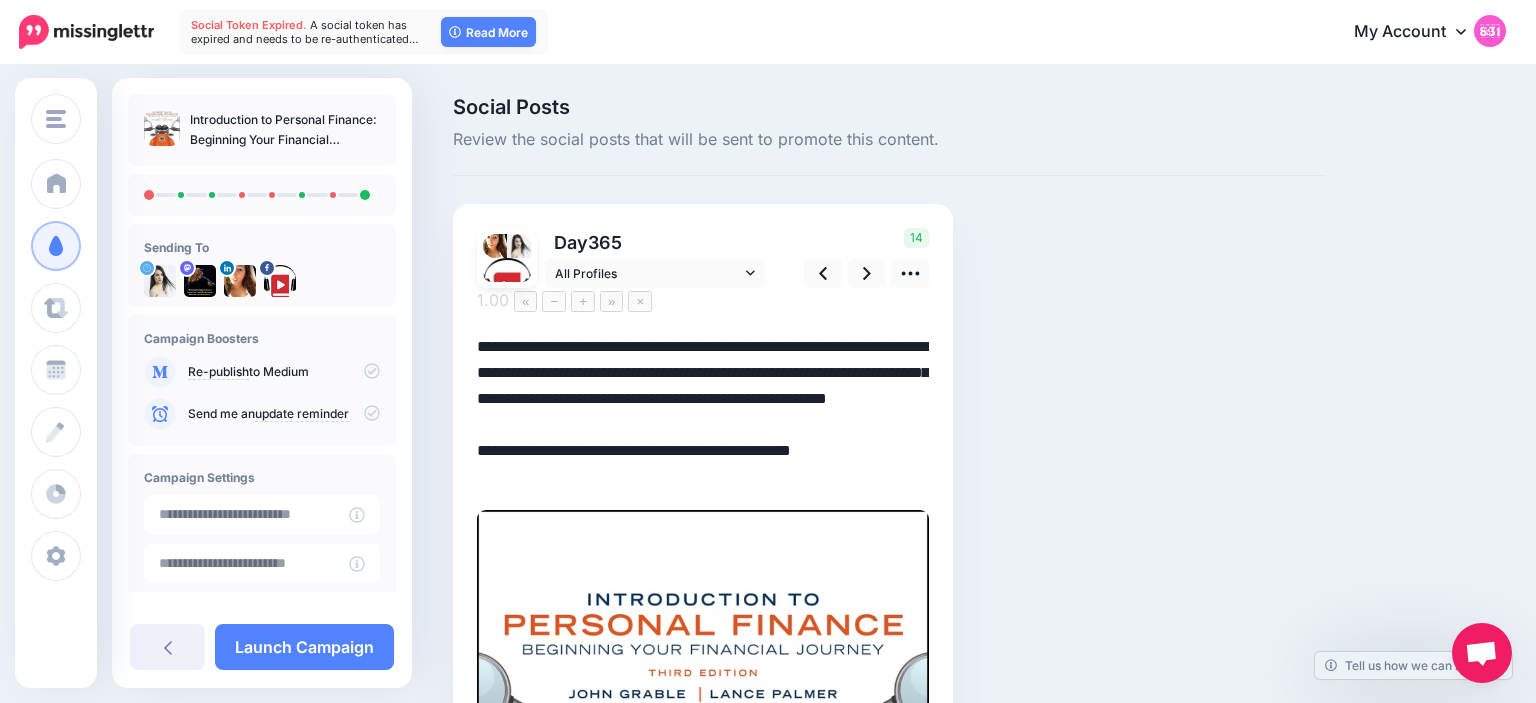 click on "**********" at bounding box center [703, 412] 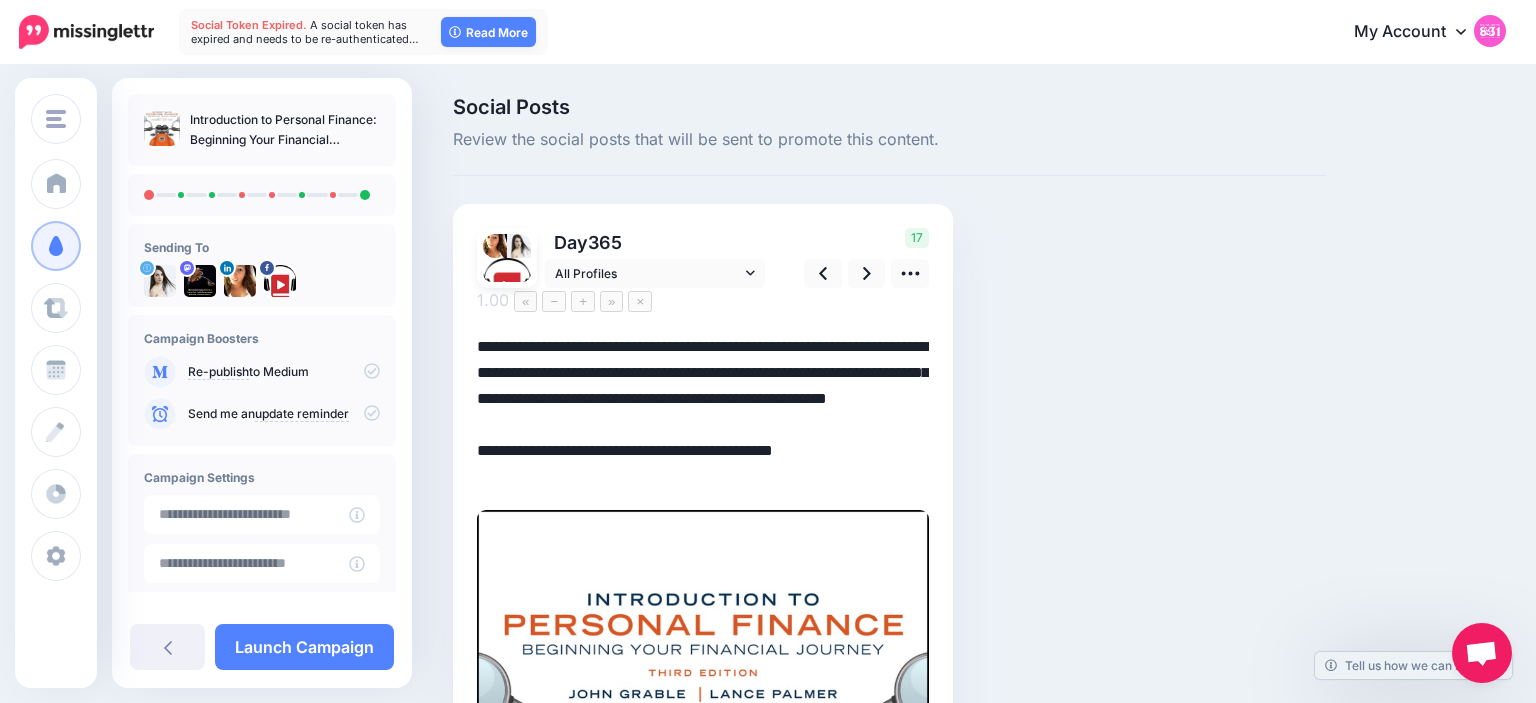 click on "**********" at bounding box center [703, 412] 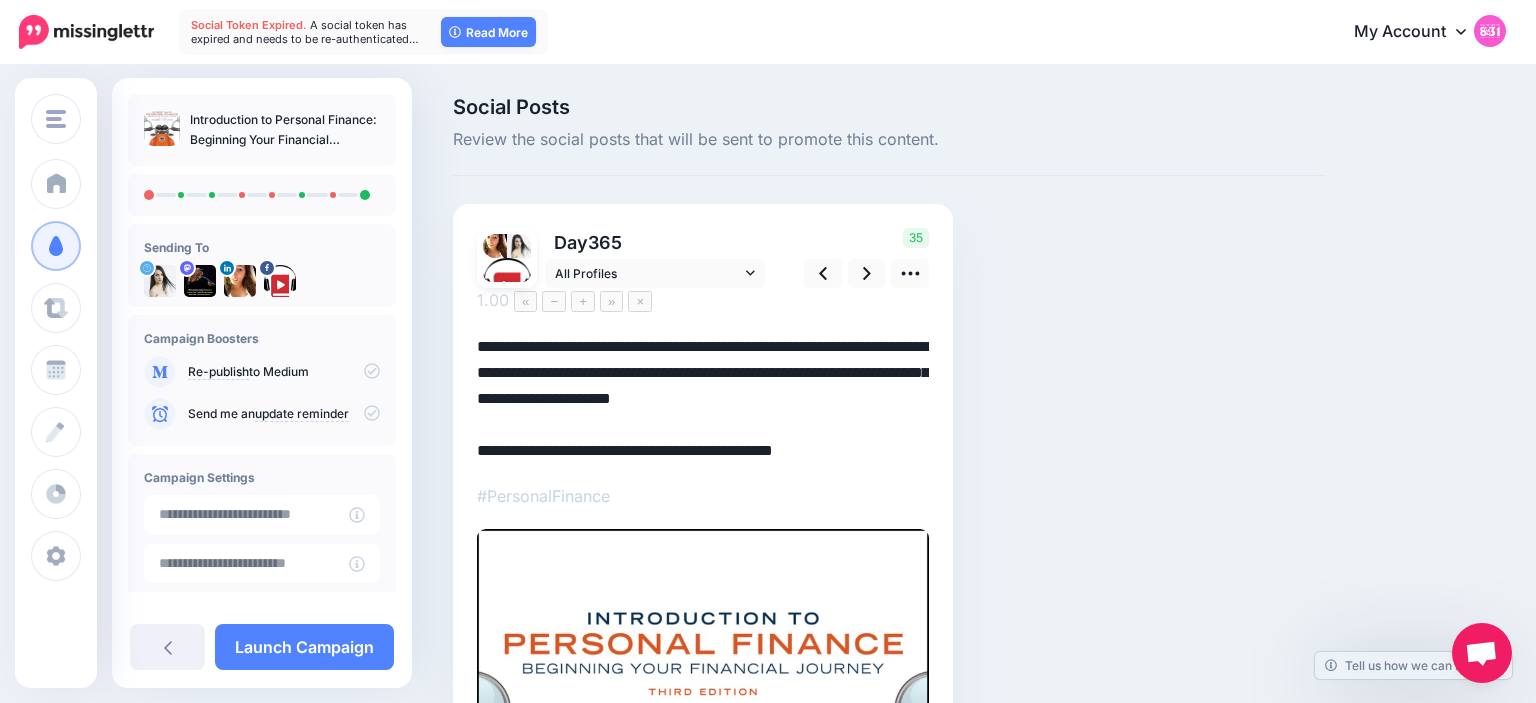type on "**********" 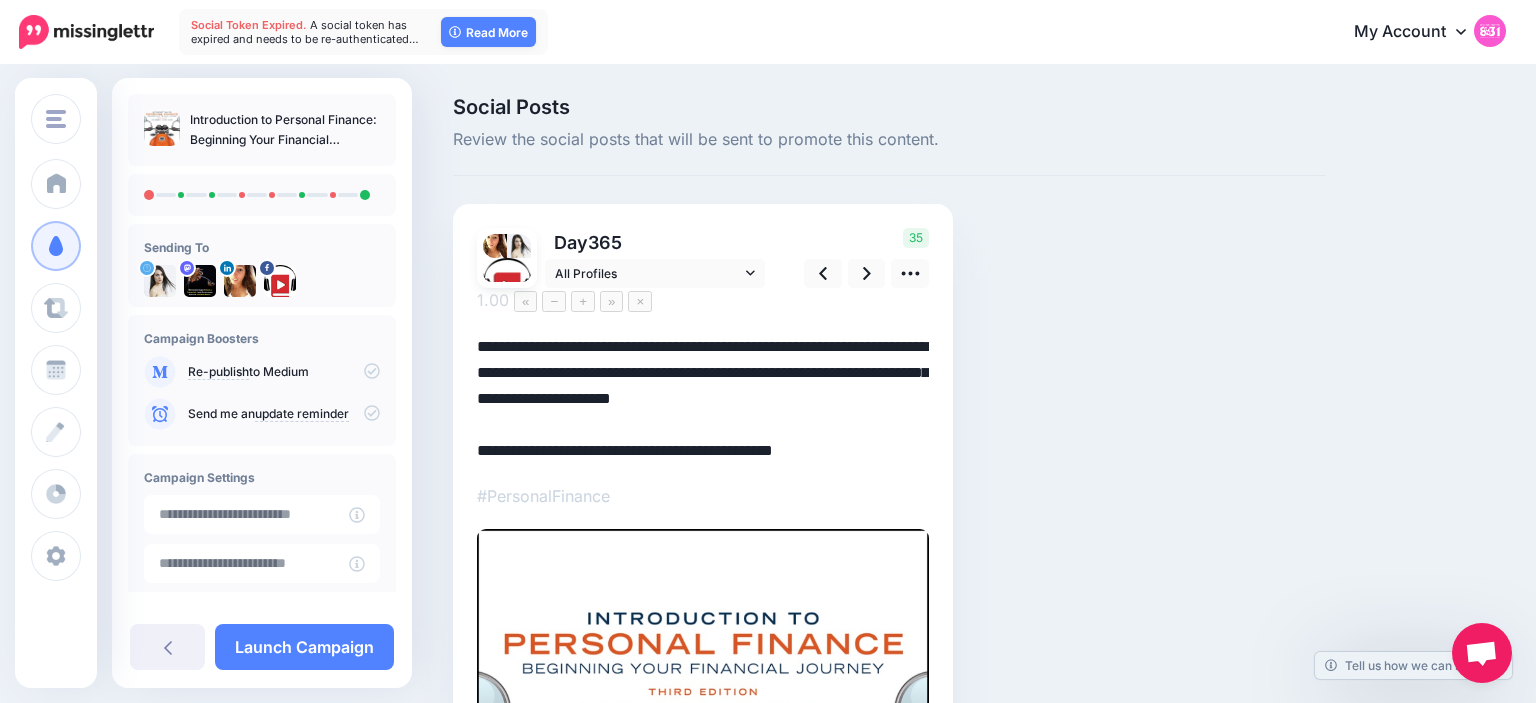 click on "Social Posts
Review the social posts that will be sent to promote this content.
Day  365
35" at bounding box center [889, 644] 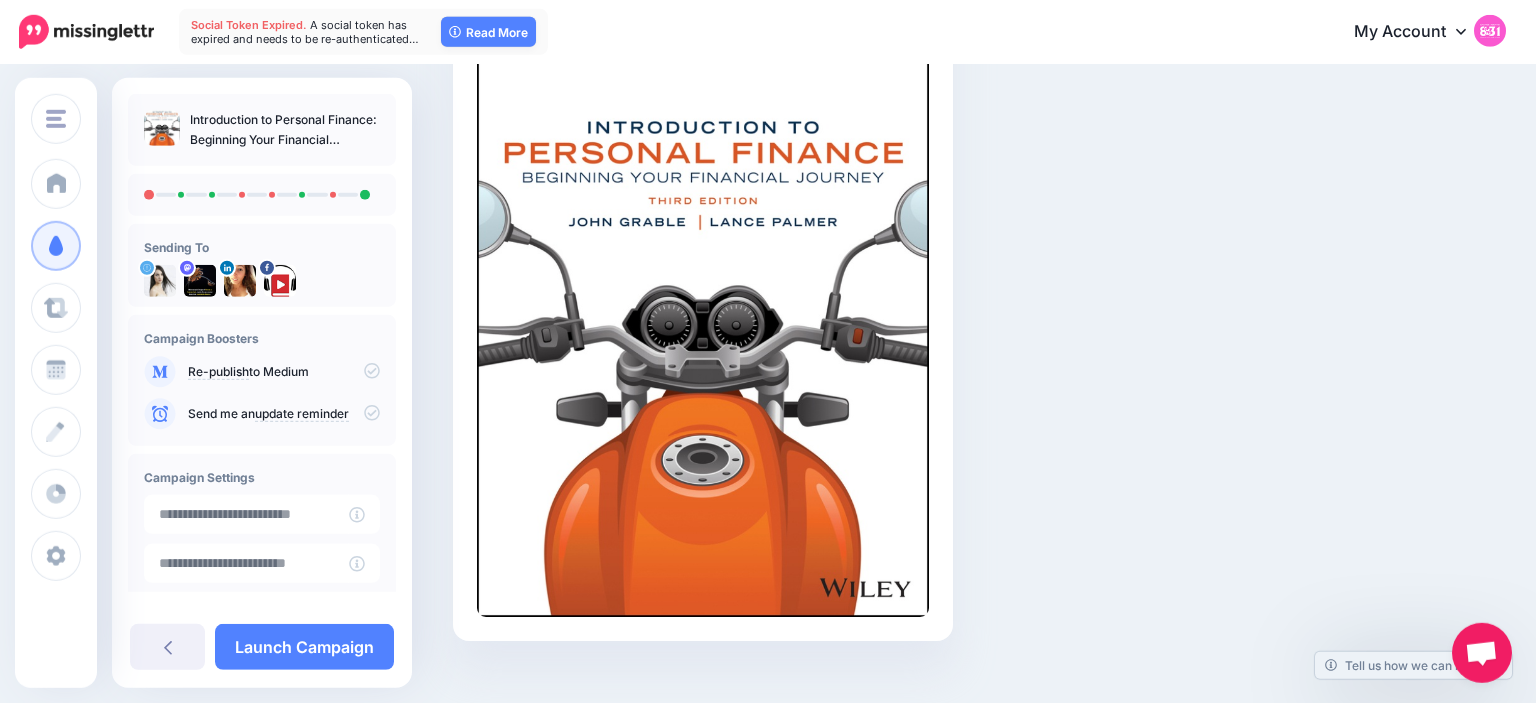 scroll, scrollTop: 492, scrollLeft: 0, axis: vertical 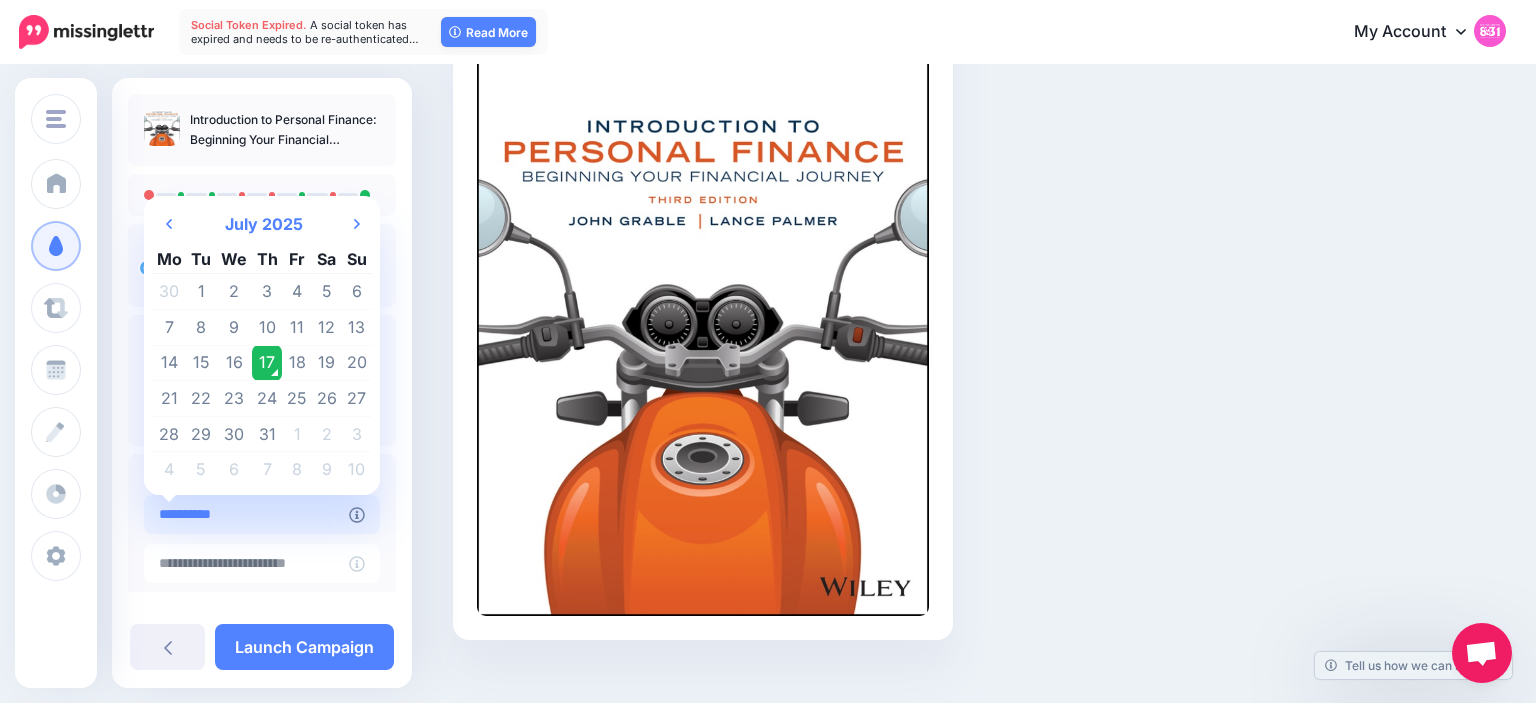 click on "**********" at bounding box center [246, 514] 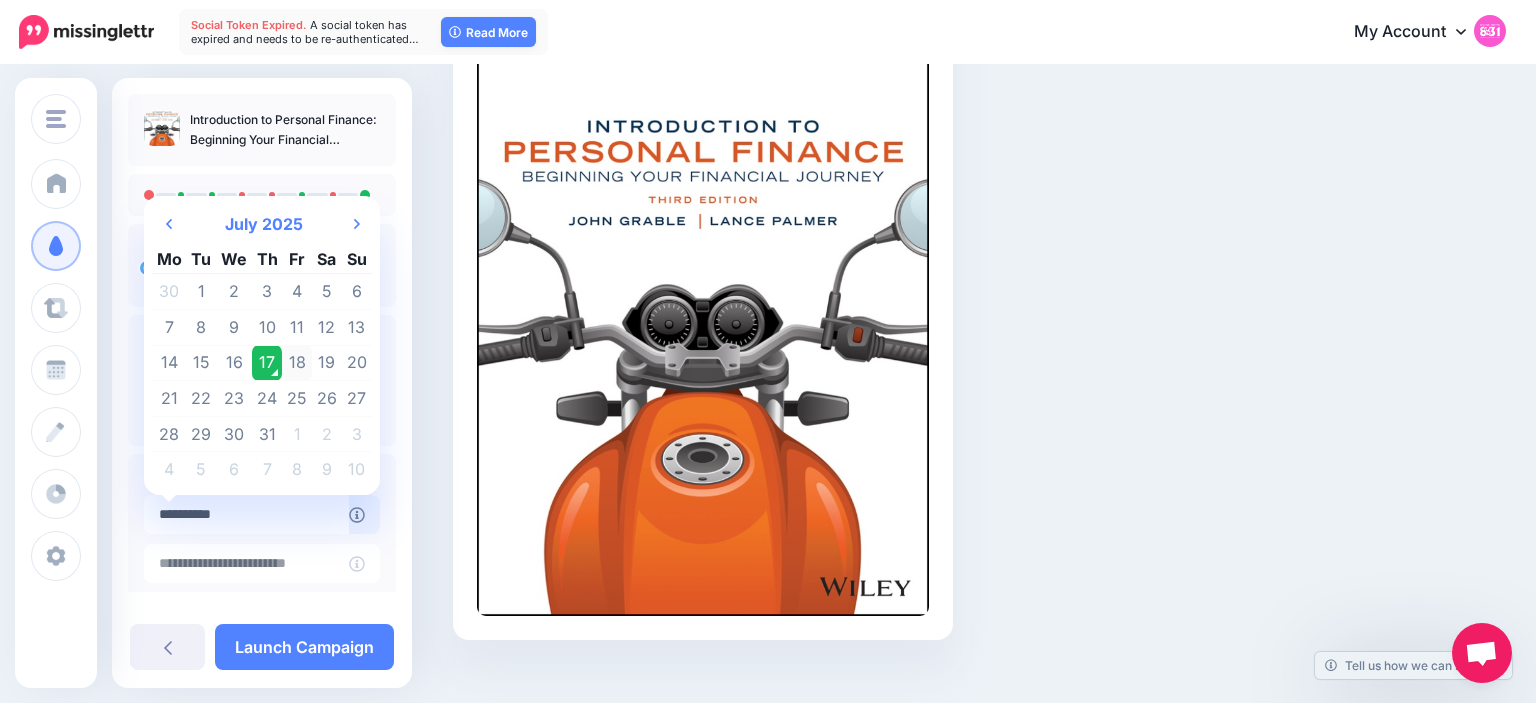 click on "18" at bounding box center (297, 363) 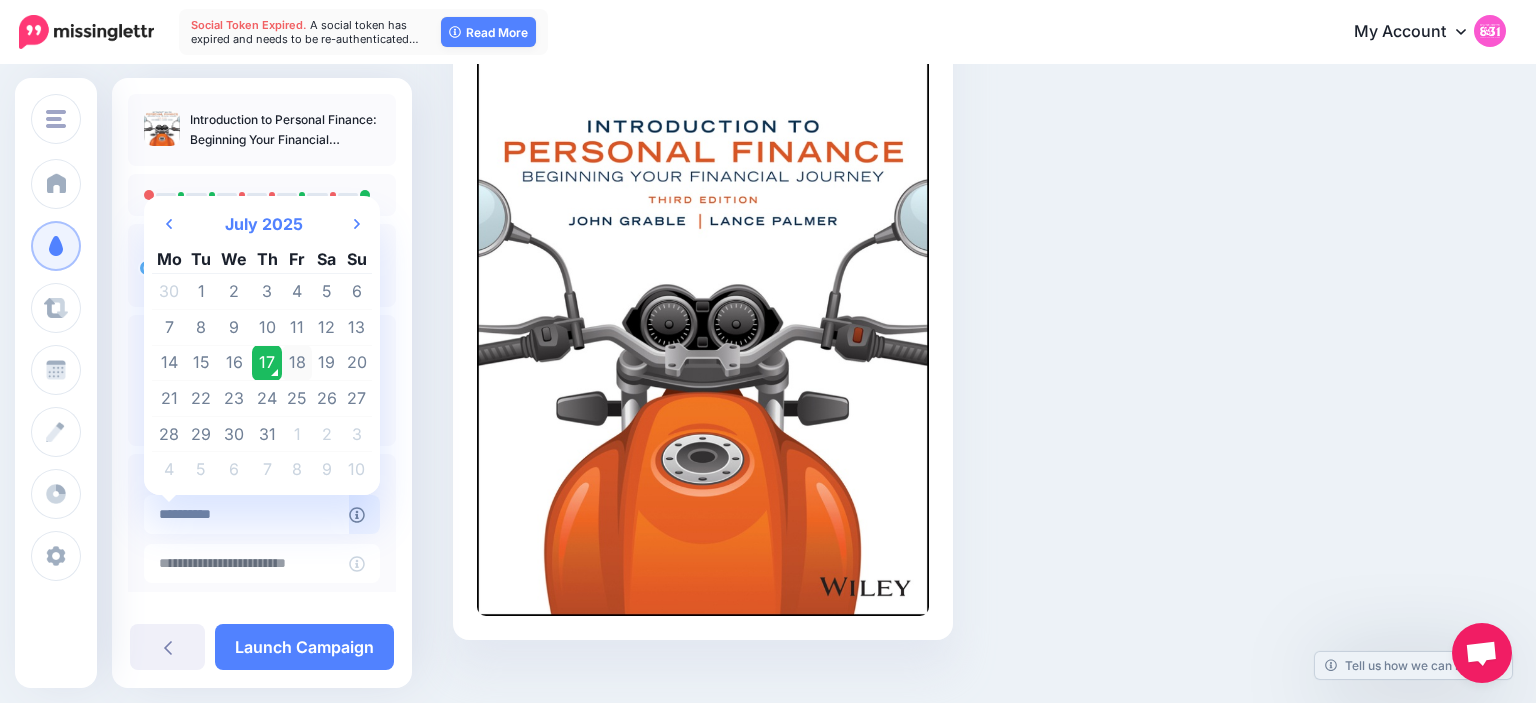 type on "**********" 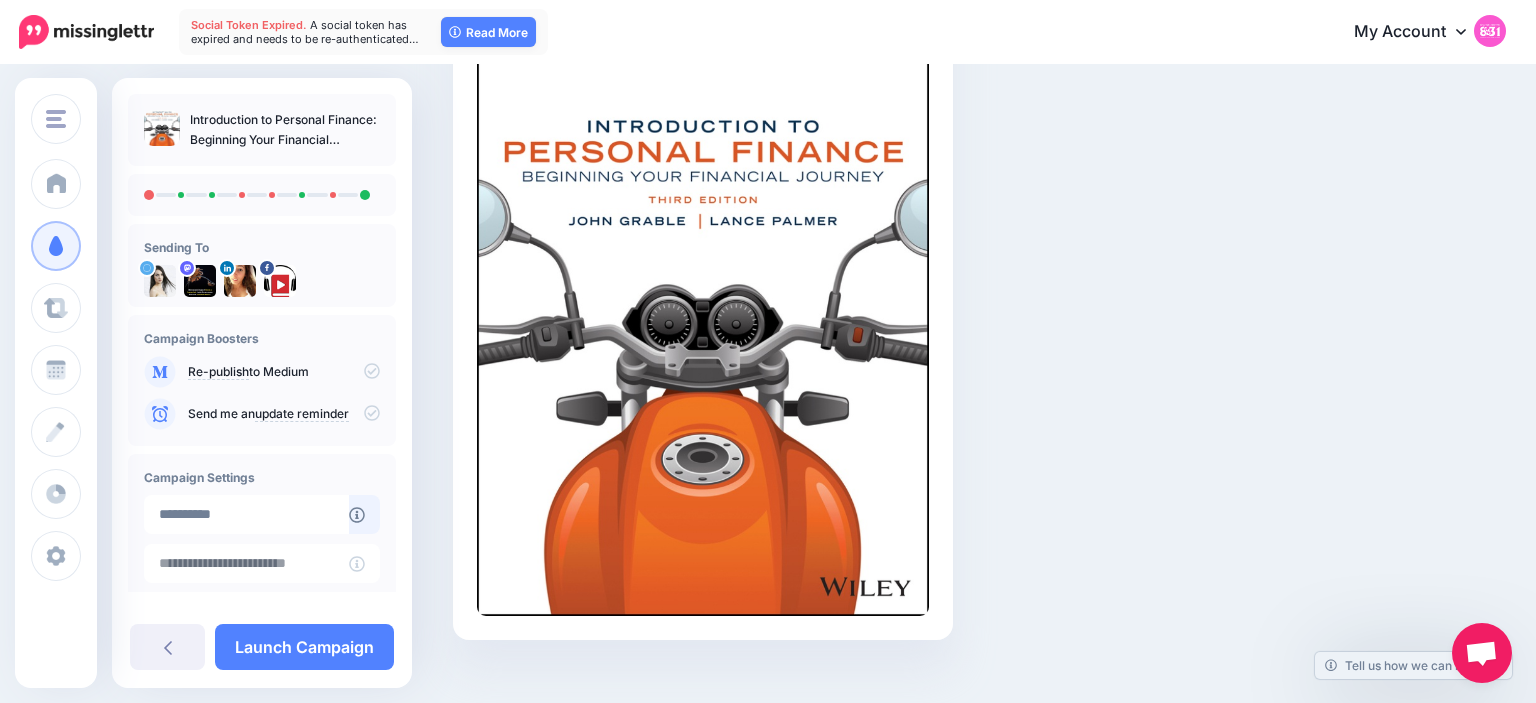scroll, scrollTop: 152, scrollLeft: 0, axis: vertical 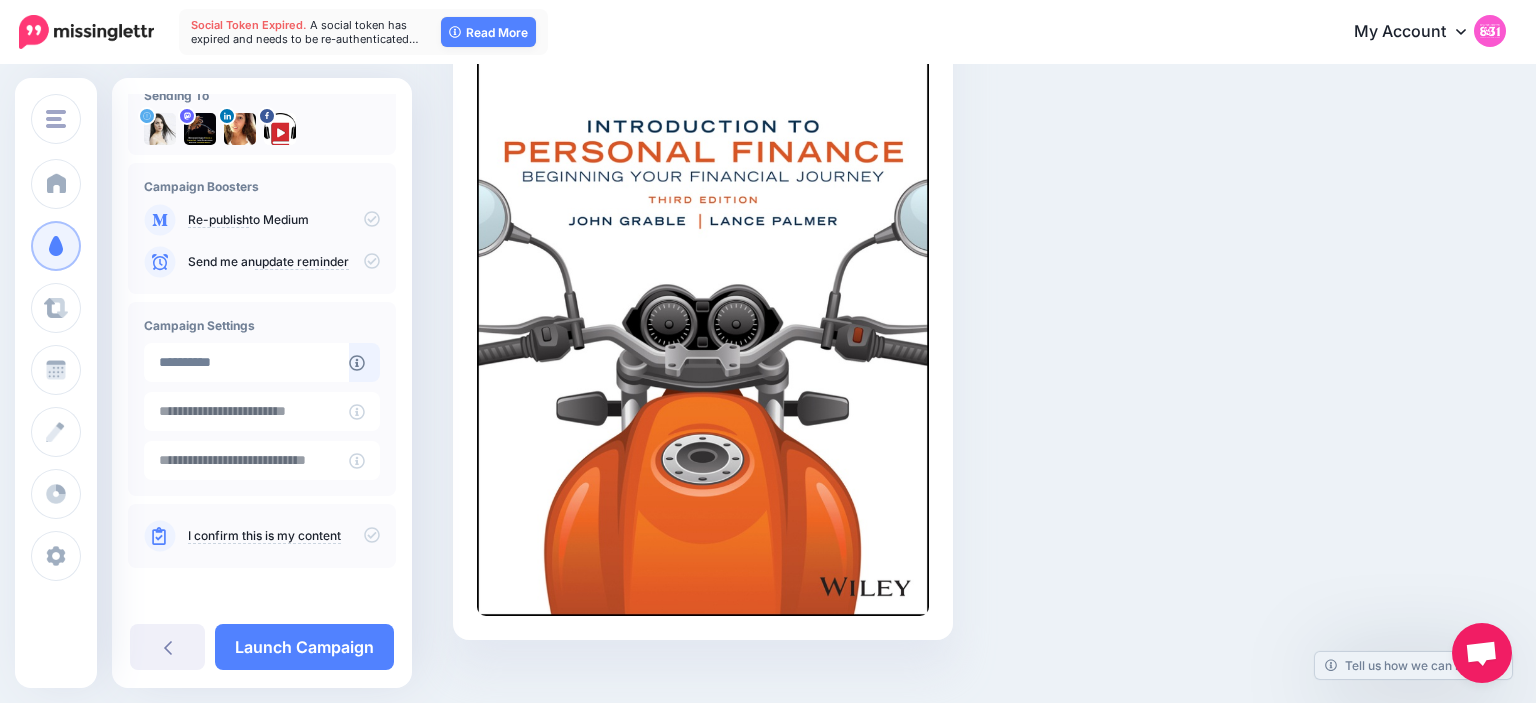 click 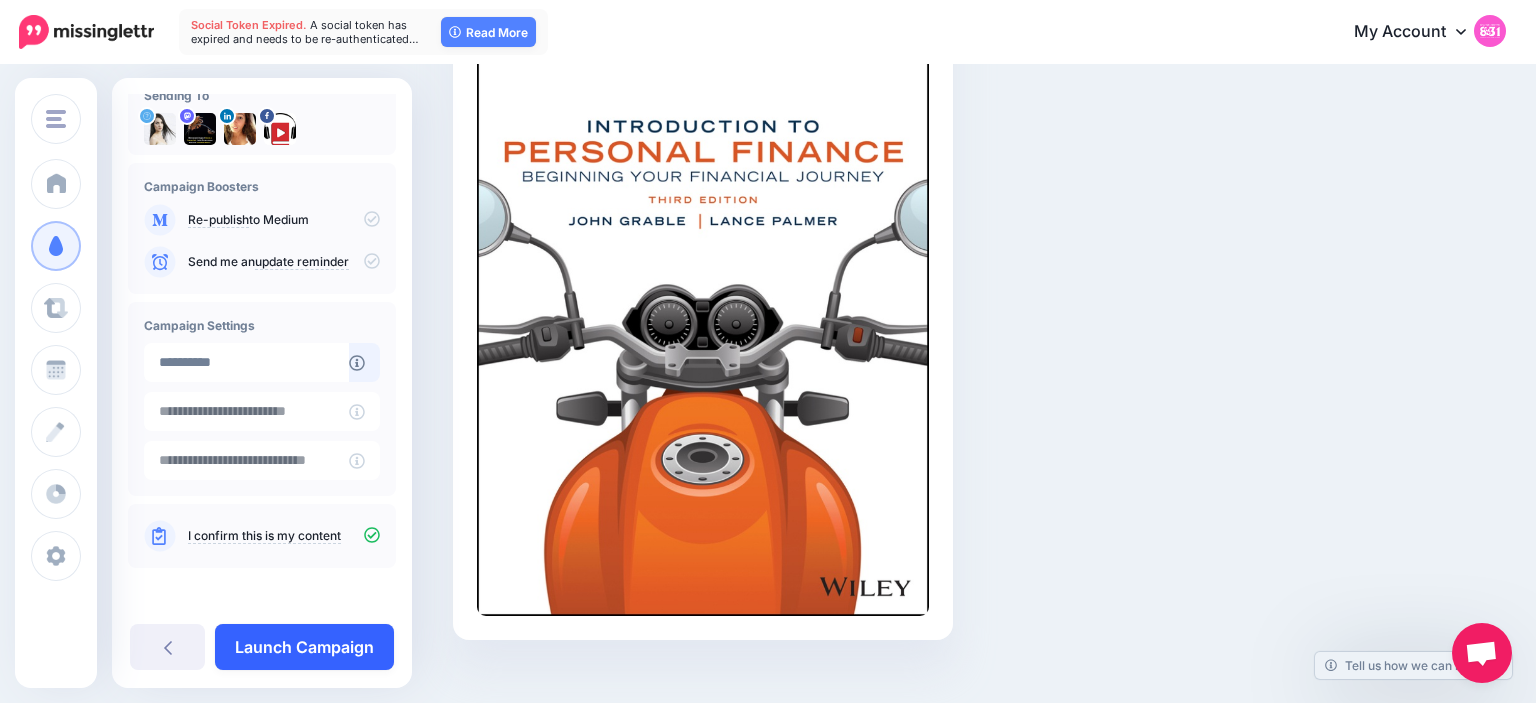 click on "Launch Campaign" at bounding box center (304, 647) 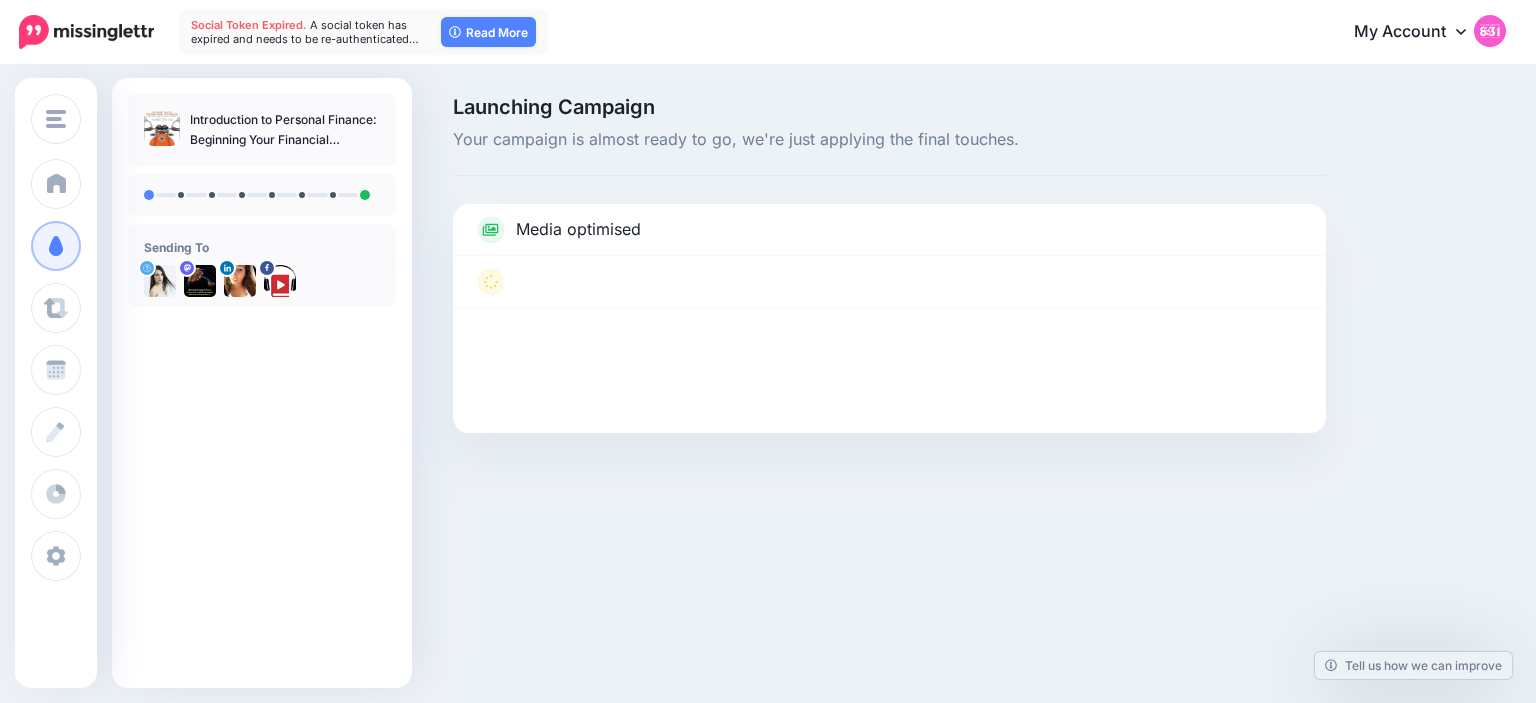 scroll, scrollTop: 0, scrollLeft: 0, axis: both 